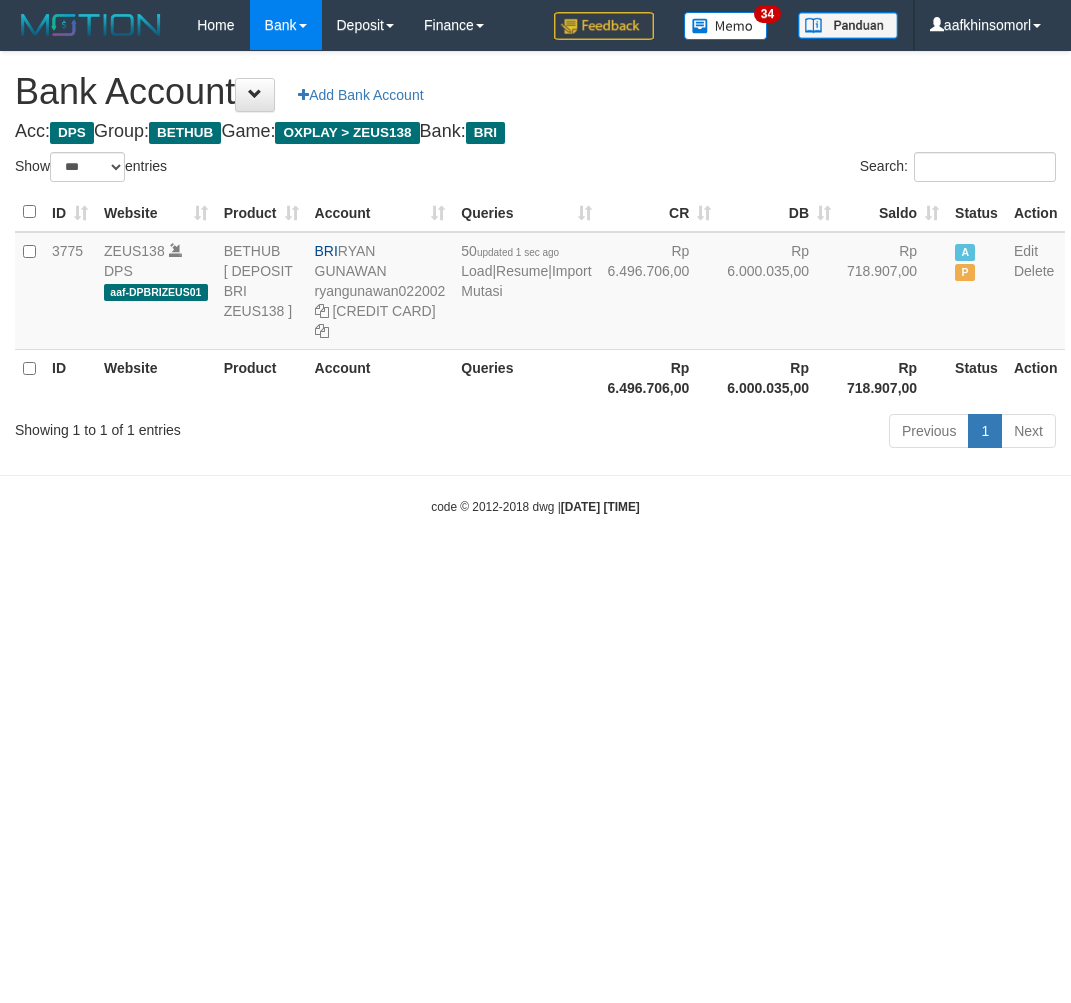 select on "***" 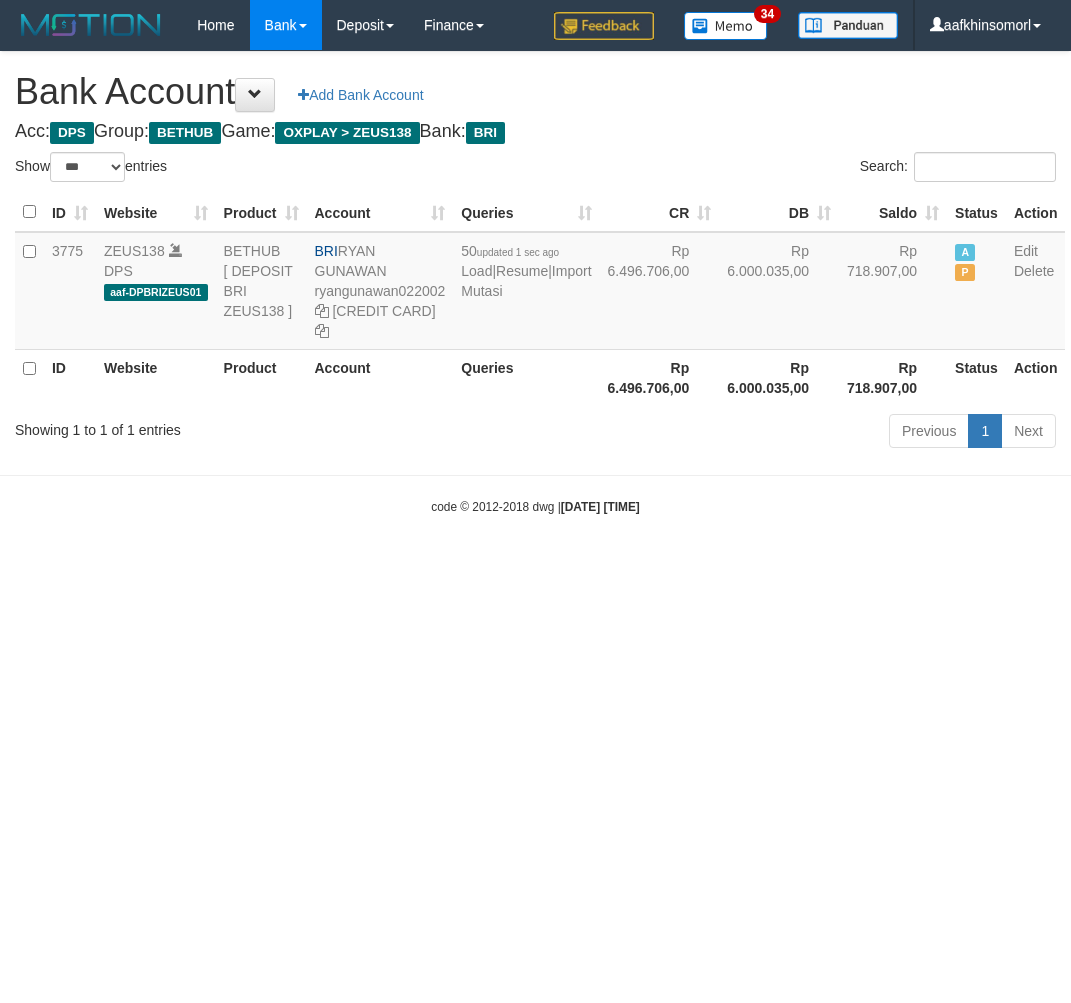 scroll, scrollTop: 0, scrollLeft: 0, axis: both 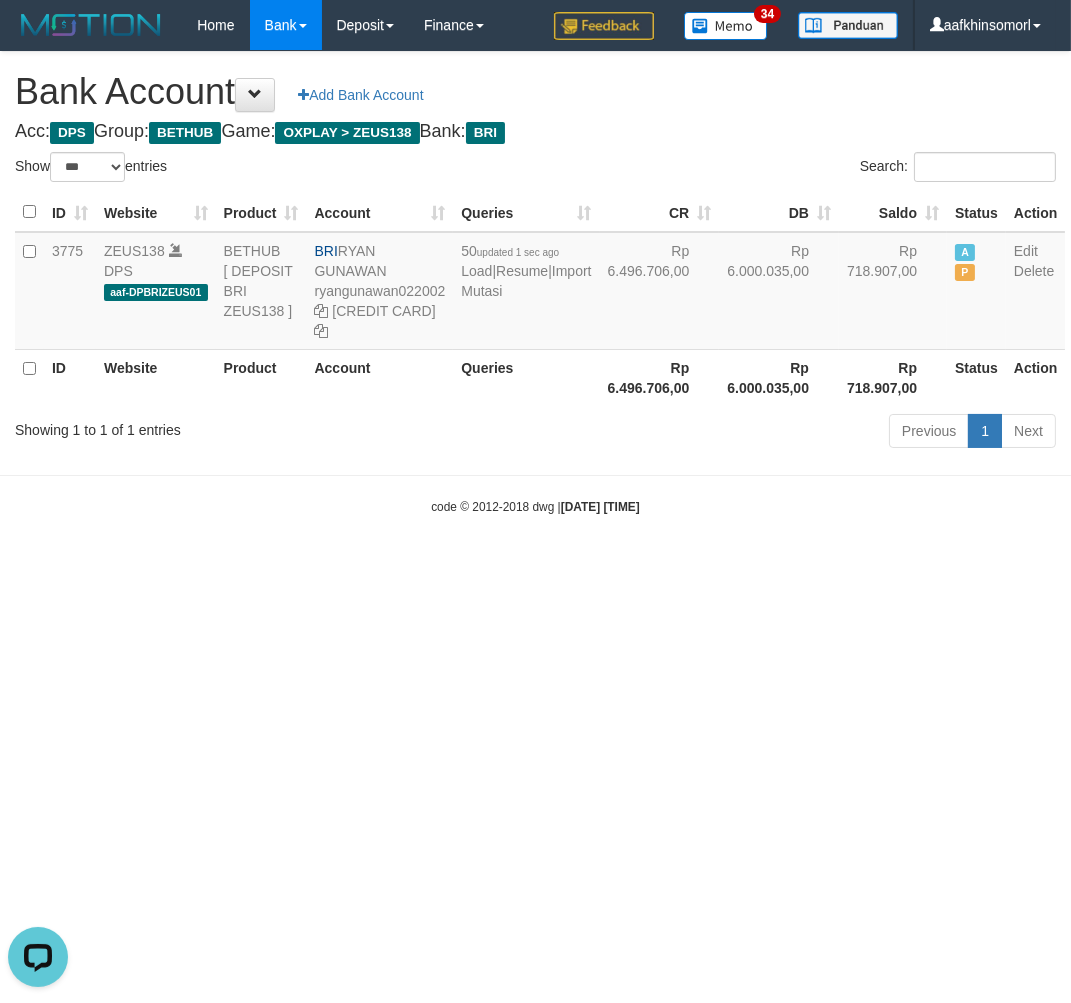 click on "Toggle navigation
Home
Bank
Account List
Load
By Website
Group
[OXPLAY]													ZEUS138
By Load Group (DPS)" at bounding box center (535, 283) 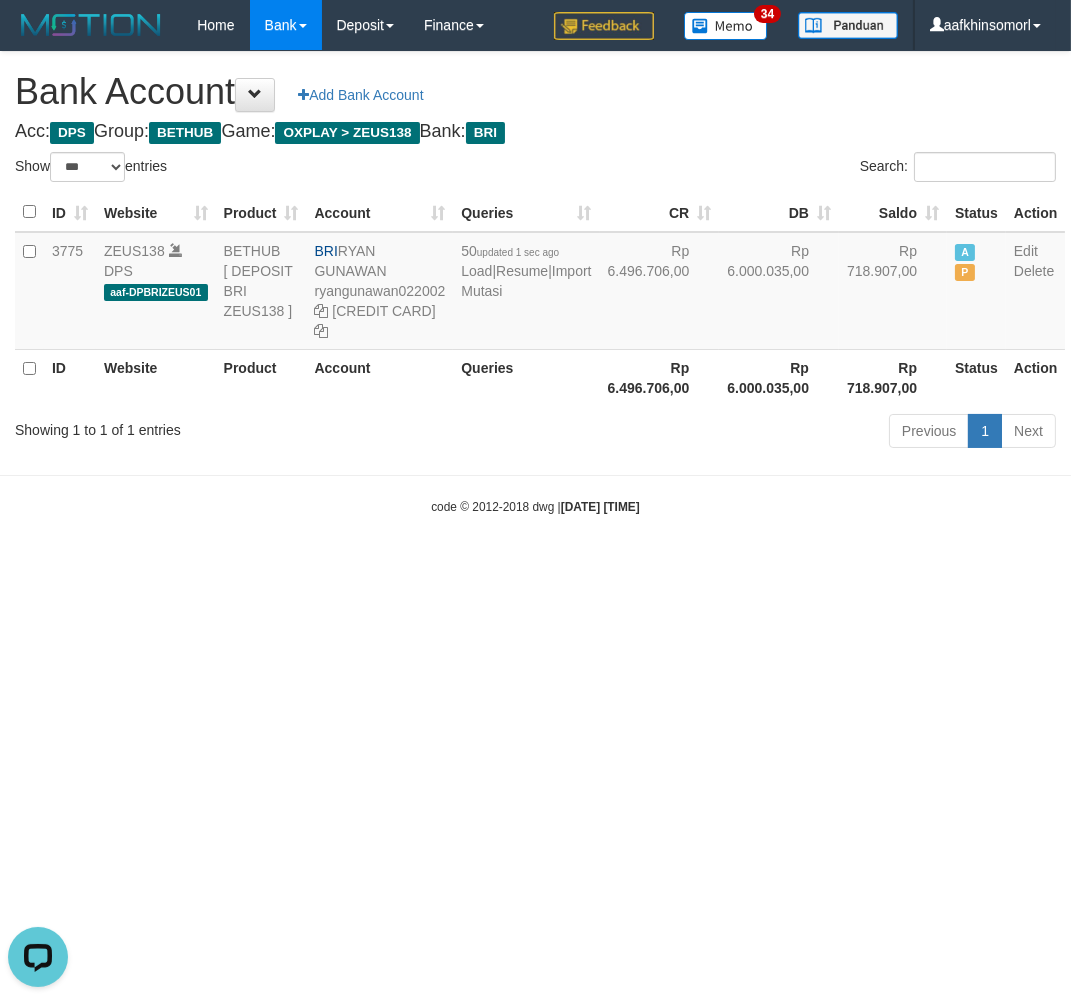 click on "Toggle navigation
Home
Bank
Account List
Load
By Website
Group
[OXPLAY]													ZEUS138
By Load Group (DPS)" at bounding box center (535, 283) 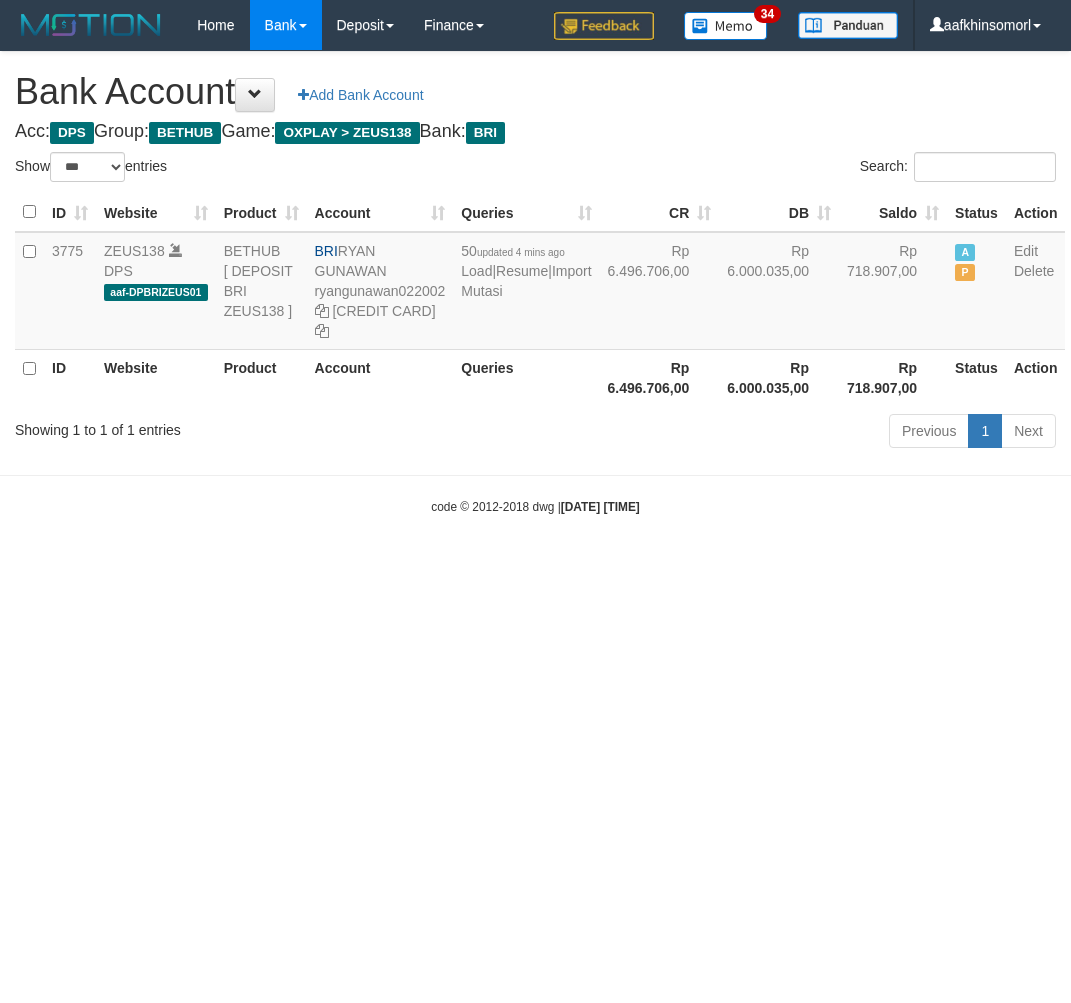 select on "***" 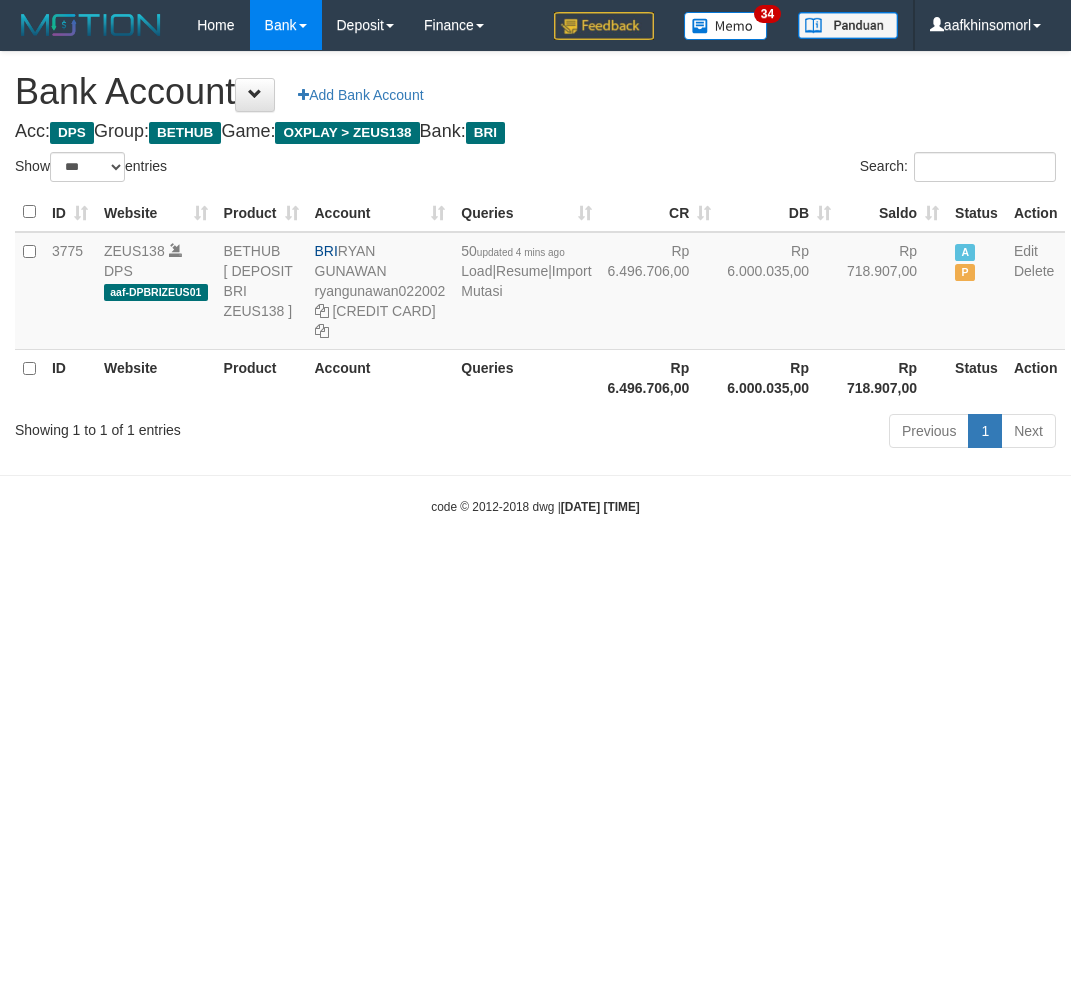 scroll, scrollTop: 0, scrollLeft: 0, axis: both 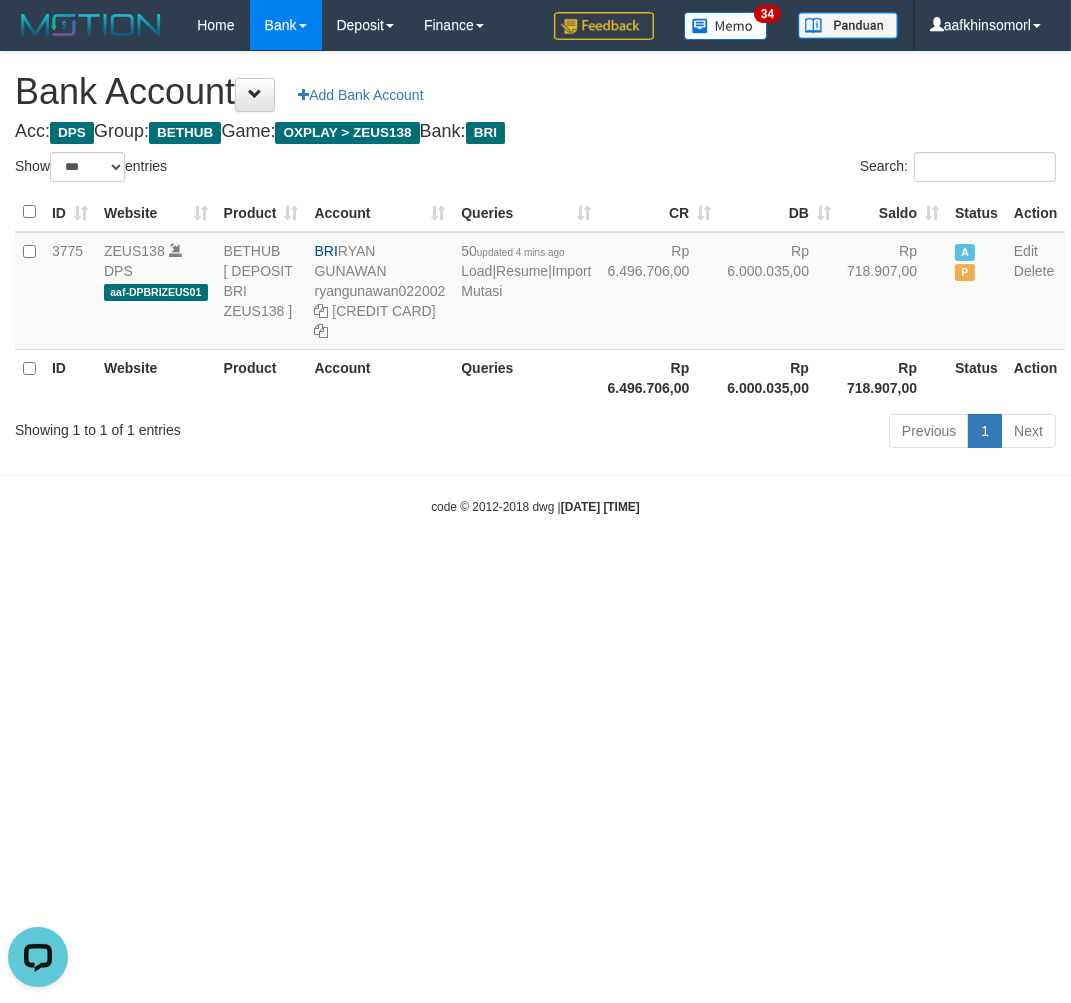click on "Toggle navigation
Home
Bank
Account List
Load
By Website
Group
[OXPLAY]													ZEUS138
By Load Group (DPS)" at bounding box center [535, 283] 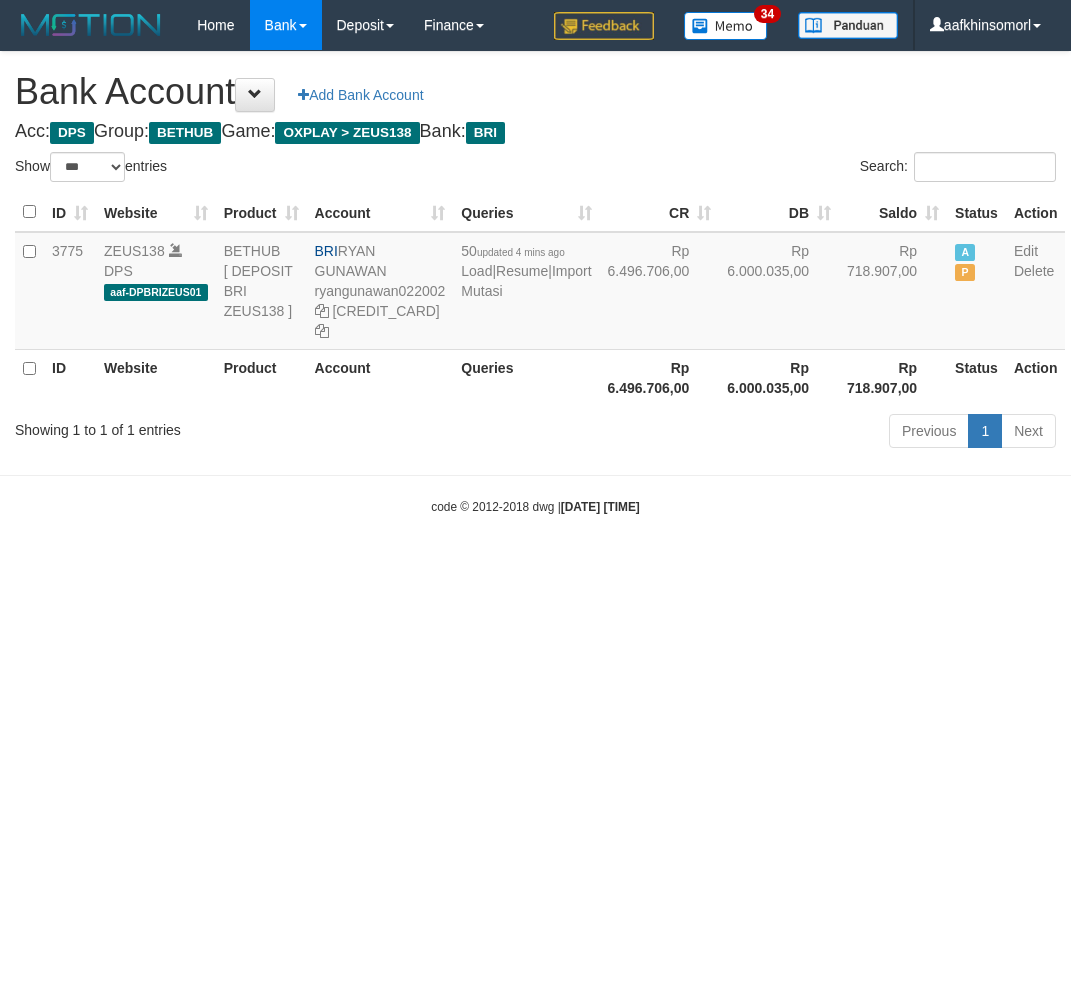 select on "***" 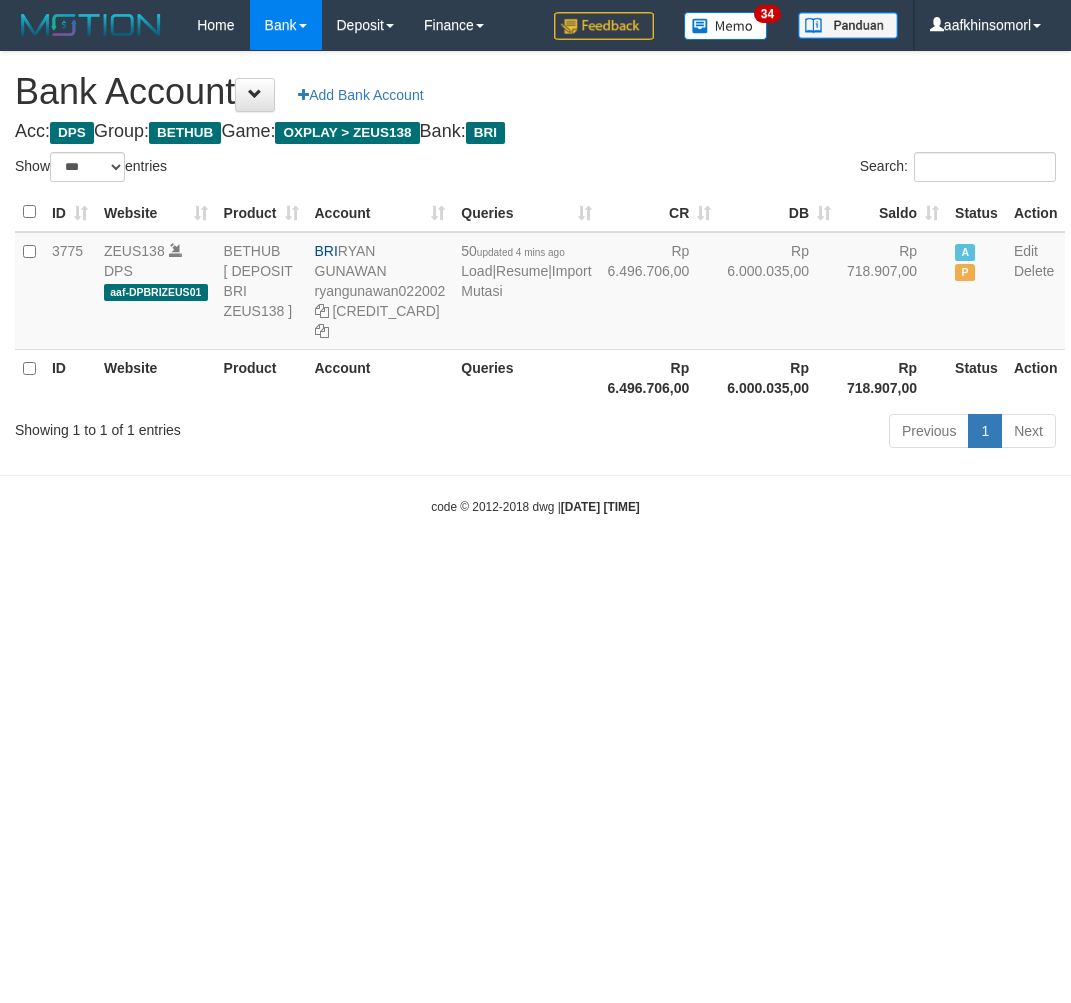 scroll, scrollTop: 0, scrollLeft: 0, axis: both 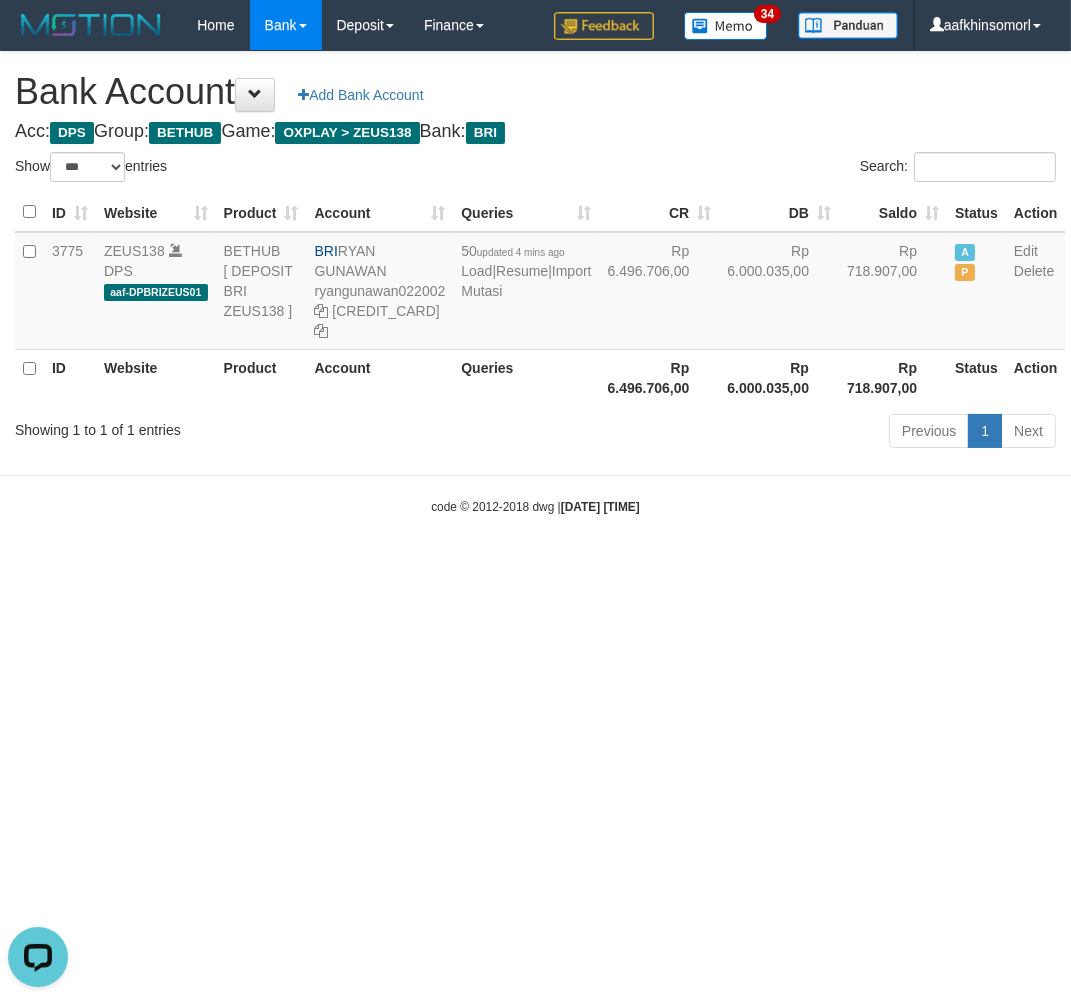 drag, startPoint x: 746, startPoint y: 756, endPoint x: 802, endPoint y: 746, distance: 56.88585 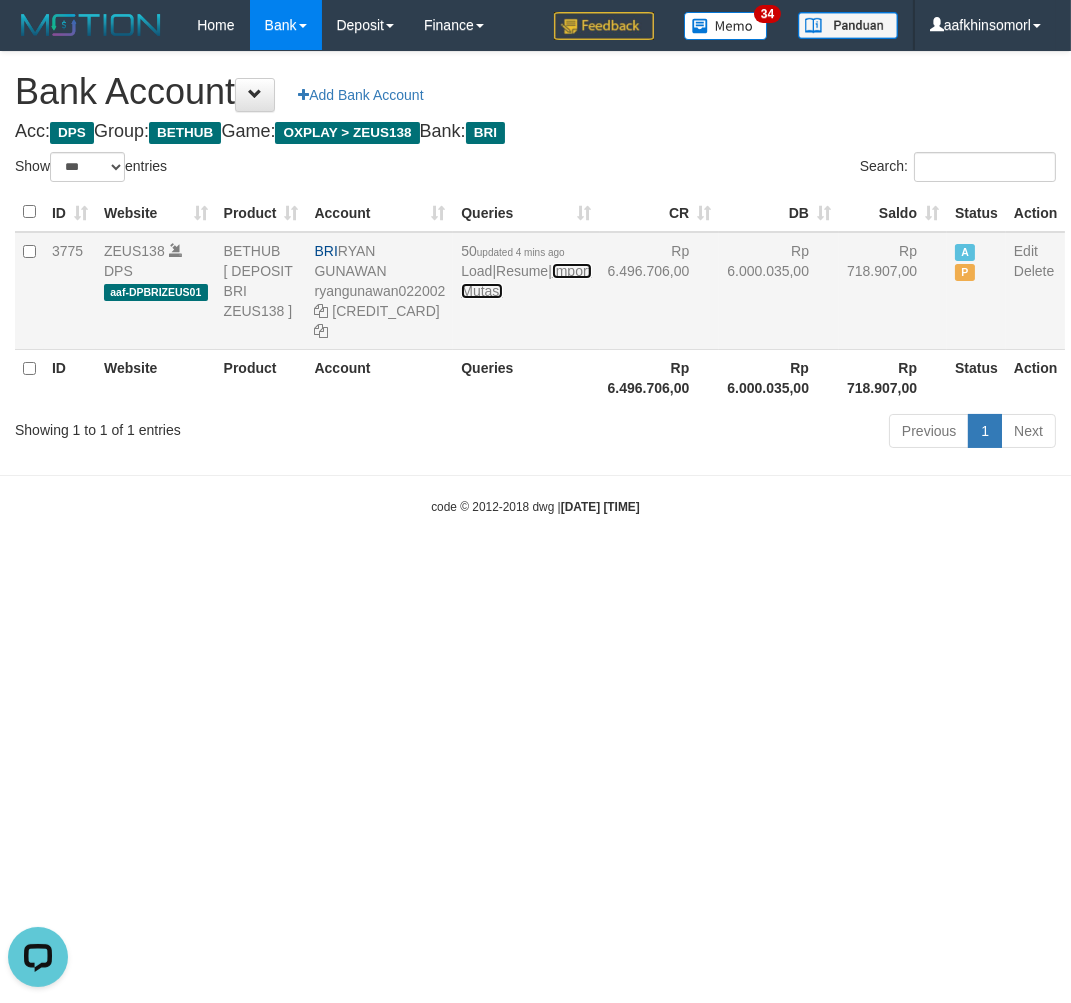 click on "Import Mutasi" at bounding box center [526, 281] 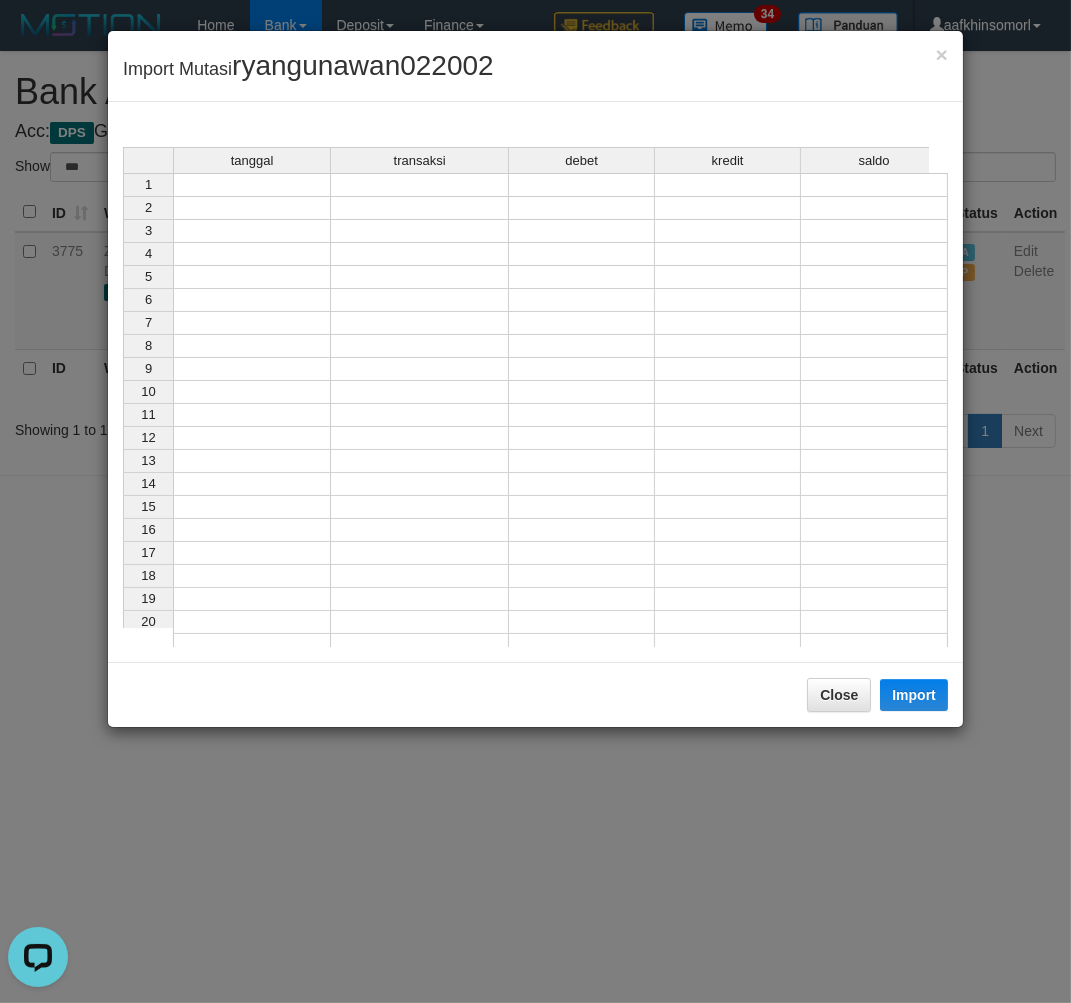 drag, startPoint x: 604, startPoint y: 315, endPoint x: 561, endPoint y: 311, distance: 43.185646 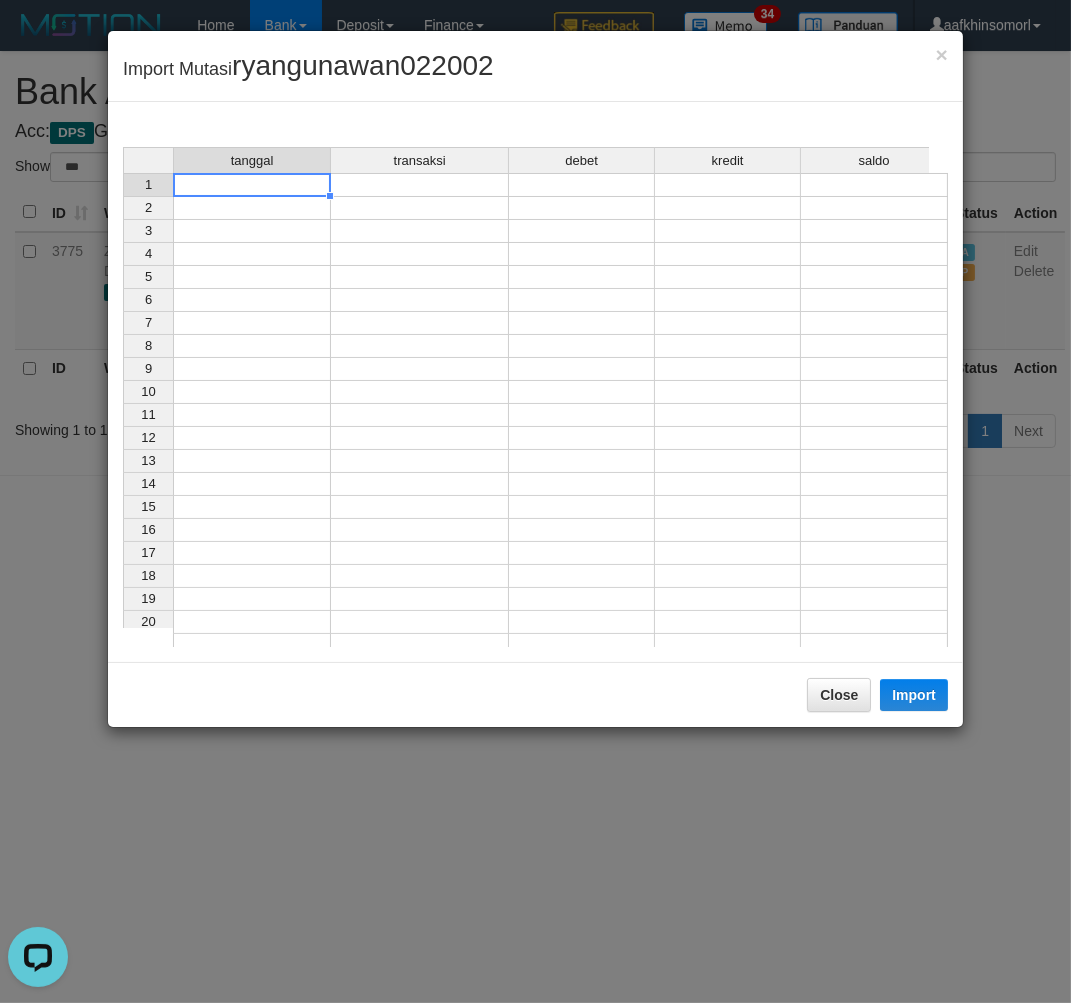 click at bounding box center [252, 185] 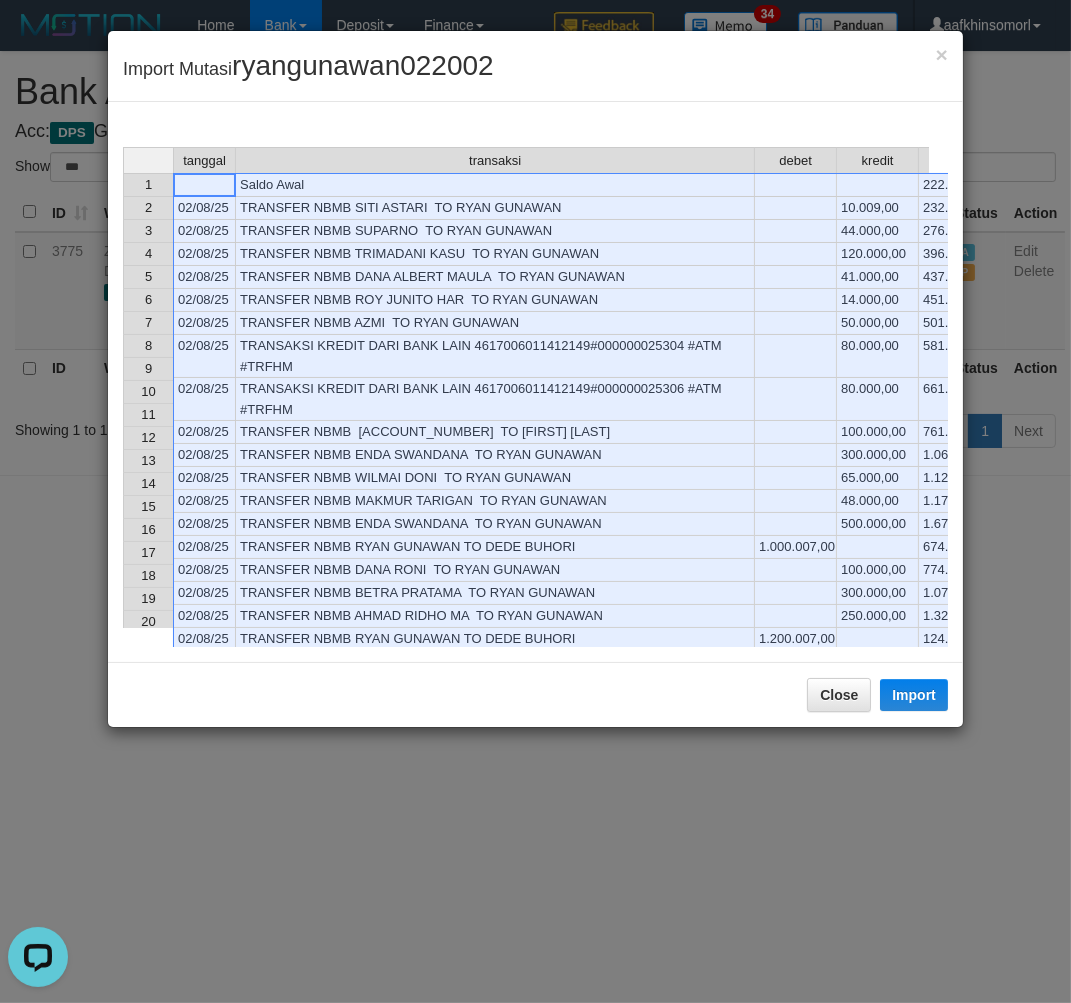 scroll, scrollTop: 67, scrollLeft: 0, axis: vertical 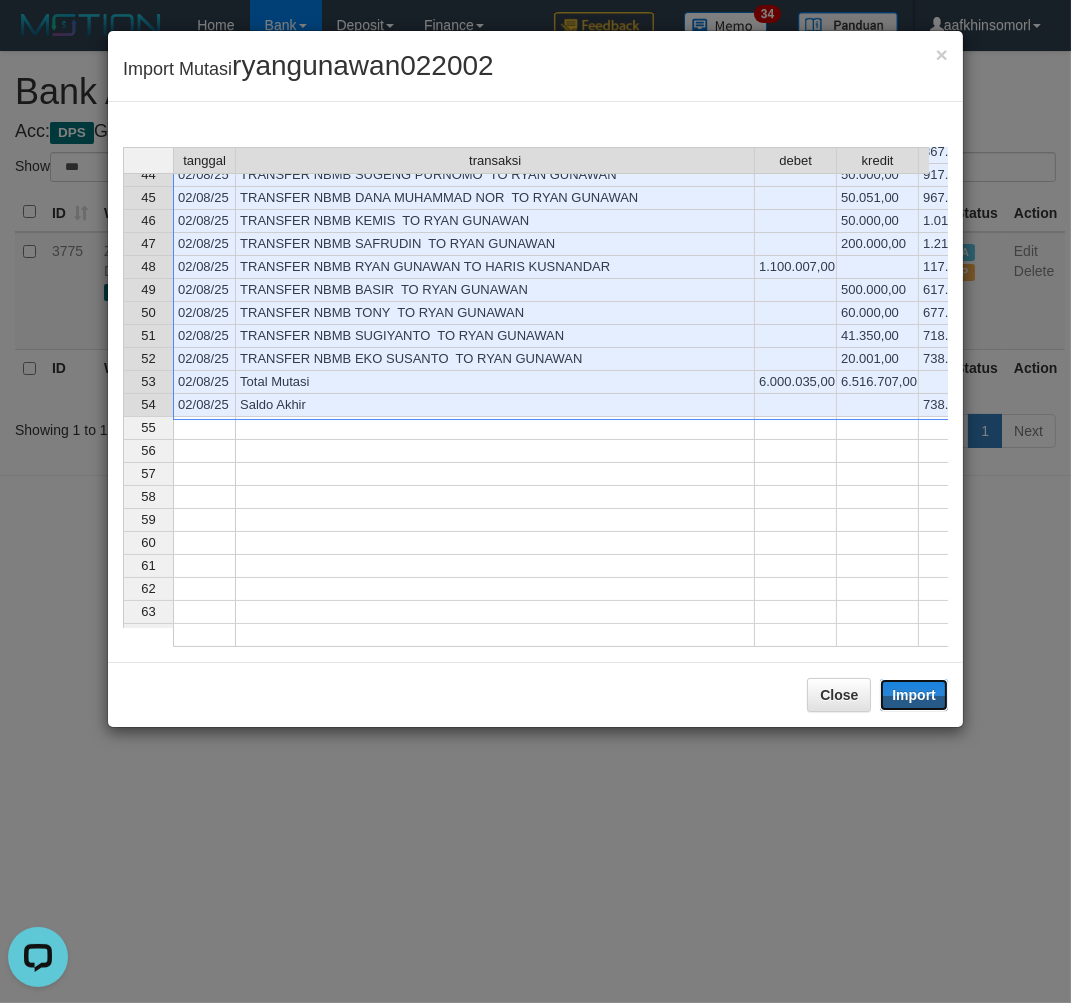 click on "Import" at bounding box center (914, 695) 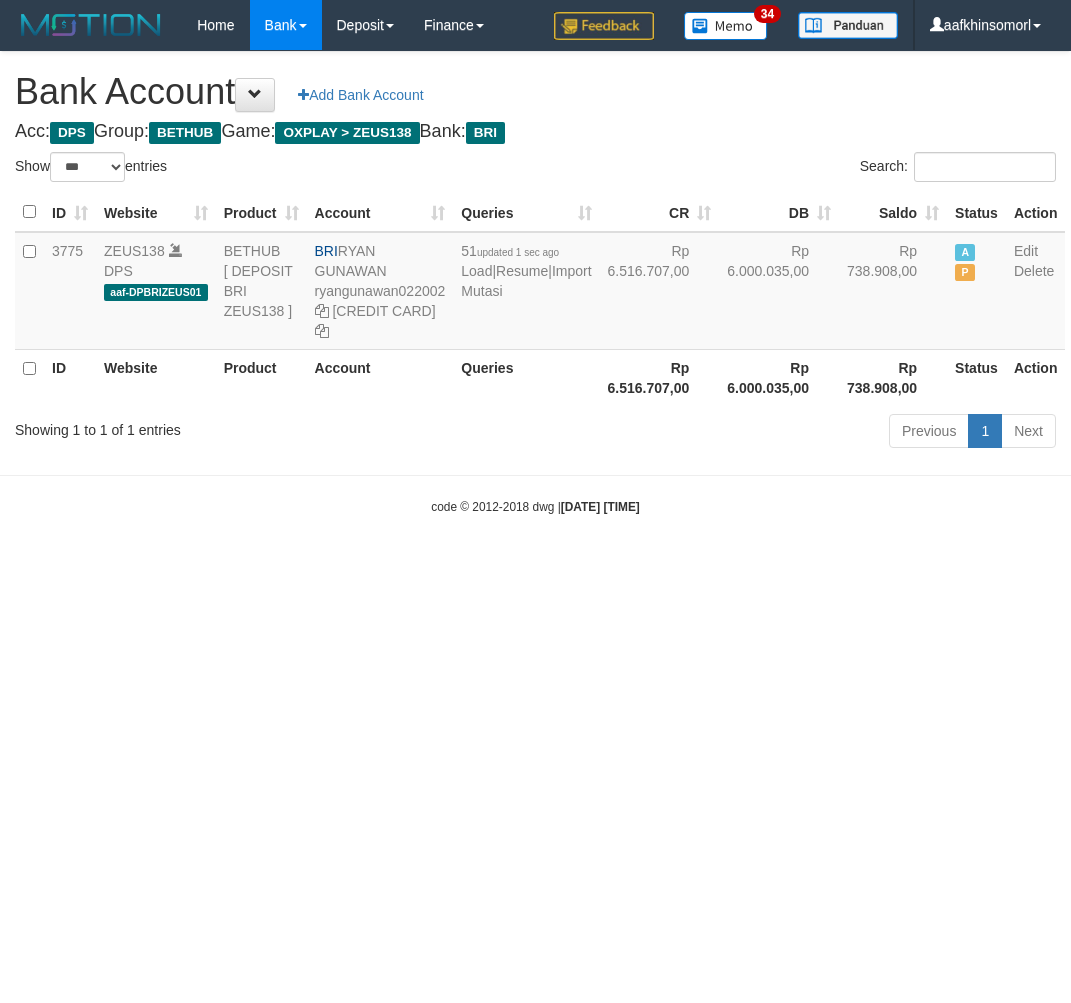select on "***" 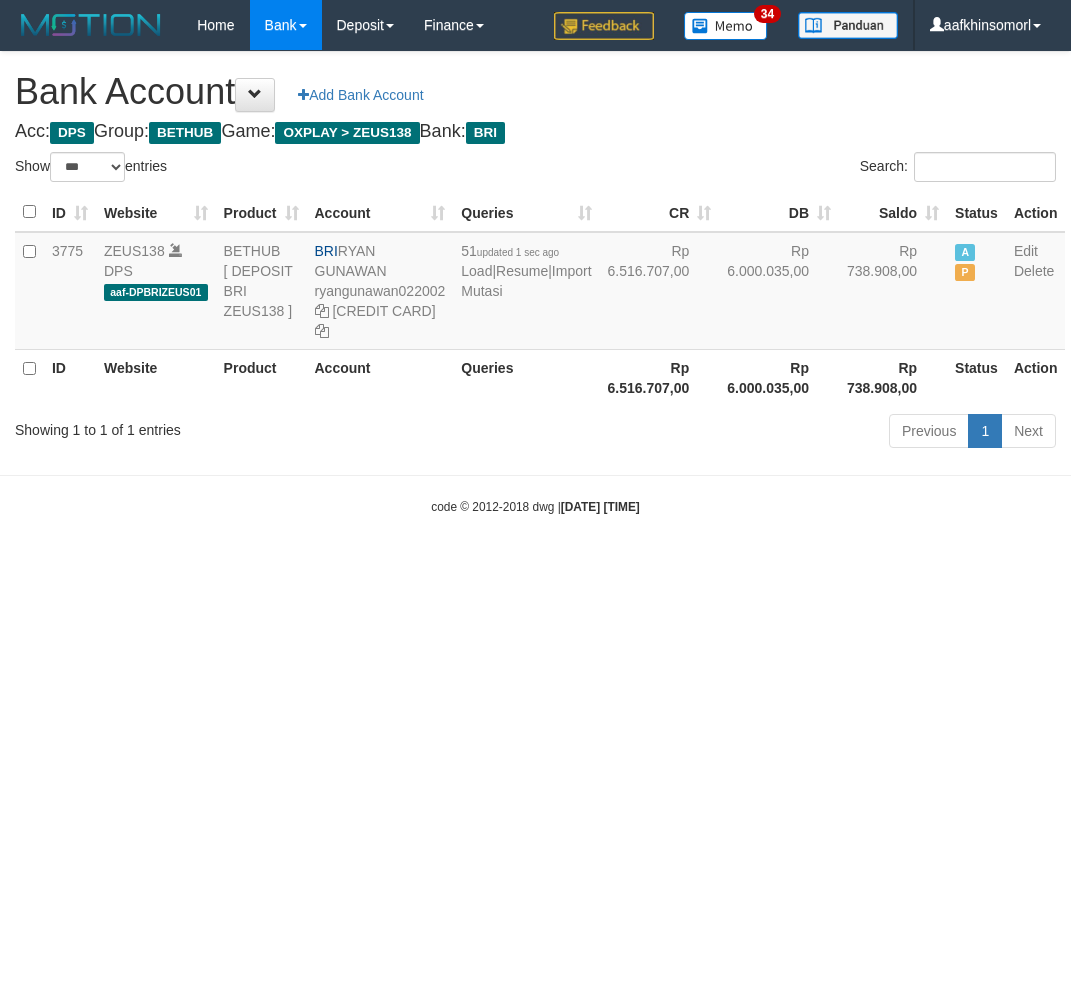 scroll, scrollTop: 0, scrollLeft: 0, axis: both 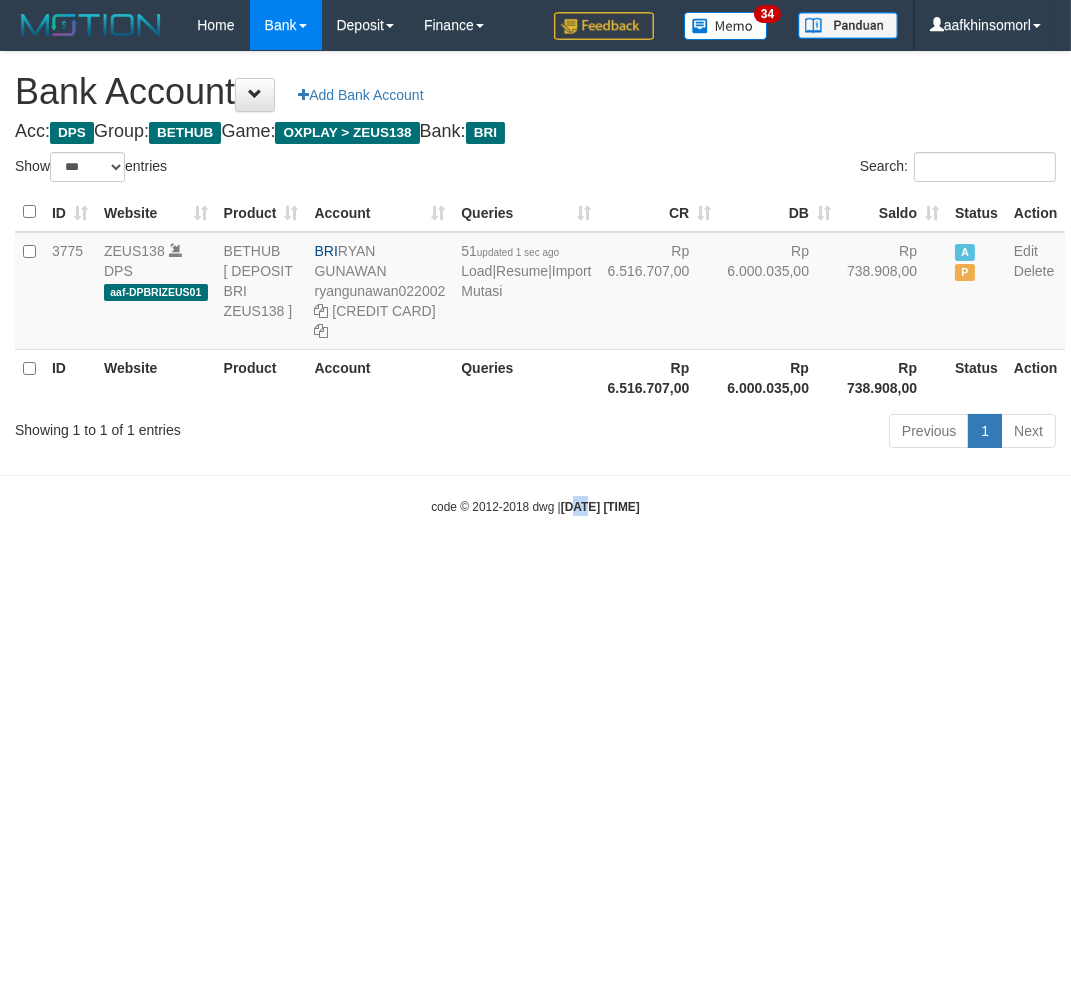 drag, startPoint x: 560, startPoint y: 718, endPoint x: 585, endPoint y: 702, distance: 29.681644 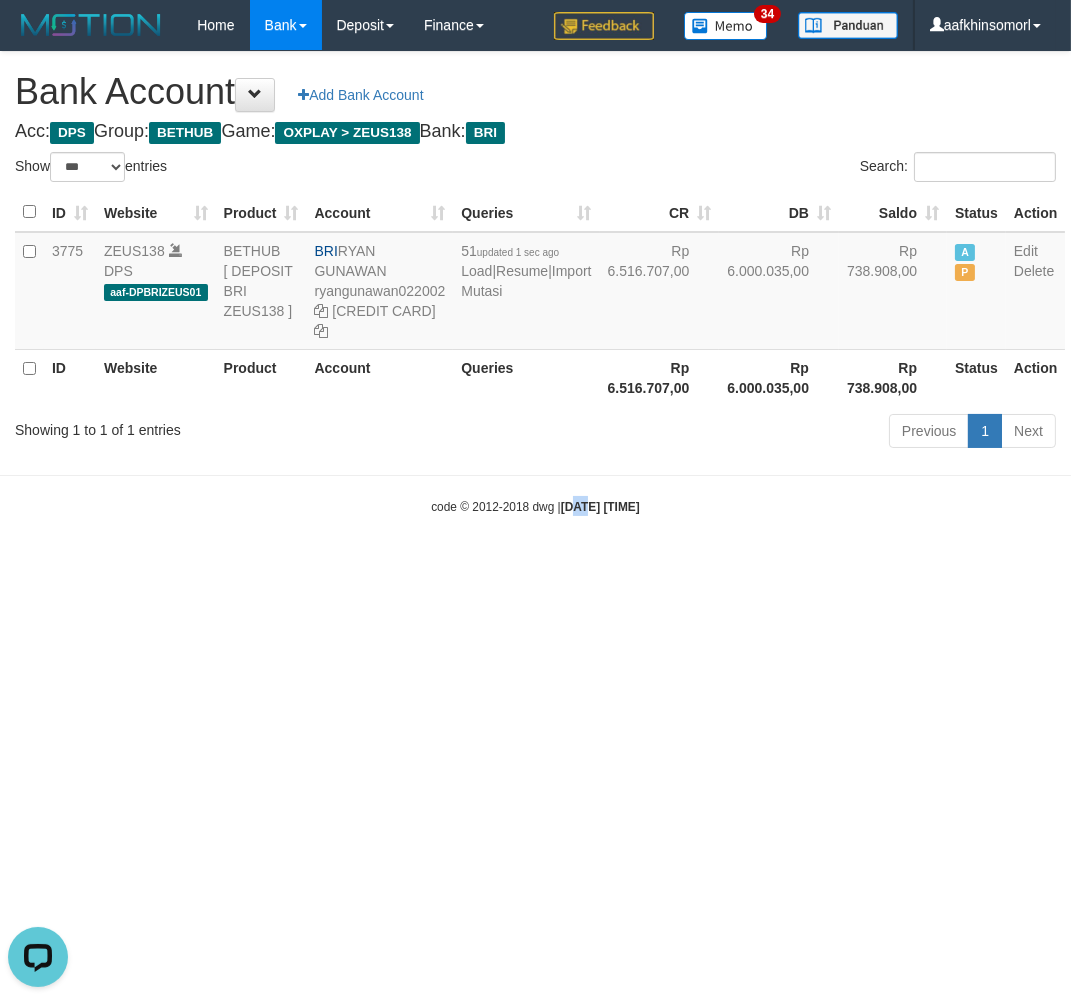 scroll, scrollTop: 0, scrollLeft: 0, axis: both 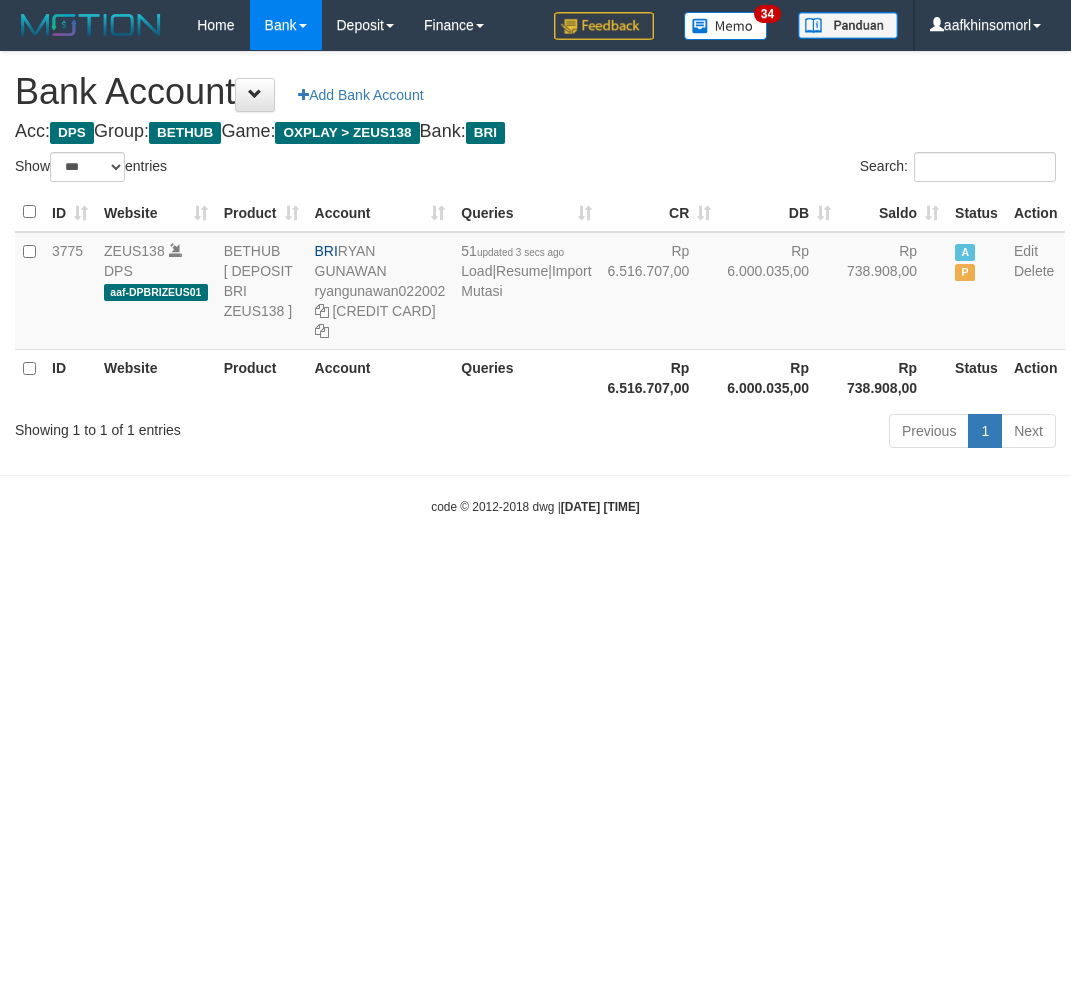 select on "***" 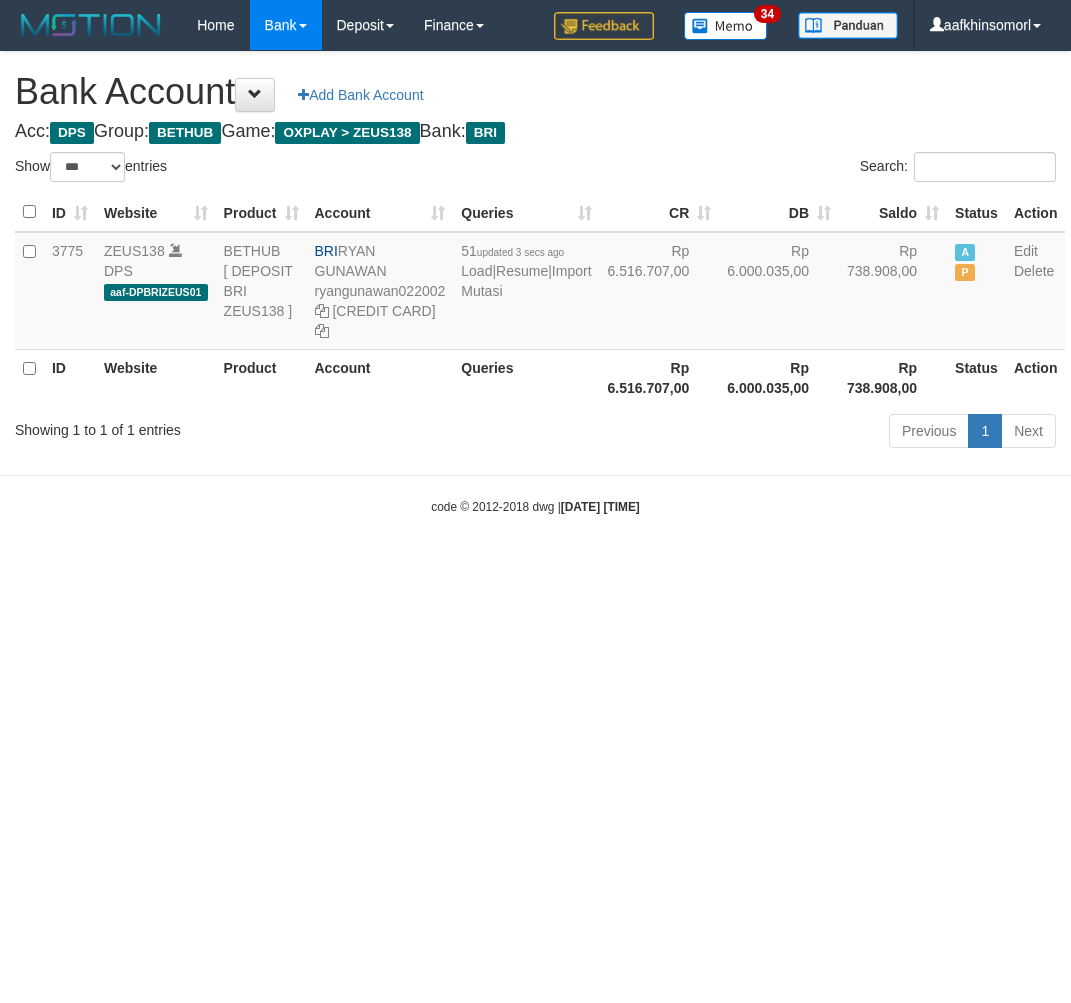 scroll, scrollTop: 0, scrollLeft: 0, axis: both 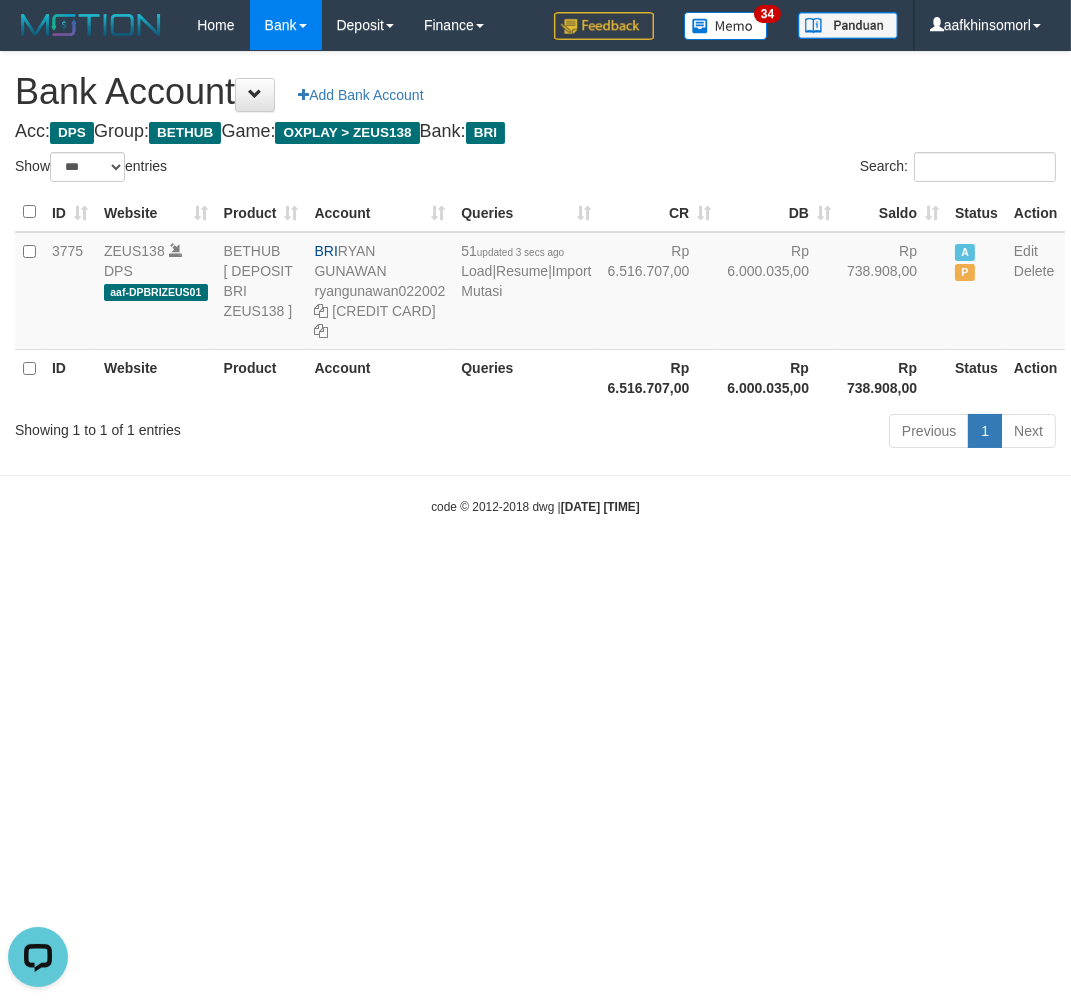 drag, startPoint x: 740, startPoint y: 754, endPoint x: 1007, endPoint y: 422, distance: 426.04343 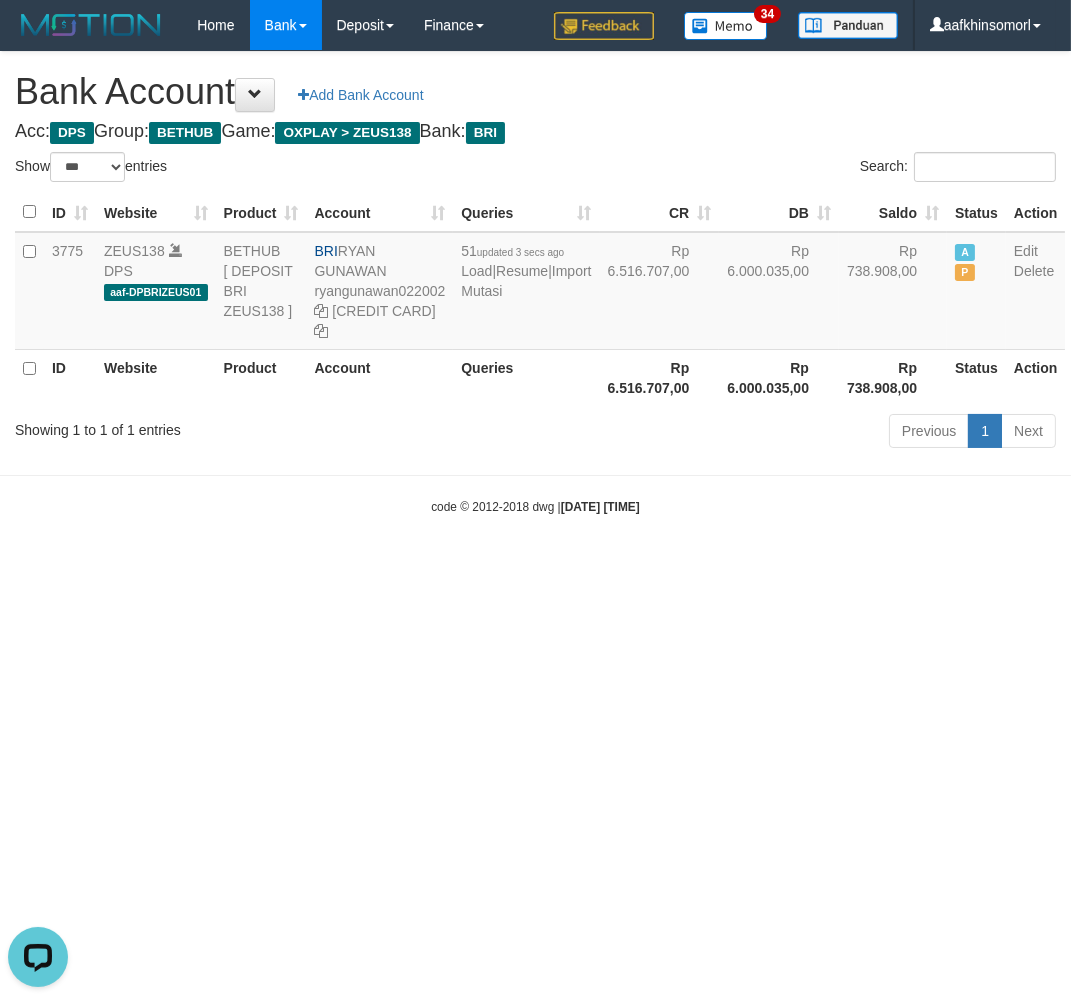 click on "Toggle navigation
Home
Bank
Account List
Load
By Website
Group
[OXPLAY]													ZEUS138
By Load Group (DPS)" at bounding box center (535, 283) 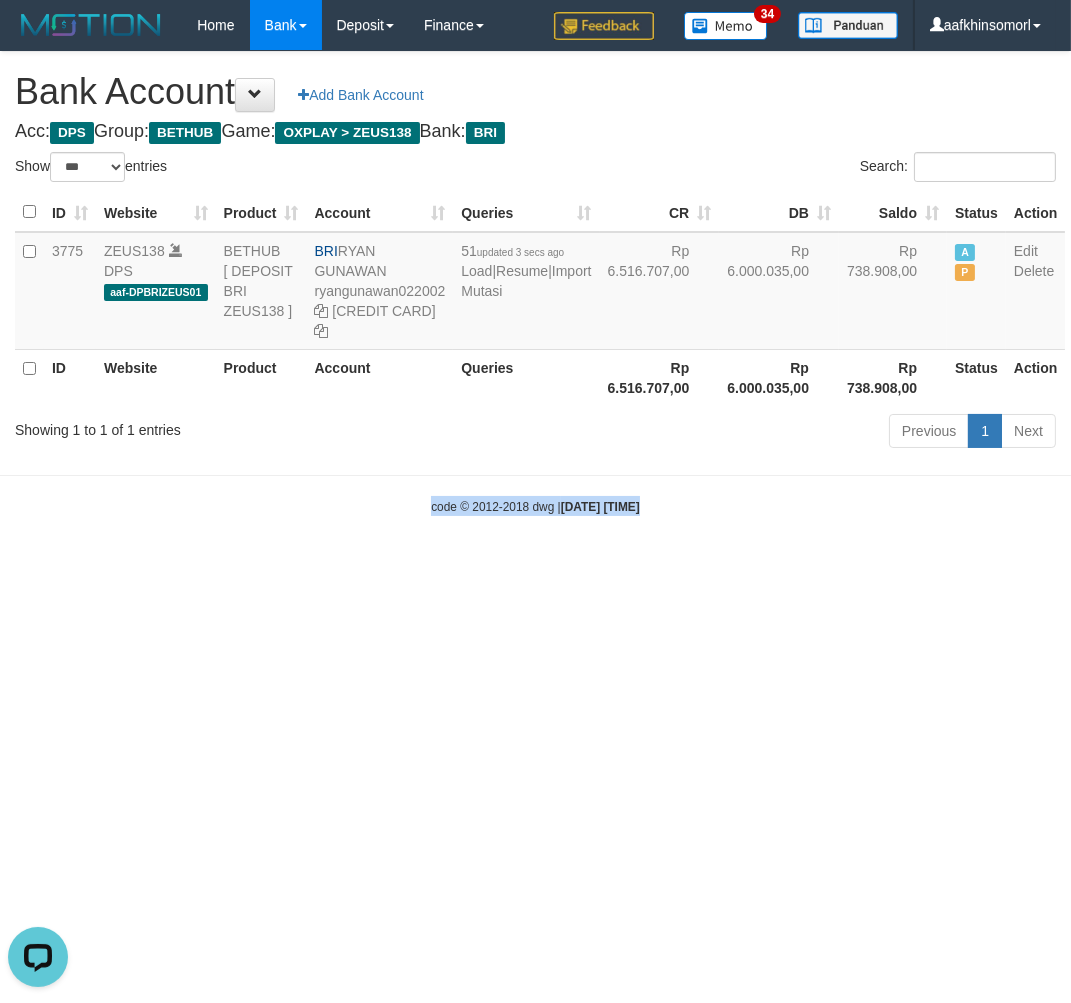 click on "Toggle navigation
Home
Bank
Account List
Load
By Website
Group
[OXPLAY]													ZEUS138
By Load Group (DPS)" at bounding box center [535, 283] 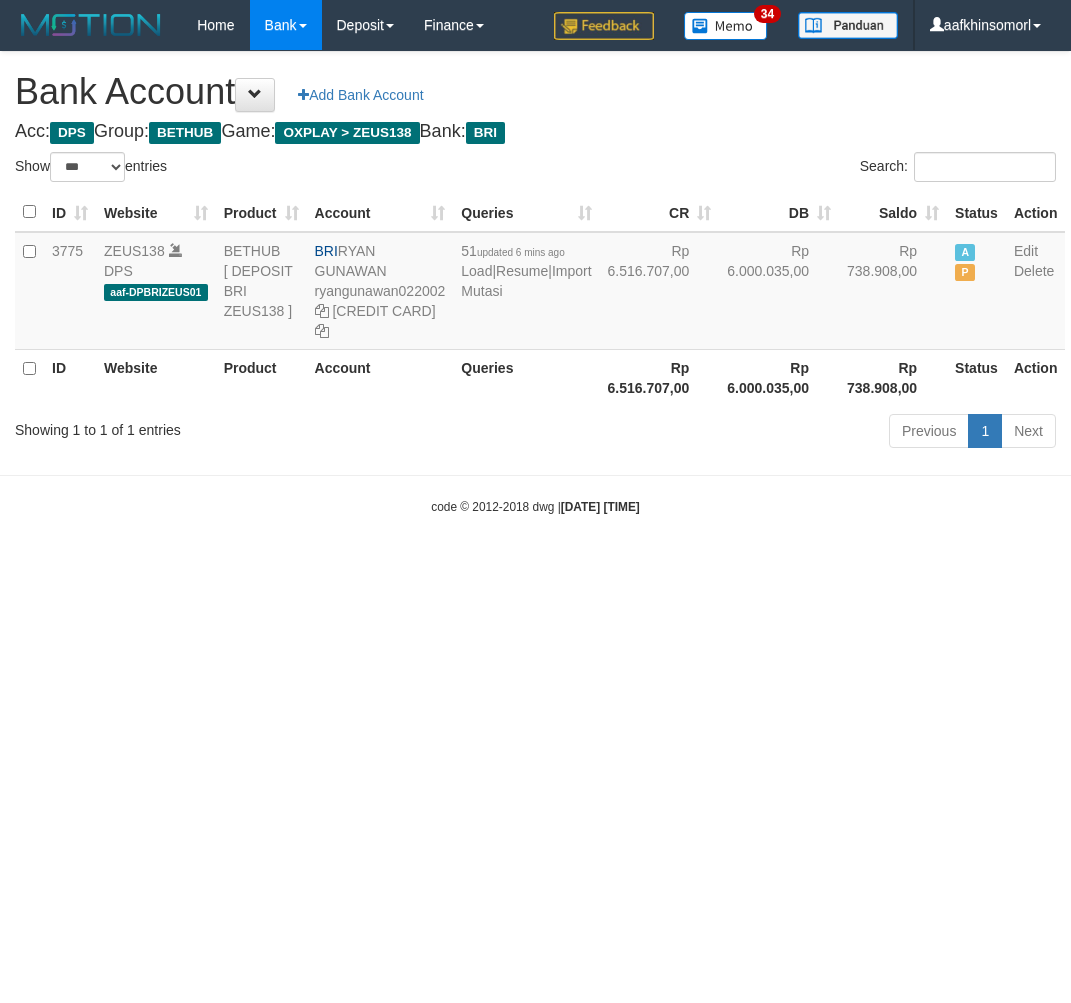 select on "***" 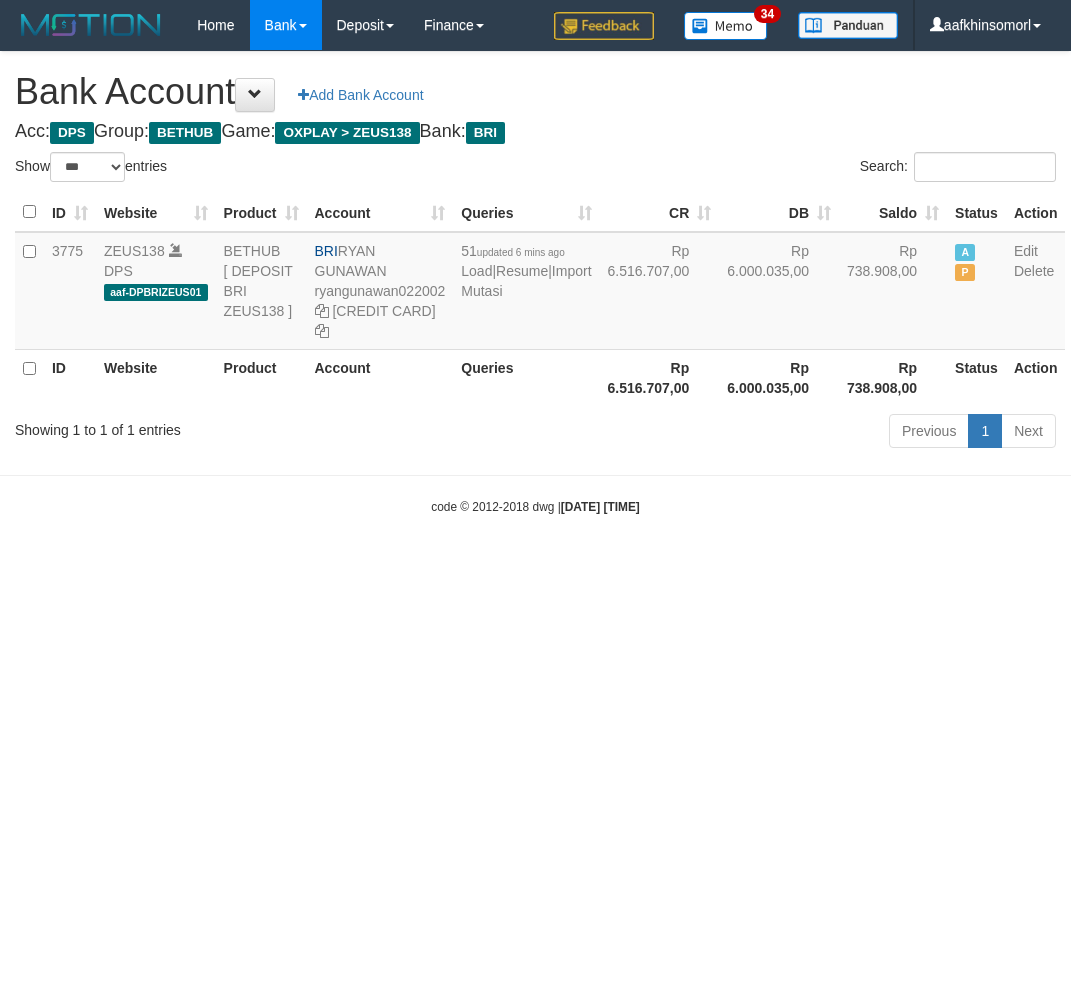 scroll, scrollTop: 0, scrollLeft: 0, axis: both 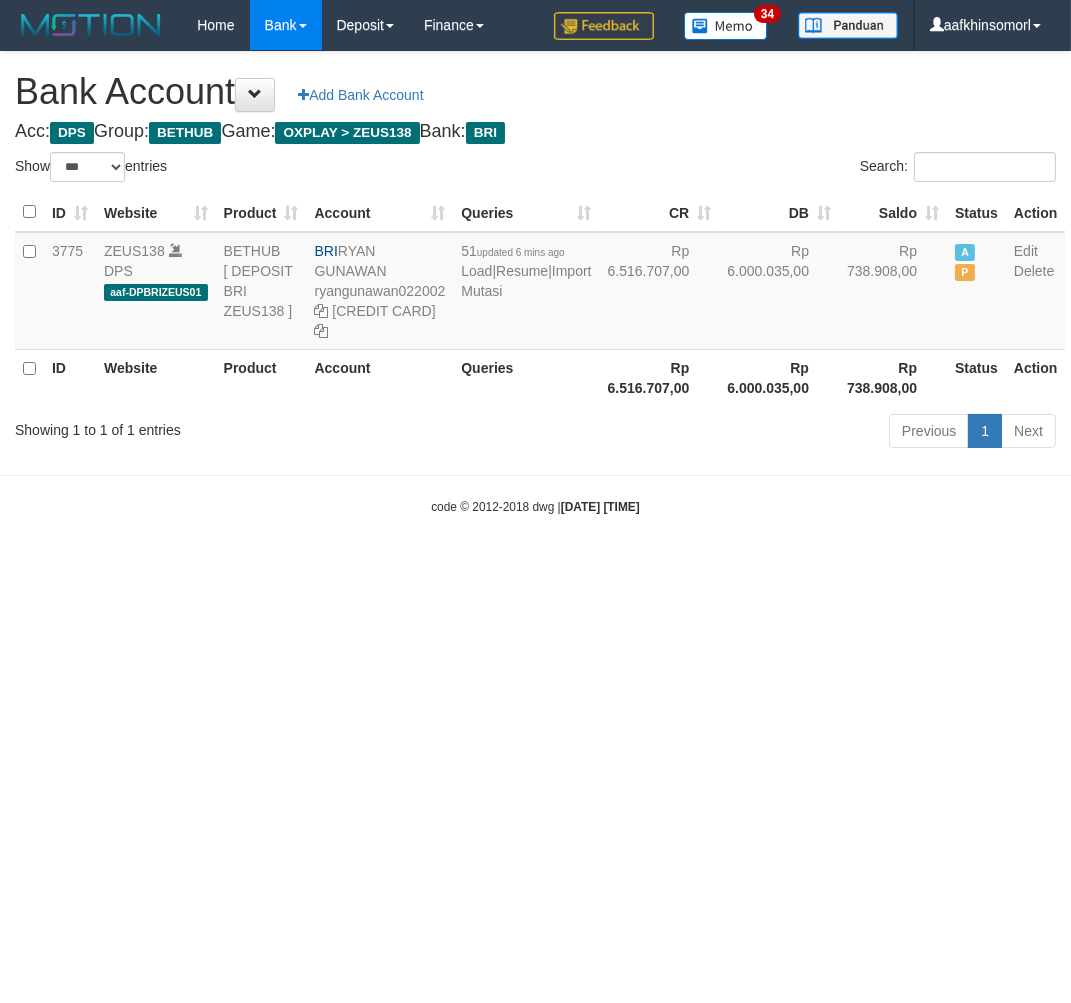 click on "Toggle navigation
Home
Bank
Account List
Load
By Website
Group
[OXPLAY]													ZEUS138
By Load Group (DPS)" at bounding box center [535, 283] 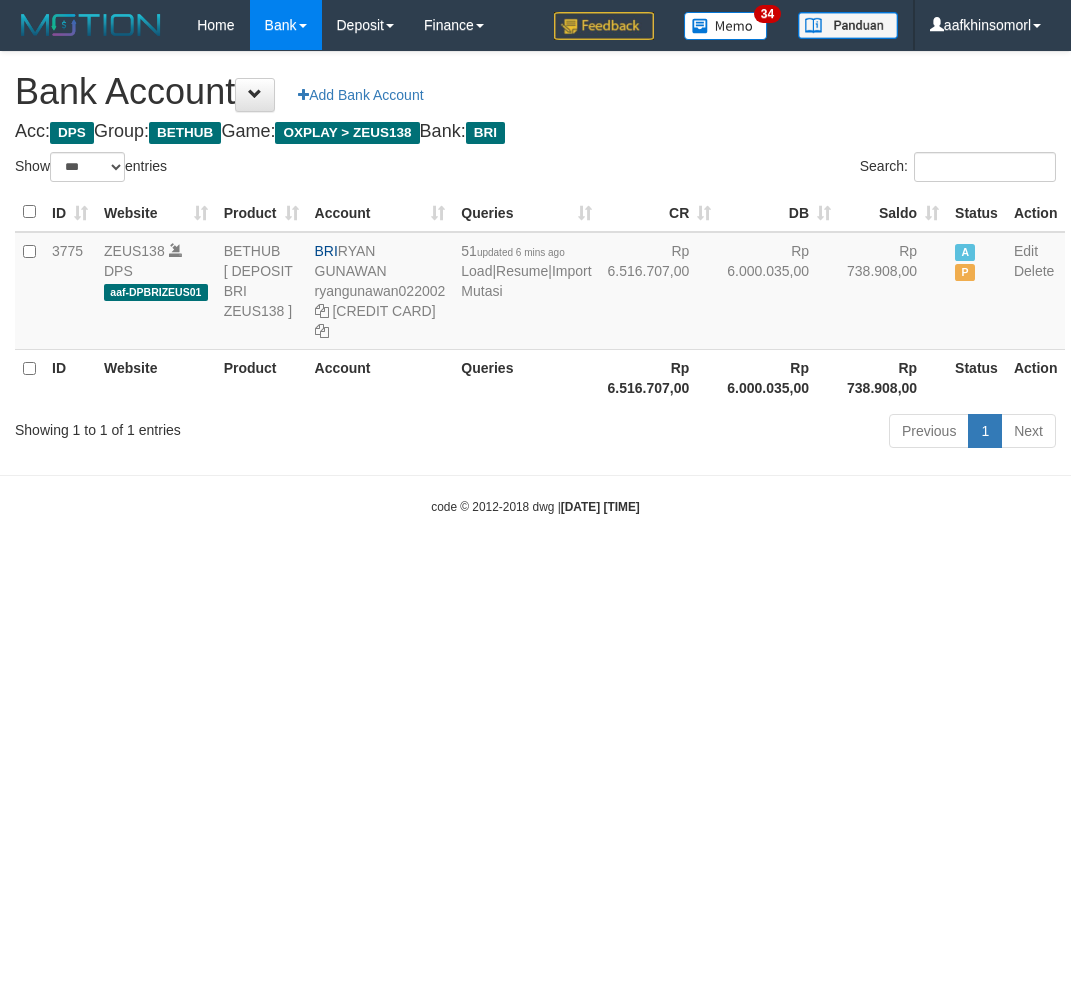 select on "***" 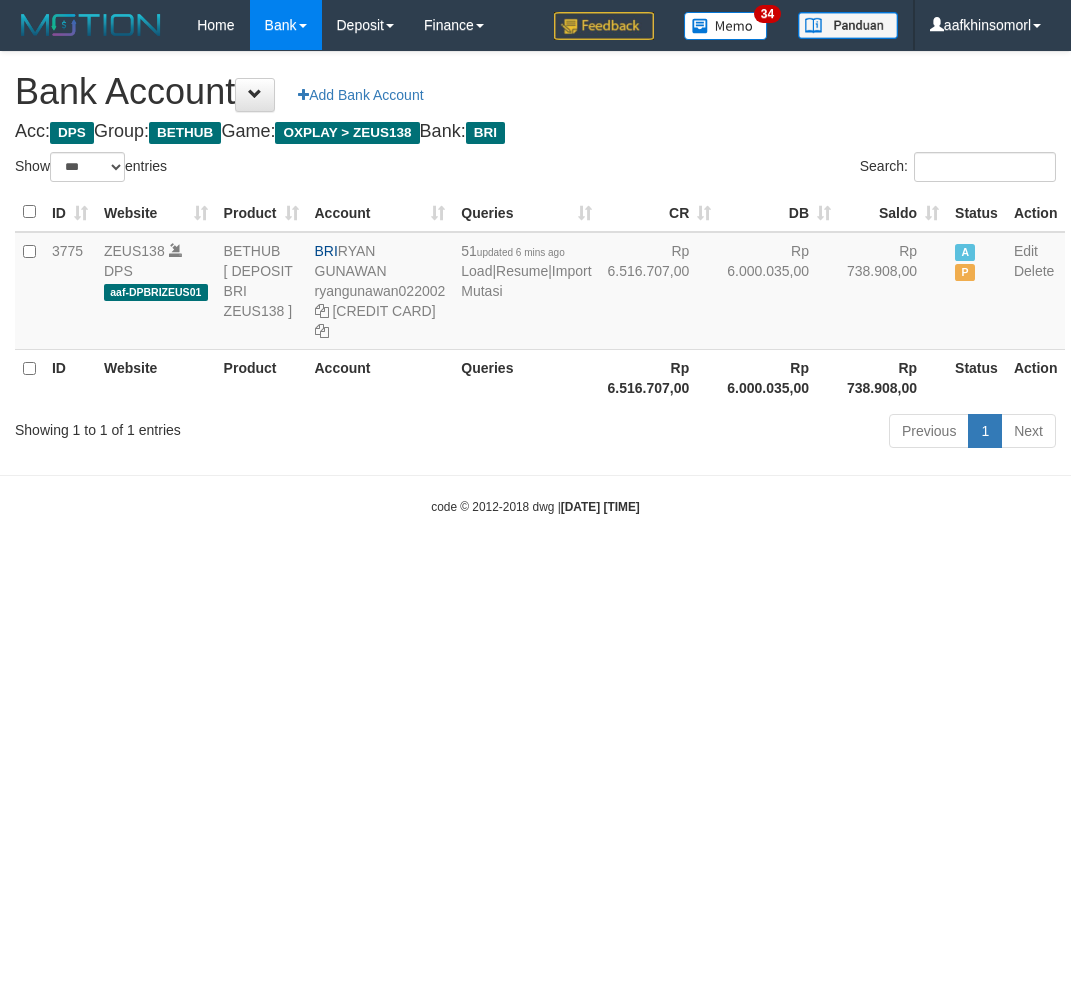 scroll, scrollTop: 0, scrollLeft: 0, axis: both 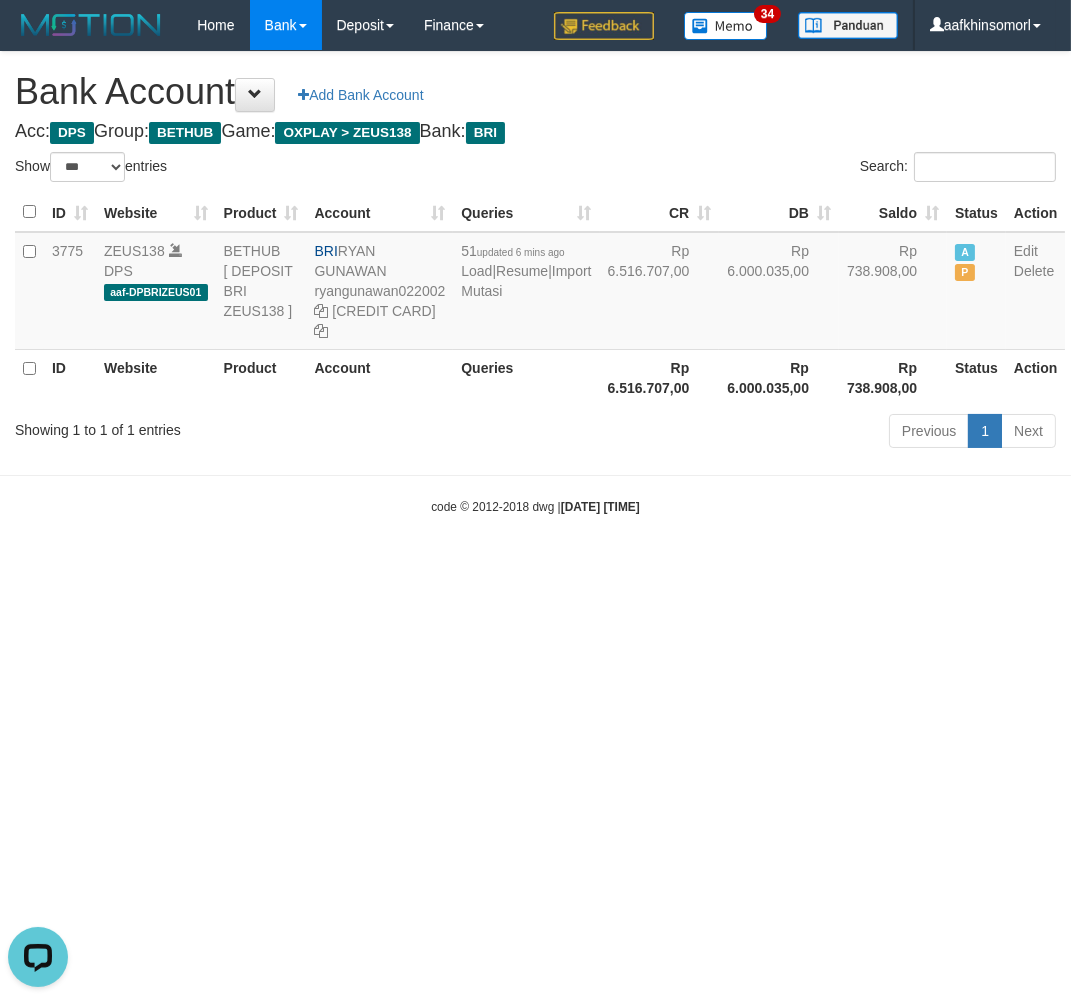 click on "Toggle navigation
Home
Bank
Account List
Load
By Website
Group
[OXPLAY]													ZEUS138
By Load Group (DPS)" at bounding box center (535, 283) 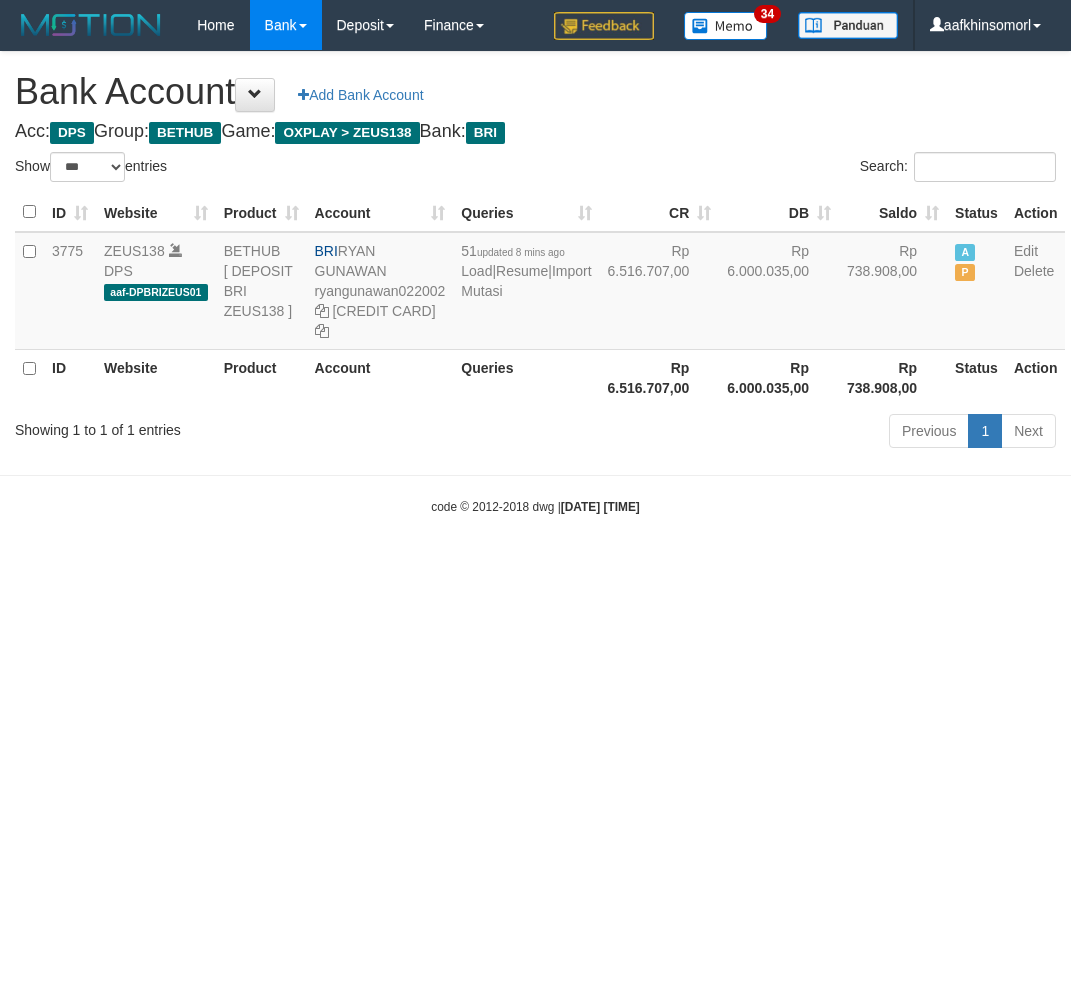 select on "***" 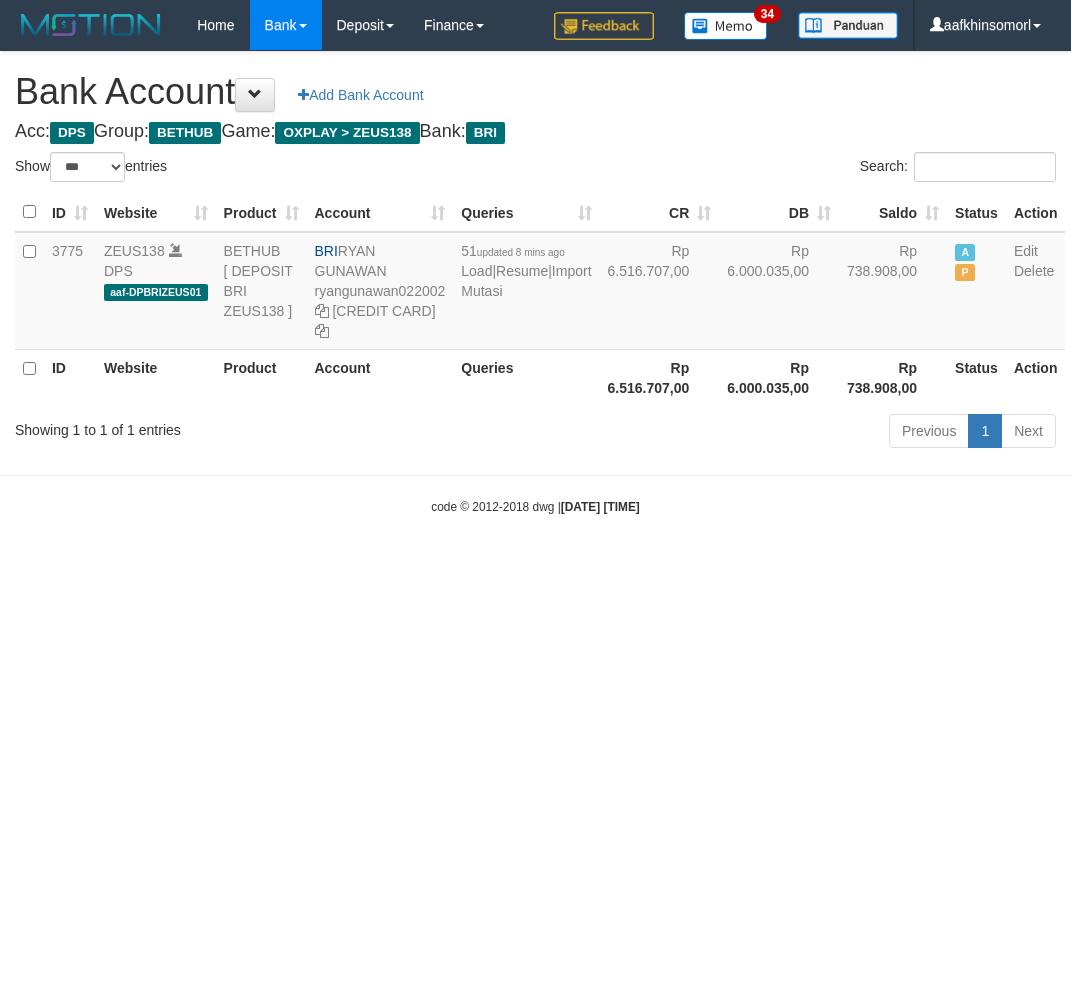 scroll, scrollTop: 0, scrollLeft: 0, axis: both 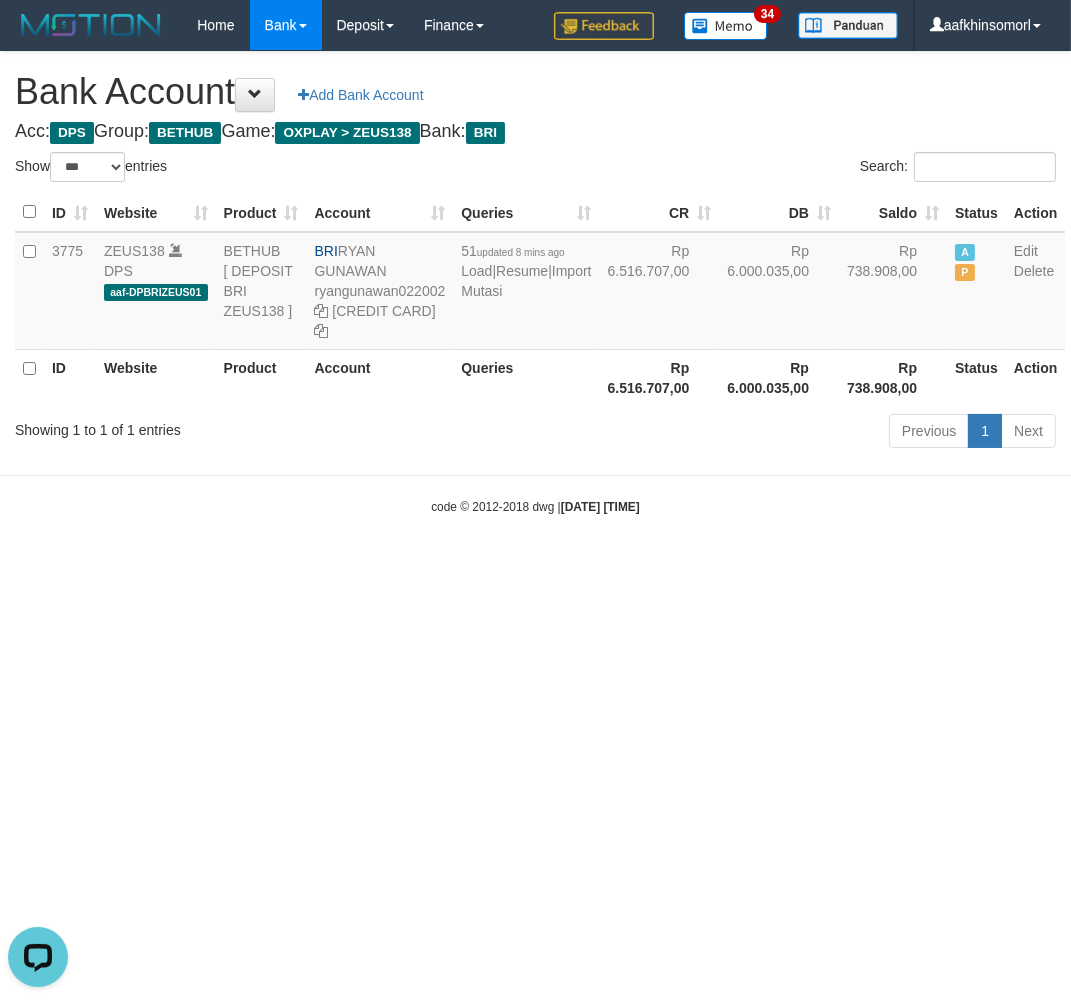 click on "Toggle navigation
Home
Bank
Account List
Load
By Website
Group
[OXPLAY]													ZEUS138
By Load Group (DPS)" at bounding box center [535, 283] 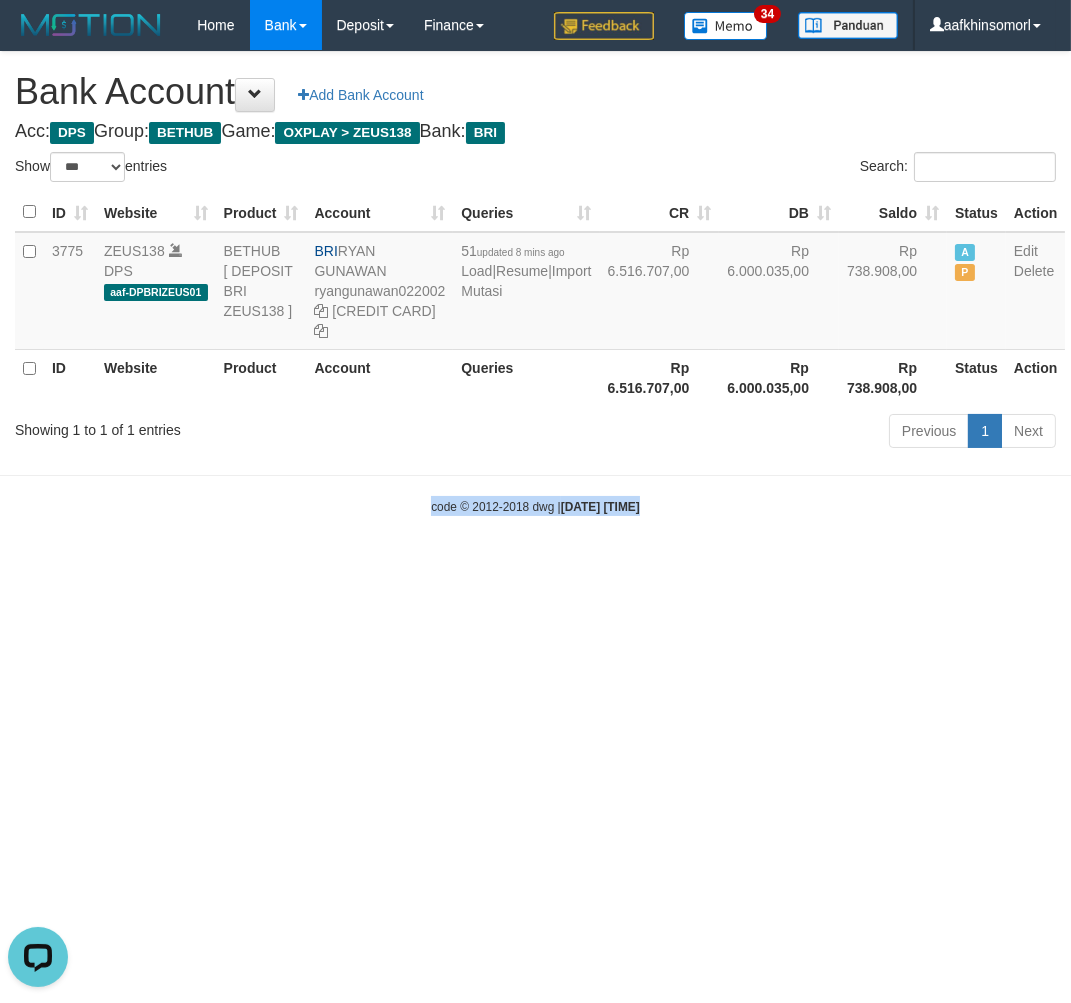 click on "Toggle navigation
Home
Bank
Account List
Load
By Website
Group
[OXPLAY]													ZEUS138
By Load Group (DPS)" at bounding box center (535, 283) 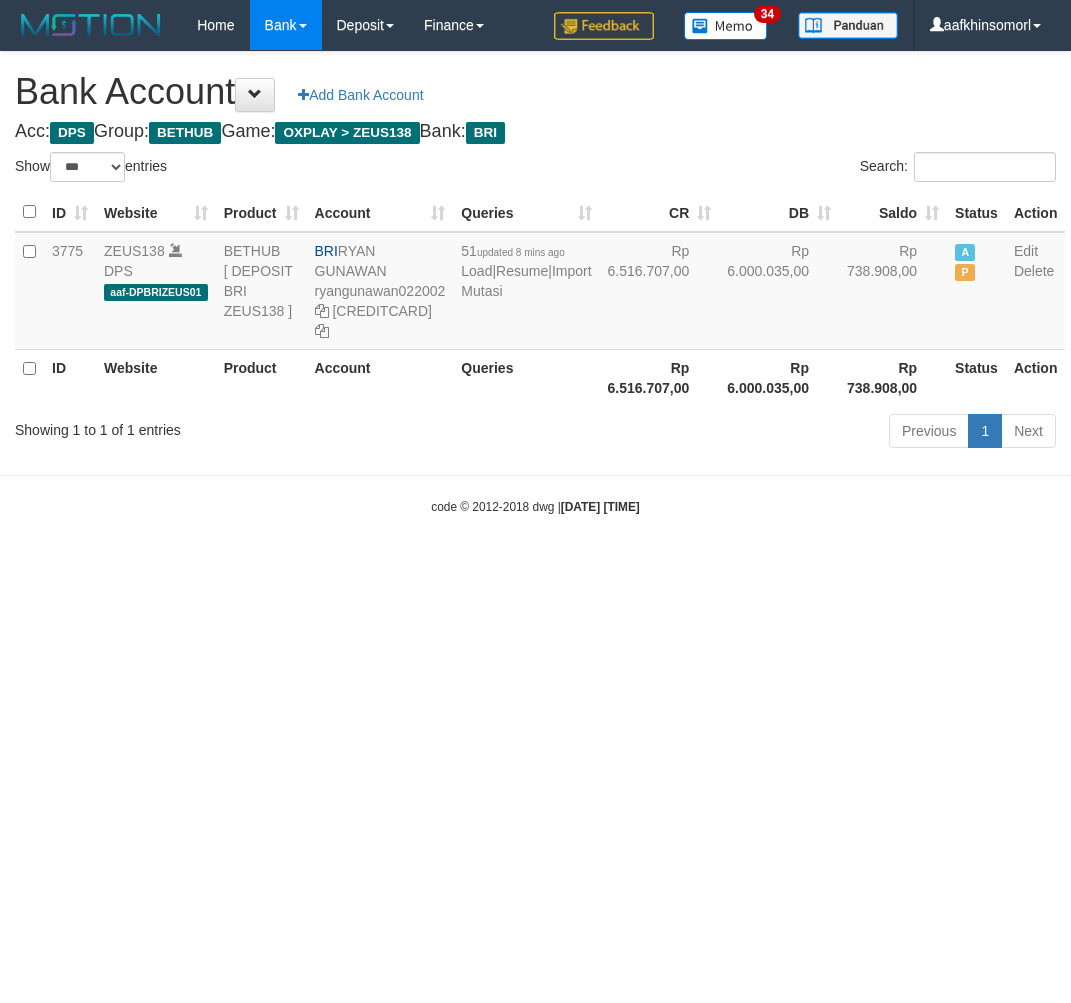 select on "***" 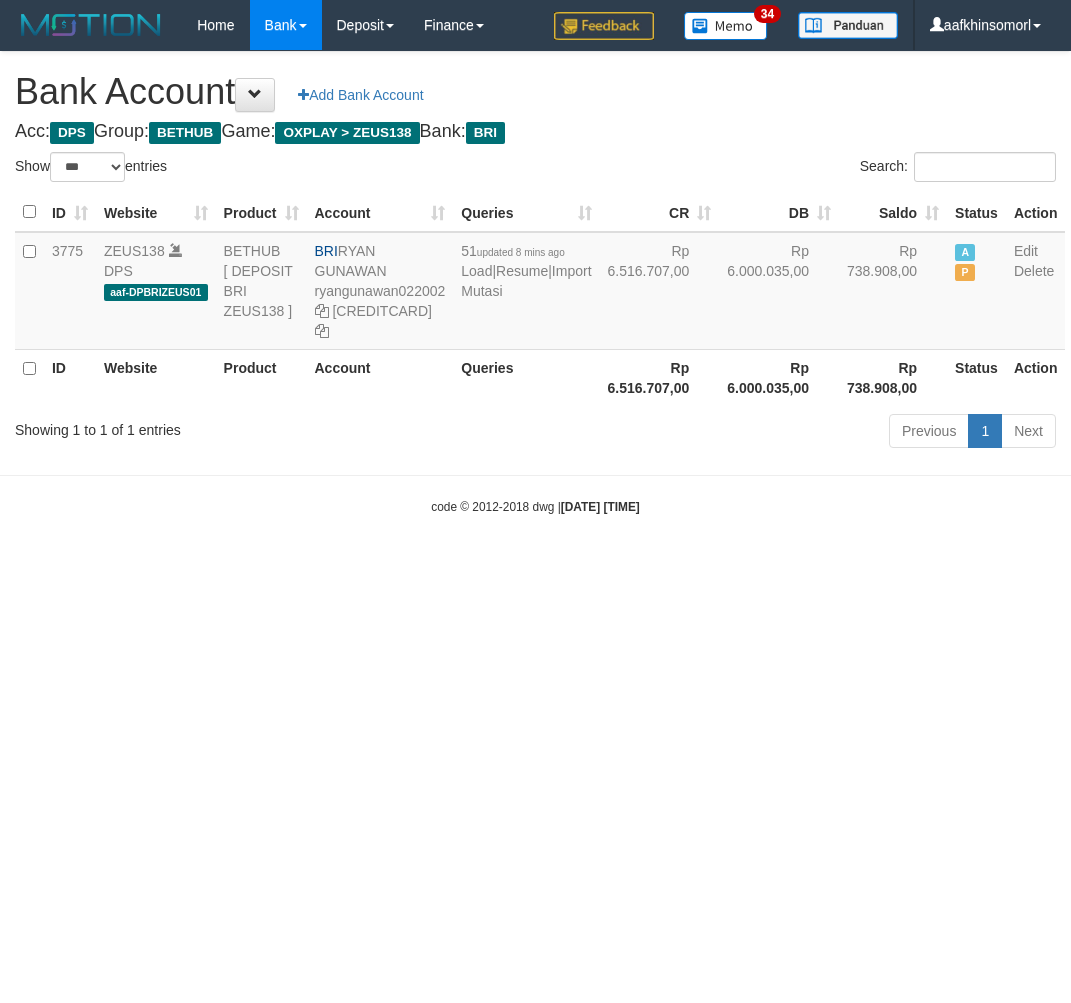 scroll, scrollTop: 0, scrollLeft: 0, axis: both 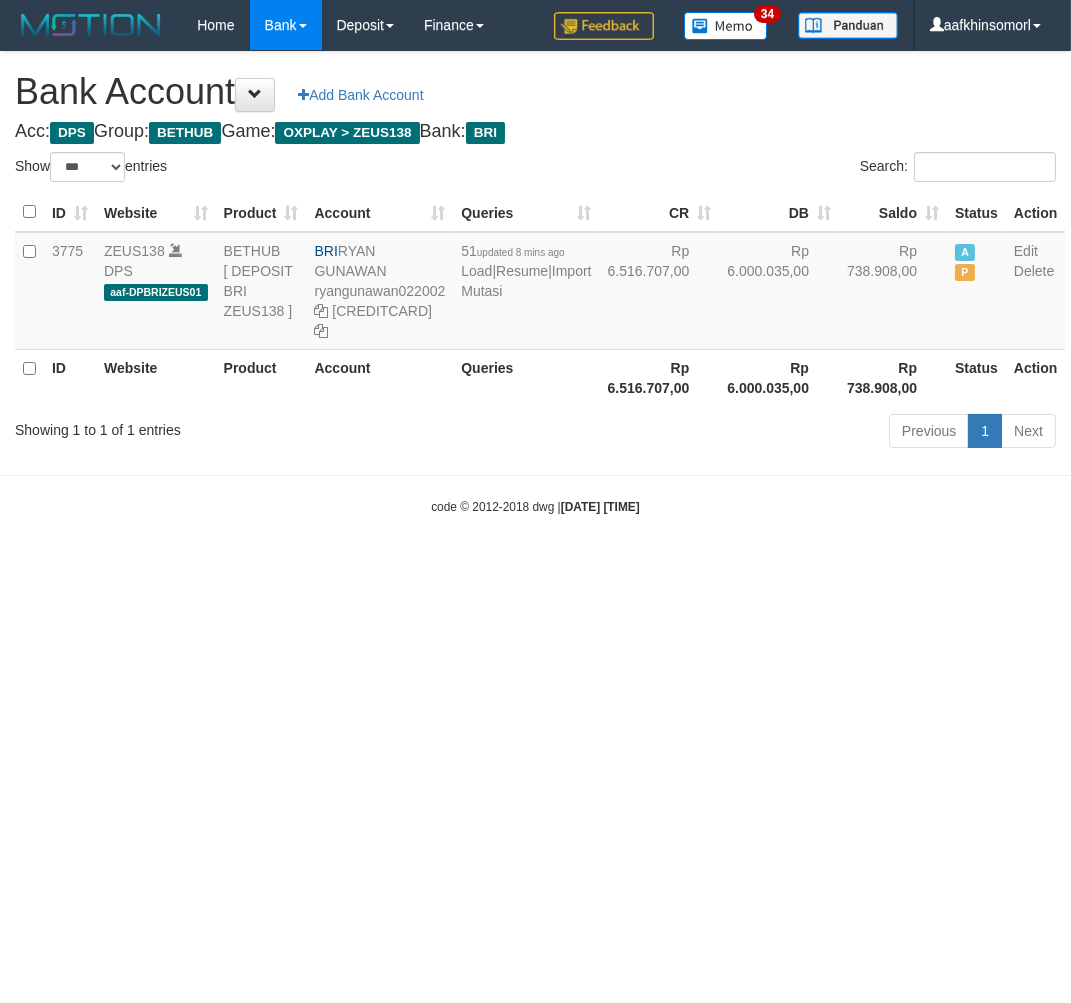 click on "Toggle navigation
Home
Bank
Account List
Load
By Website
Group
[OXPLAY]													ZEUS138
By Load Group (DPS)" at bounding box center (535, 283) 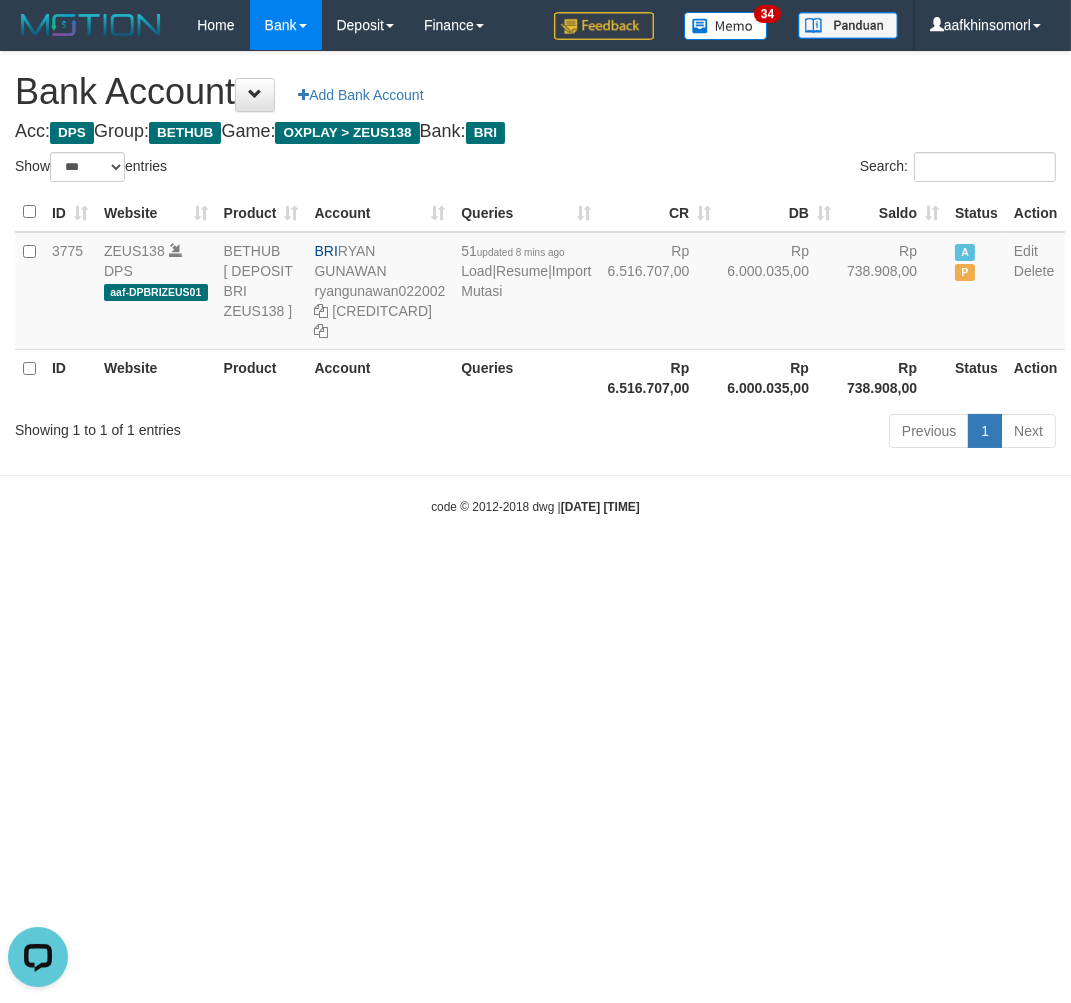 scroll, scrollTop: 0, scrollLeft: 0, axis: both 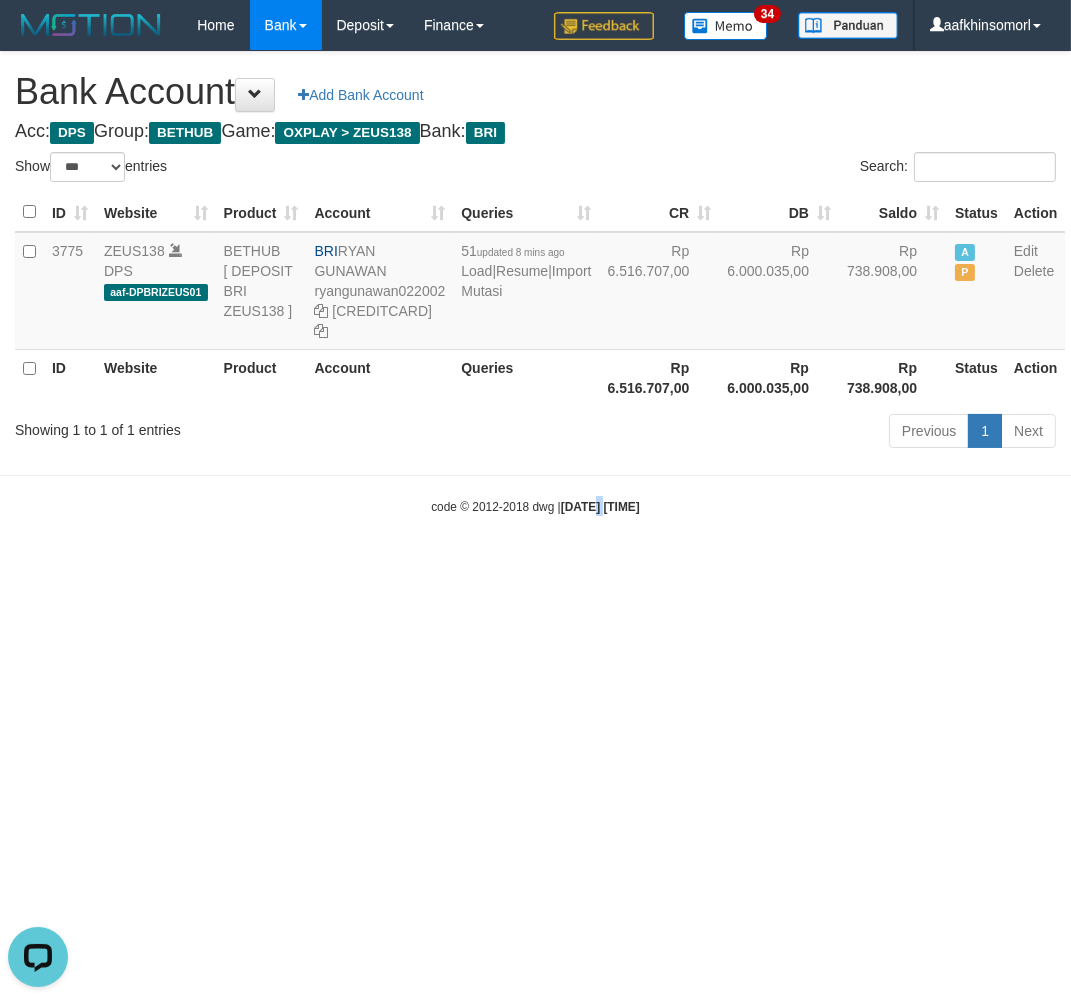 click on "Toggle navigation
Home
Bank
Account List
Load
By Website
Group
[OXPLAY]													ZEUS138
By Load Group (DPS)" at bounding box center (535, 283) 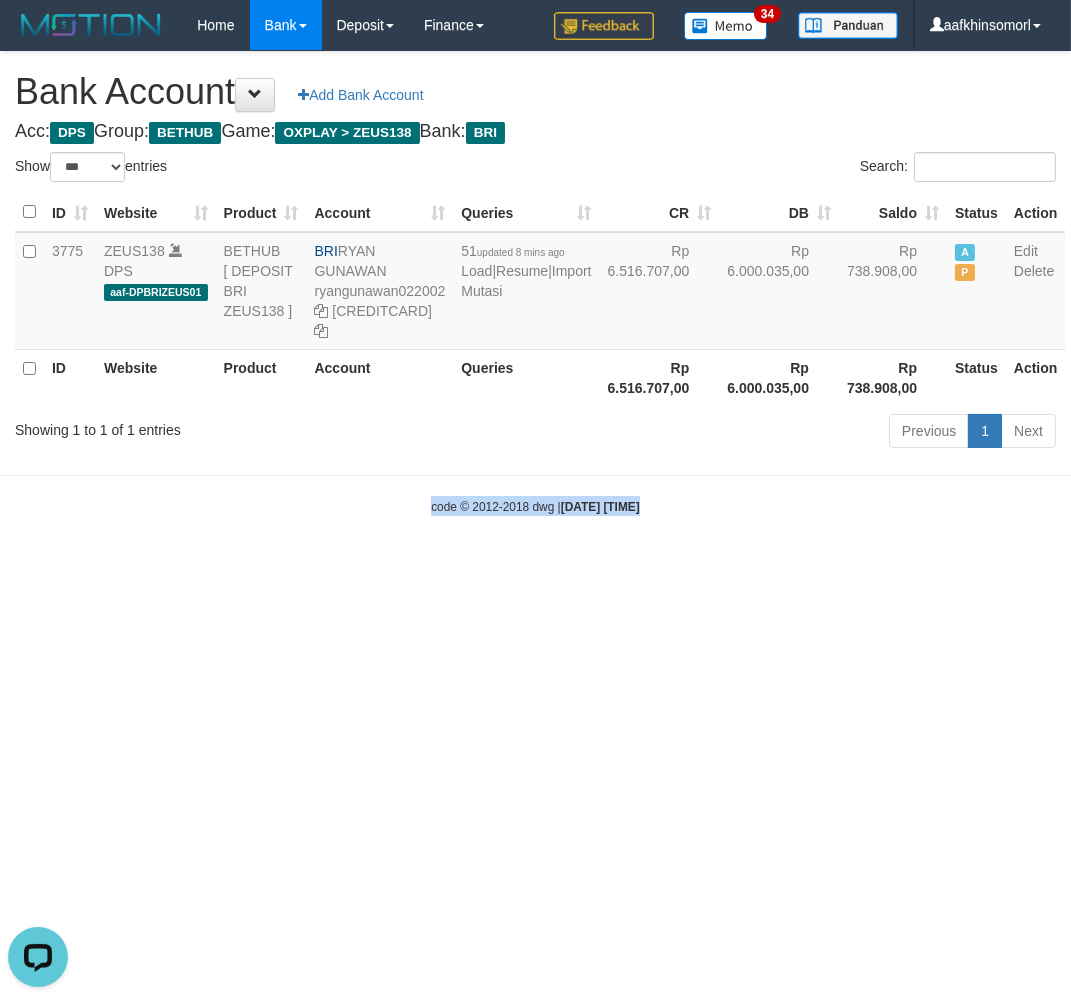 click on "Toggle navigation
Home
Bank
Account List
Load
By Website
Group
[OXPLAY]													ZEUS138
By Load Group (DPS)" at bounding box center [535, 283] 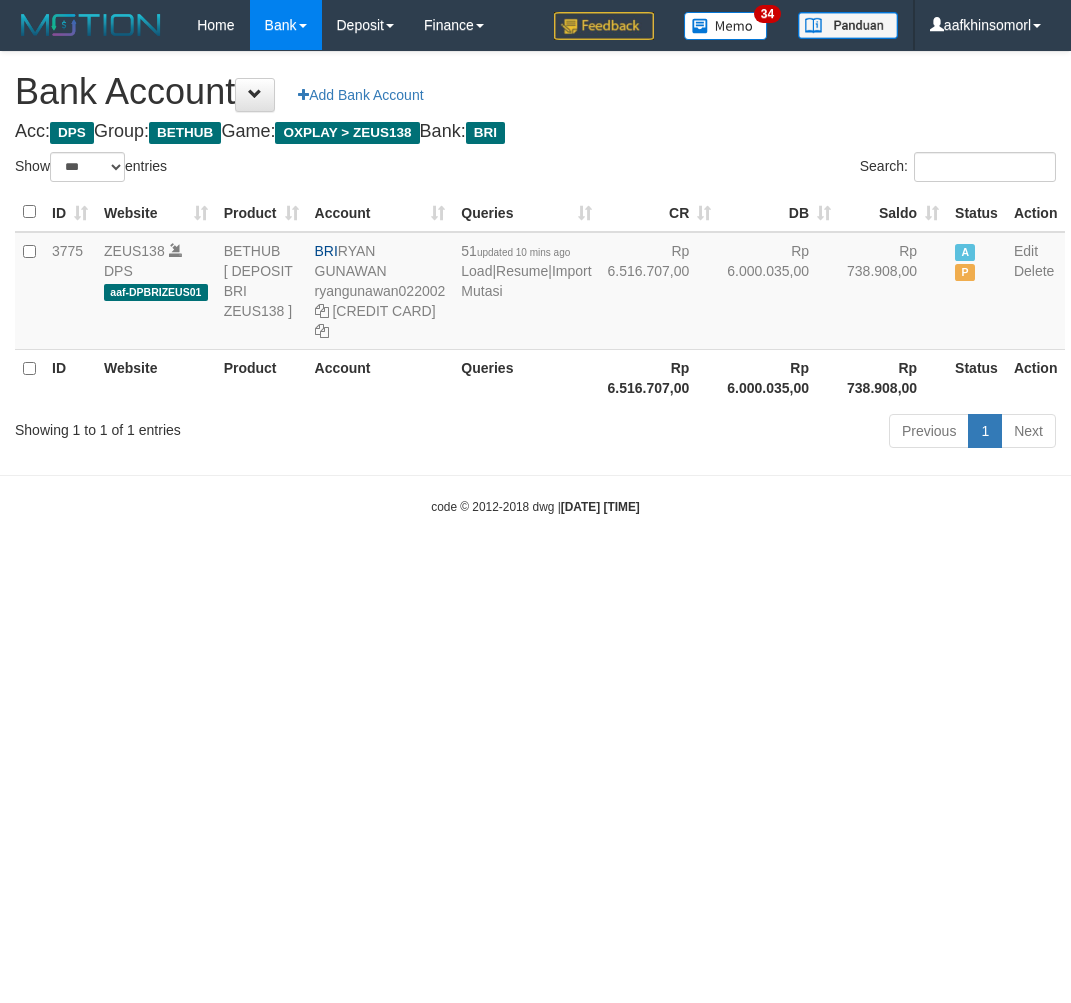 select on "***" 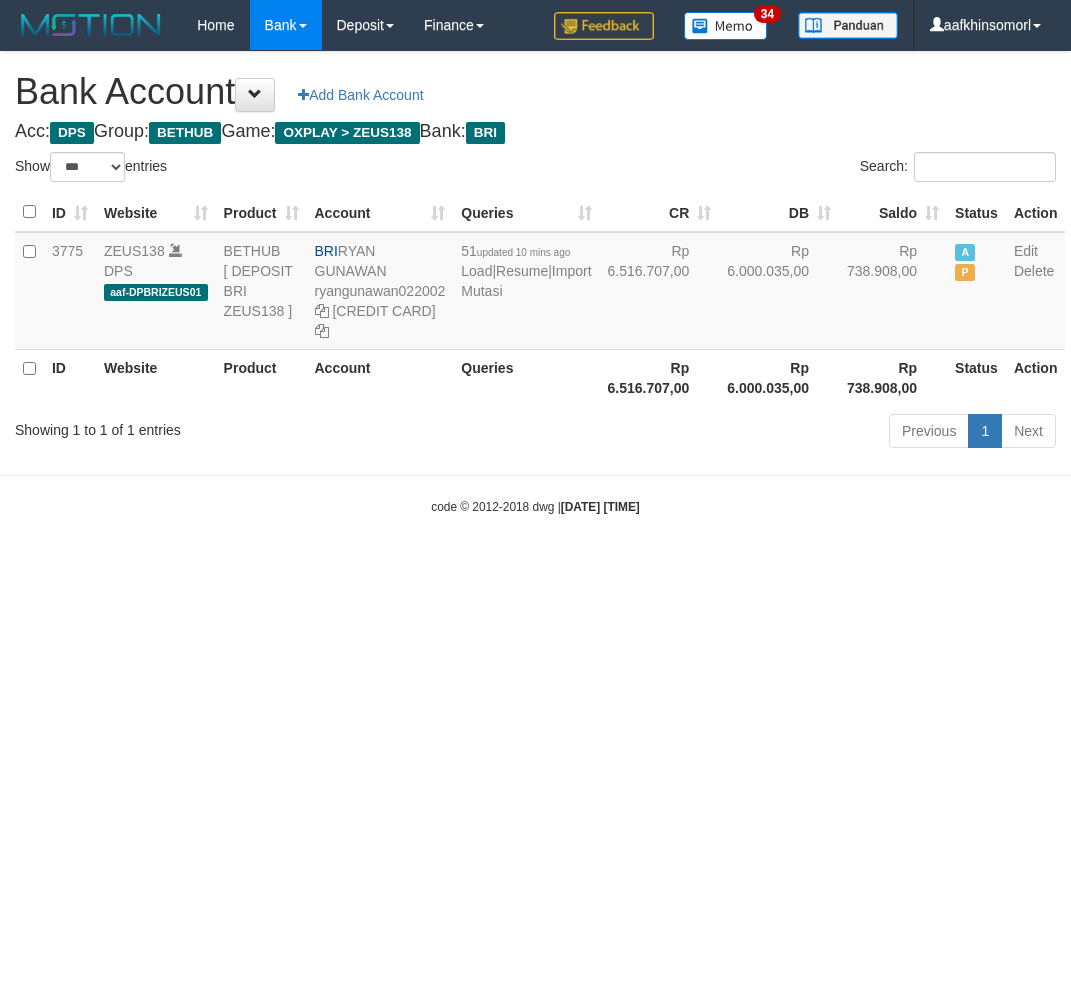 scroll, scrollTop: 0, scrollLeft: 0, axis: both 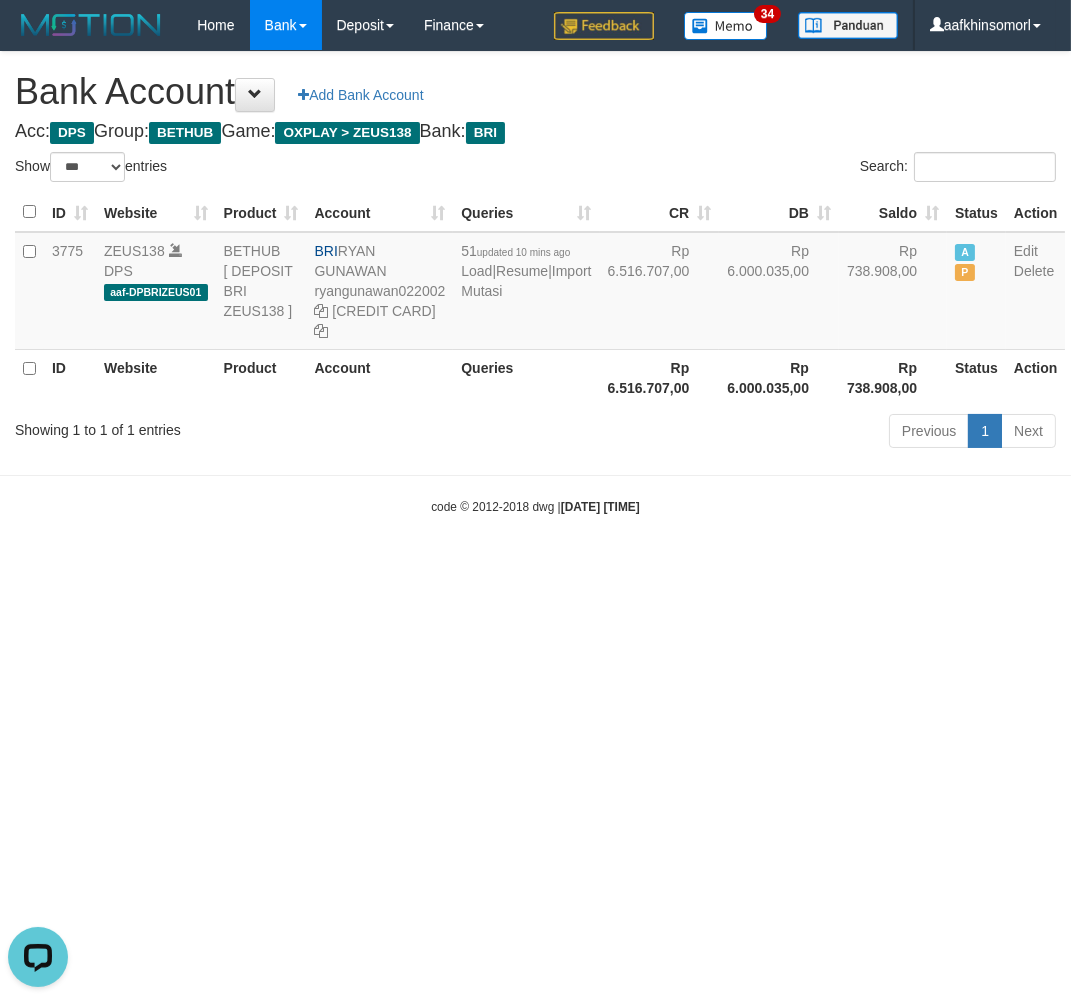 drag, startPoint x: 853, startPoint y: 764, endPoint x: 1068, endPoint y: 733, distance: 217.22339 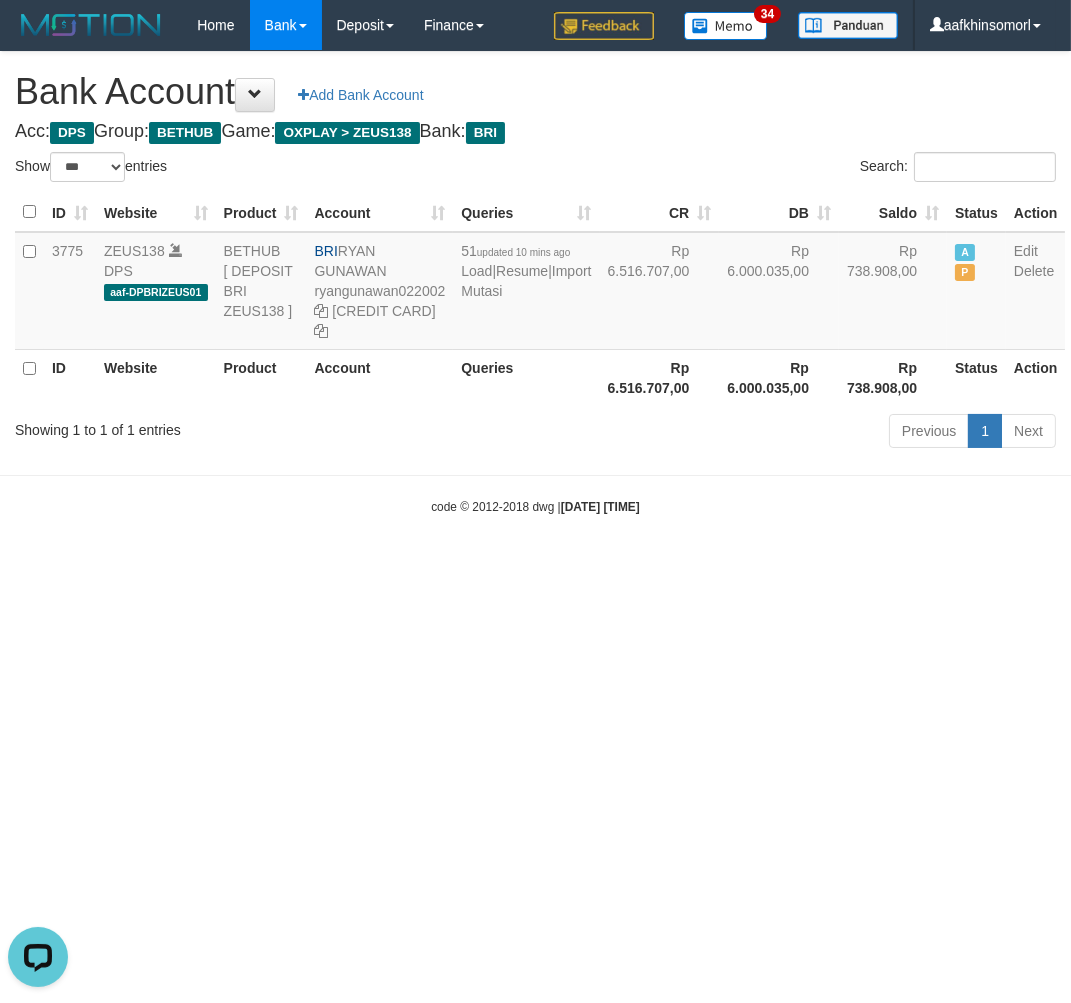 click on "Toggle navigation
Home
Bank
Account List
Load
By Website
Group
[OXPLAY]													ZEUS138
By Load Group (DPS)" at bounding box center [535, 283] 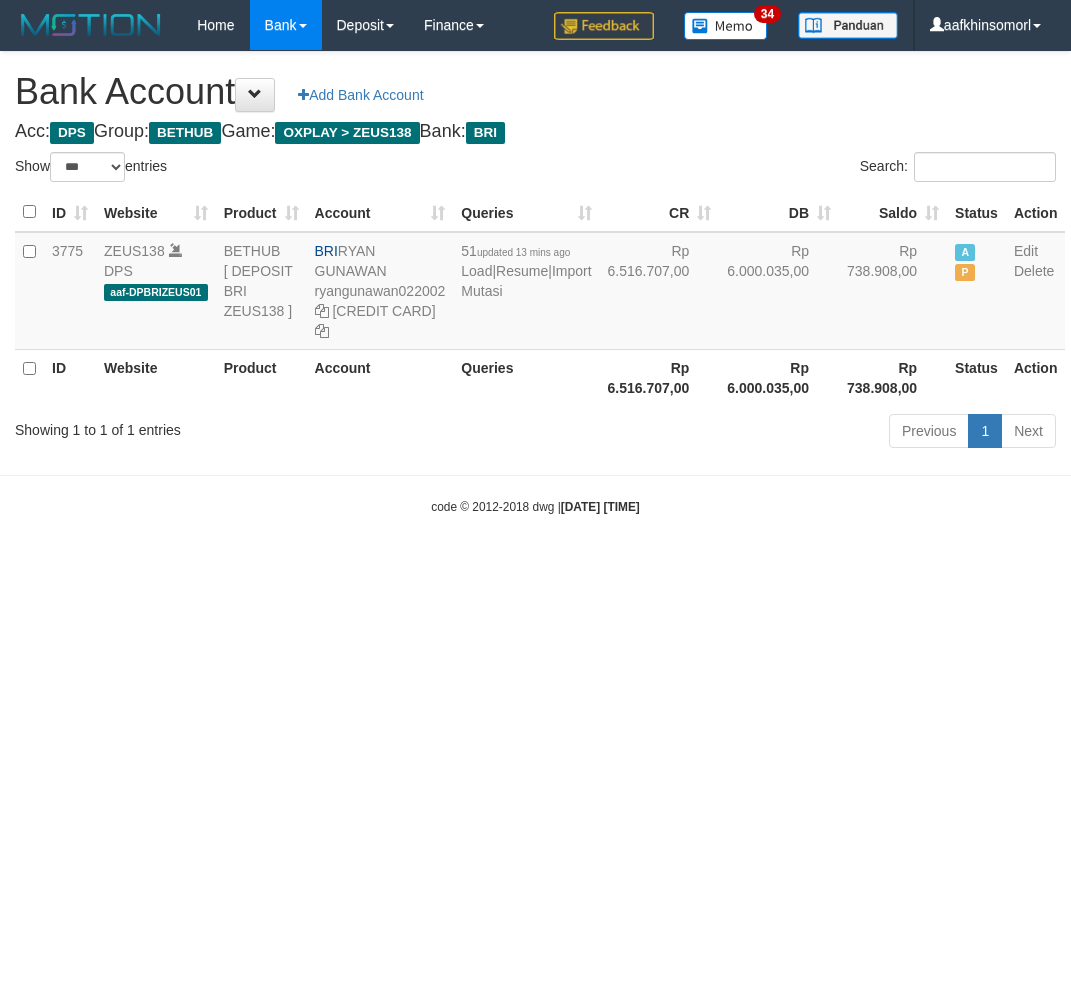 select on "***" 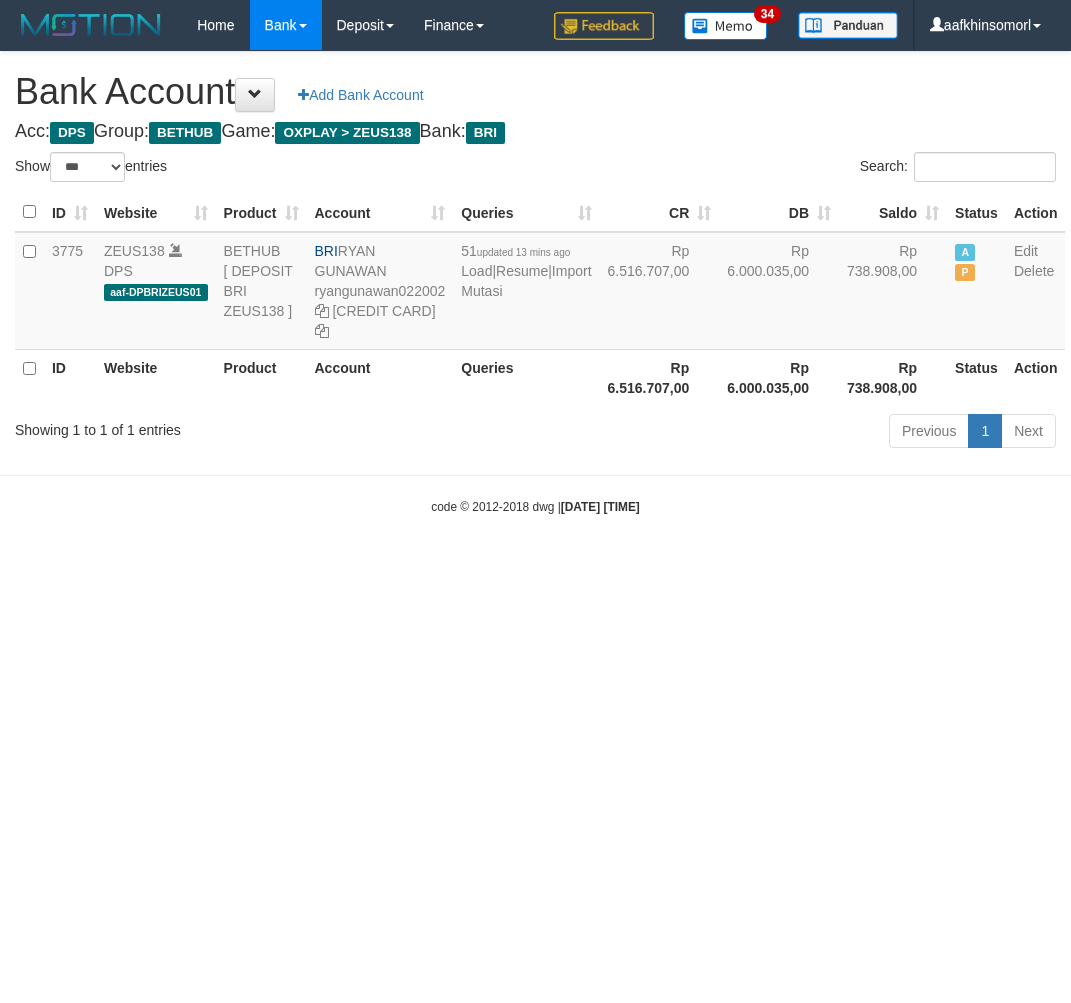 scroll, scrollTop: 0, scrollLeft: 0, axis: both 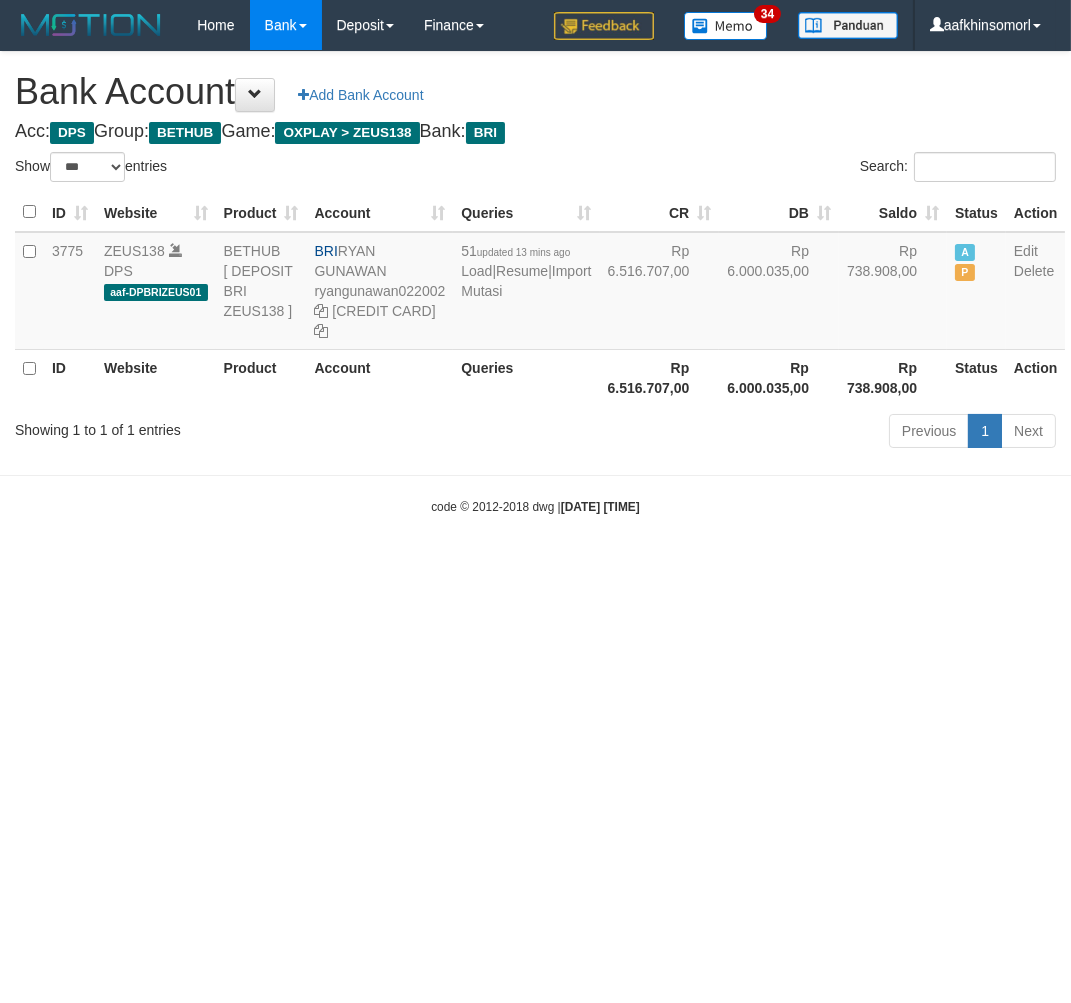 click on "Toggle navigation
Home
Bank
Account List
Load
By Website
Group
[OXPLAY]													ZEUS138
By Load Group (DPS)" at bounding box center (535, 283) 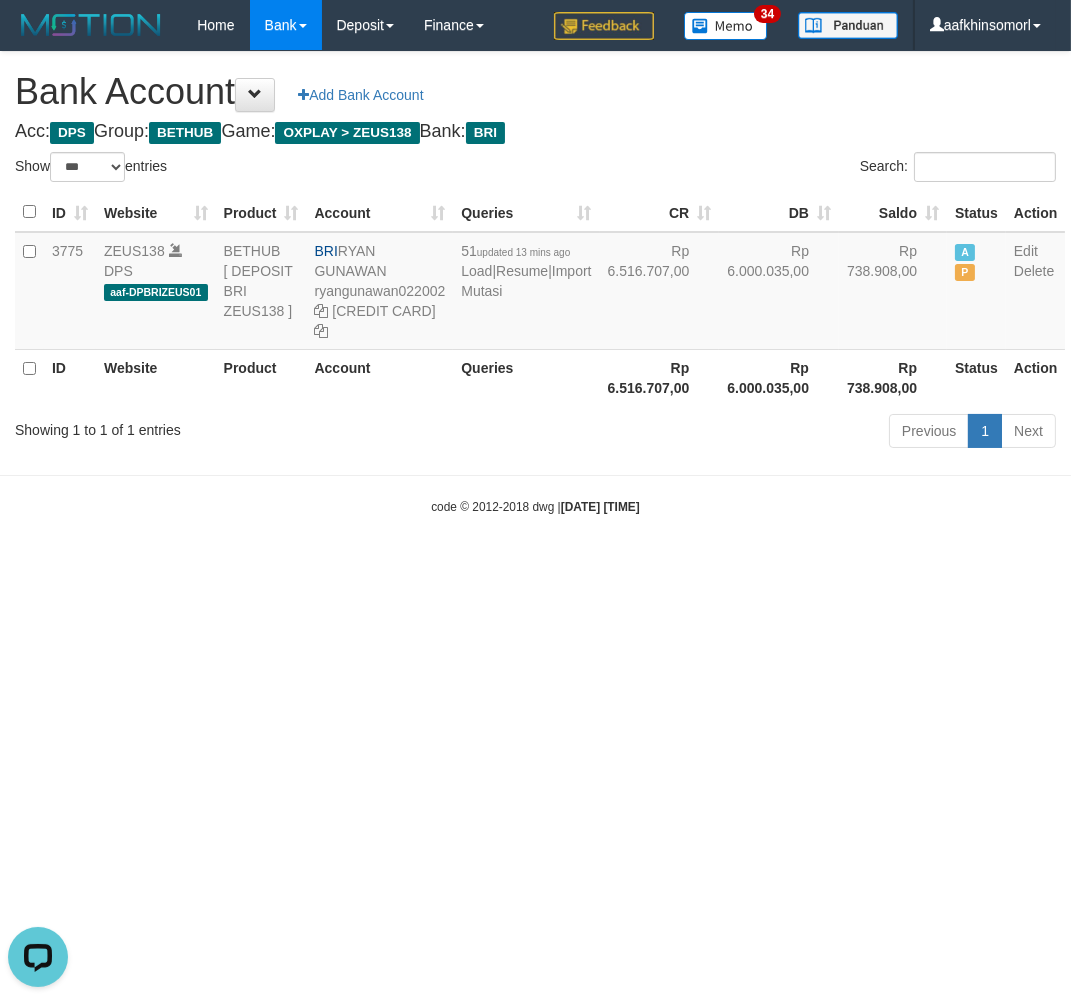 scroll, scrollTop: 0, scrollLeft: 0, axis: both 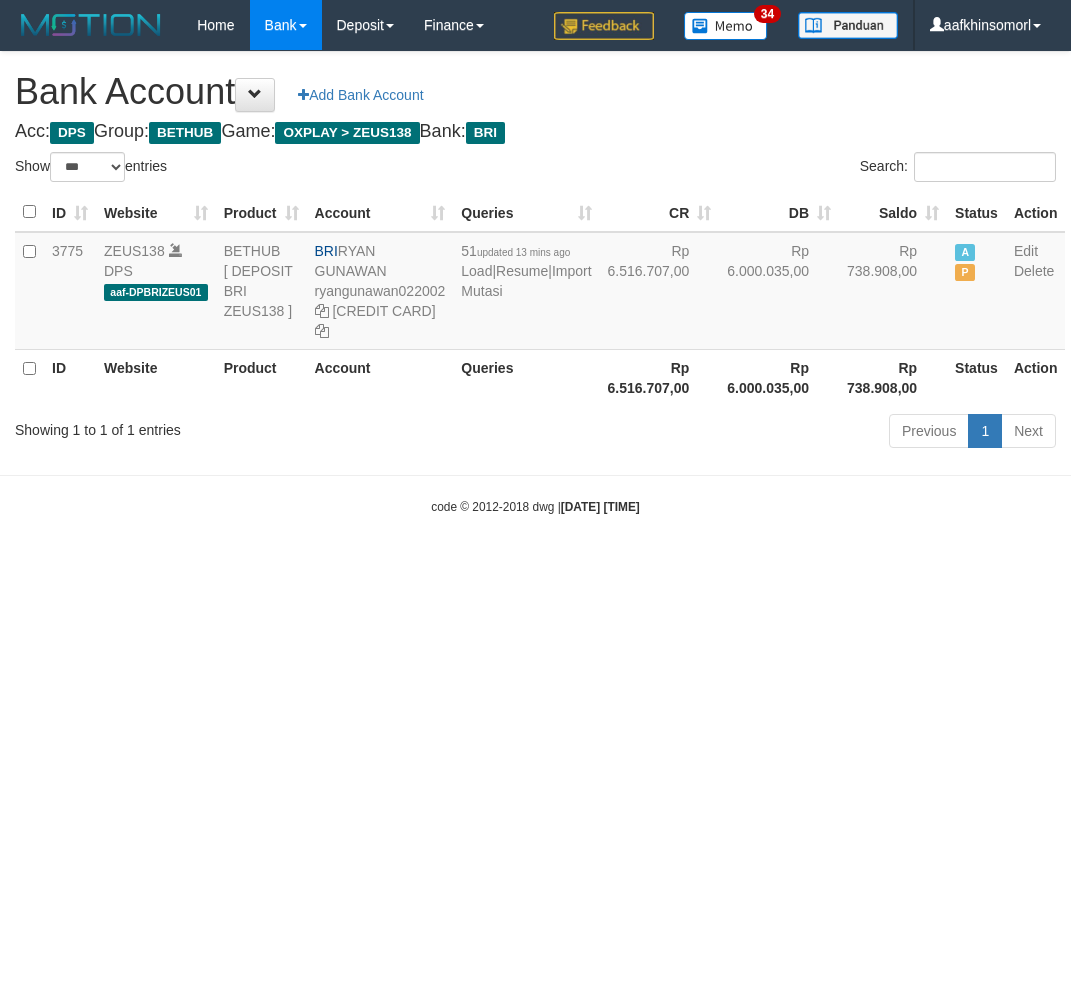 select on "***" 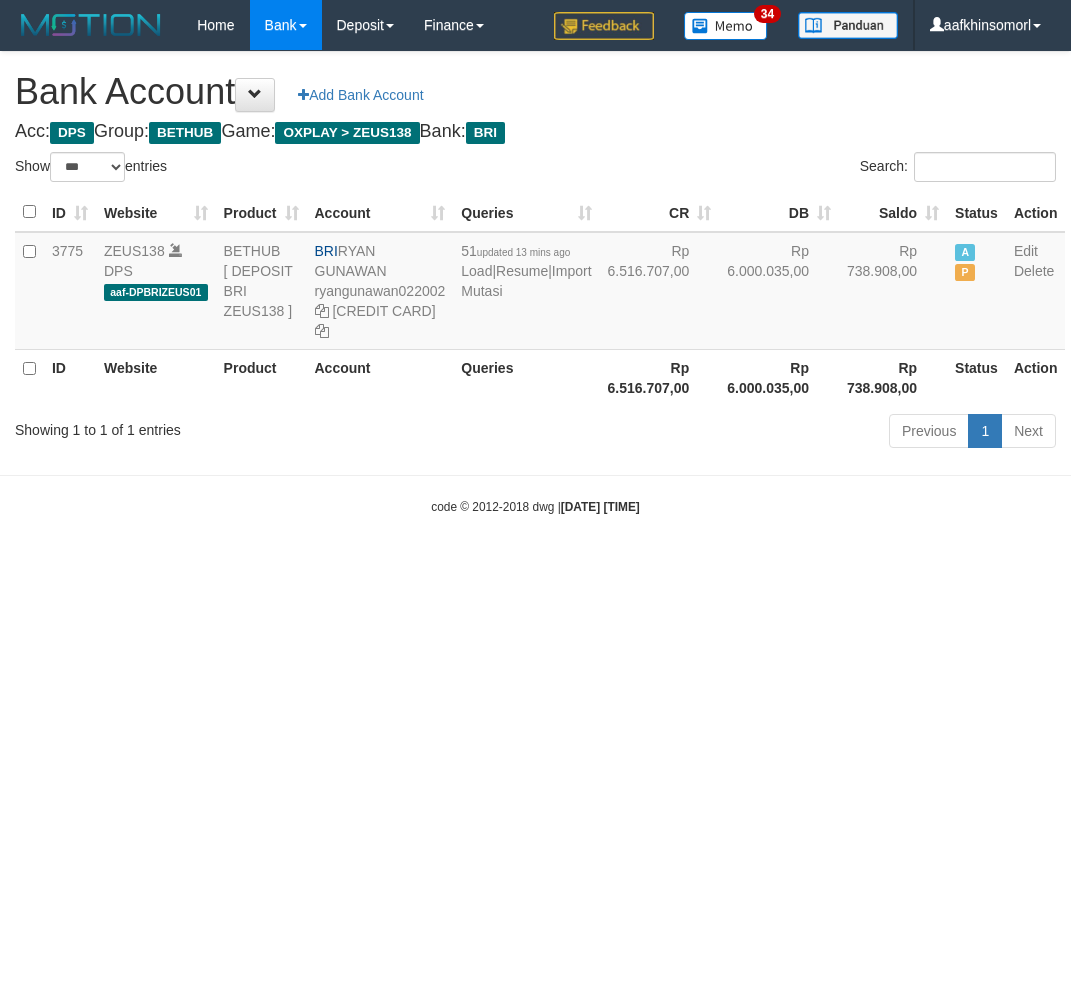scroll, scrollTop: 0, scrollLeft: 0, axis: both 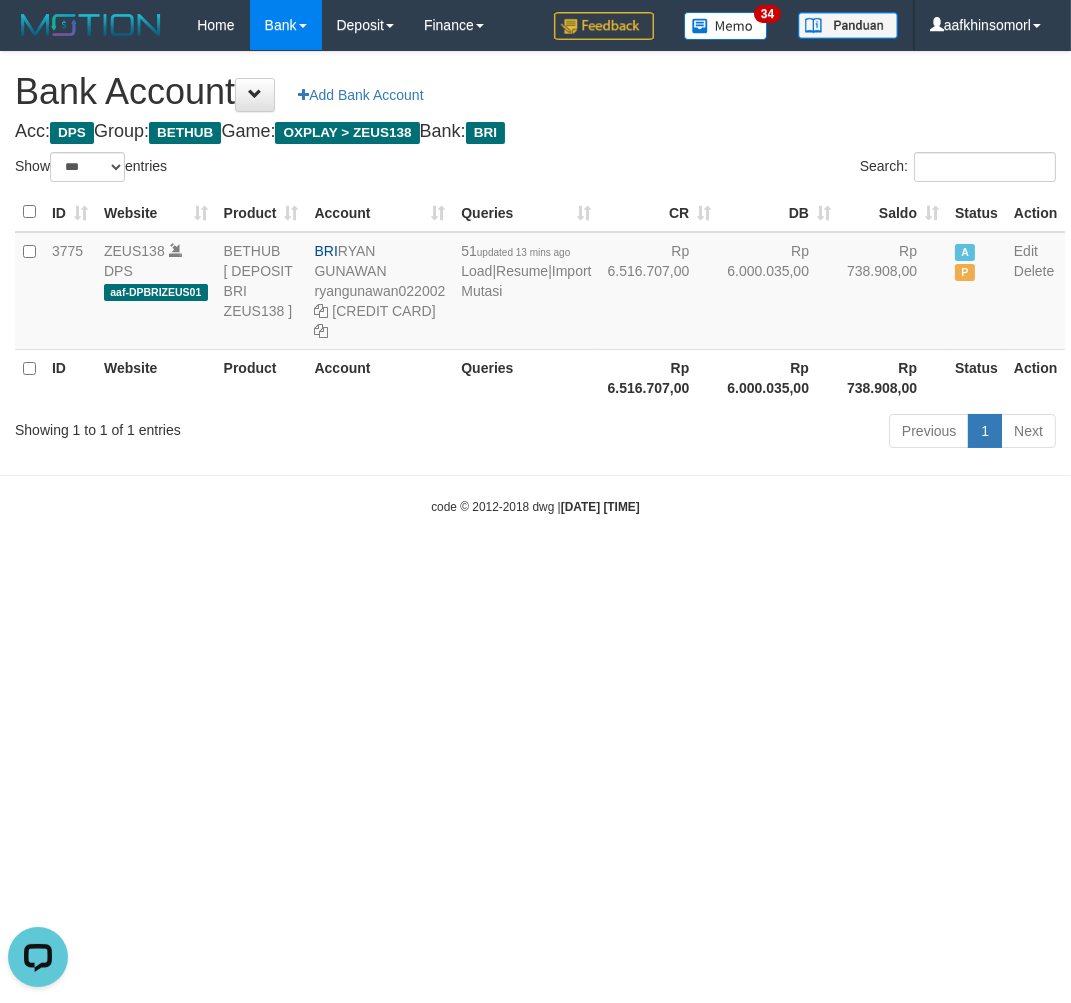 click on "Toggle navigation
Home
Bank
Account List
Load
By Website
Group
[OXPLAY]													ZEUS138
By Load Group (DPS)" at bounding box center [535, 283] 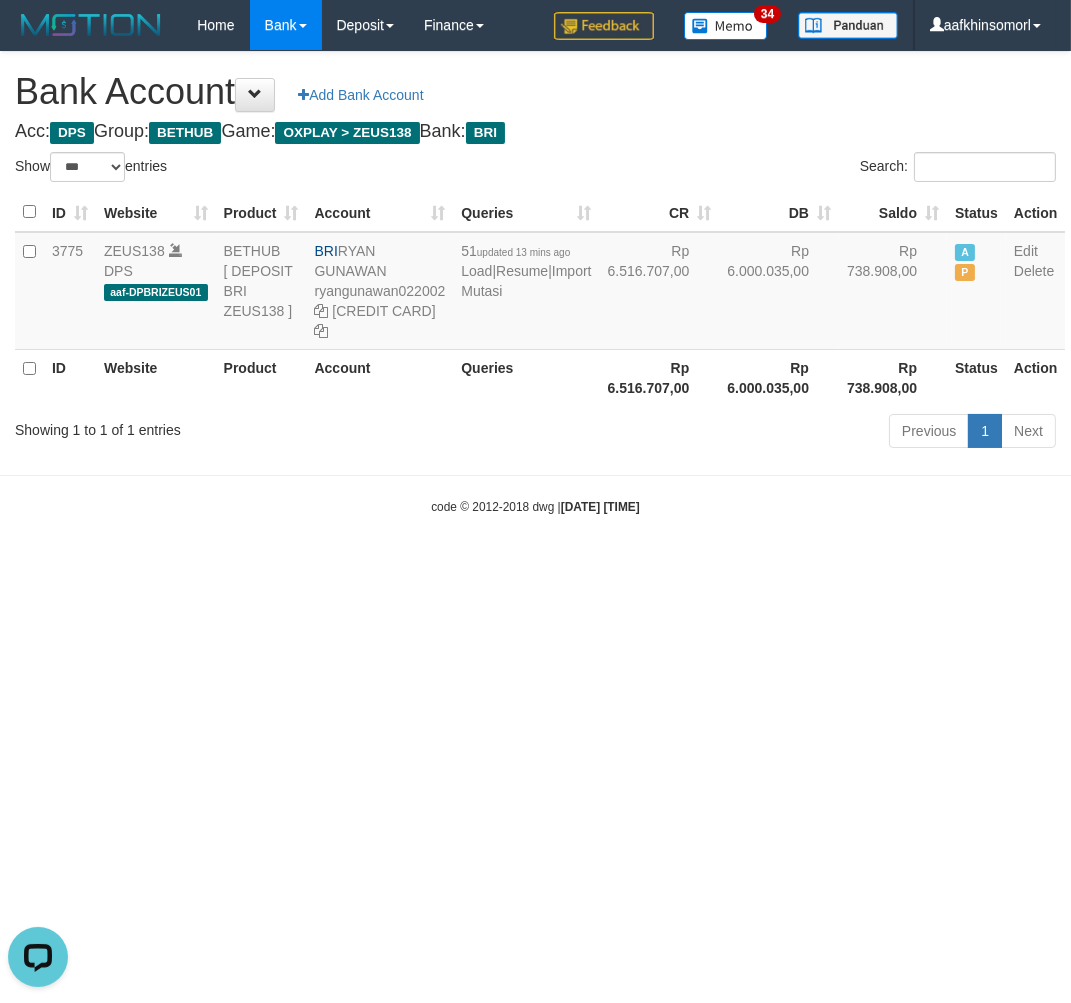click on "Toggle navigation
Home
Bank
Account List
Load
By Website
Group
[OXPLAY]													ZEUS138
By Load Group (DPS)" at bounding box center [535, 283] 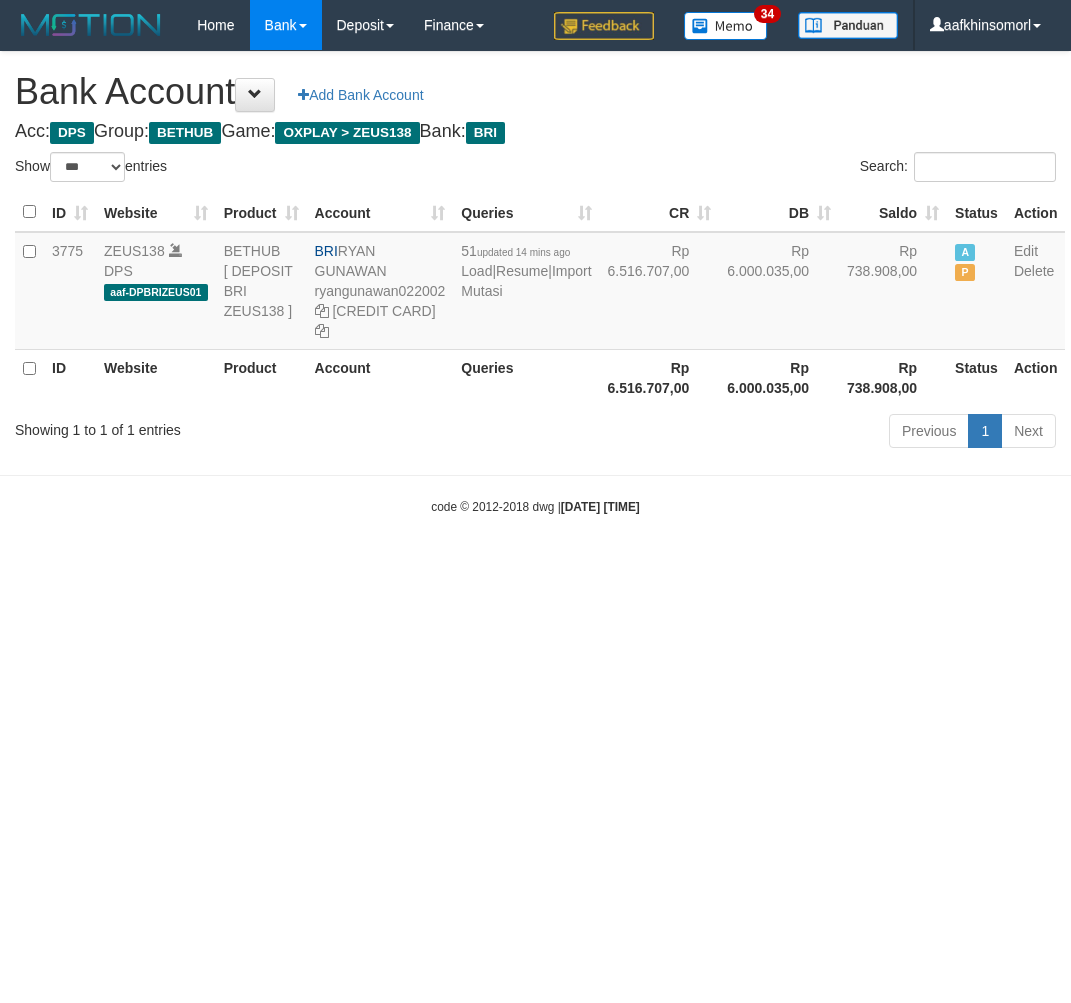 select on "***" 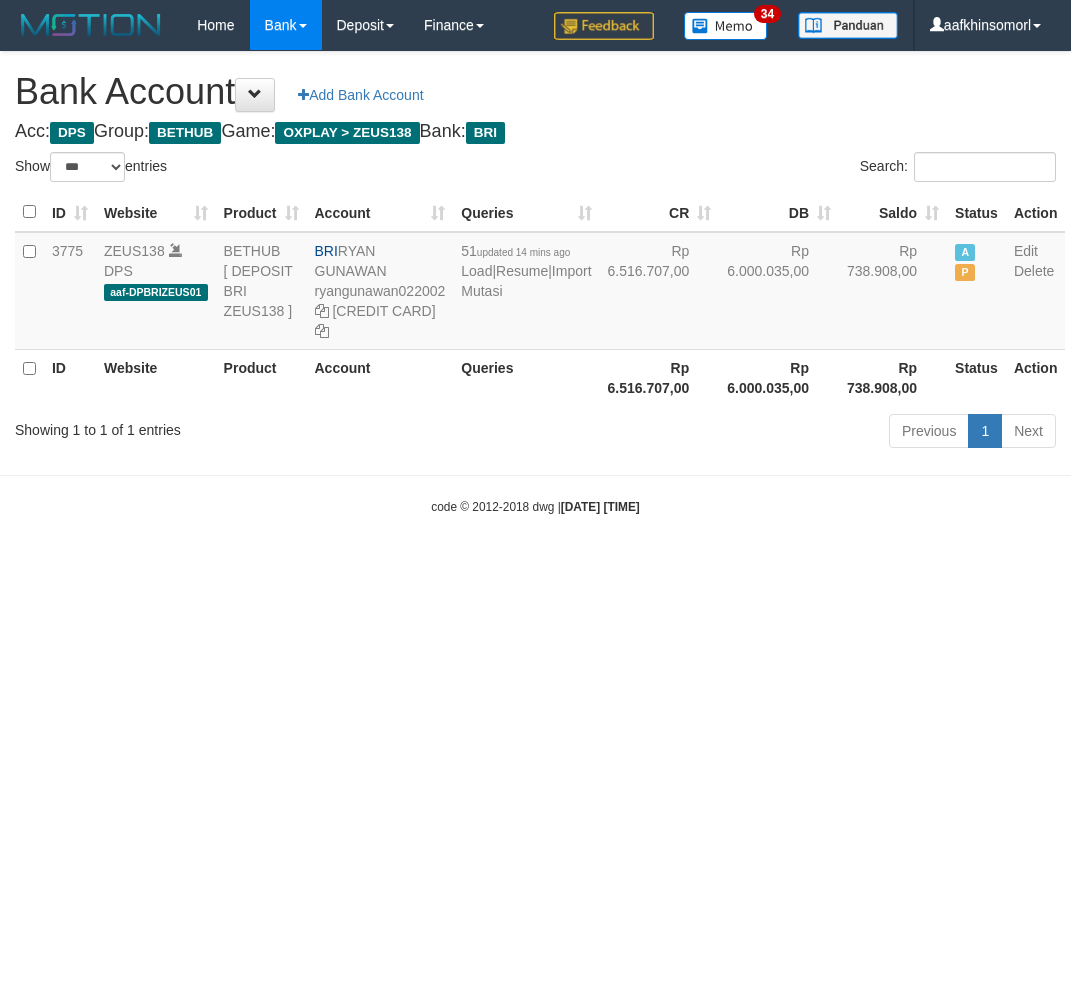 scroll, scrollTop: 0, scrollLeft: 0, axis: both 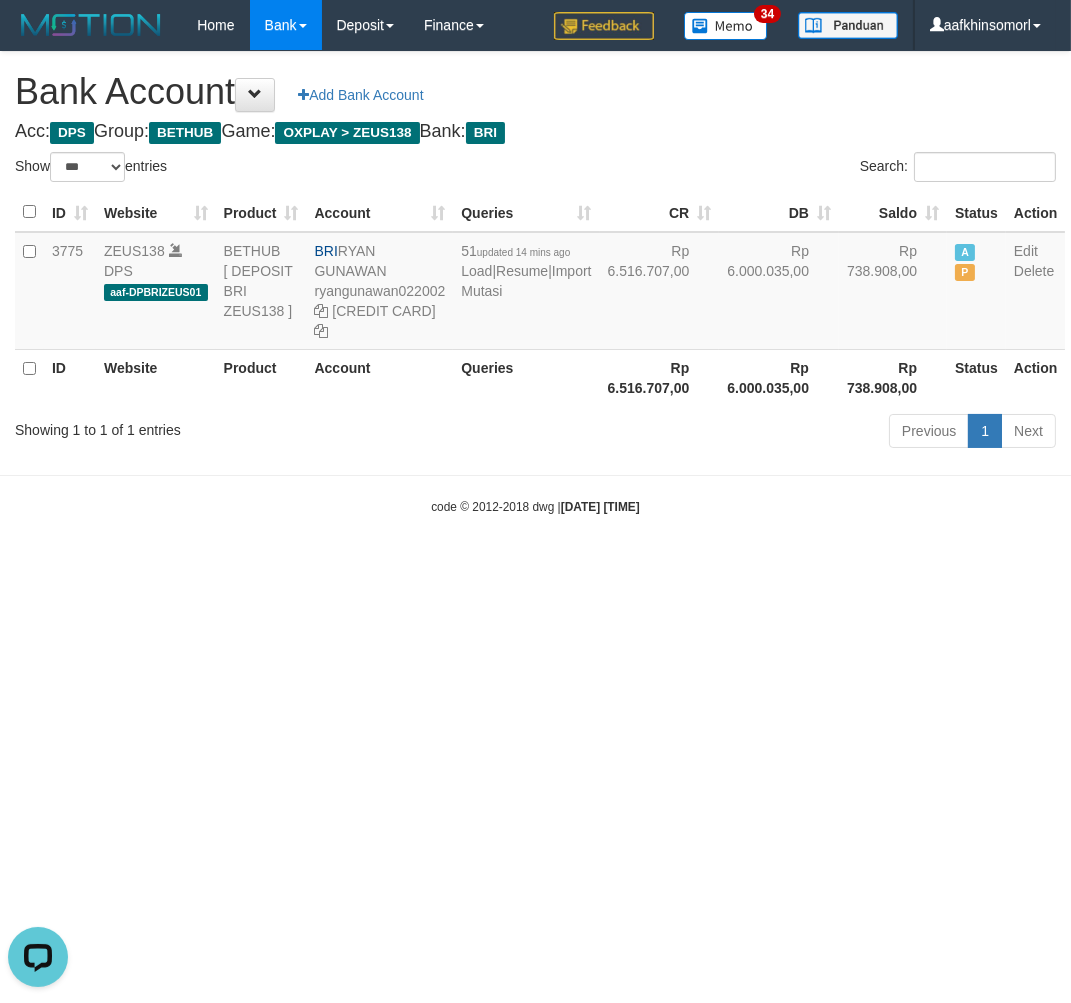 click on "Toggle navigation
Home
Bank
Account List
Load
By Website
Group
[OXPLAY]													ZEUS138
By Load Group (DPS)" at bounding box center (535, 283) 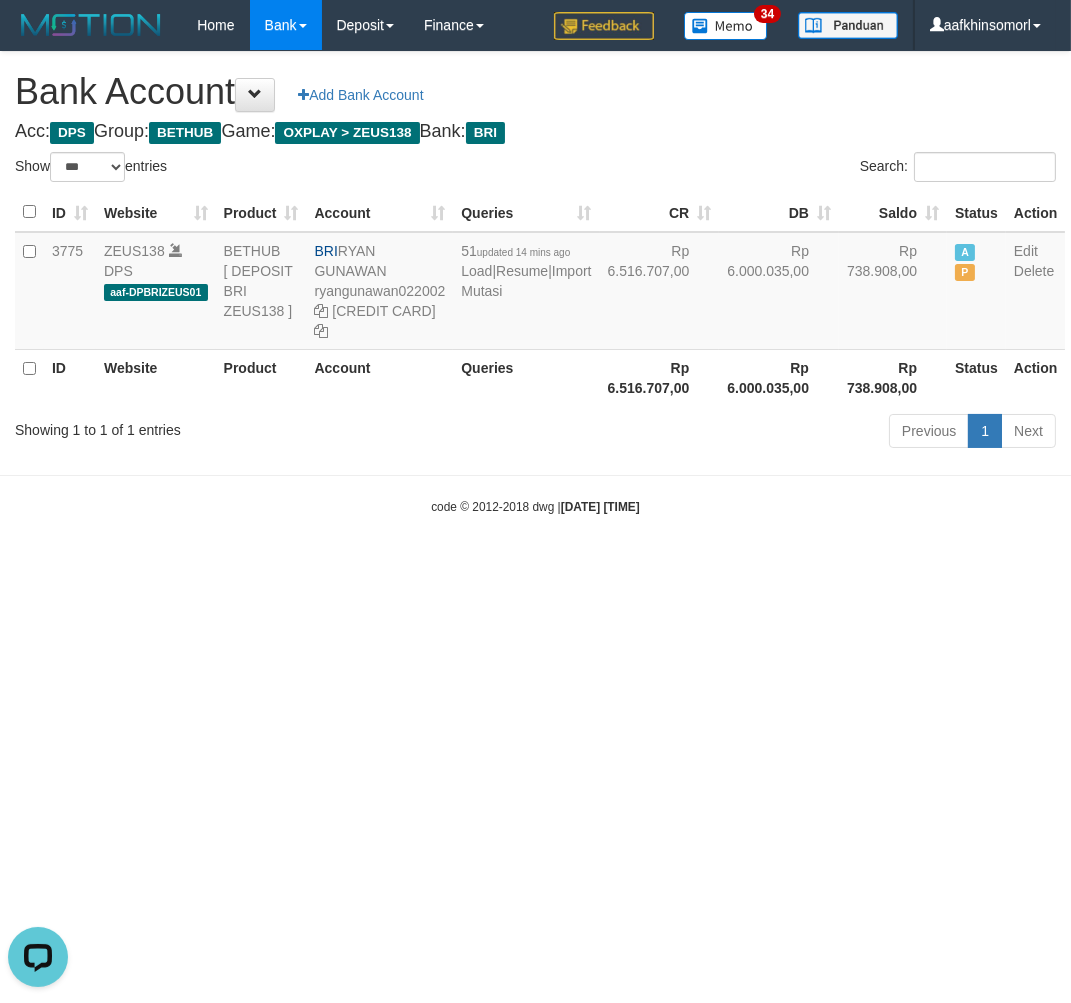 click on "Toggle navigation
Home
Bank
Account List
Load
By Website
Group
[OXPLAY]													ZEUS138
By Load Group (DPS)" at bounding box center (535, 283) 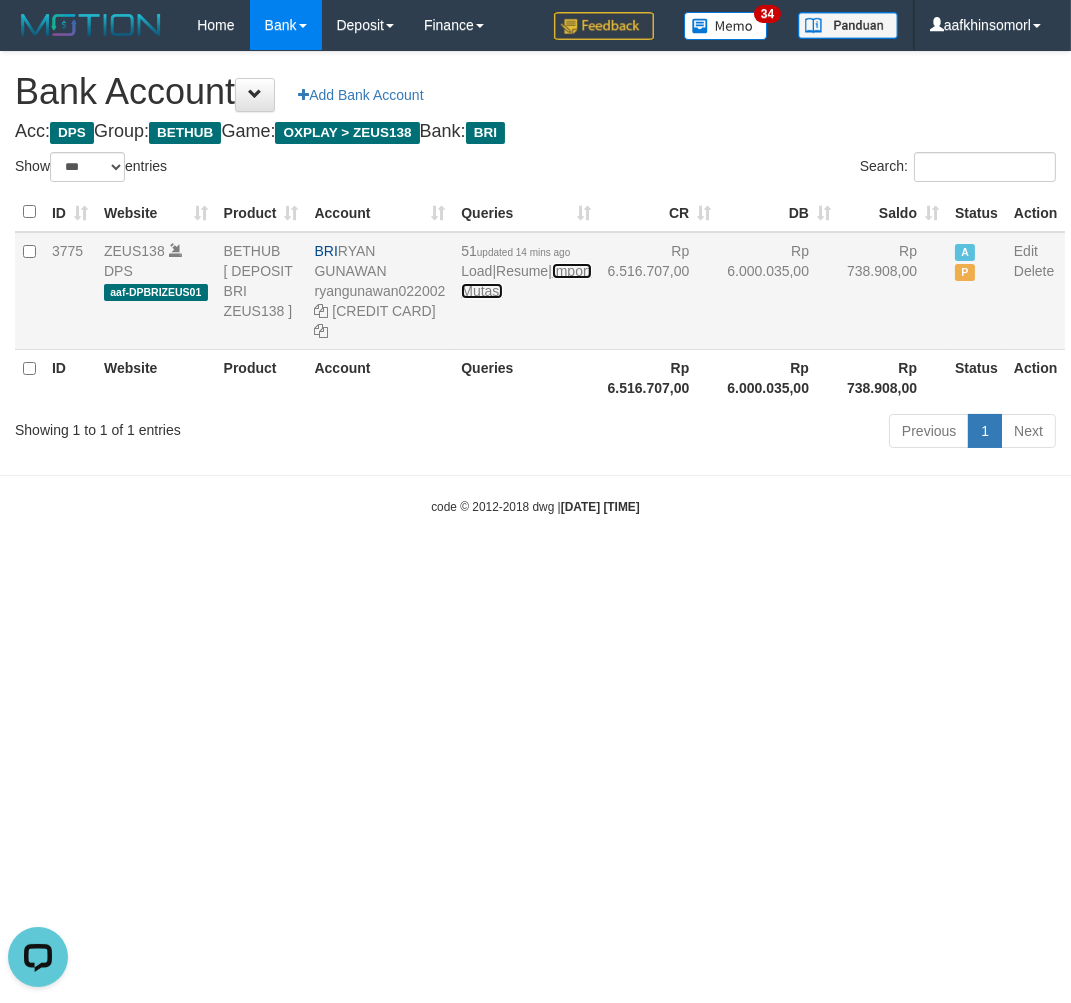 click on "Import Mutasi" at bounding box center [526, 281] 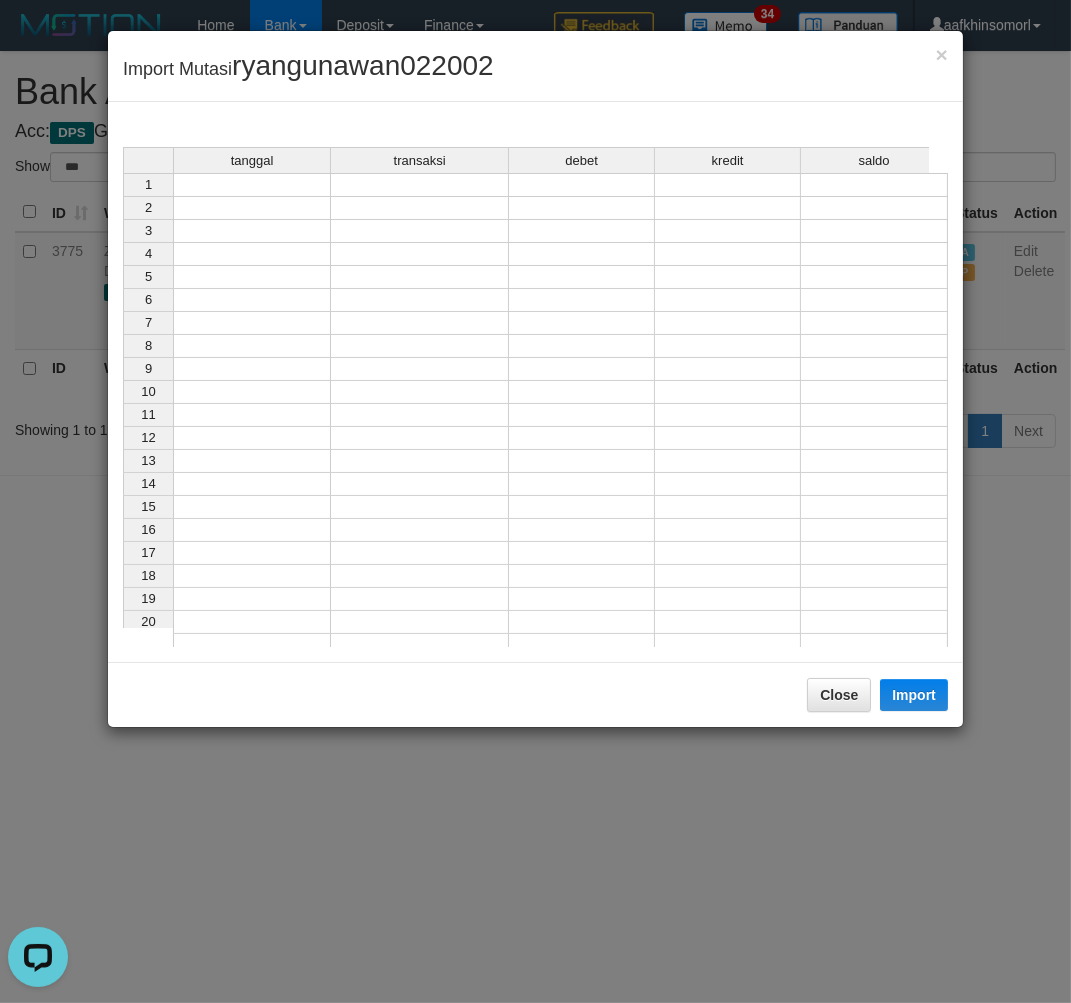 click at bounding box center (252, 185) 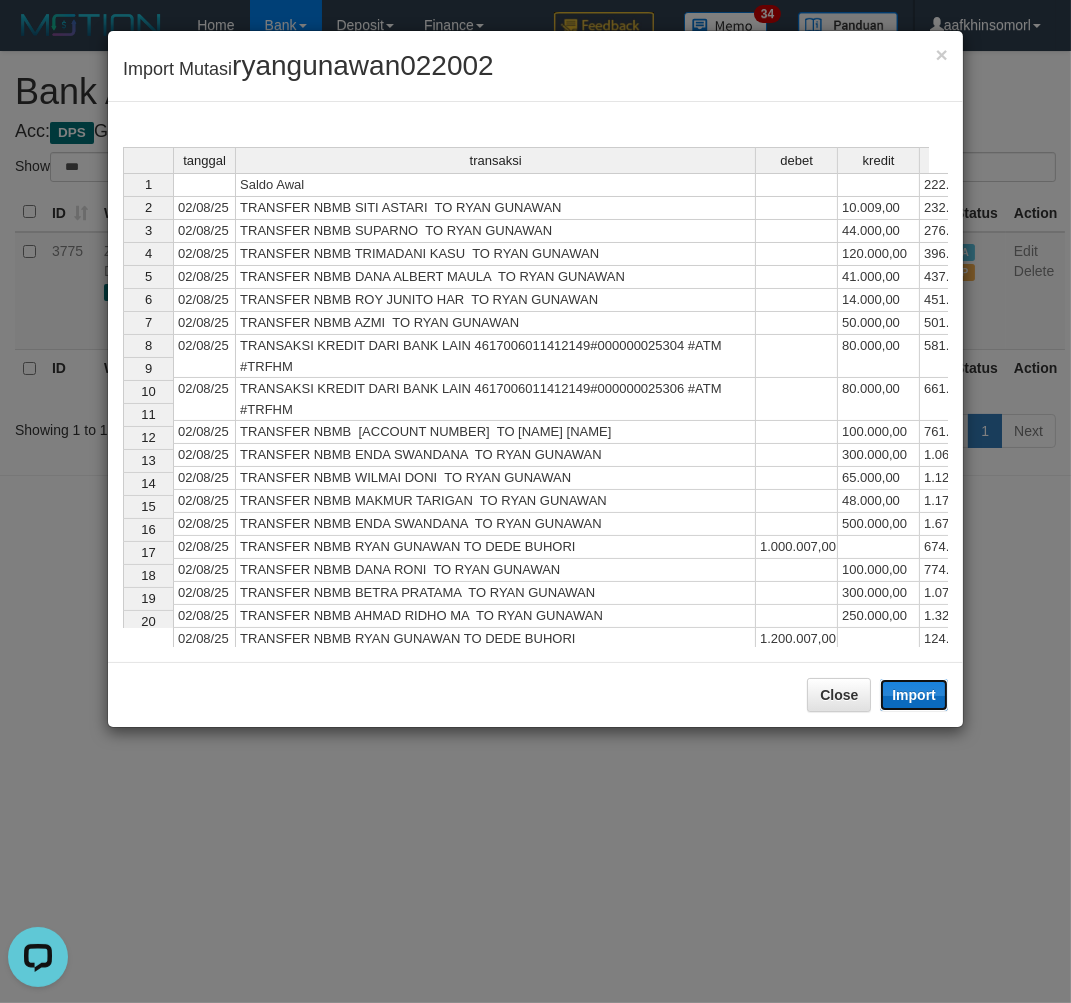 drag, startPoint x: 920, startPoint y: 687, endPoint x: 903, endPoint y: 703, distance: 23.345236 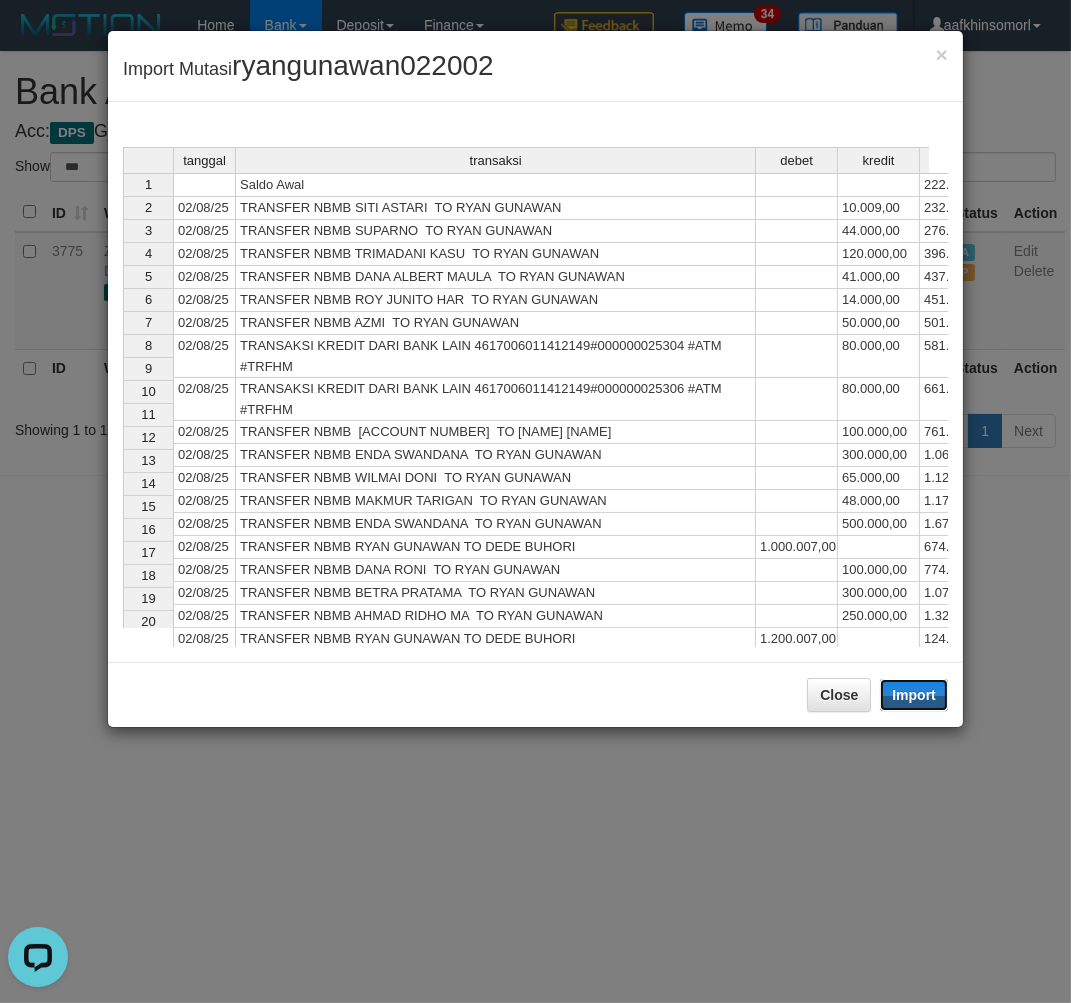 click on "Import" at bounding box center [914, 695] 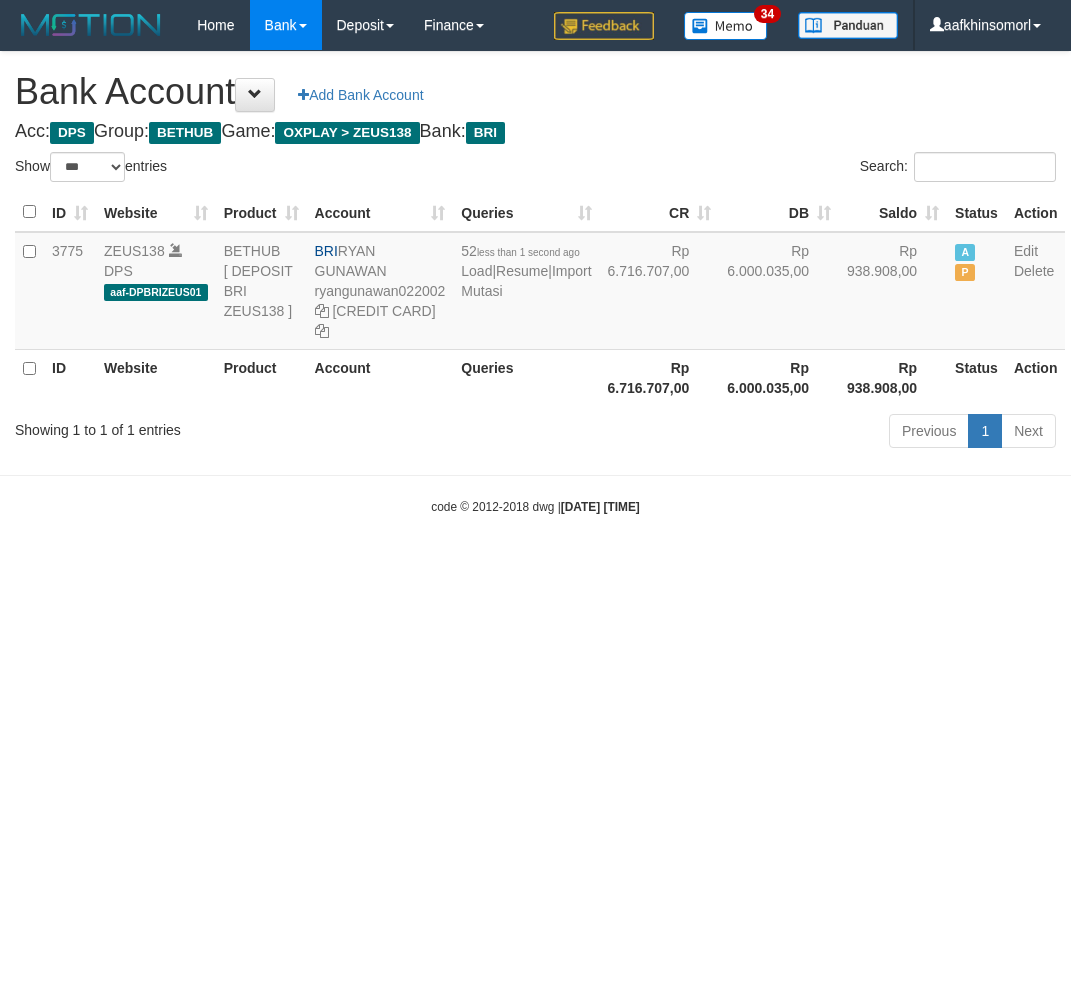 select on "***" 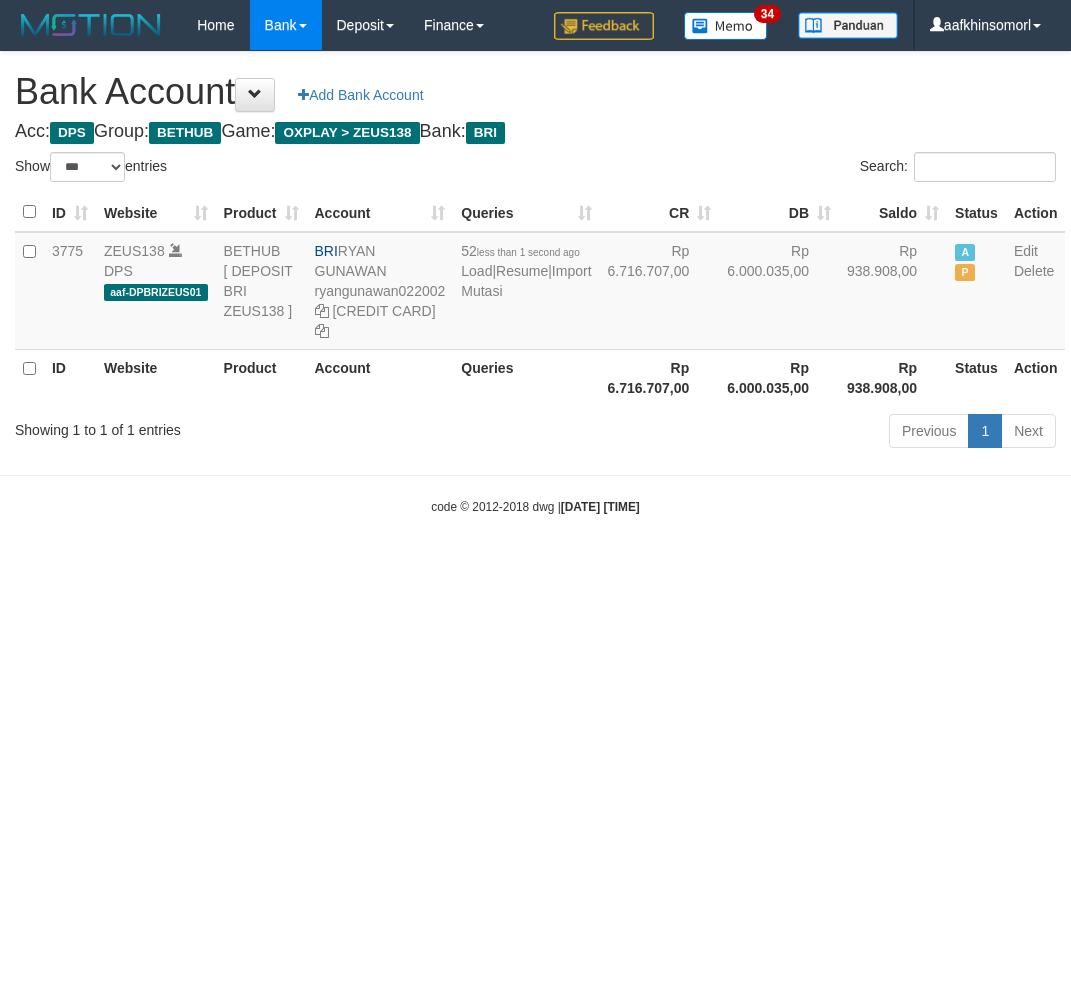 scroll, scrollTop: 0, scrollLeft: 0, axis: both 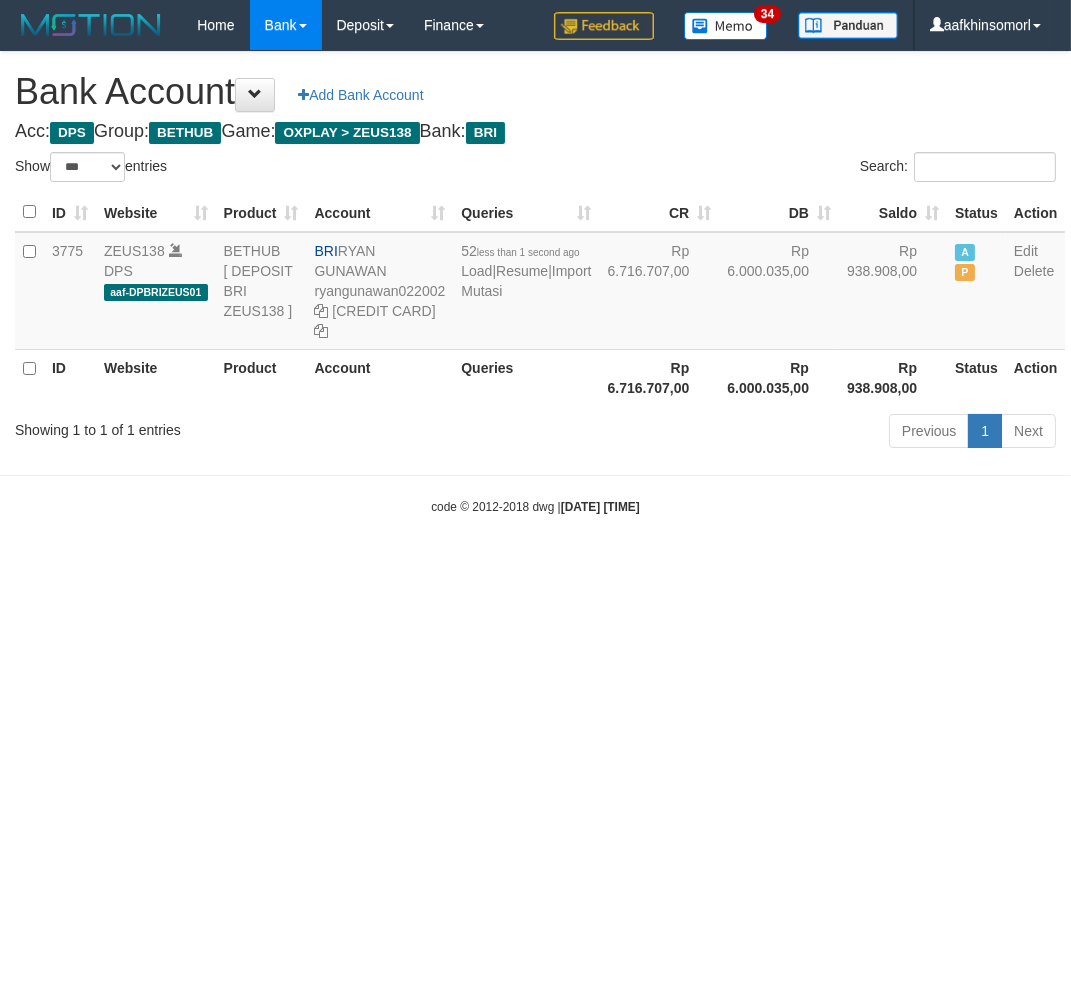 click on "Toggle navigation
Home
Bank
Account List
Load
By Website
Group
[OXPLAY]													ZEUS138
By Load Group (DPS)" at bounding box center [535, 283] 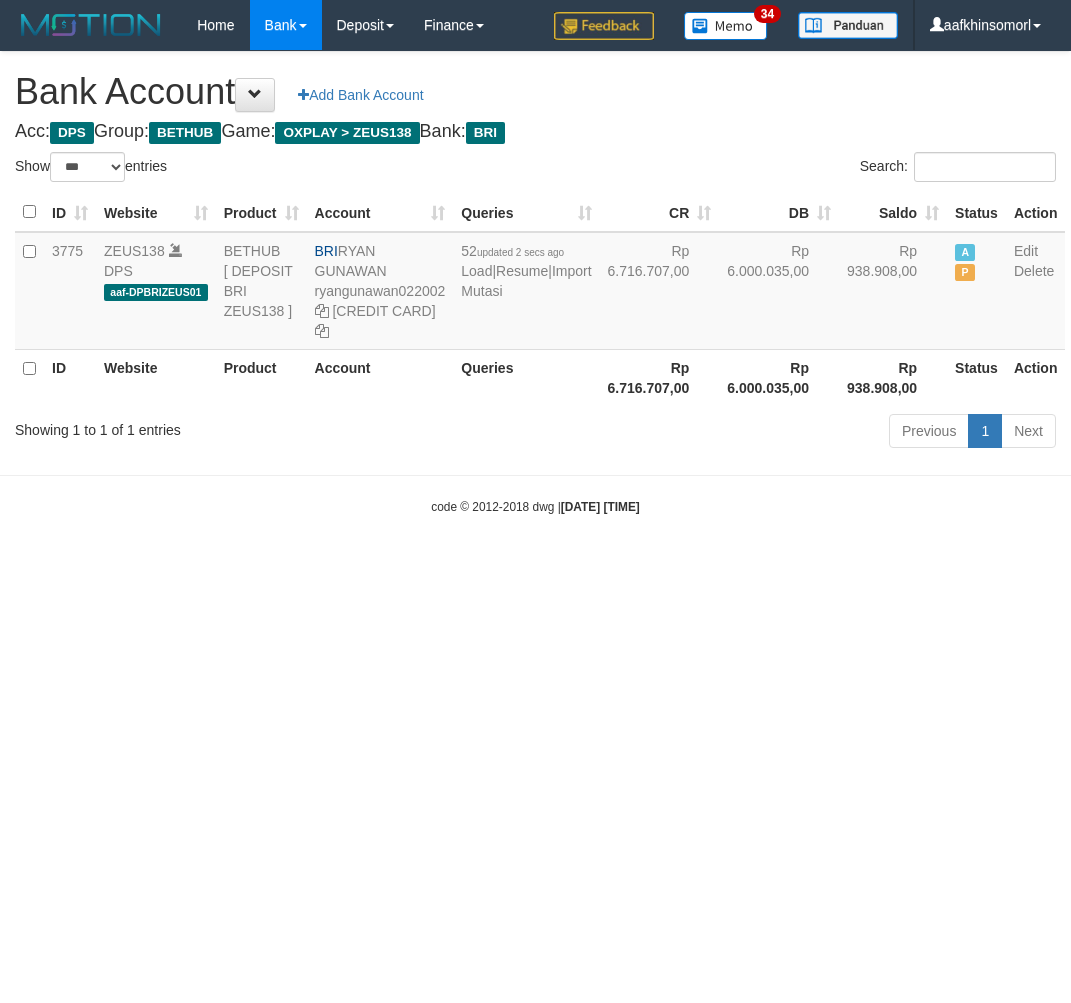 select on "***" 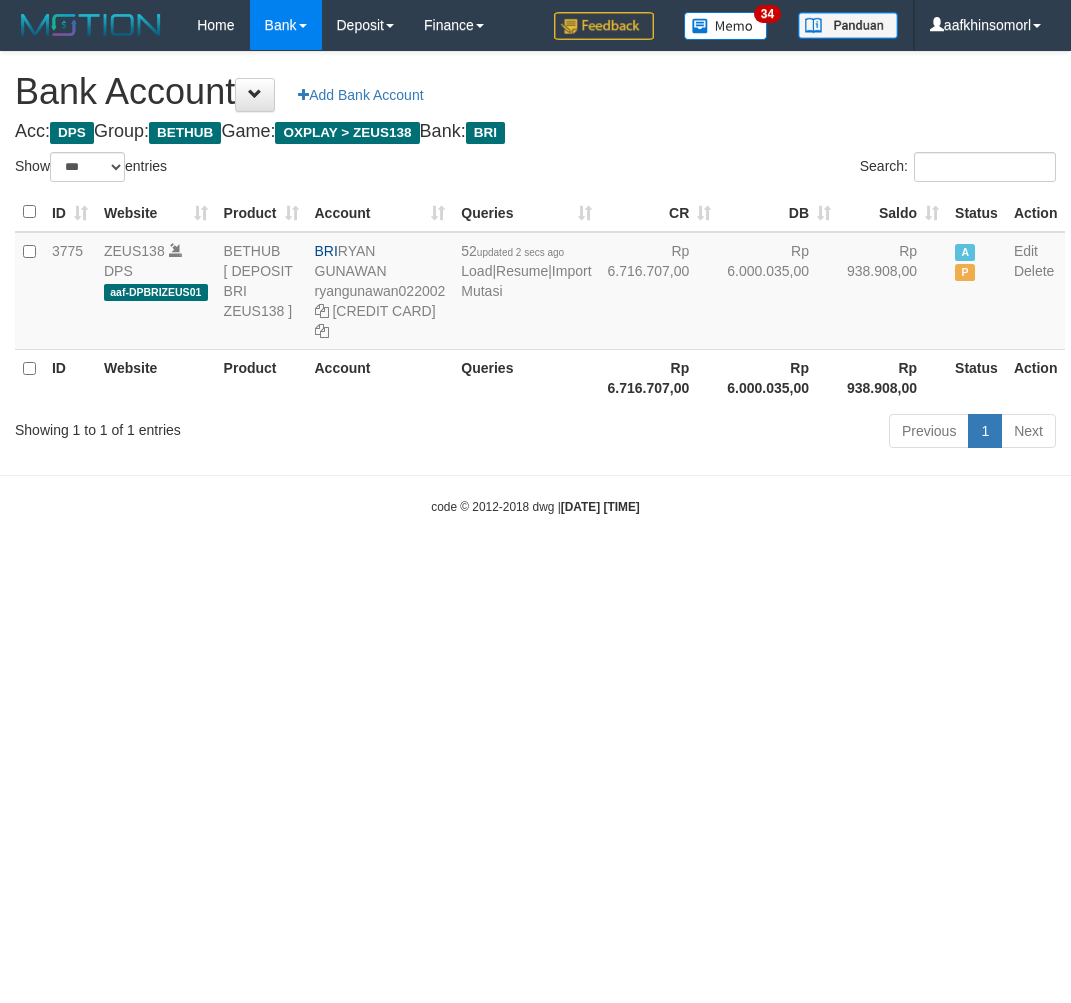scroll, scrollTop: 0, scrollLeft: 0, axis: both 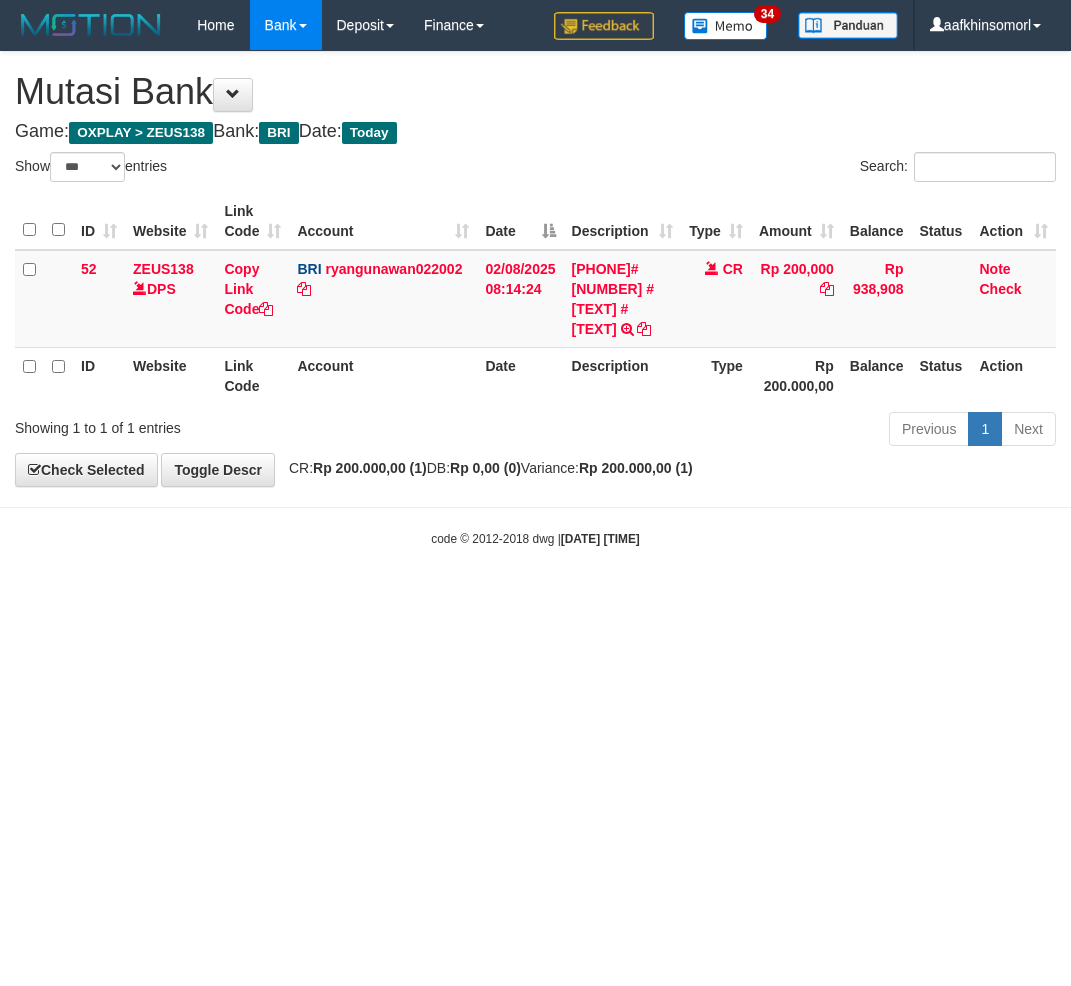 select on "***" 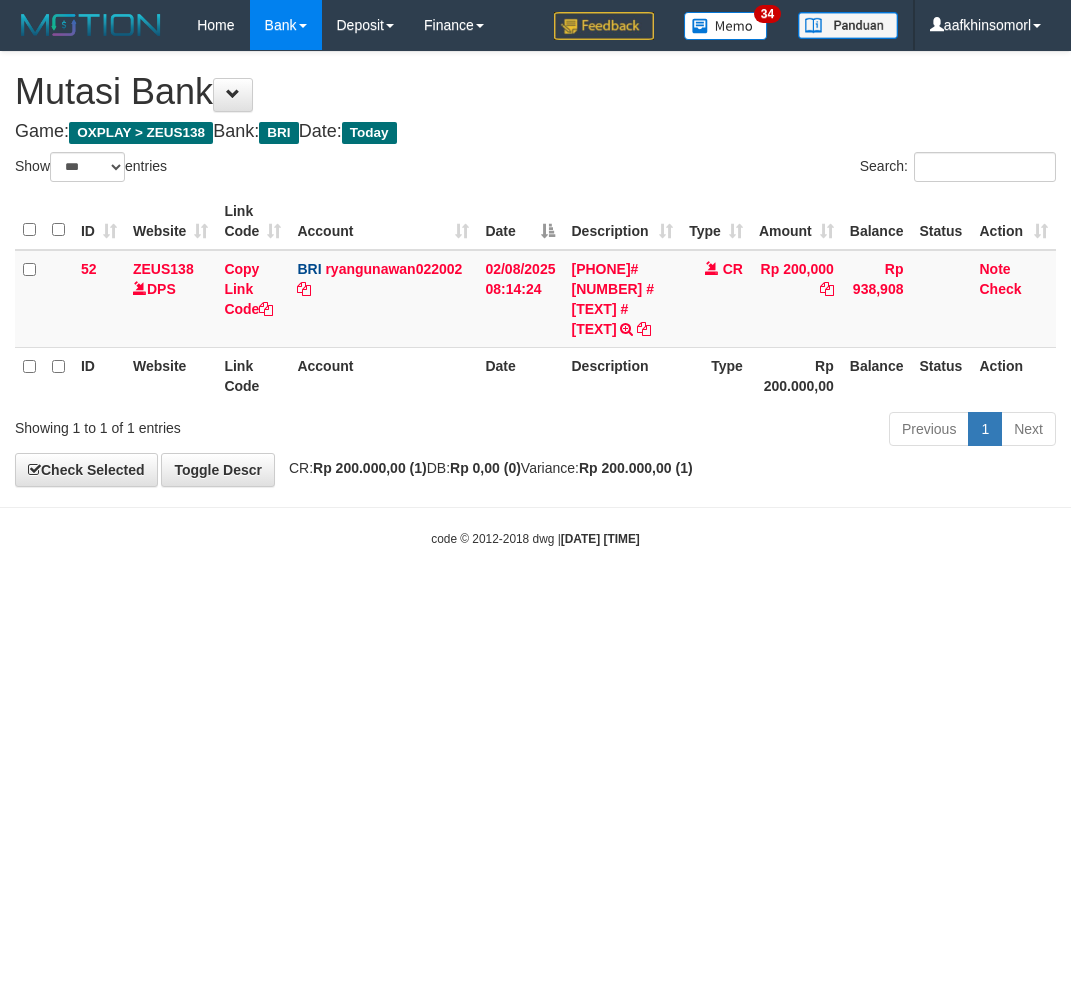scroll, scrollTop: 0, scrollLeft: 0, axis: both 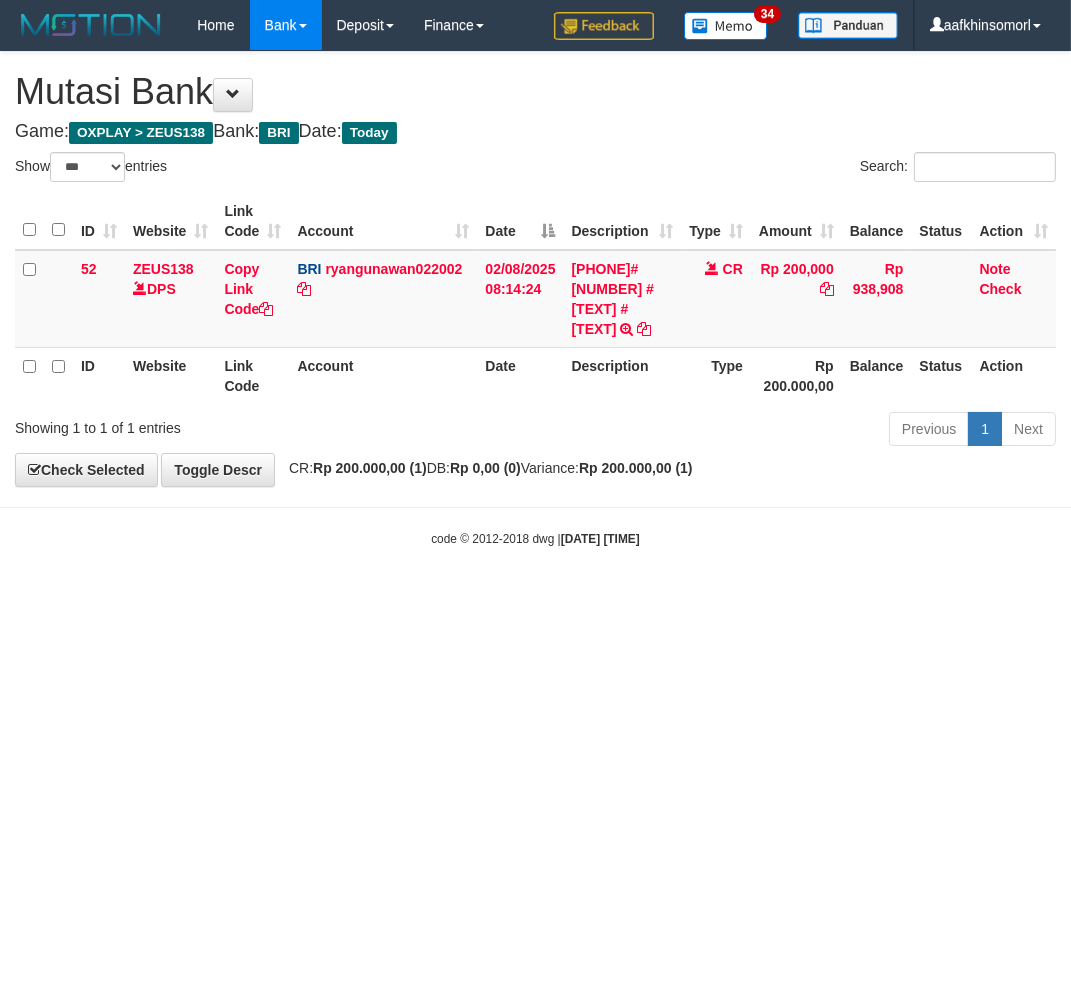 click on "Toggle navigation
Home
Bank
Account List
Load
By Website
Group
[OXPLAY]													ZEUS138
By Load Group (DPS)" at bounding box center (535, 299) 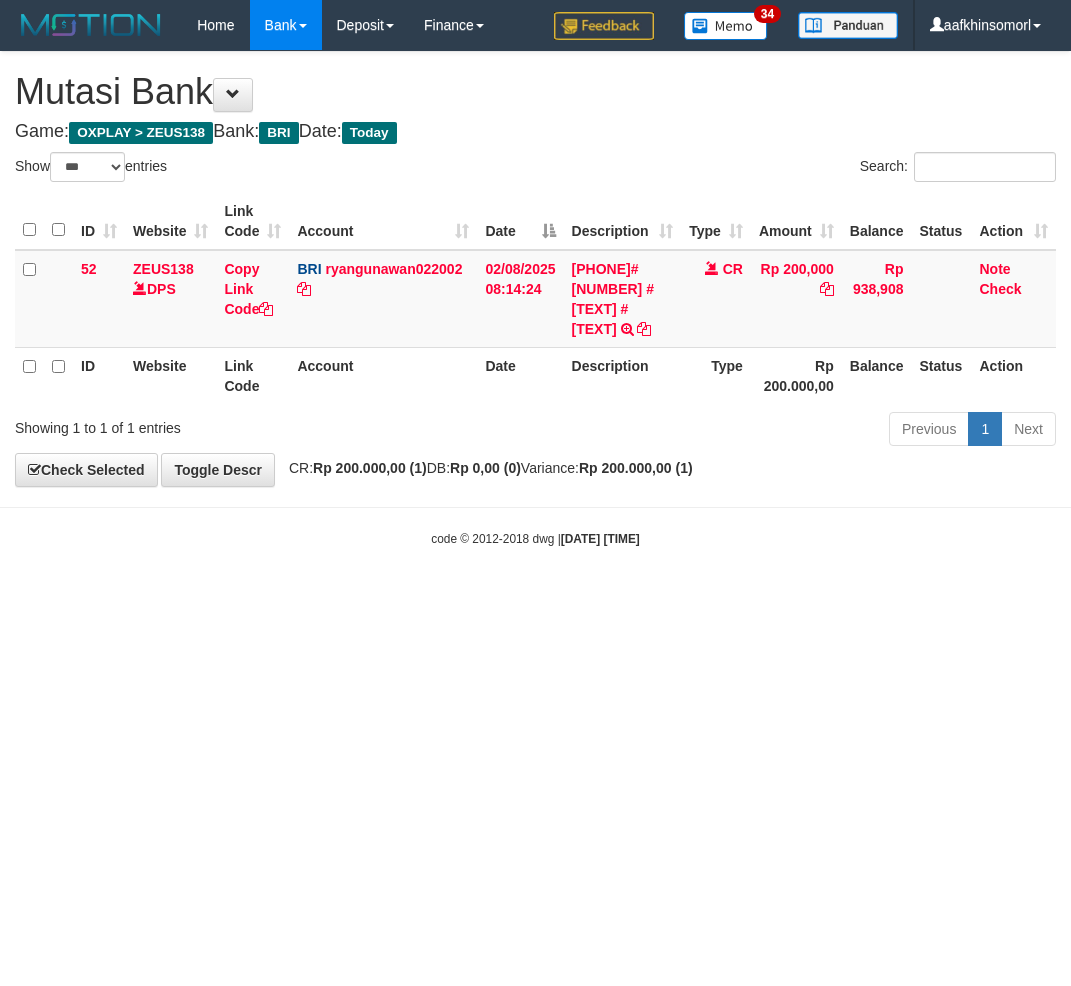 select on "***" 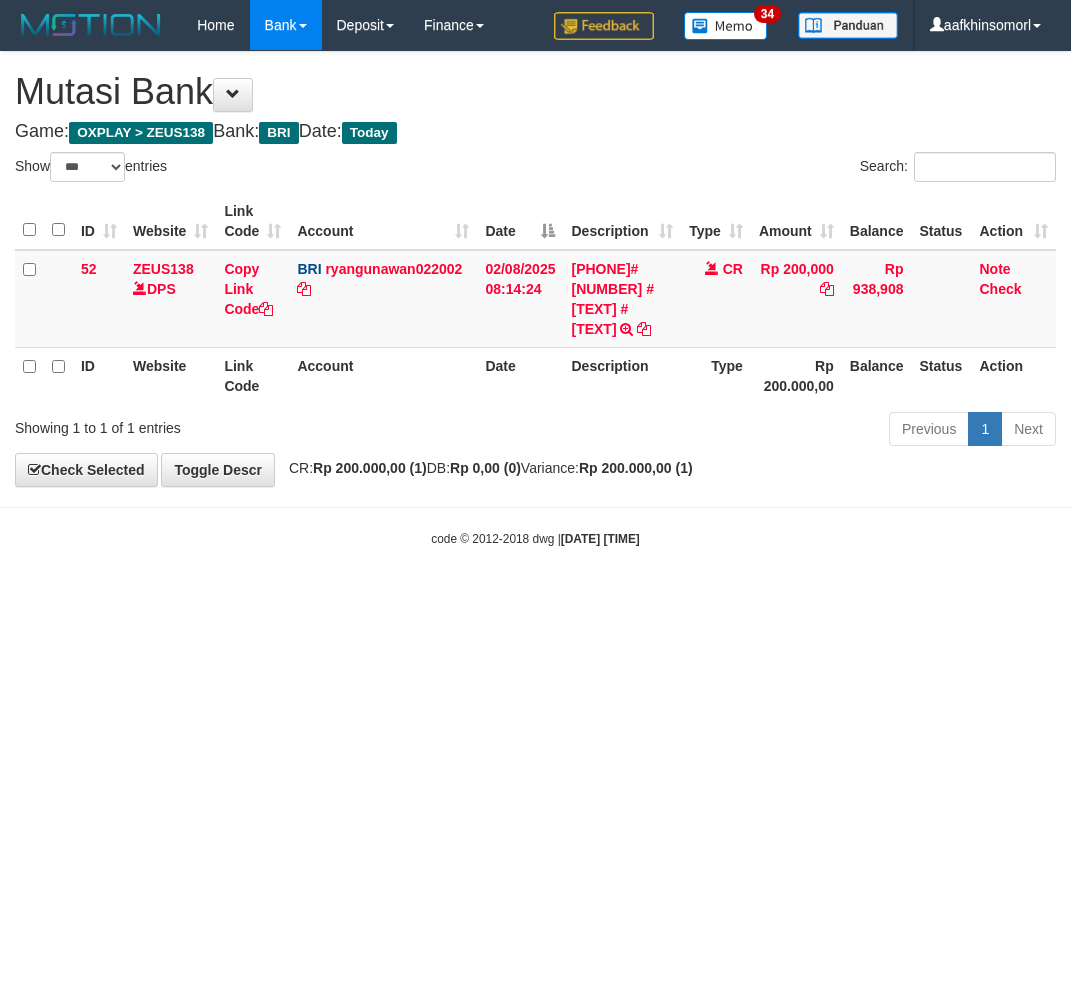 scroll, scrollTop: 0, scrollLeft: 0, axis: both 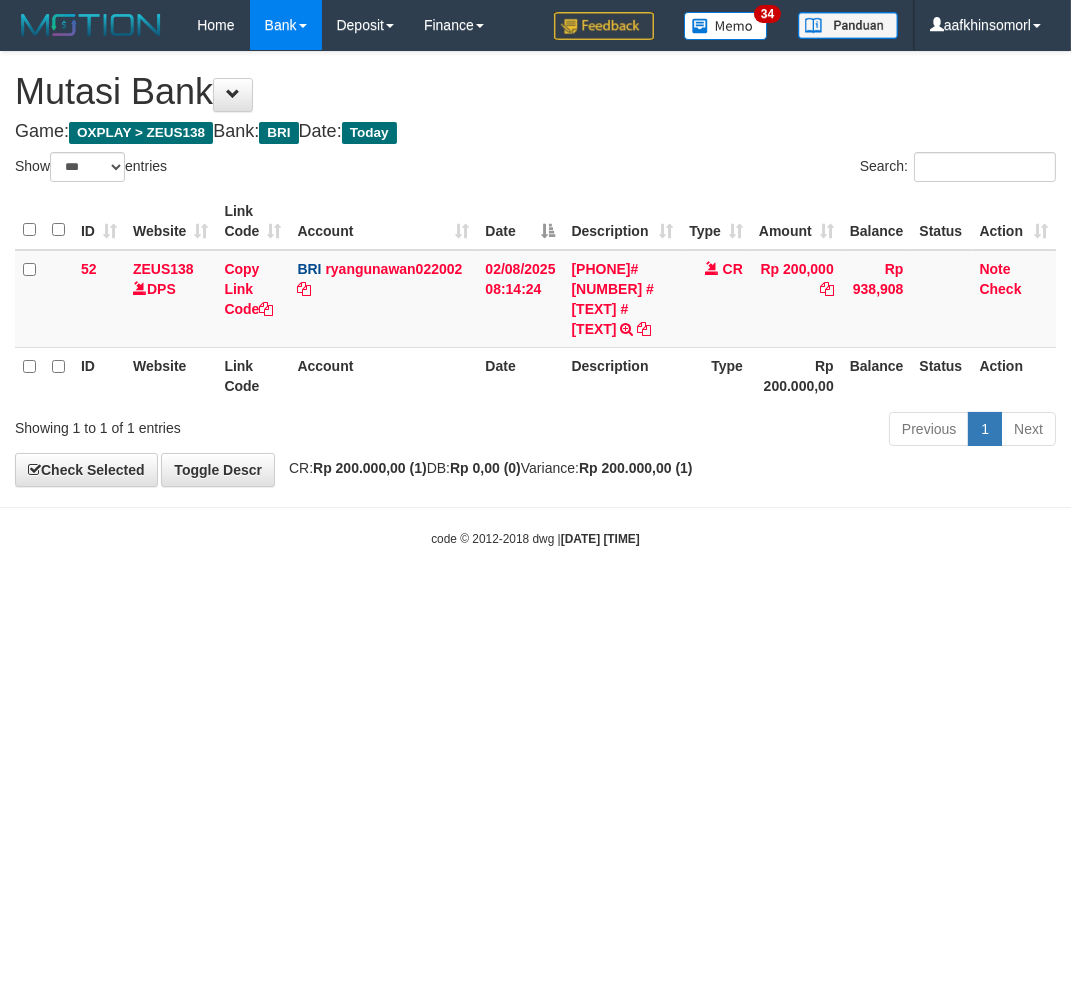 click on "Toggle navigation
Home
Bank
Account List
Load
By Website
Group
[OXPLAY]													ZEUS138
By Load Group (DPS)" at bounding box center (535, 299) 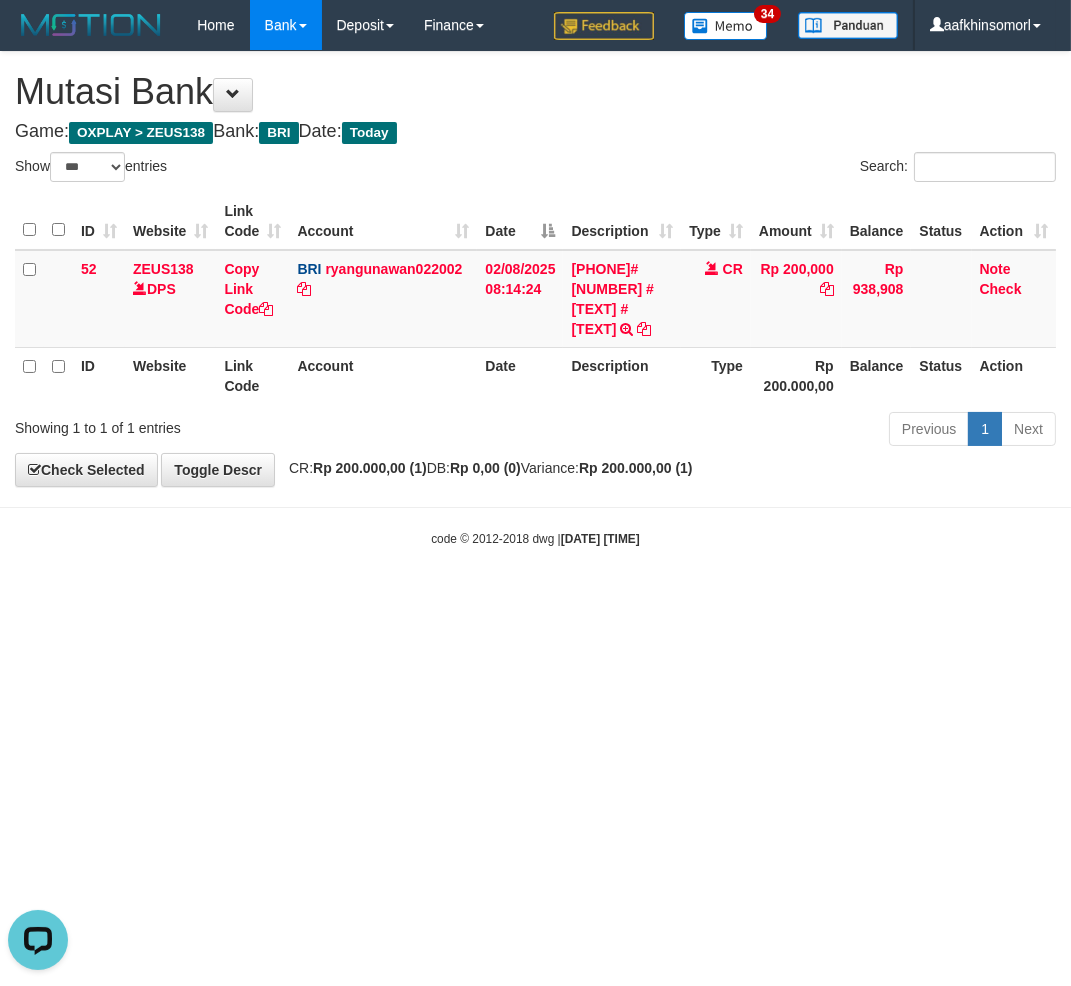 scroll, scrollTop: 0, scrollLeft: 0, axis: both 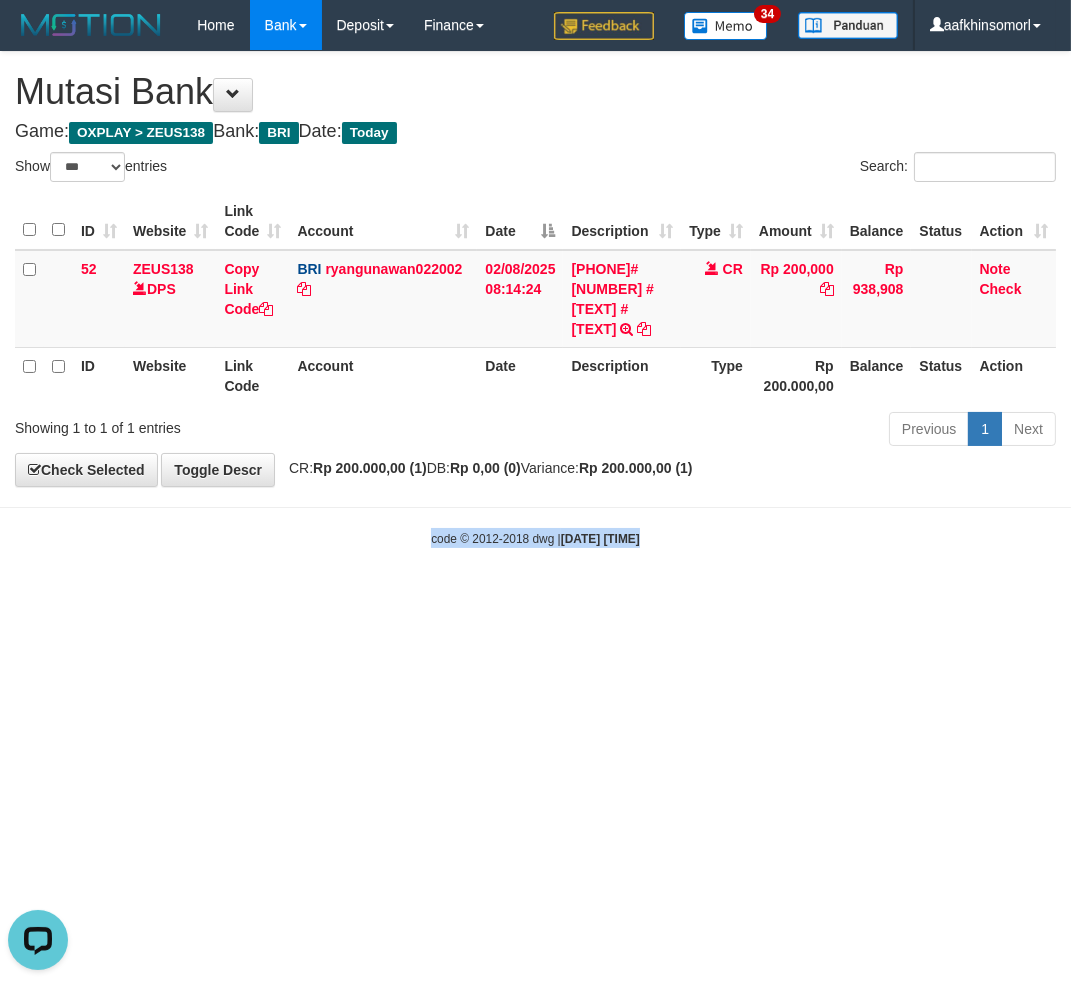 click on "Toggle navigation
Home
Bank
Account List
Load
By Website
Group
[OXPLAY]													ZEUS138
By Load Group (DPS)" at bounding box center (535, 299) 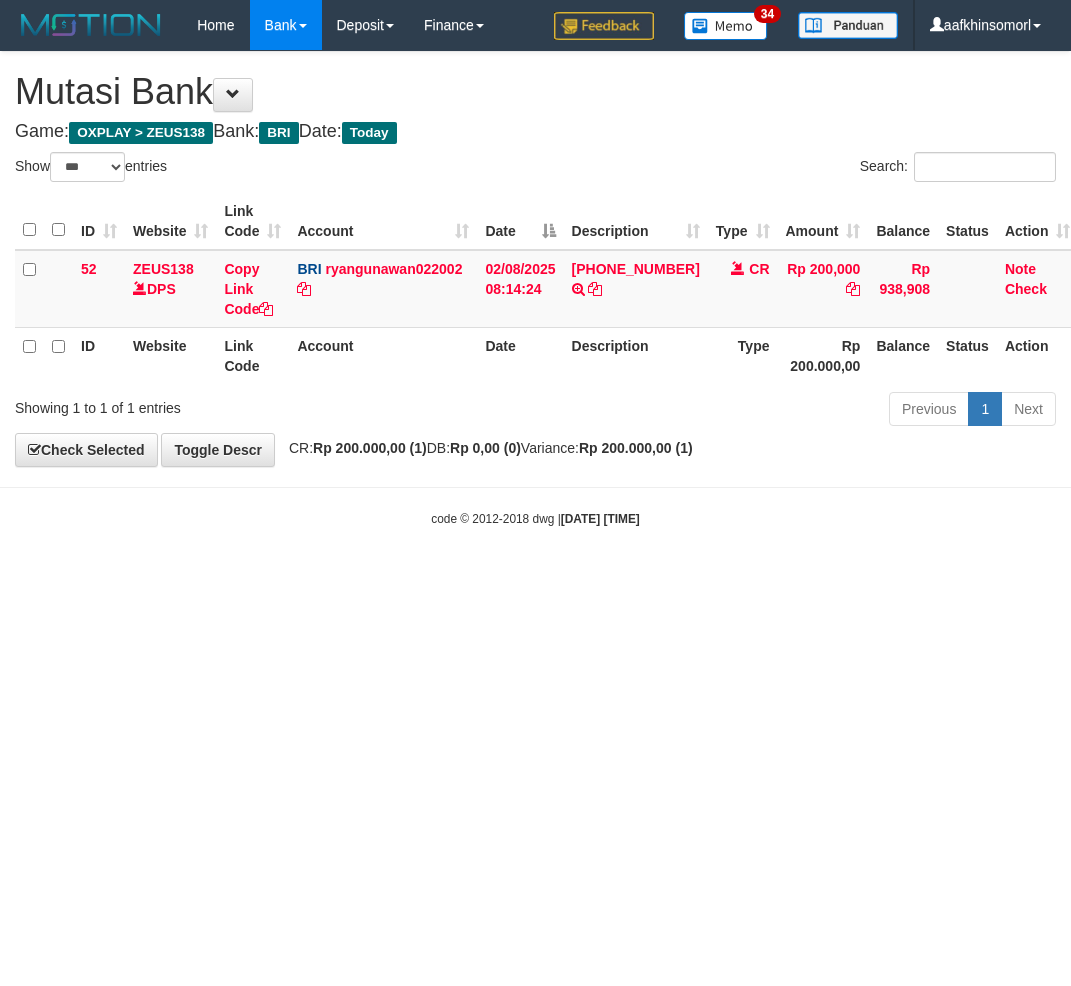 select on "***" 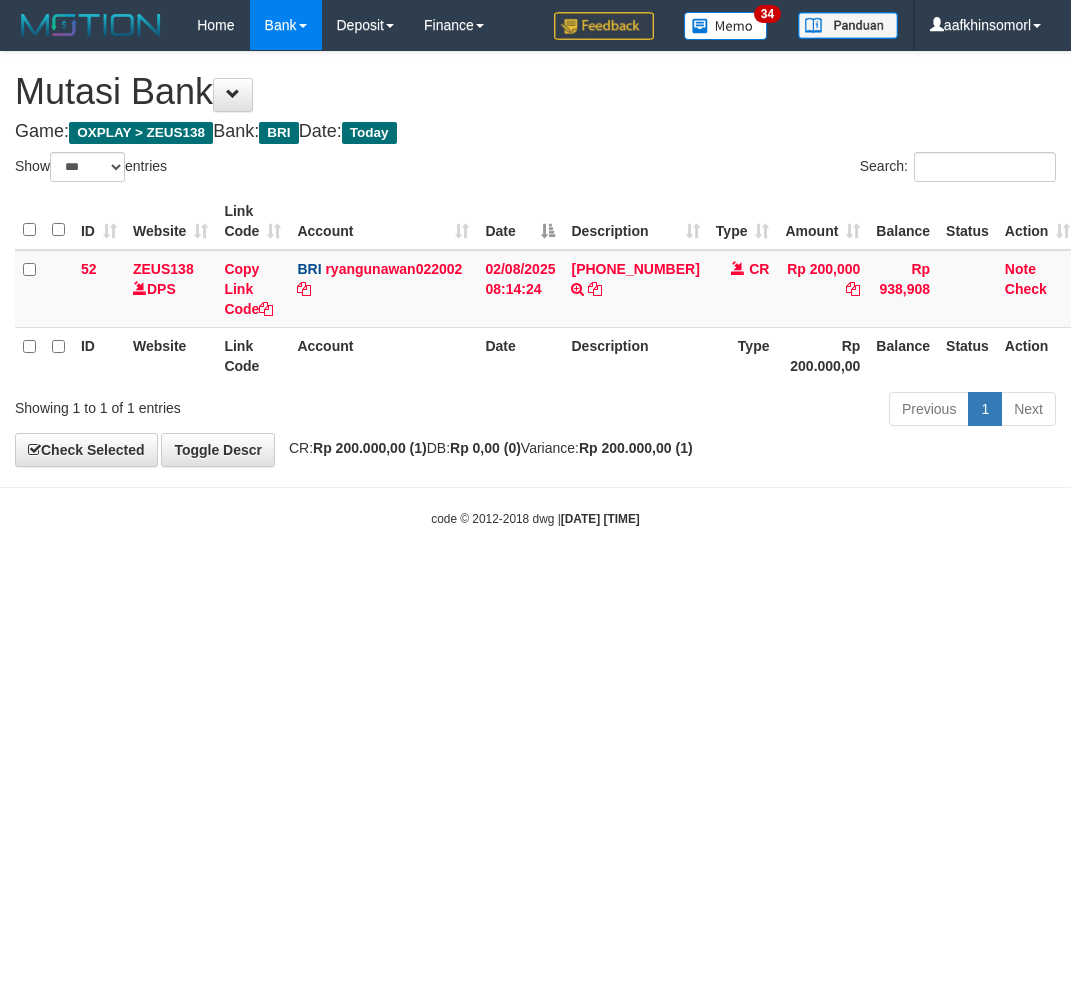scroll, scrollTop: 0, scrollLeft: 0, axis: both 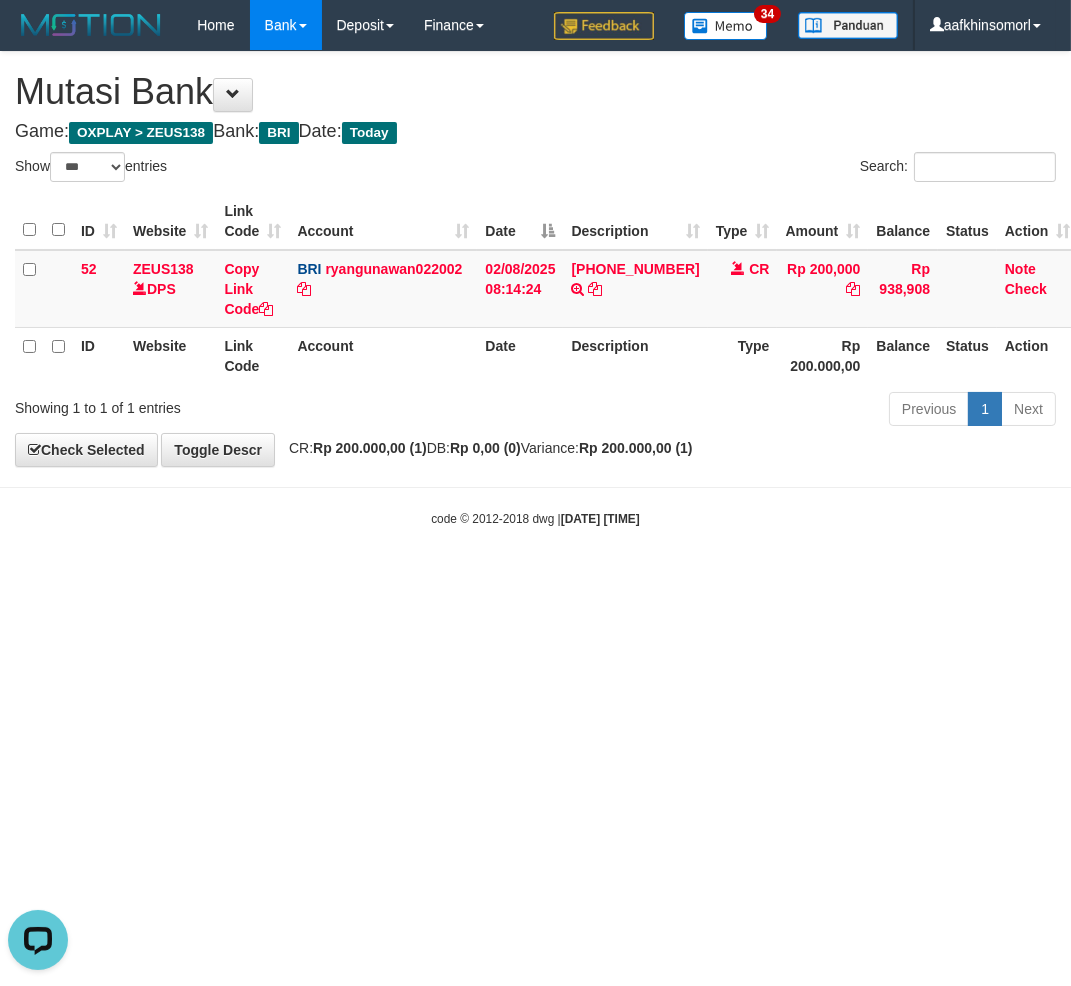click on "Toggle navigation
Home
Bank
Account List
Load
By Website
Group
[OXPLAY]													ZEUS138
By Load Group (DPS)" at bounding box center (535, 289) 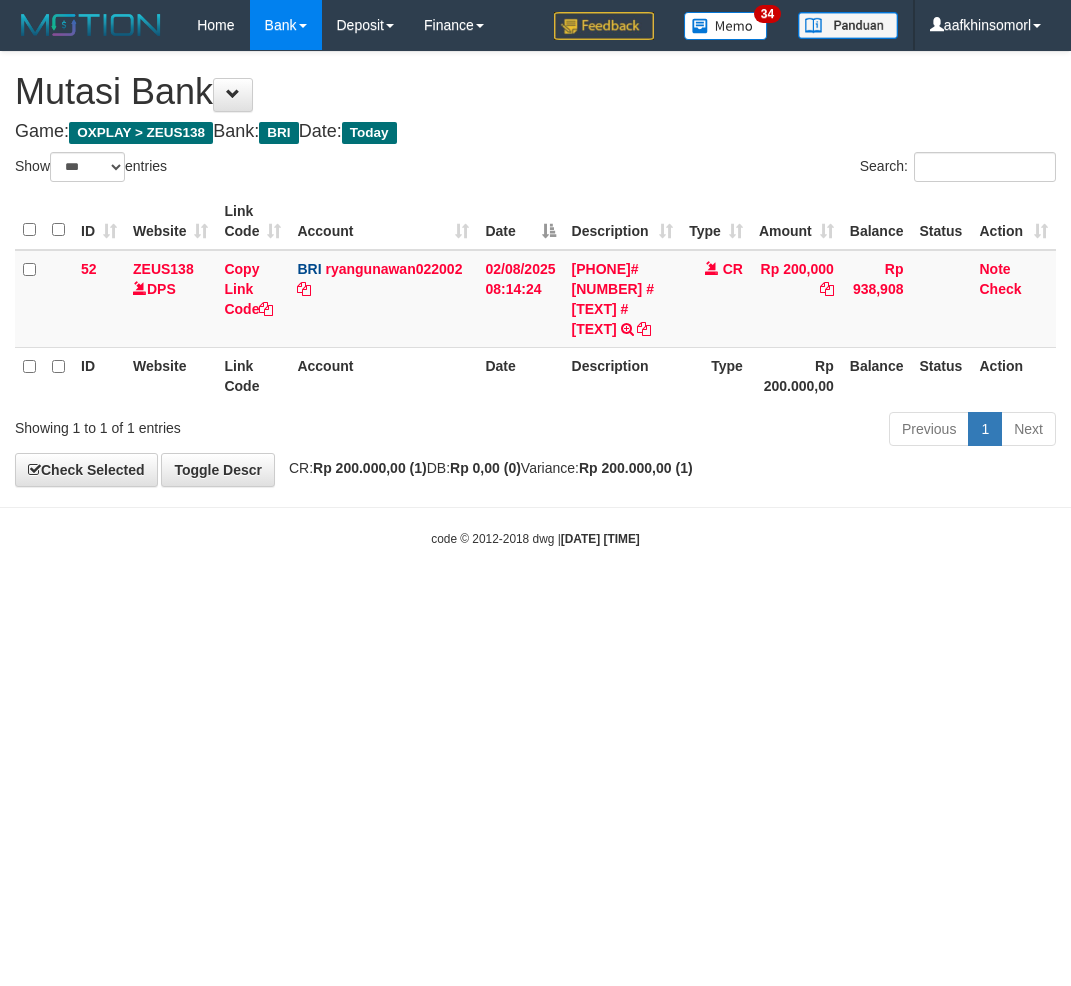 select on "***" 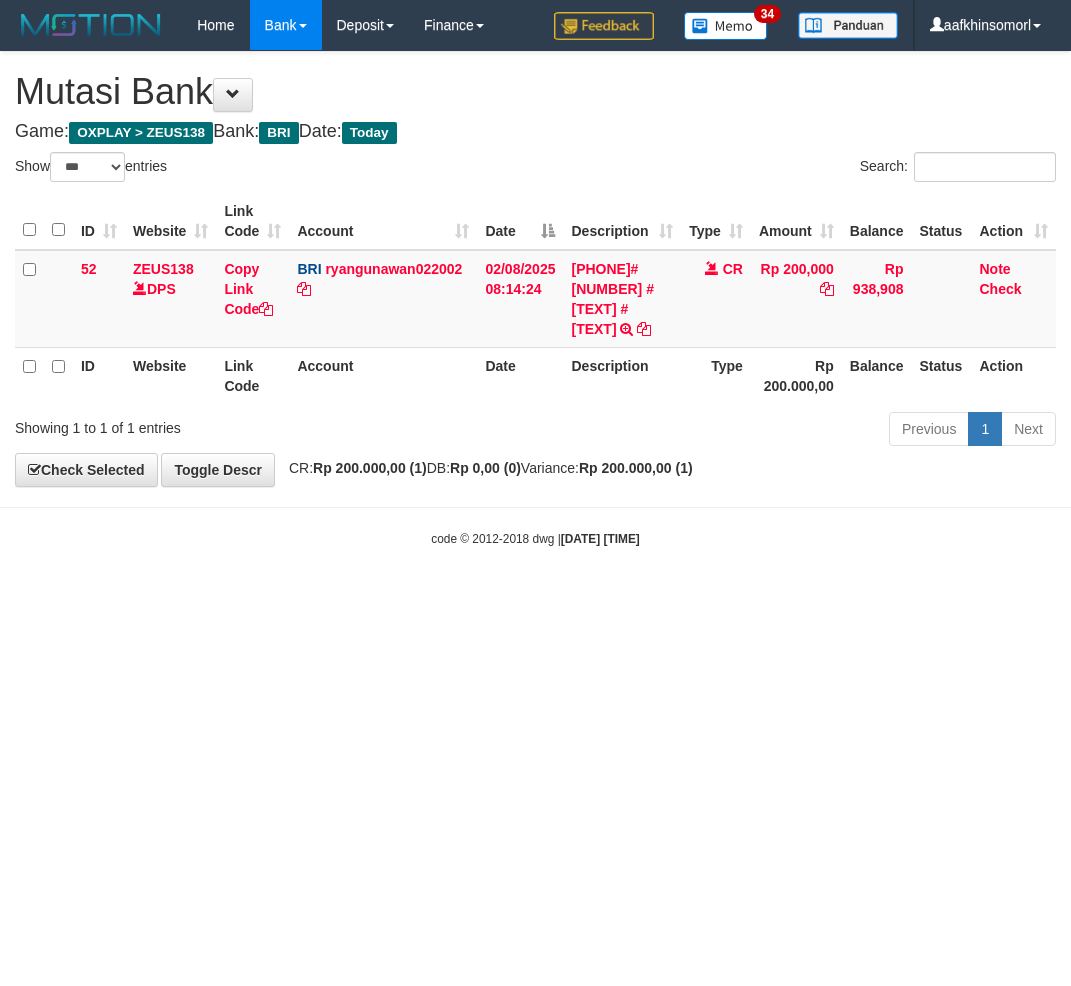 scroll, scrollTop: 0, scrollLeft: 0, axis: both 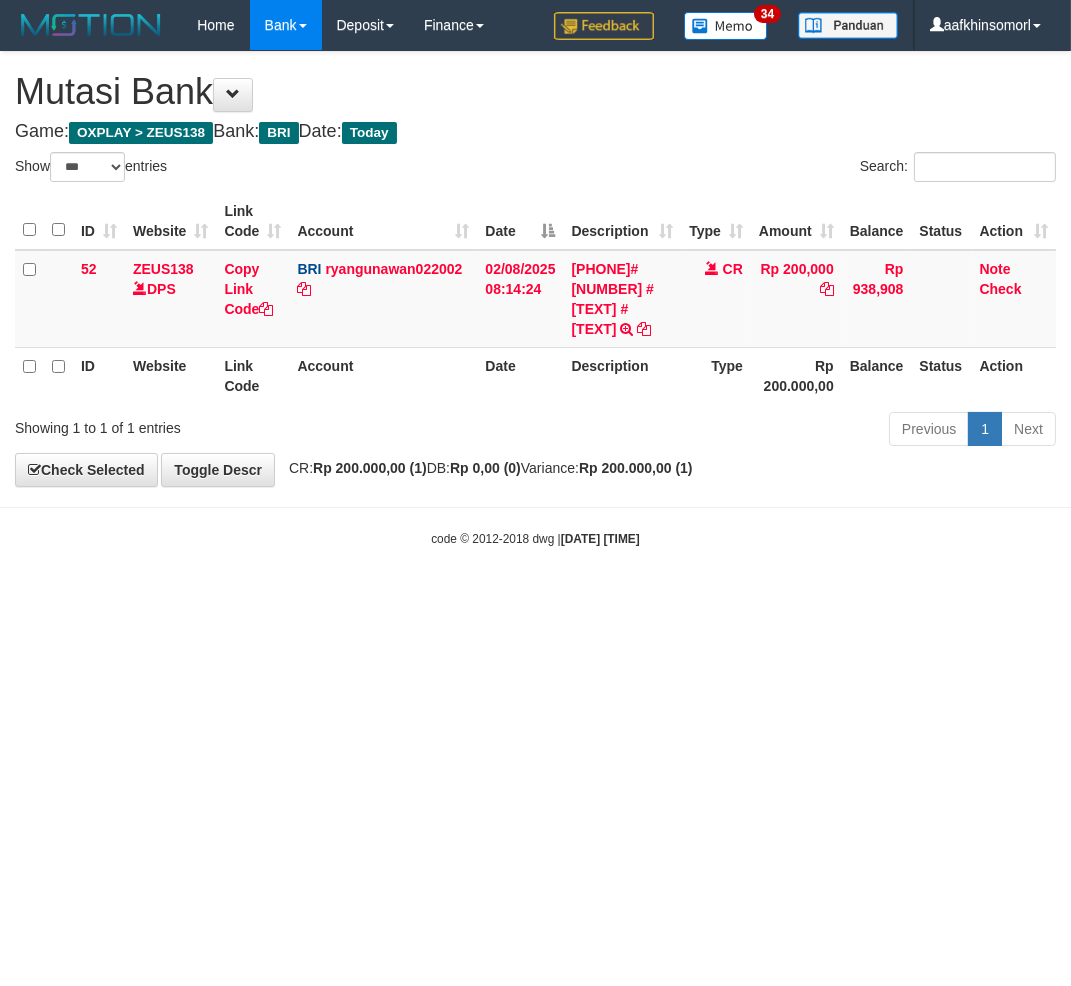 click on "Toggle navigation
Home
Bank
Account List
Load
By Website
Group
[OXPLAY]													ZEUS138
By Load Group (DPS)" at bounding box center (535, 299) 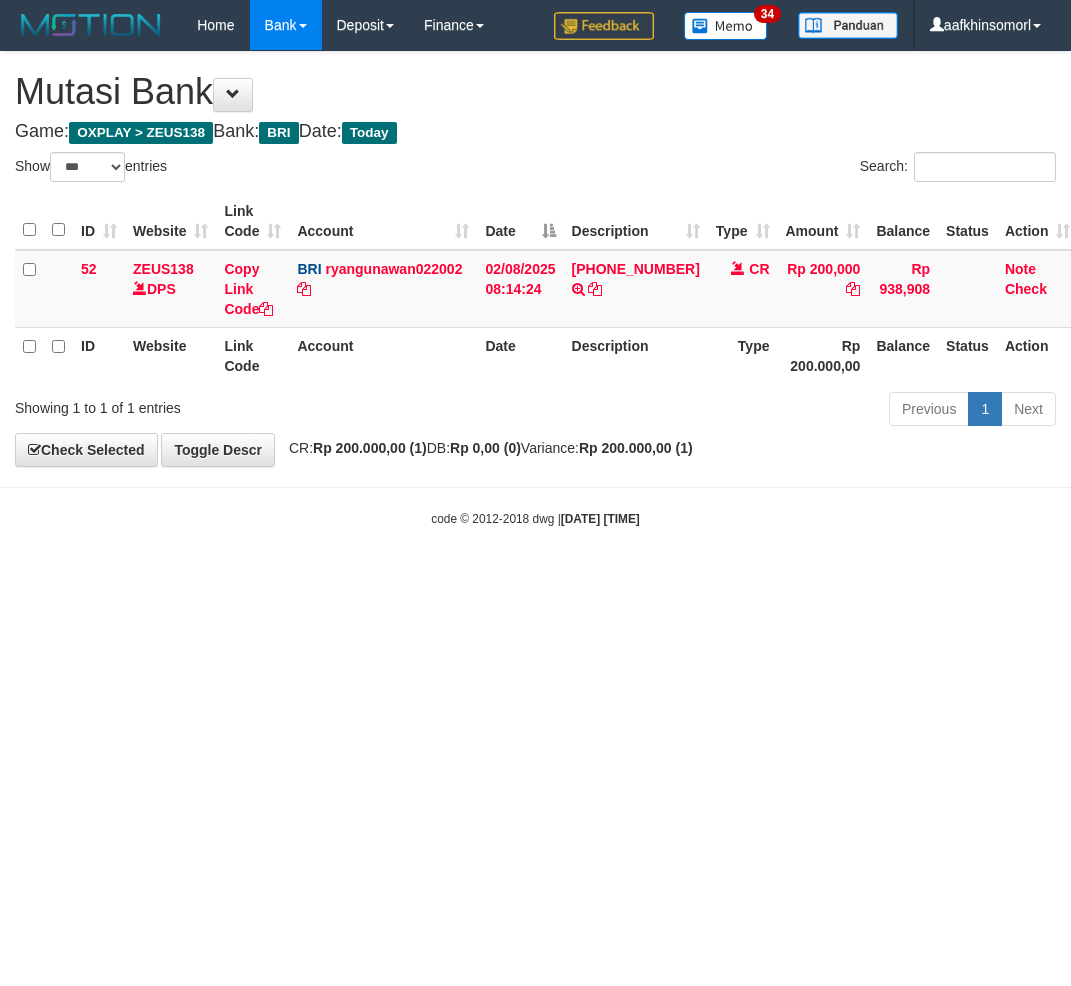 select on "***" 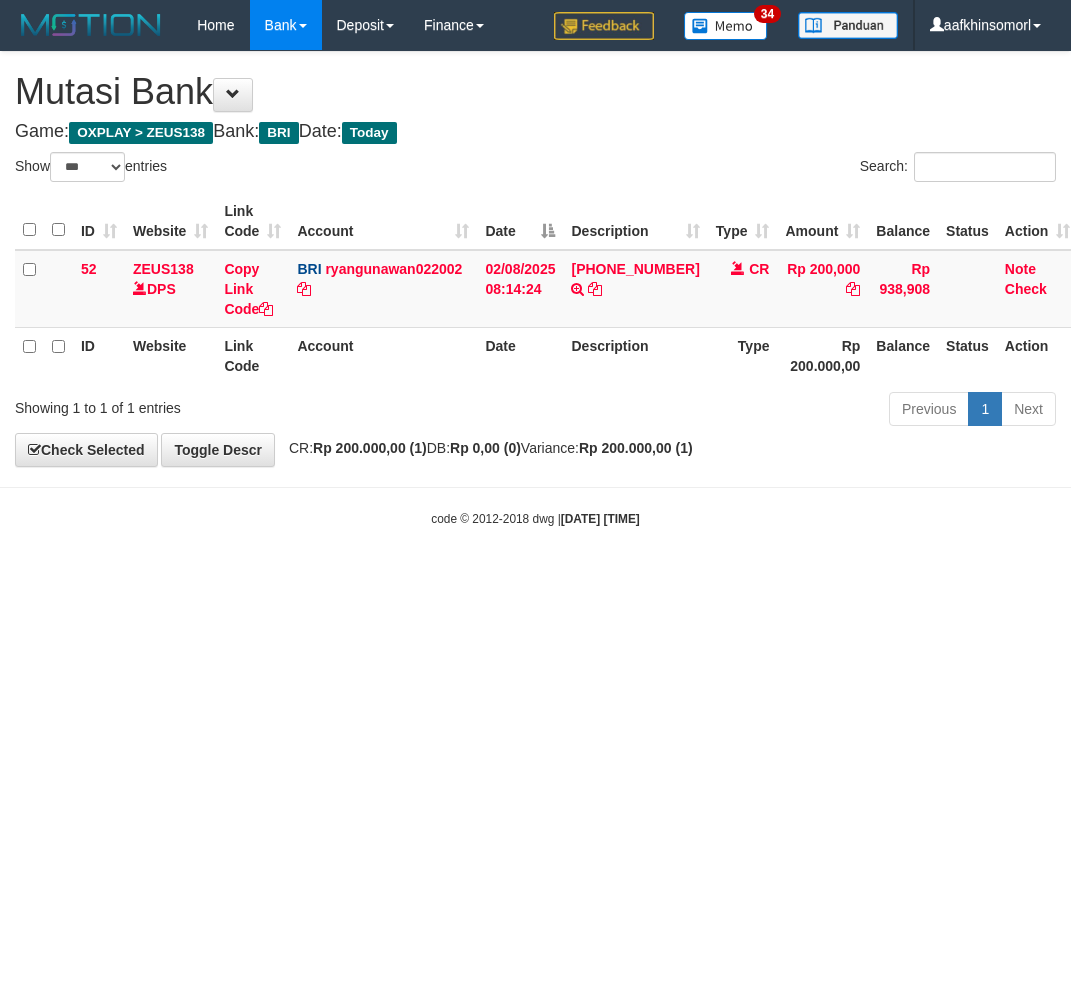 scroll, scrollTop: 0, scrollLeft: 0, axis: both 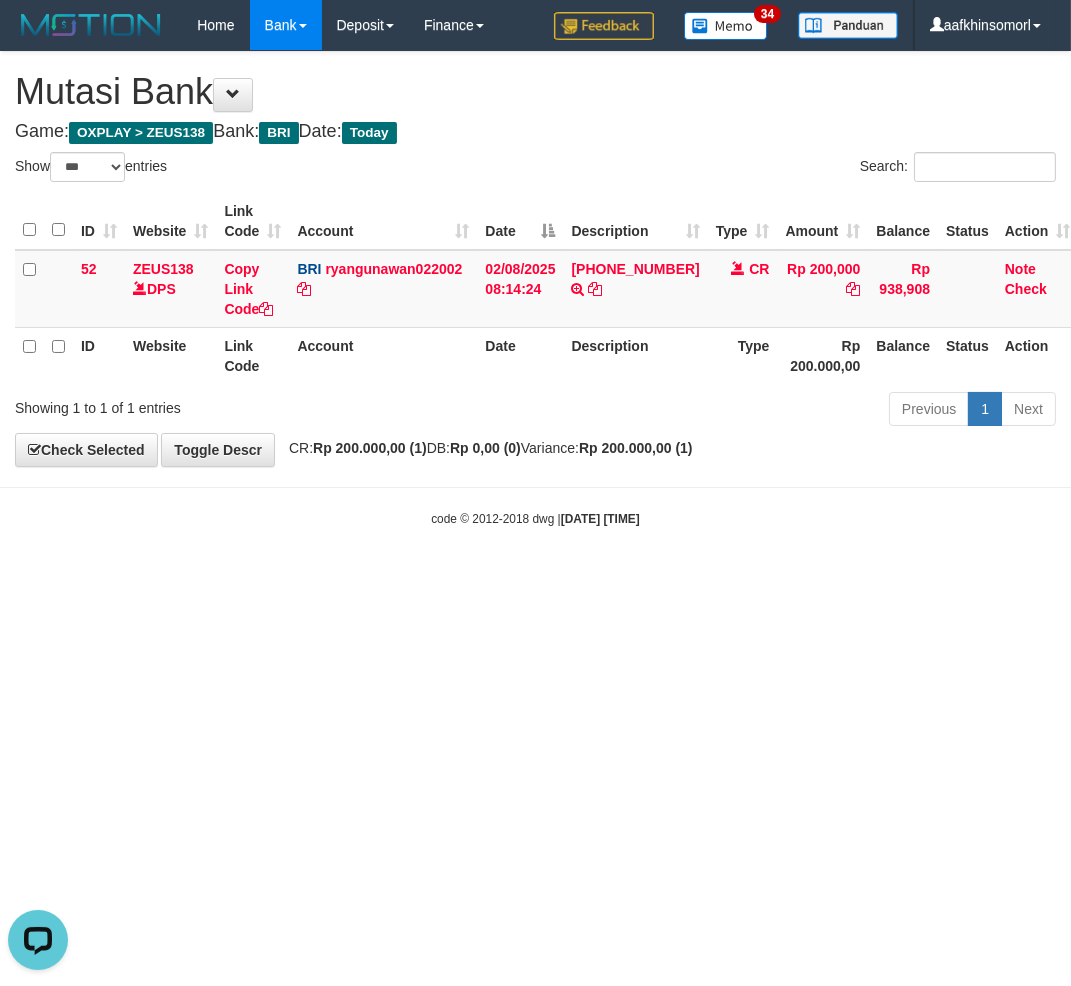 click on "Toggle navigation
Home
Bank
Account List
Load
By Website
Group
[OXPLAY]													ZEUS138
By Load Group (DPS)" at bounding box center [535, 289] 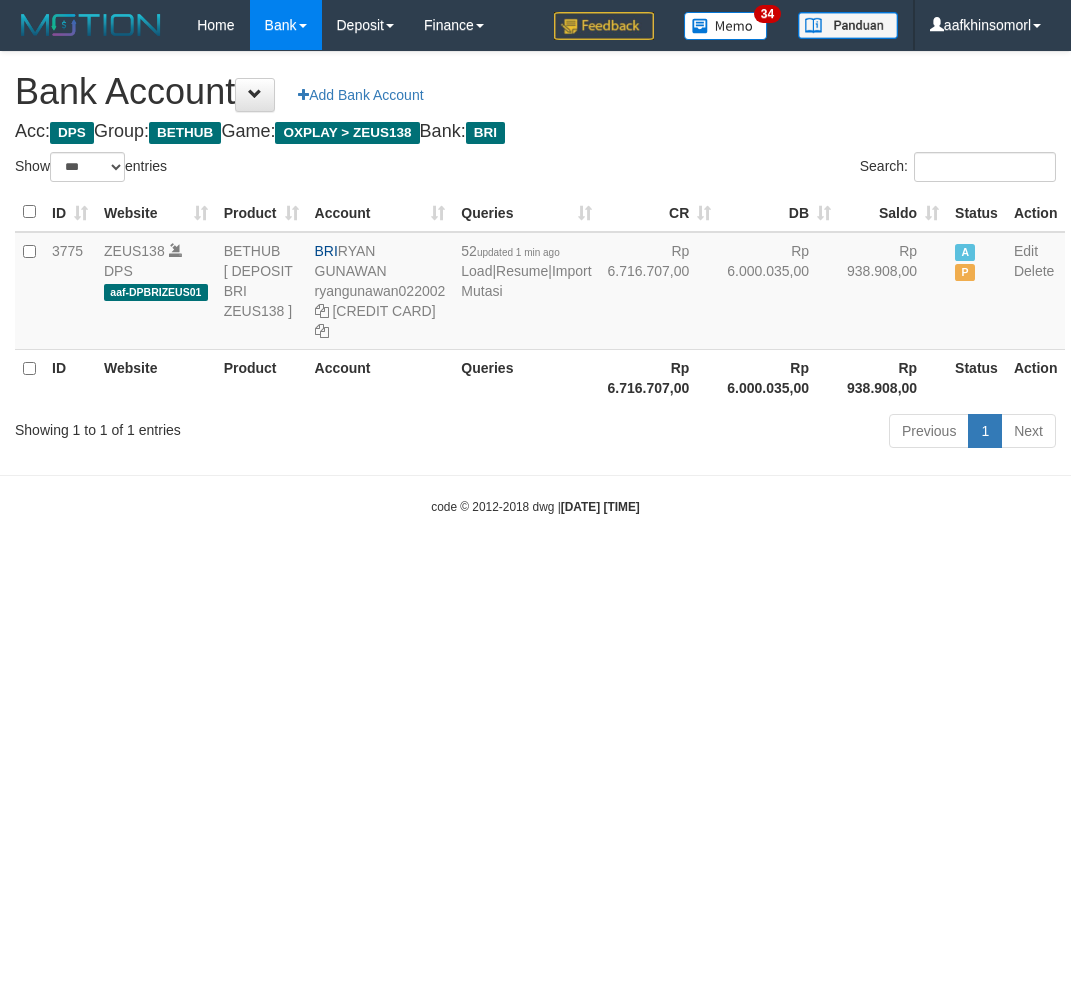 select on "***" 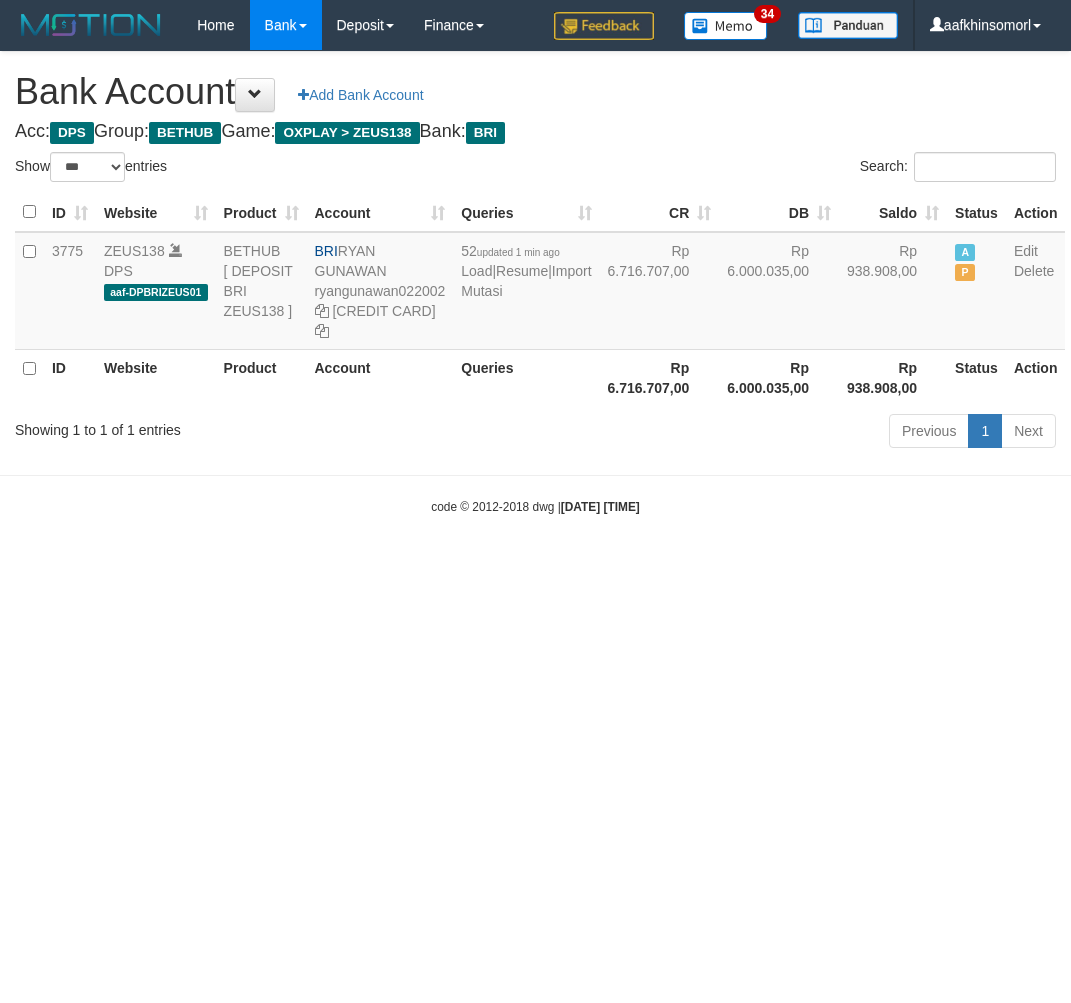 scroll, scrollTop: 0, scrollLeft: 0, axis: both 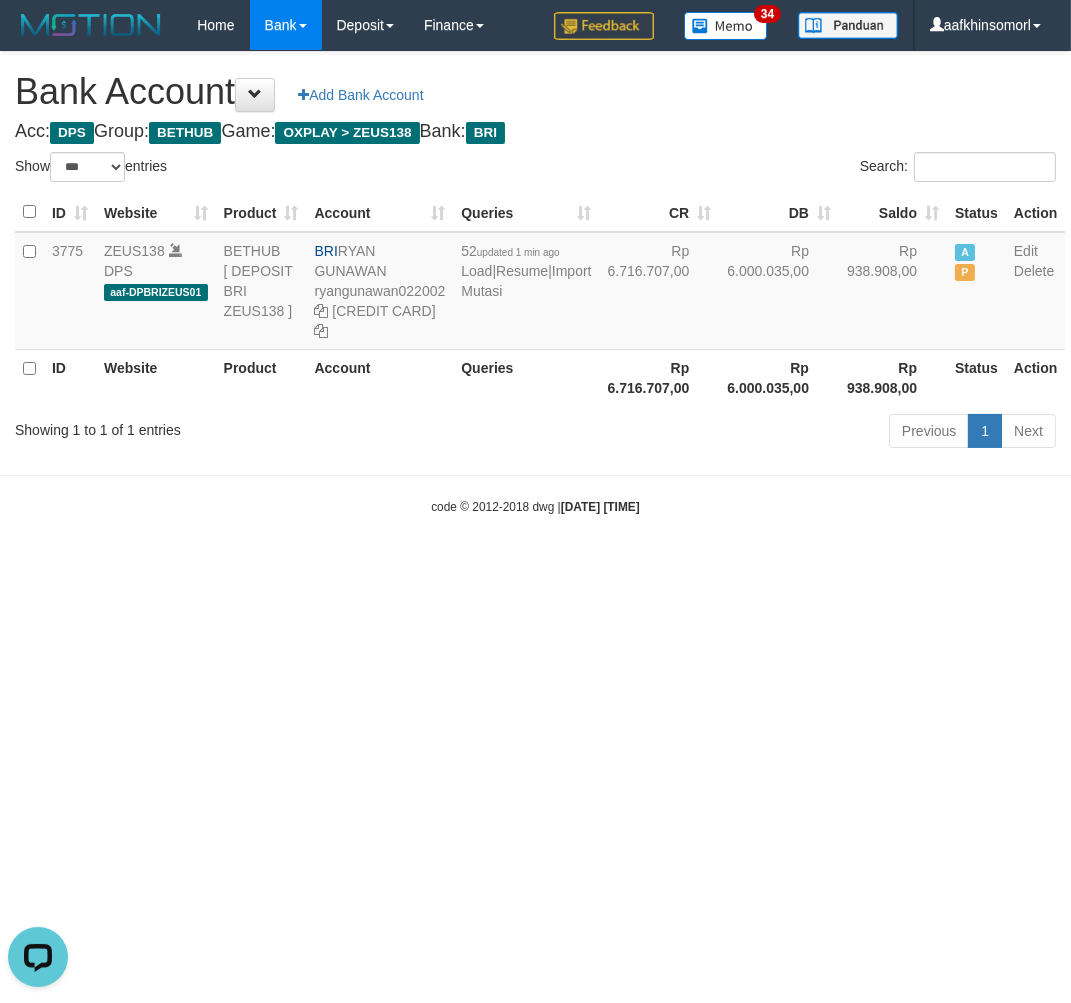 click on "Toggle navigation
Home
Bank
Account List
Load
By Website
Group
[OXPLAY]													ZEUS138
By Load Group (DPS)" at bounding box center [535, 283] 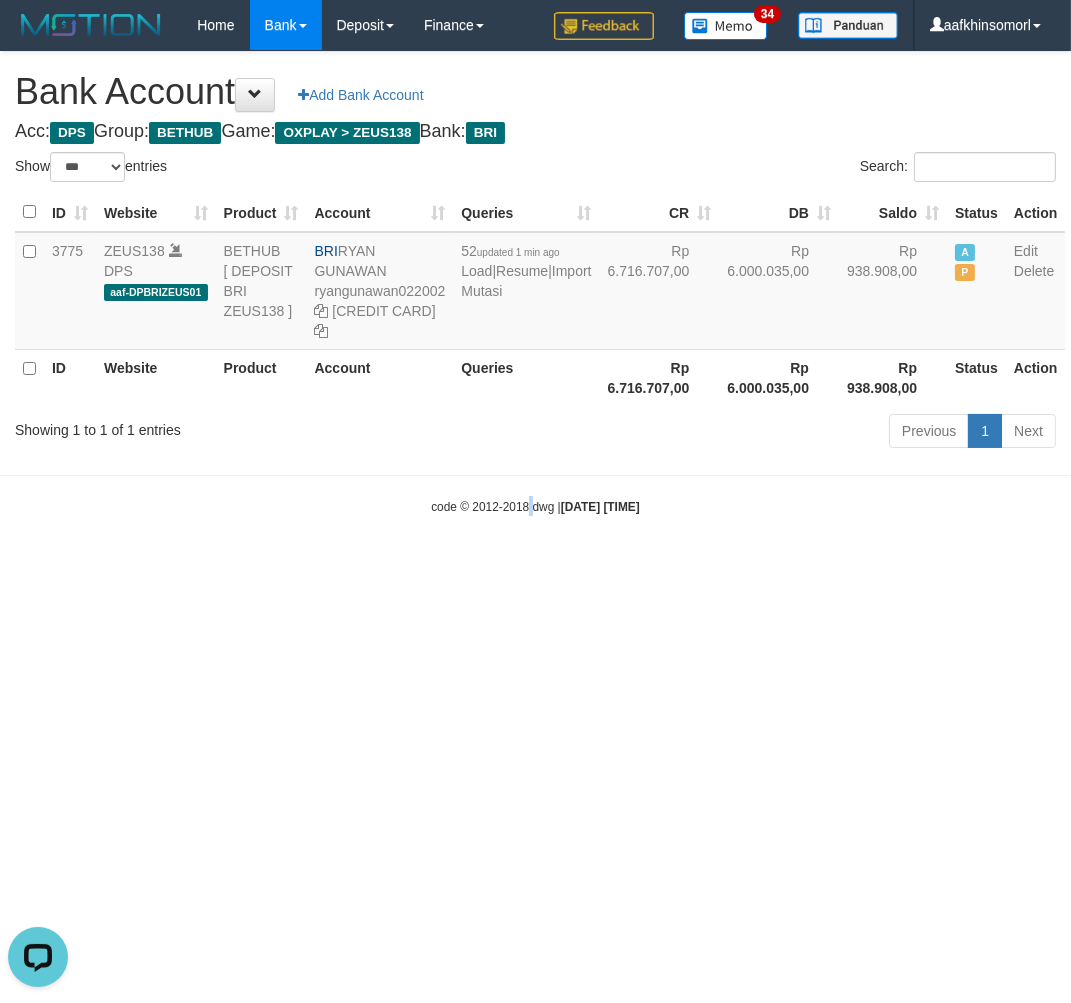 click on "Toggle navigation
Home
Bank
Account List
Load
By Website
Group
[OXPLAY]													ZEUS138
By Load Group (DPS)" at bounding box center [535, 283] 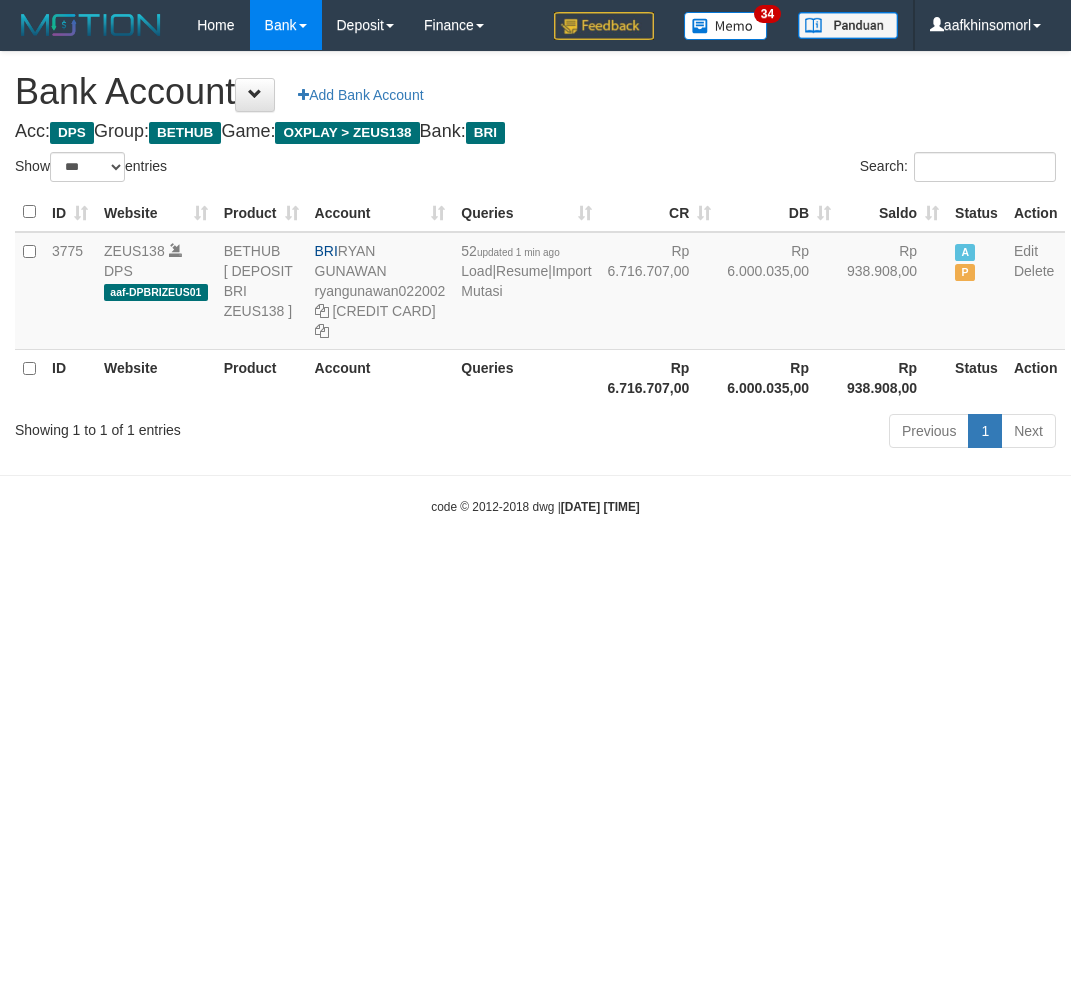select on "***" 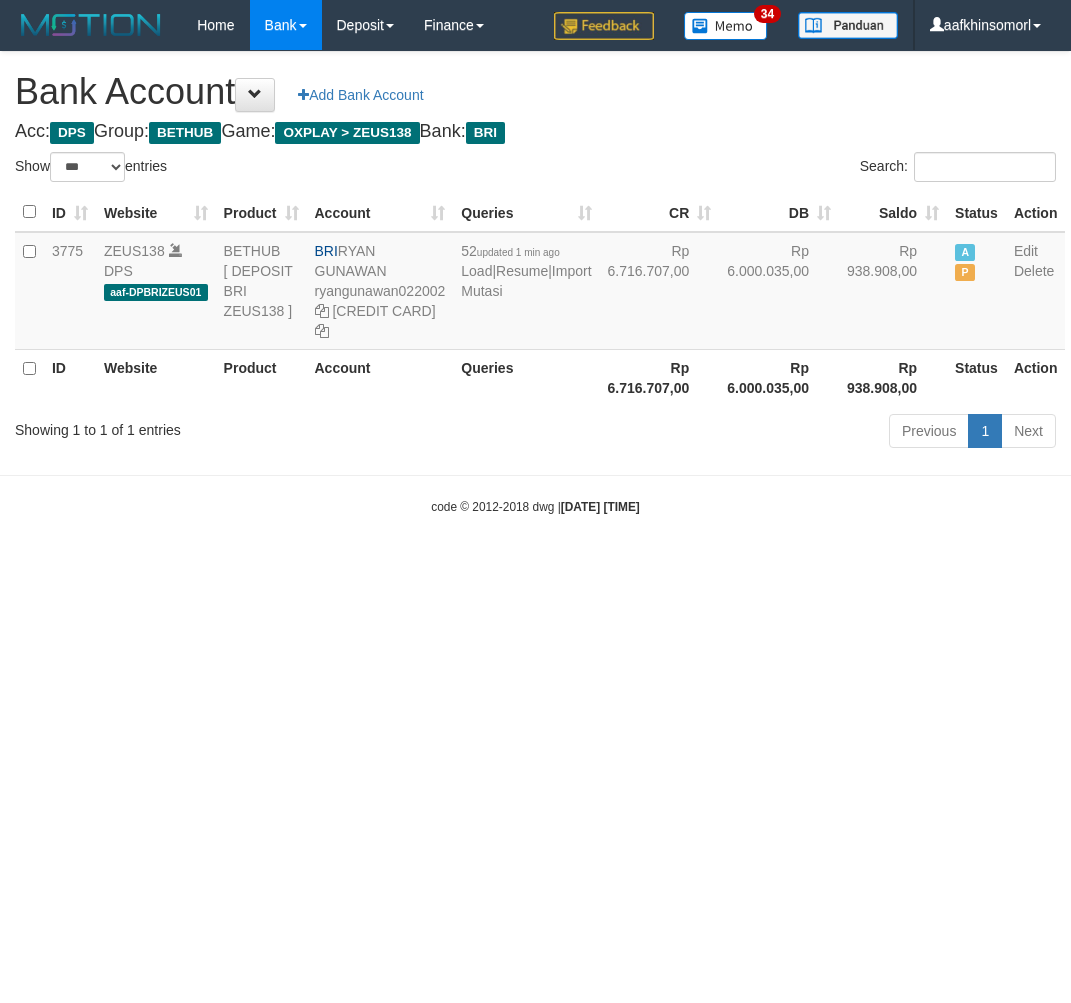 scroll, scrollTop: 0, scrollLeft: 0, axis: both 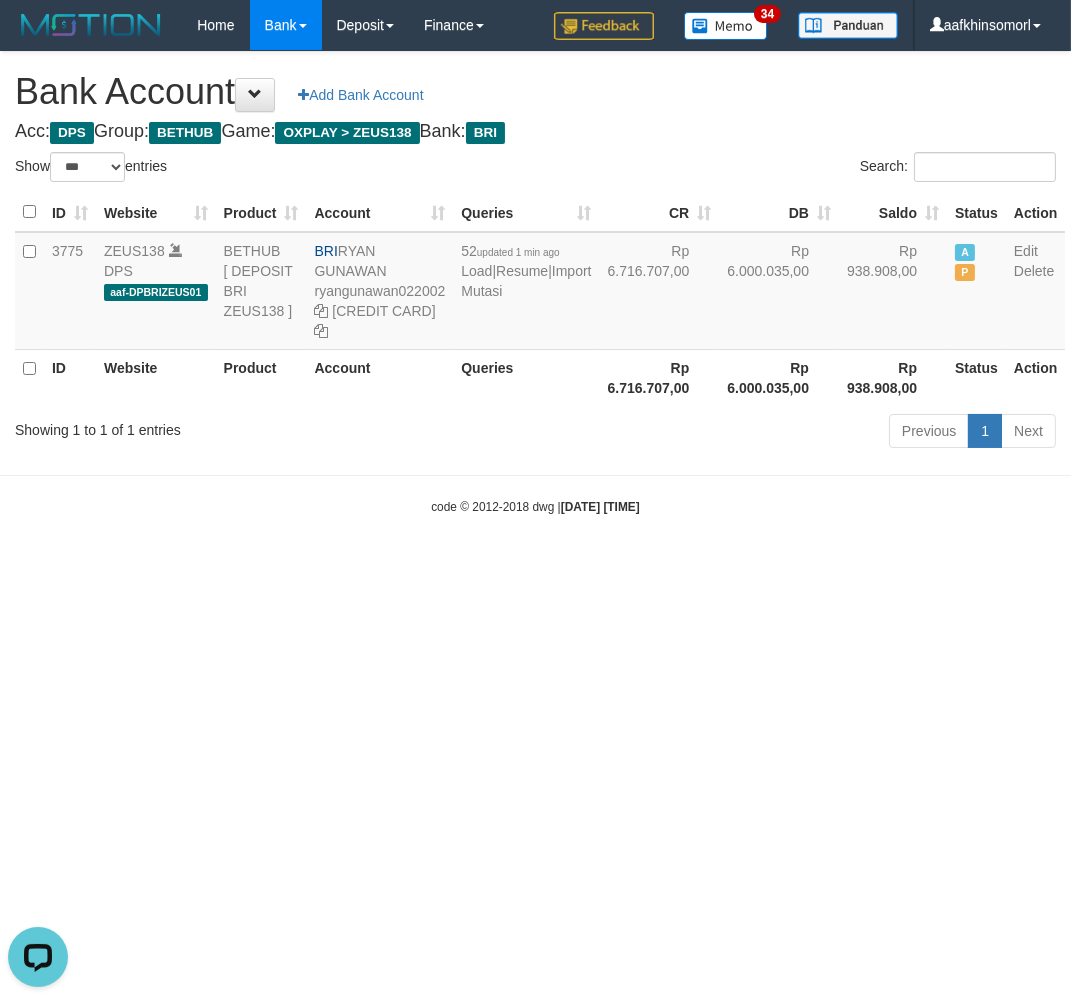 click on "Toggle navigation
Home
Bank
Account List
Load
By Website
Group
[OXPLAY]													ZEUS138
By Load Group (DPS)" at bounding box center [535, 283] 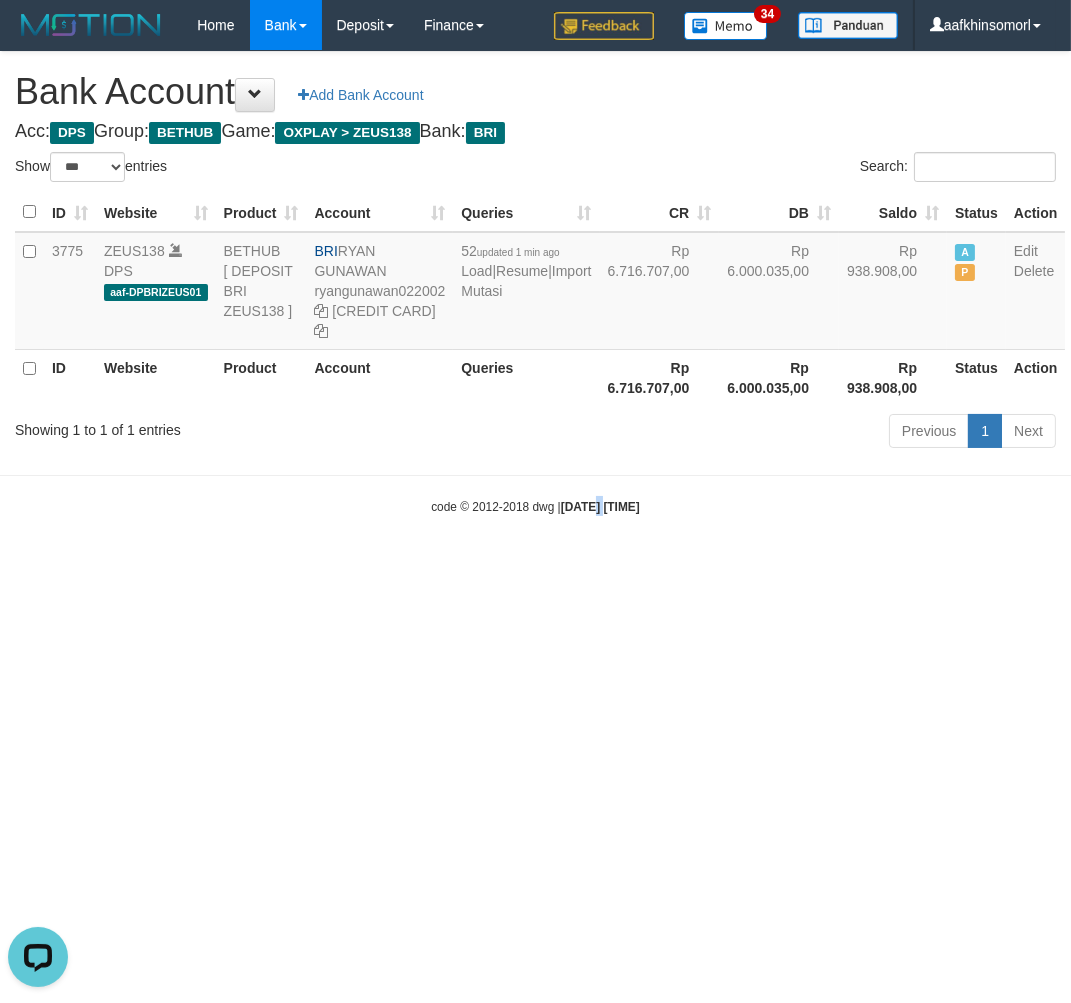 click on "Toggle navigation
Home
Bank
Account List
Load
By Website
Group
[OXPLAY]													ZEUS138
By Load Group (DPS)" at bounding box center [535, 283] 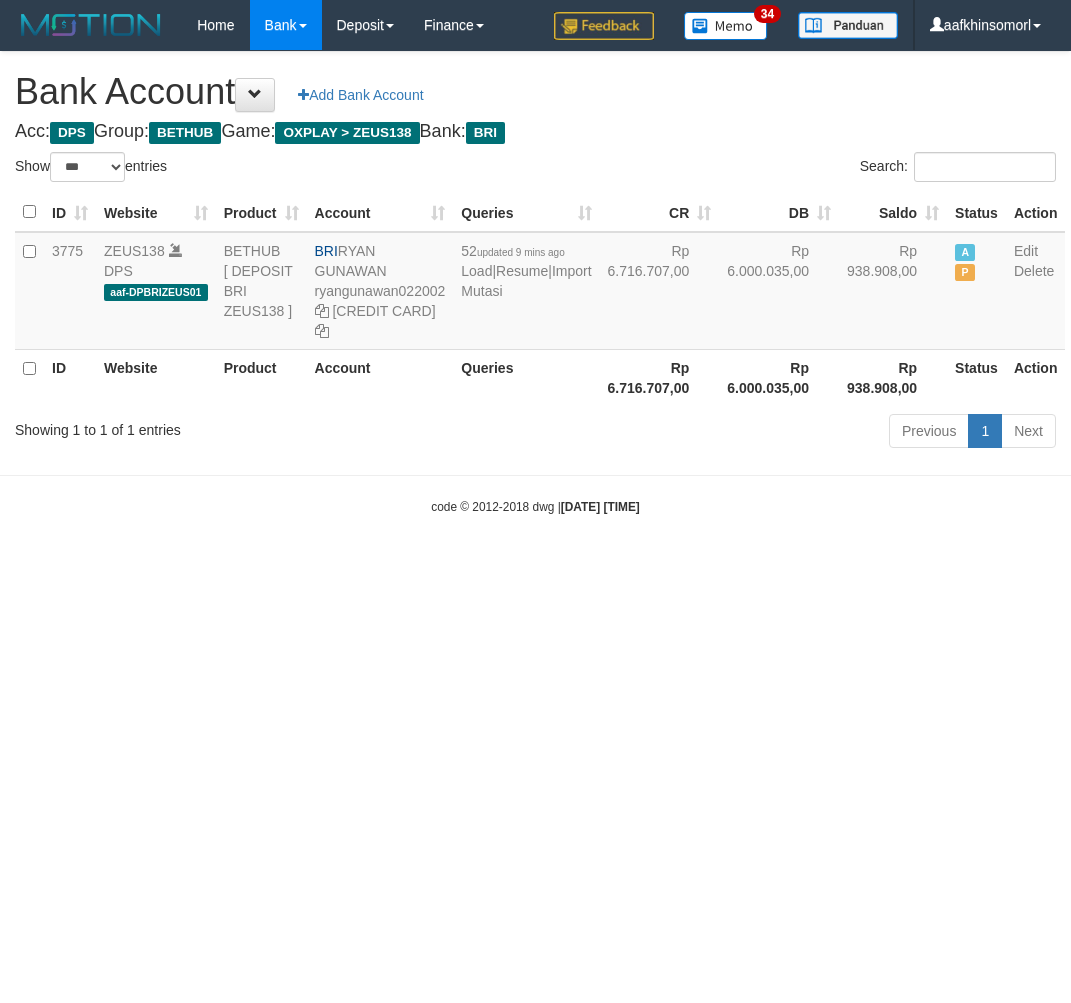 select on "***" 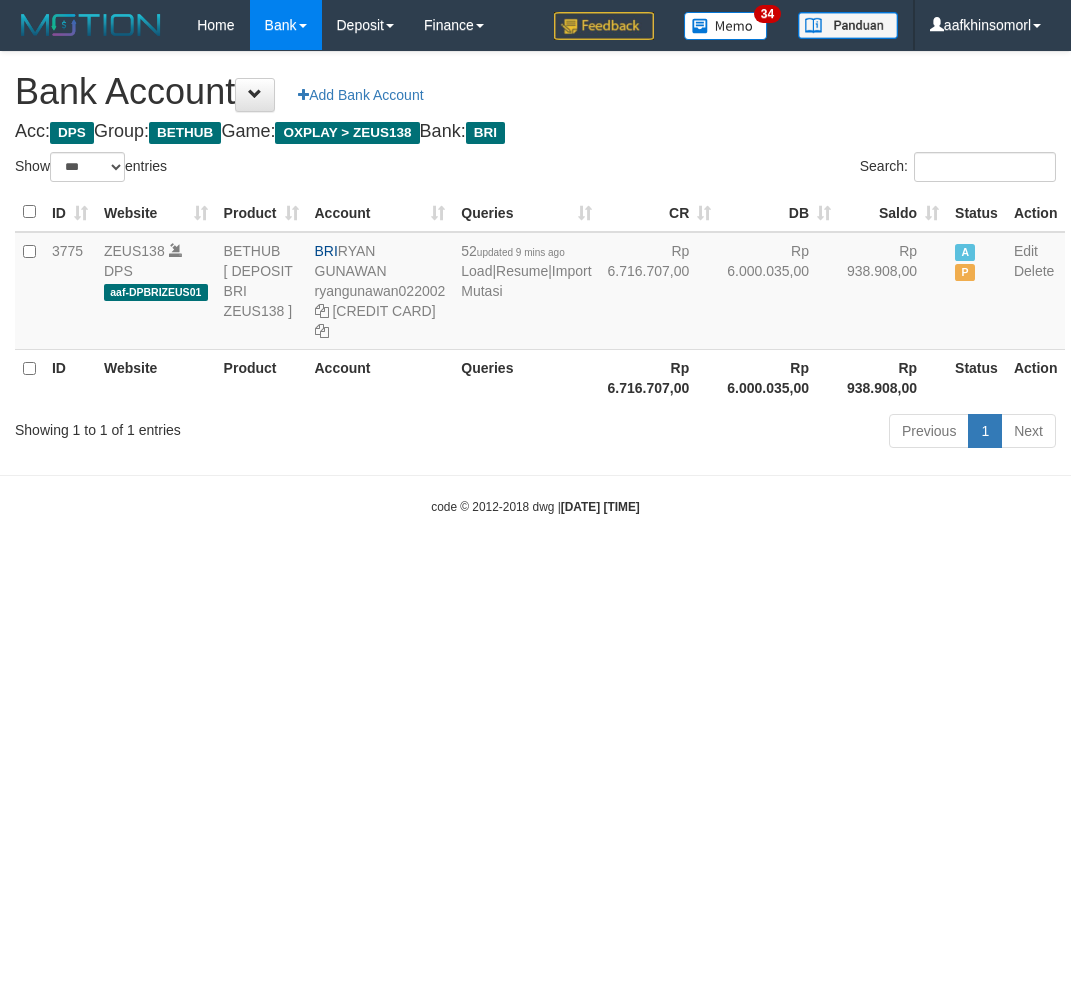 scroll, scrollTop: 0, scrollLeft: 0, axis: both 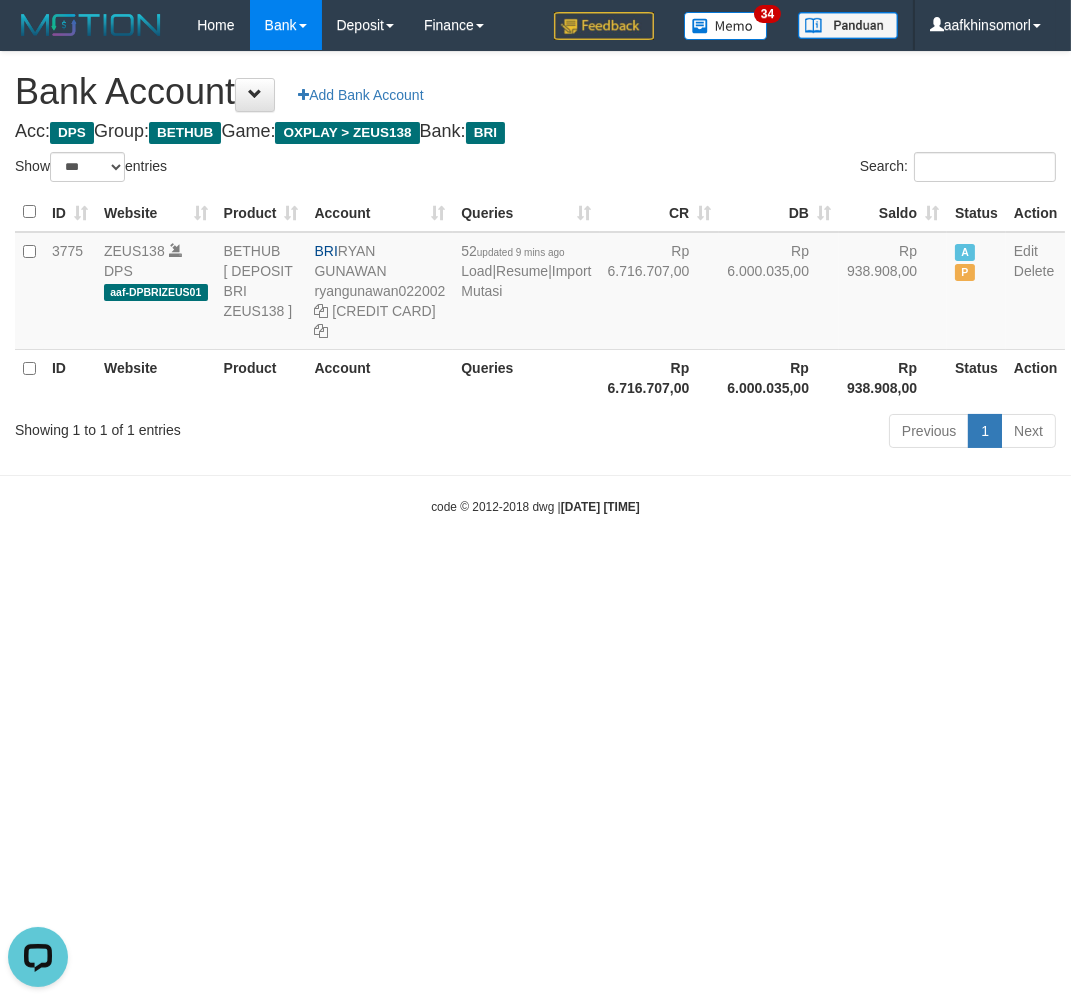 click on "Toggle navigation
Home
Bank
Account List
Load
By Website
Group
[OXPLAY]													ZEUS138
By Load Group (DPS)" at bounding box center [535, 283] 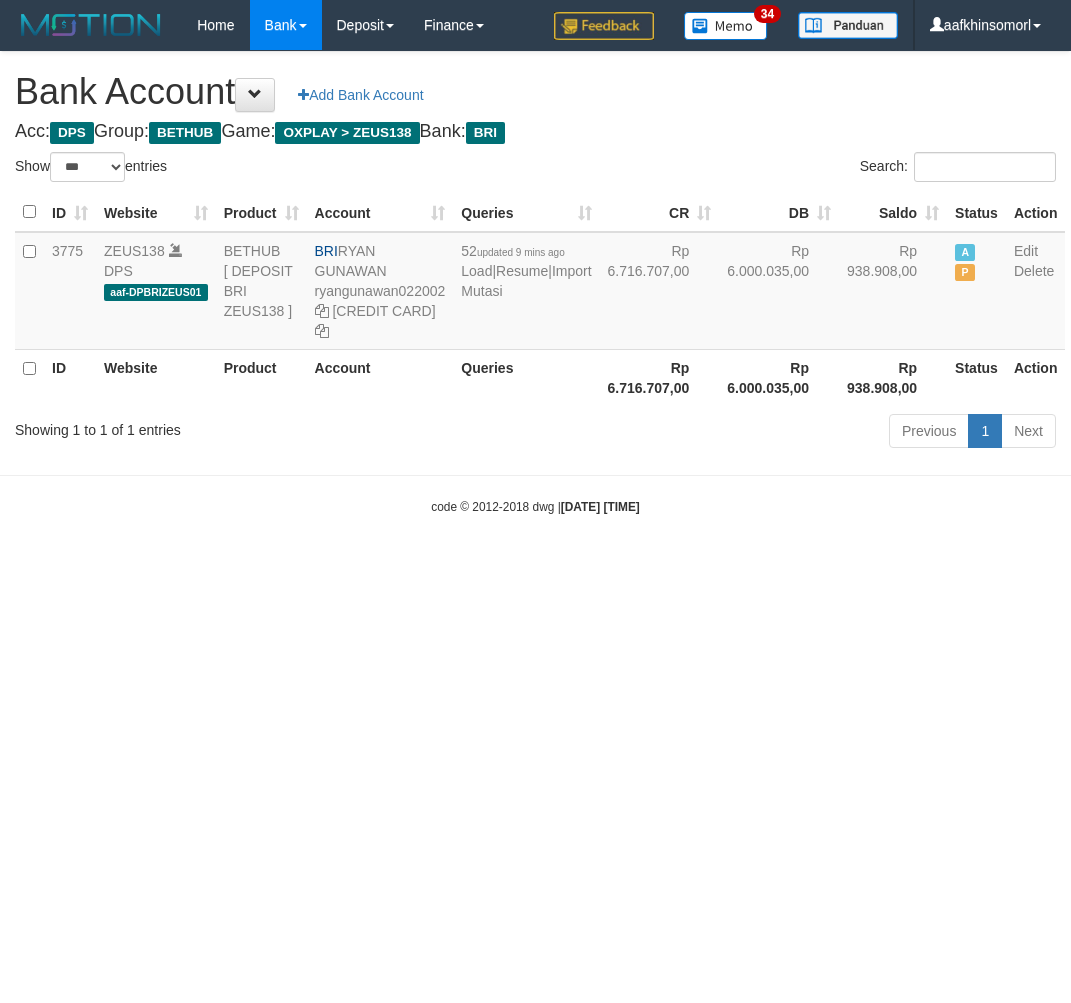 select on "***" 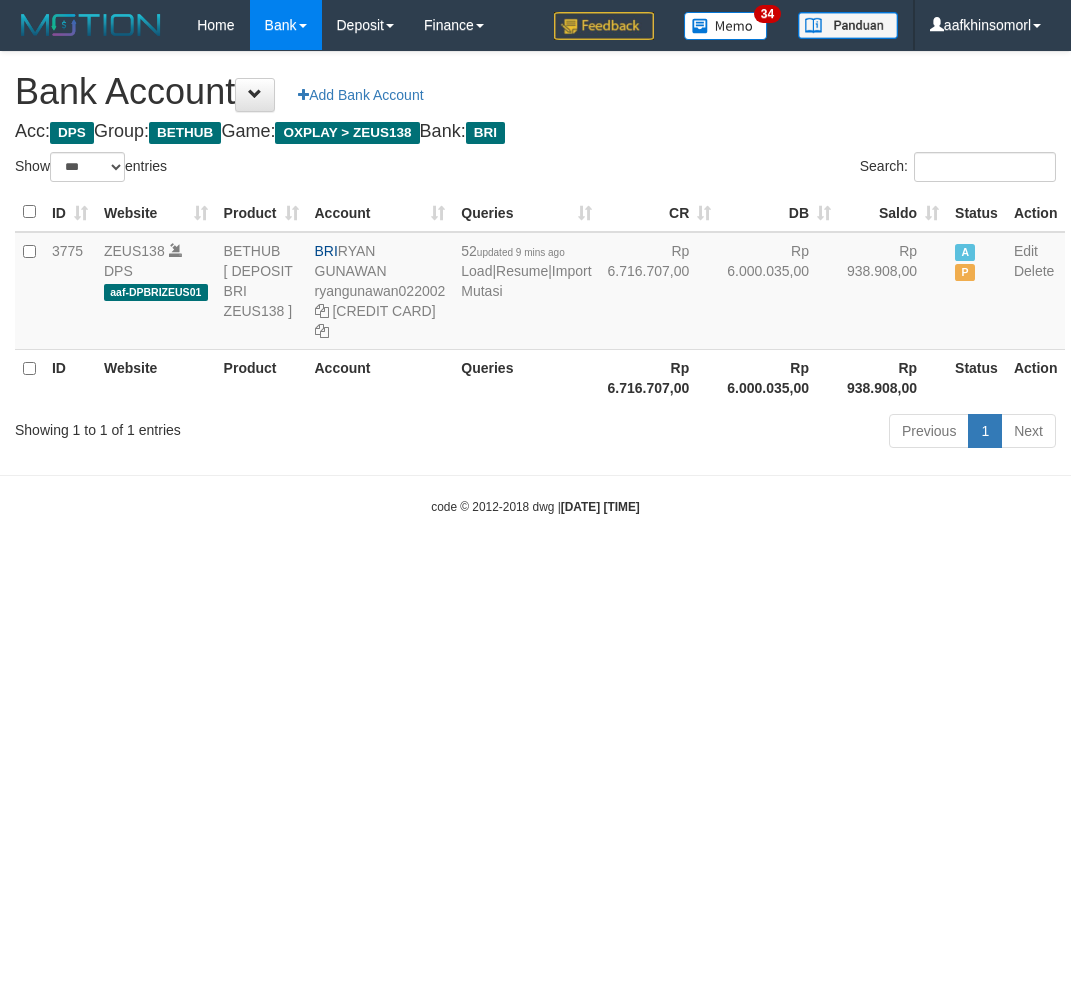 scroll, scrollTop: 0, scrollLeft: 0, axis: both 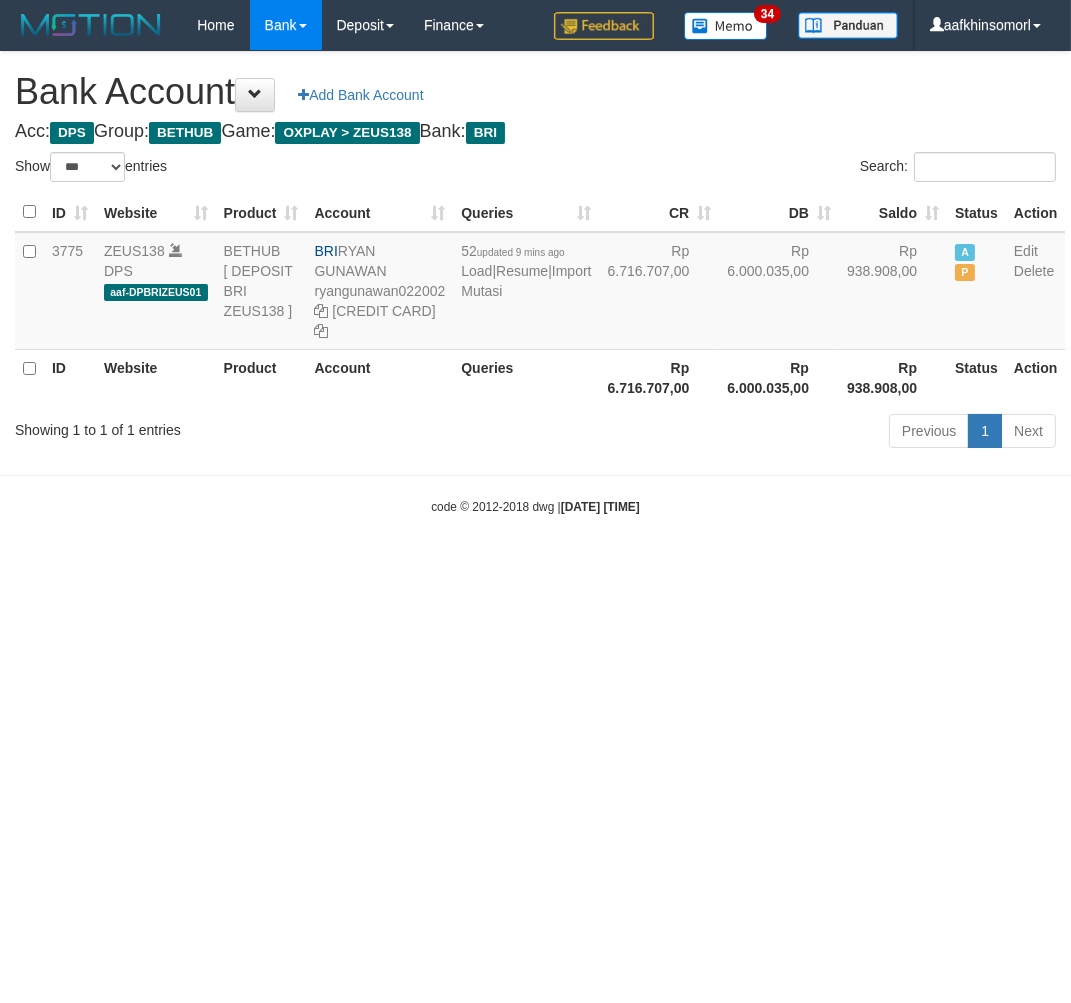 click on "Toggle navigation
Home
Bank
Account List
Load
By Website
Group
[OXPLAY]													ZEUS138
By Load Group (DPS)" at bounding box center (535, 283) 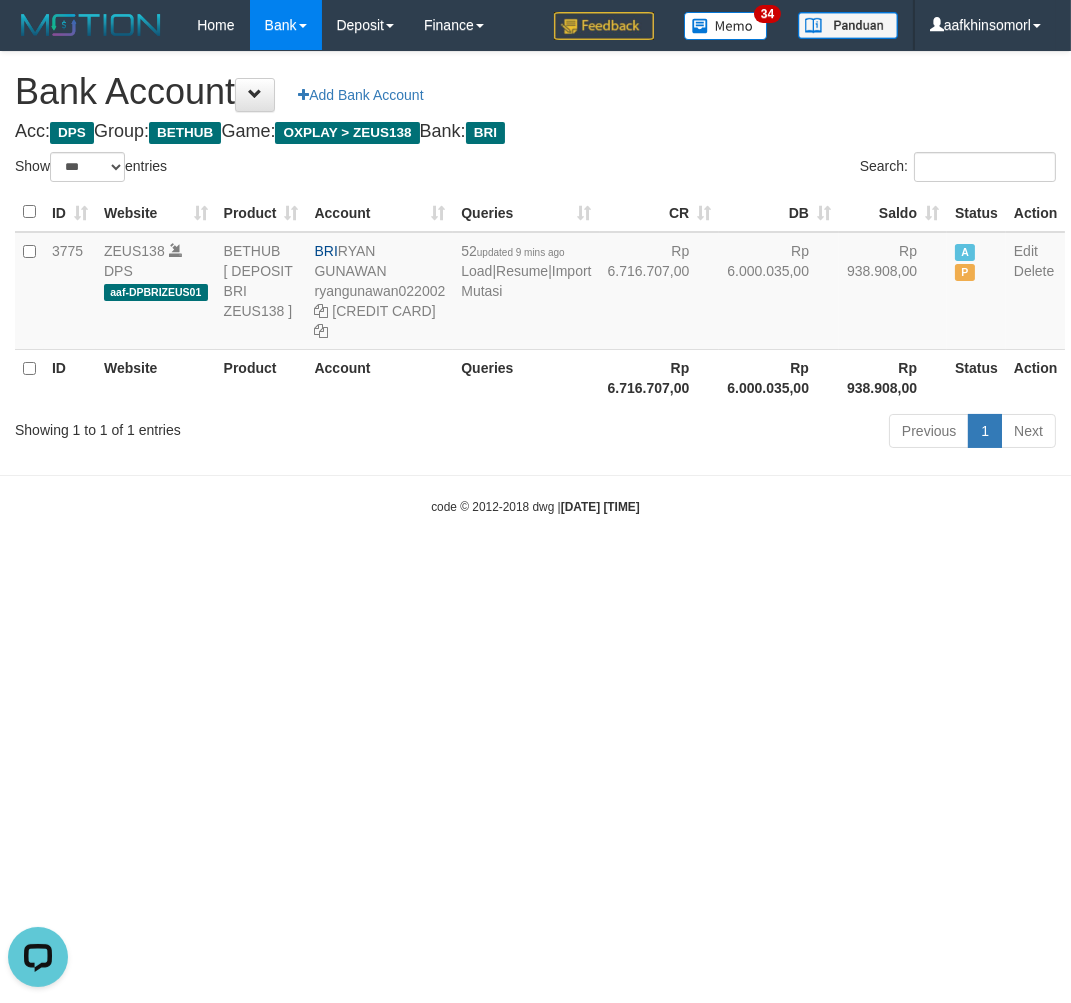 scroll, scrollTop: 0, scrollLeft: 0, axis: both 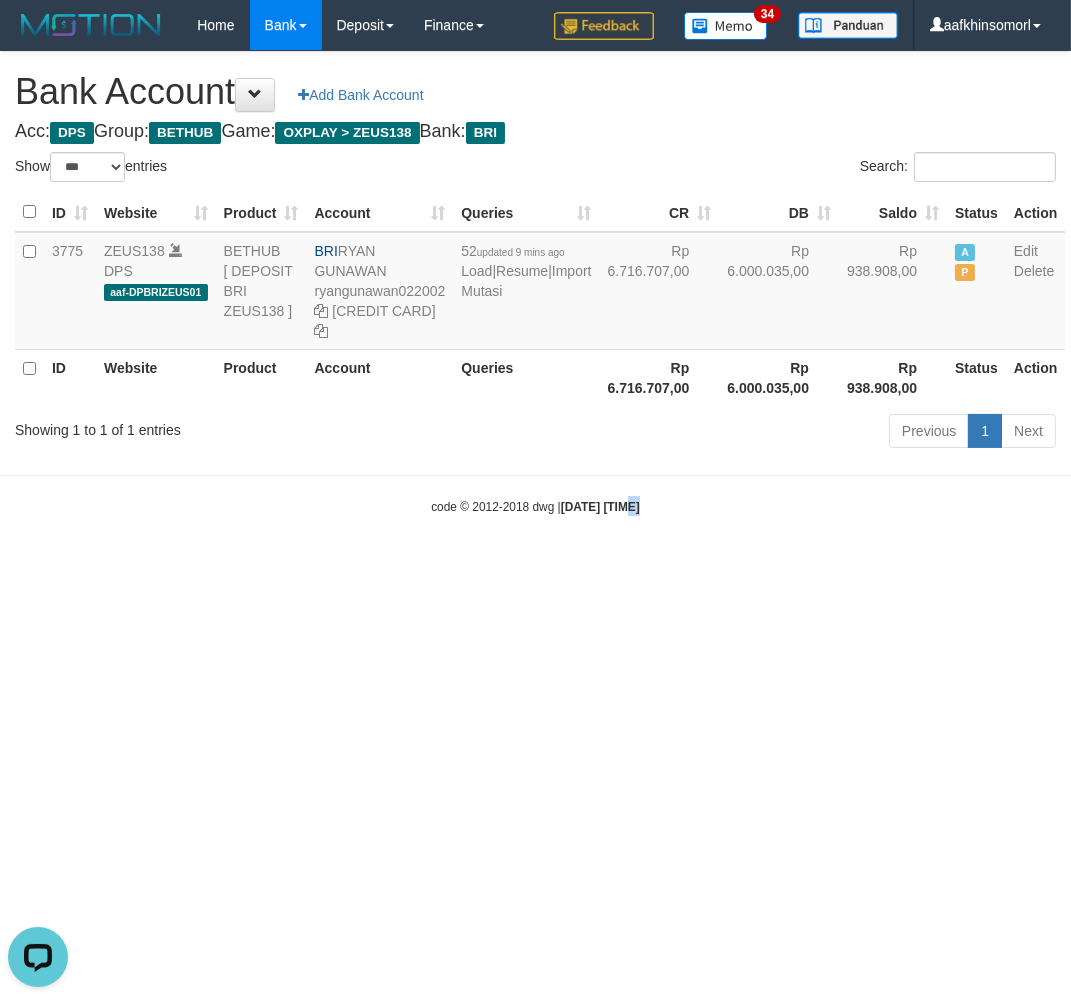 click on "Toggle navigation
Home
Bank
Account List
Load
By Website
Group
[OXPLAY]													ZEUS138
By Load Group (DPS)" at bounding box center [535, 283] 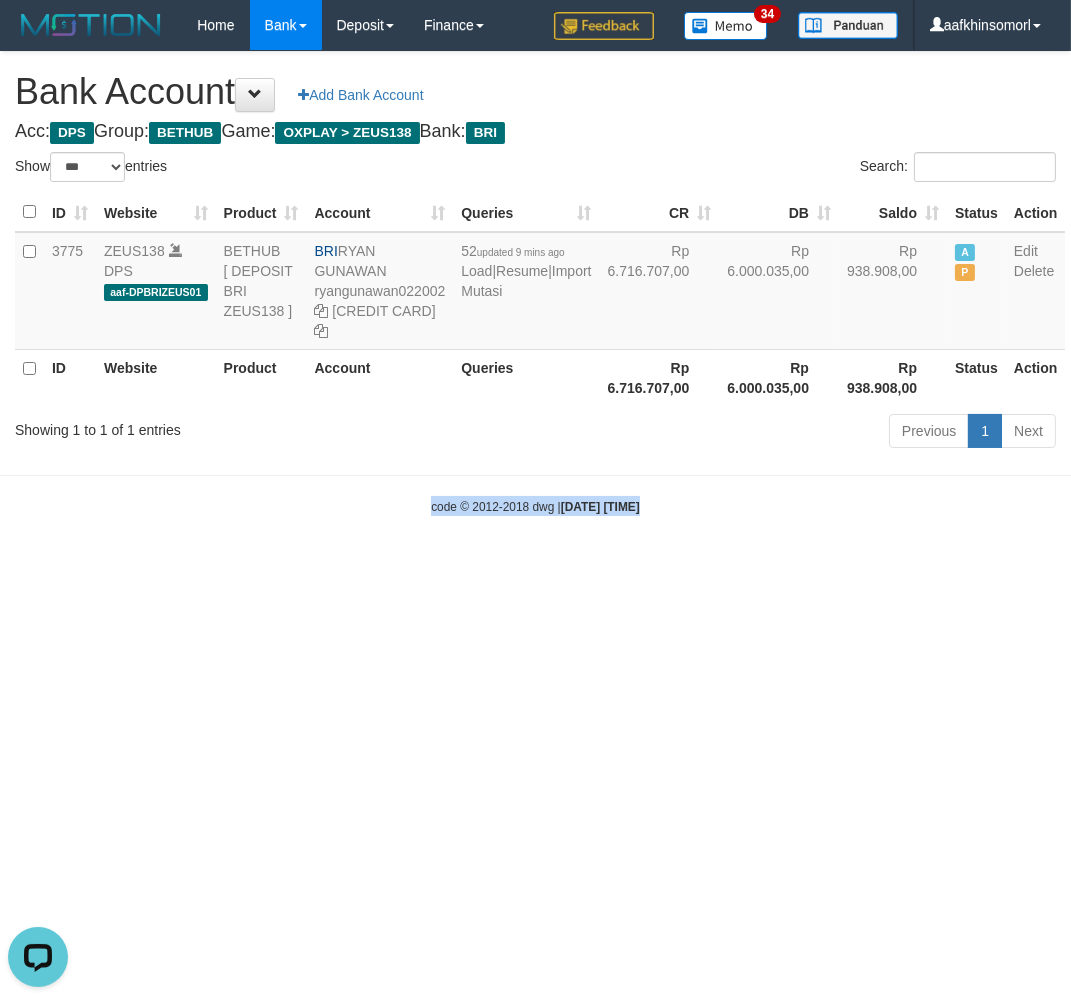 click on "Toggle navigation
Home
Bank
Account List
Load
By Website
Group
[OXPLAY]													ZEUS138
By Load Group (DPS)" at bounding box center (535, 283) 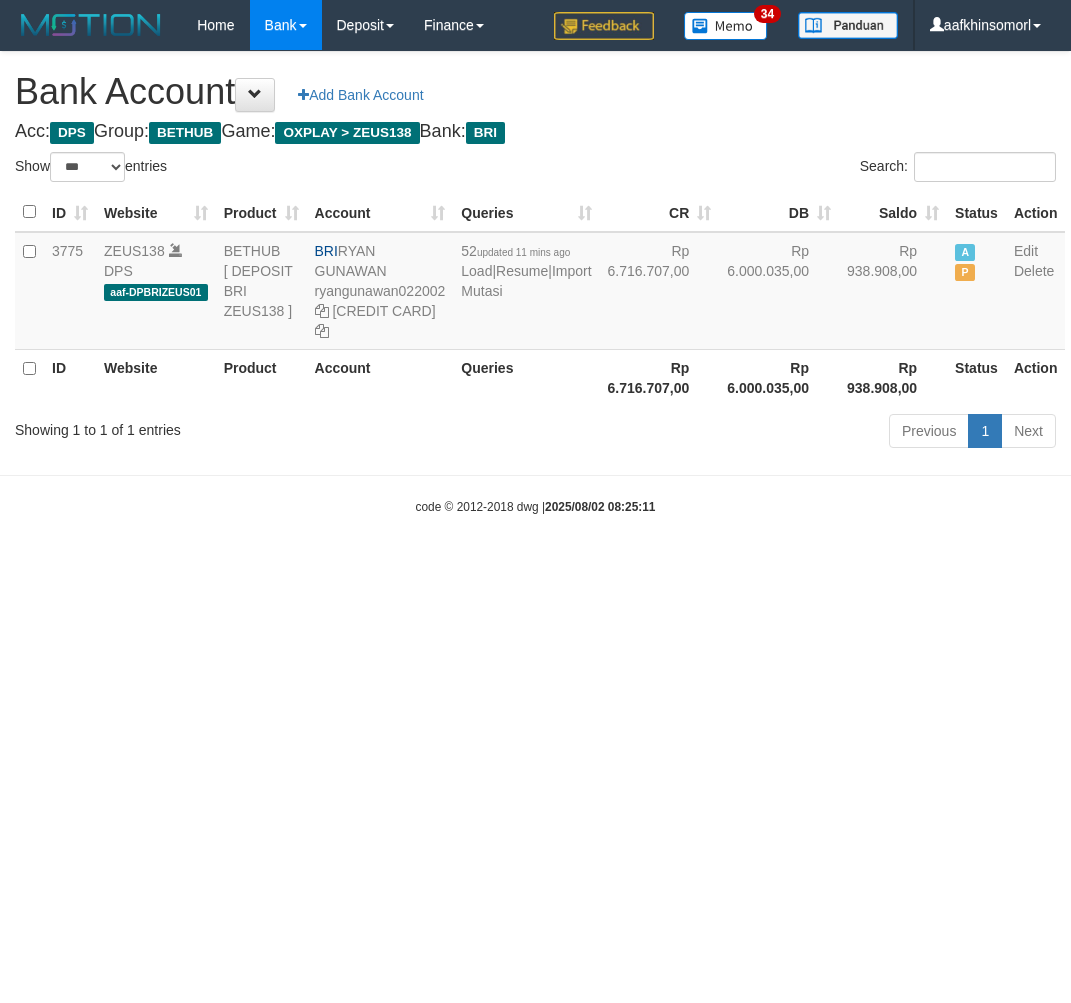 select on "***" 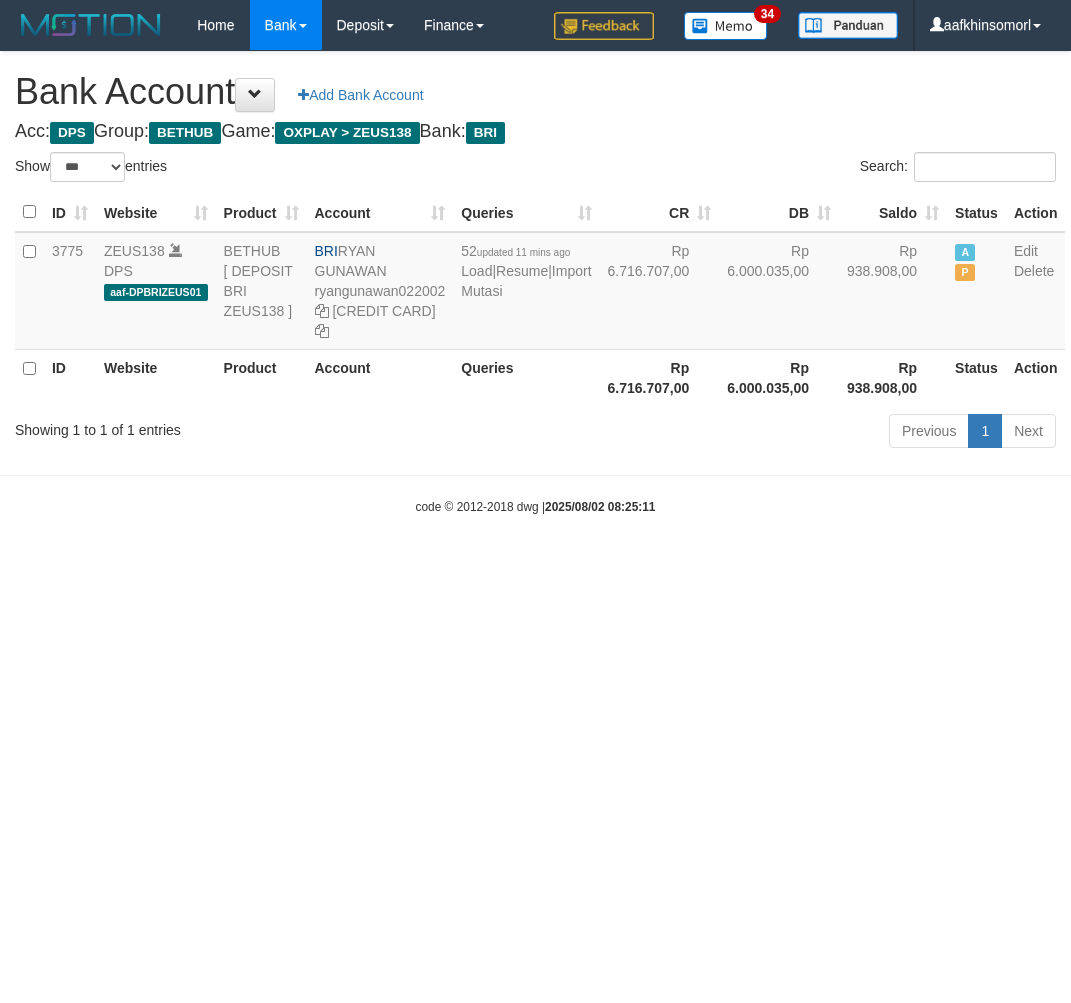 scroll, scrollTop: 0, scrollLeft: 0, axis: both 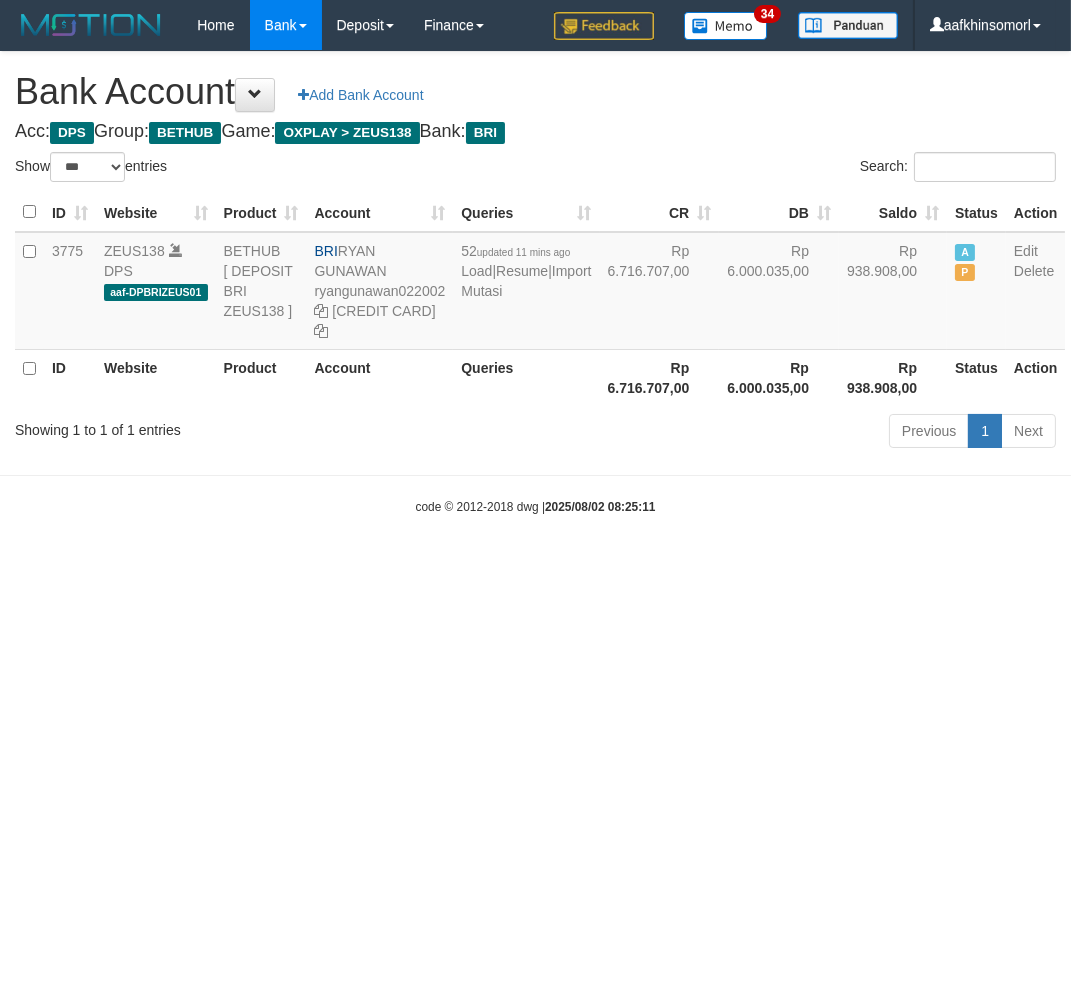 click on "Toggle navigation
Home
Bank
Account List
Load
By Website
Group
[OXPLAY]													ZEUS138
By Load Group (DPS)" at bounding box center (535, 283) 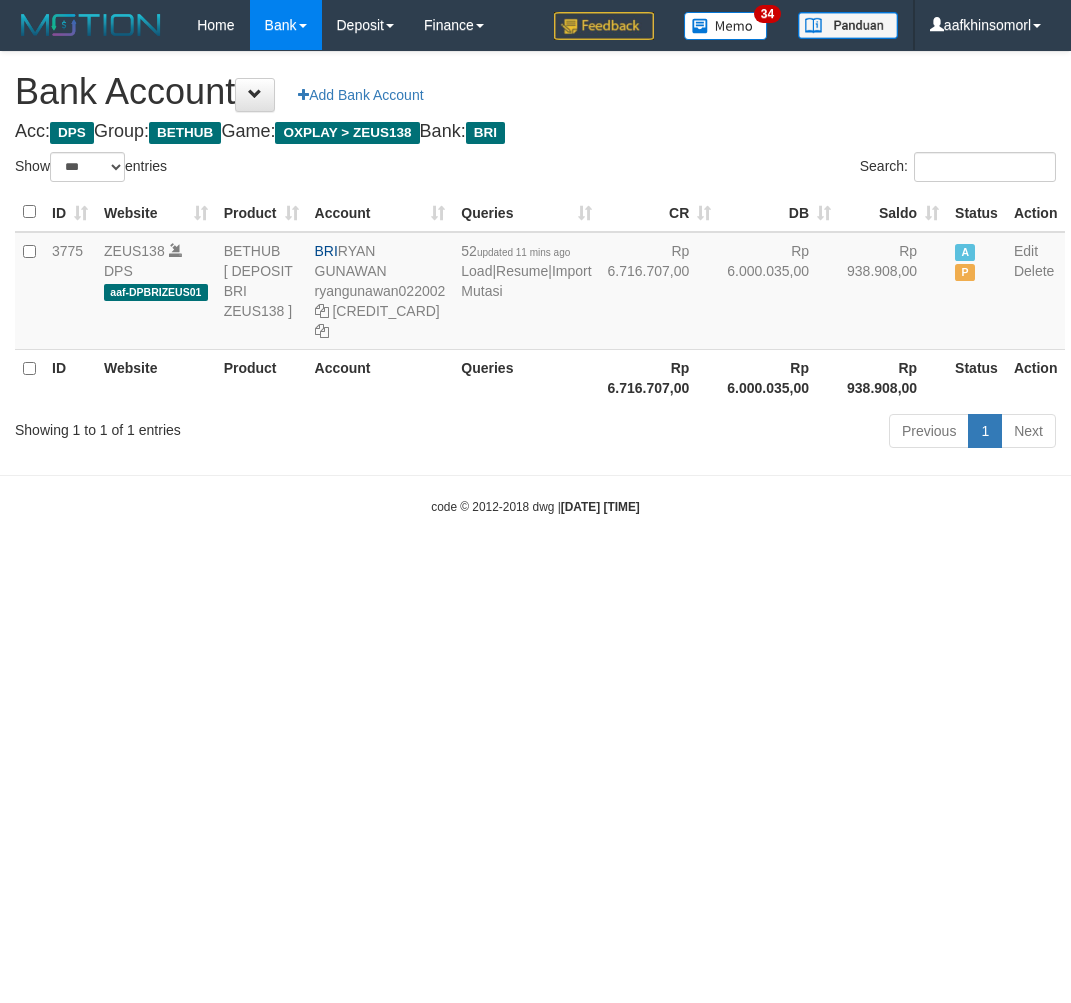 select on "***" 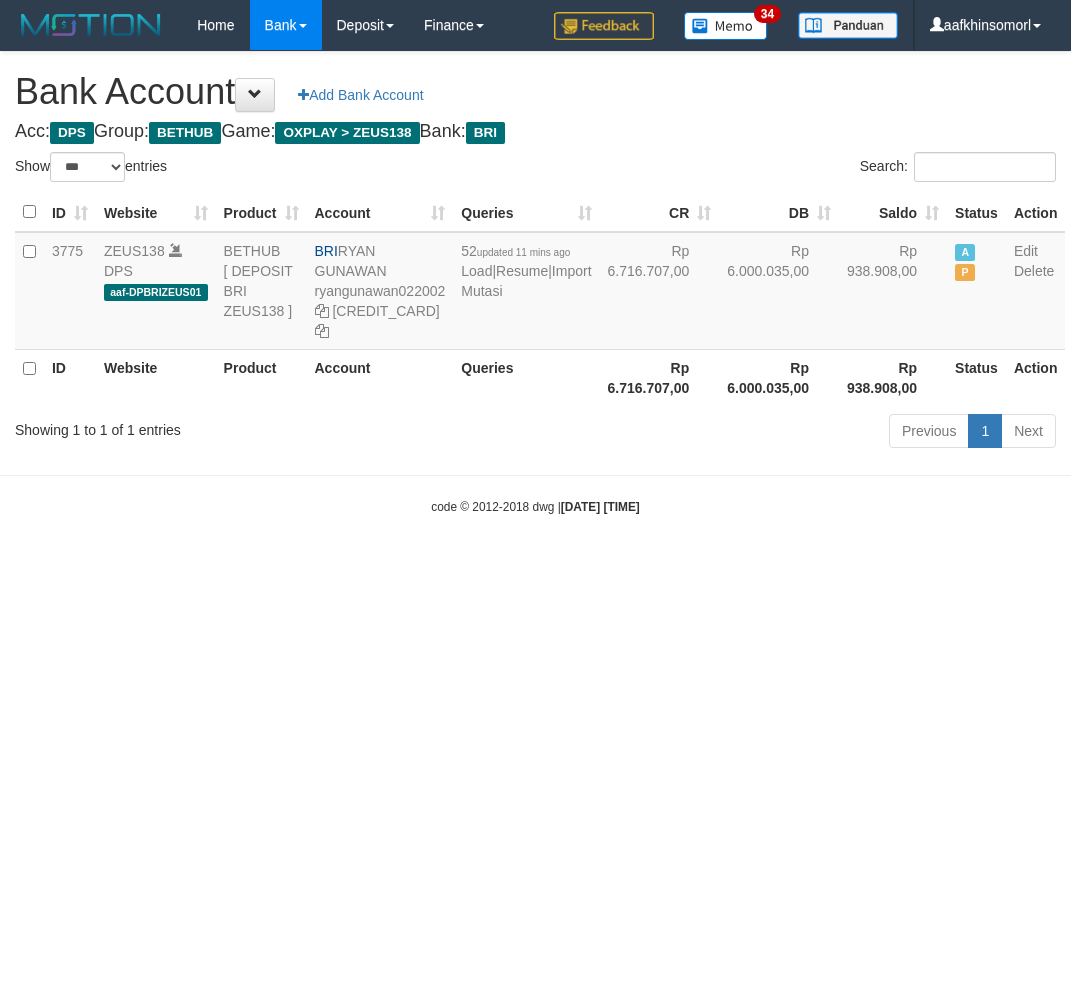 scroll, scrollTop: 0, scrollLeft: 0, axis: both 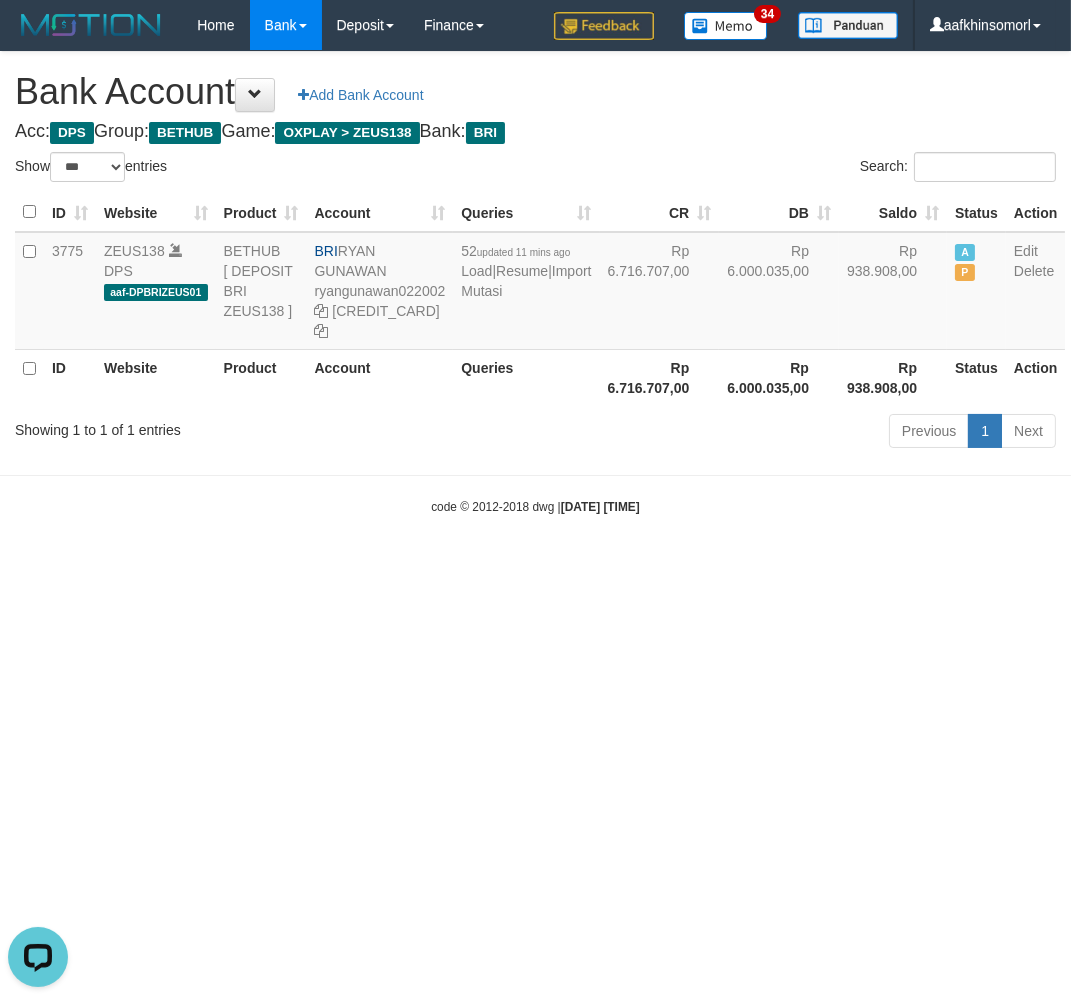 click on "Toggle navigation
Home
Bank
Account List
Load
By Website
Group
[OXPLAY]													ZEUS138
By Load Group (DPS)" at bounding box center (535, 283) 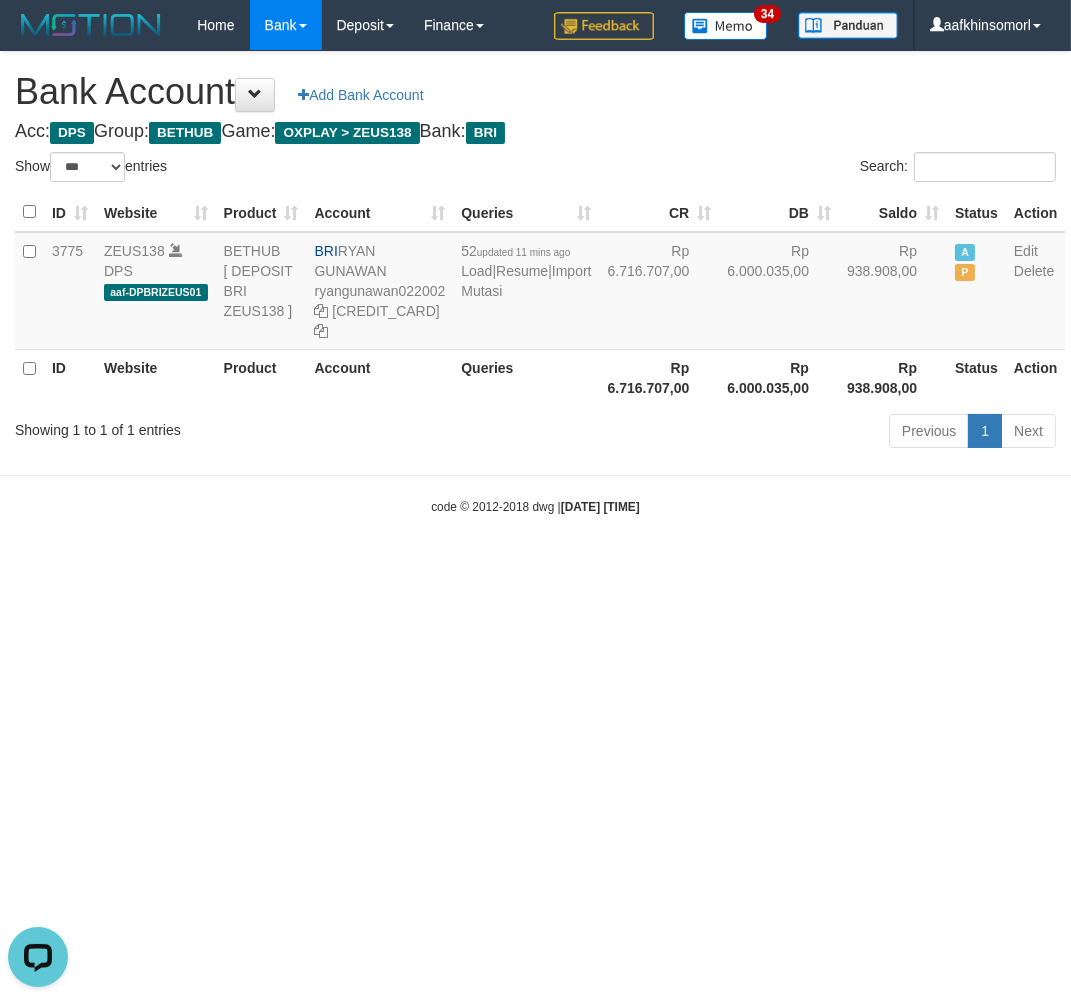 click on "Toggle navigation
Home
Bank
Account List
Load
By Website
Group
[OXPLAY]													ZEUS138
By Load Group (DPS)" at bounding box center [535, 283] 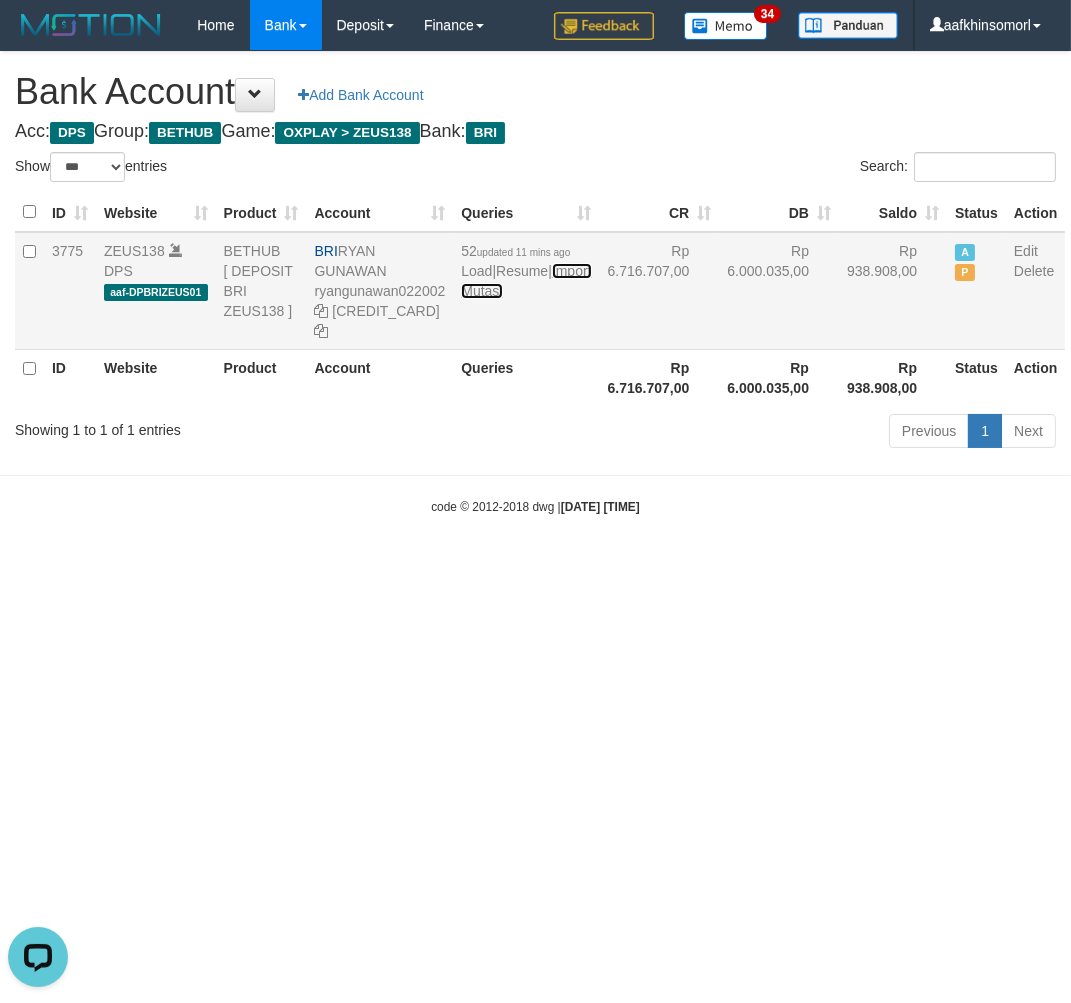 click on "Import Mutasi" at bounding box center [526, 281] 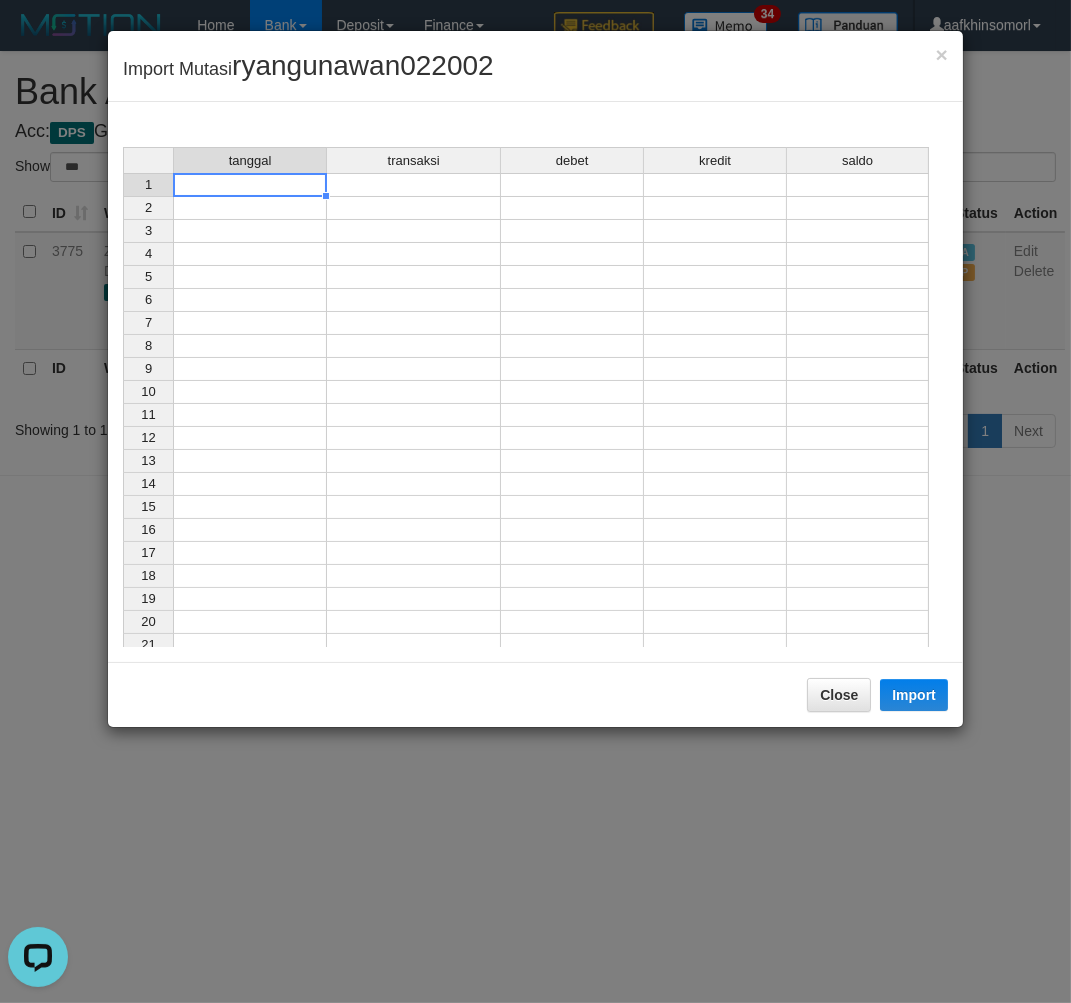 click at bounding box center [250, 185] 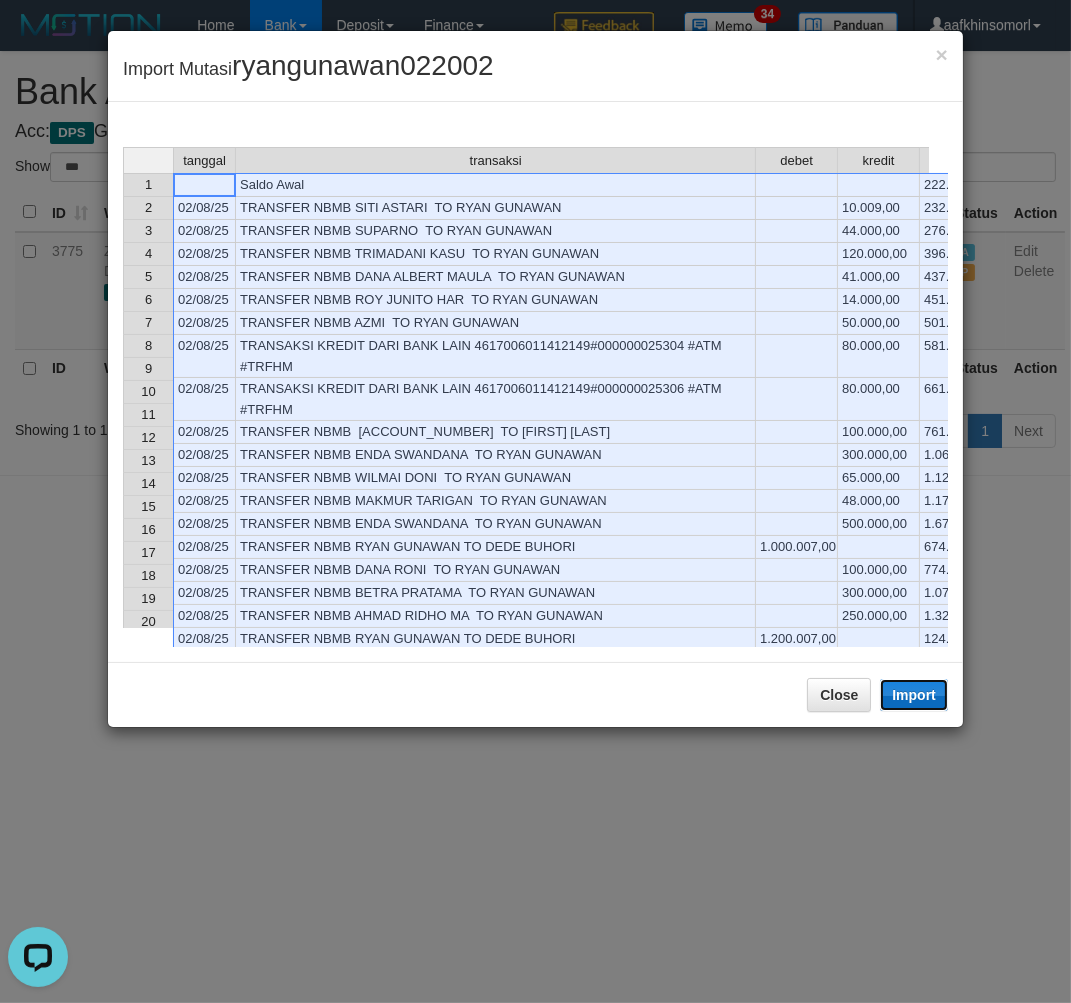 click on "Import" at bounding box center (914, 695) 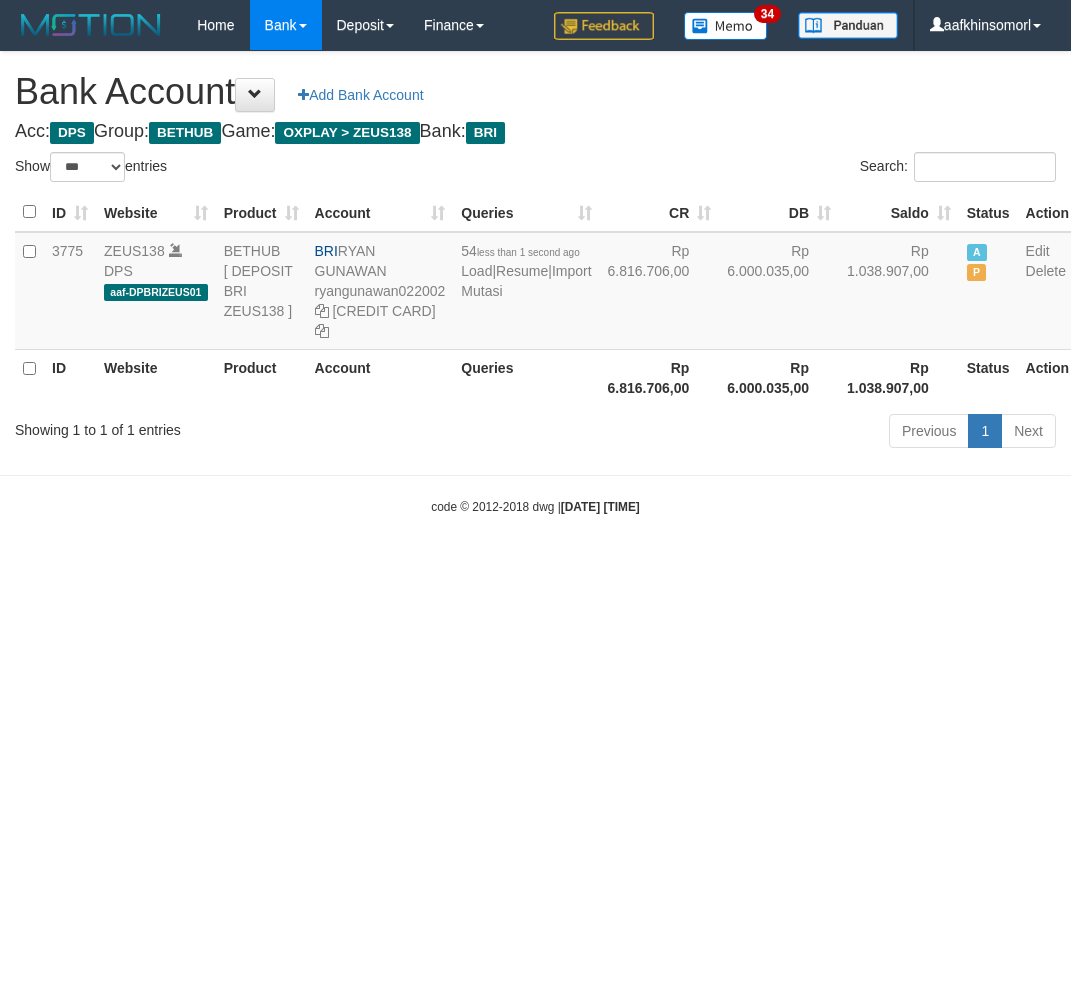 select on "***" 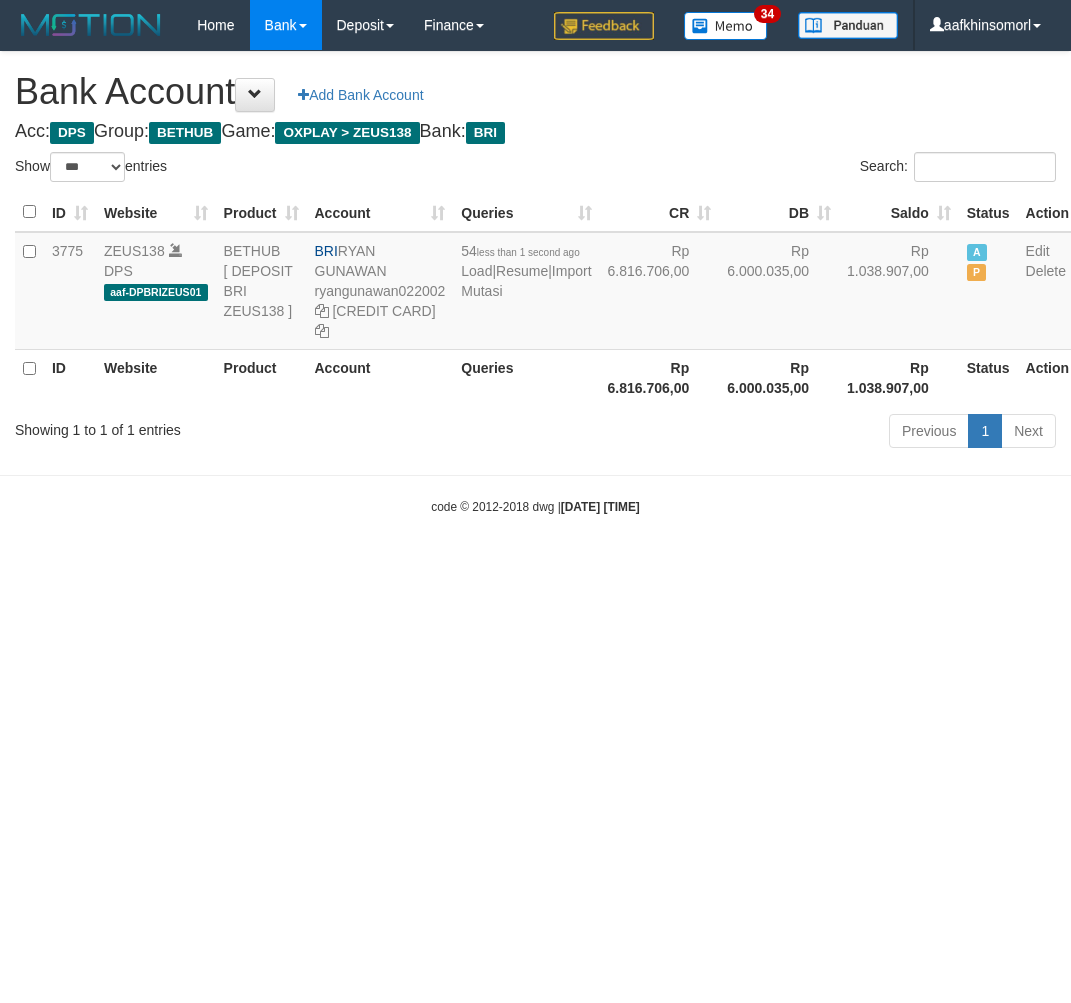 scroll, scrollTop: 0, scrollLeft: 0, axis: both 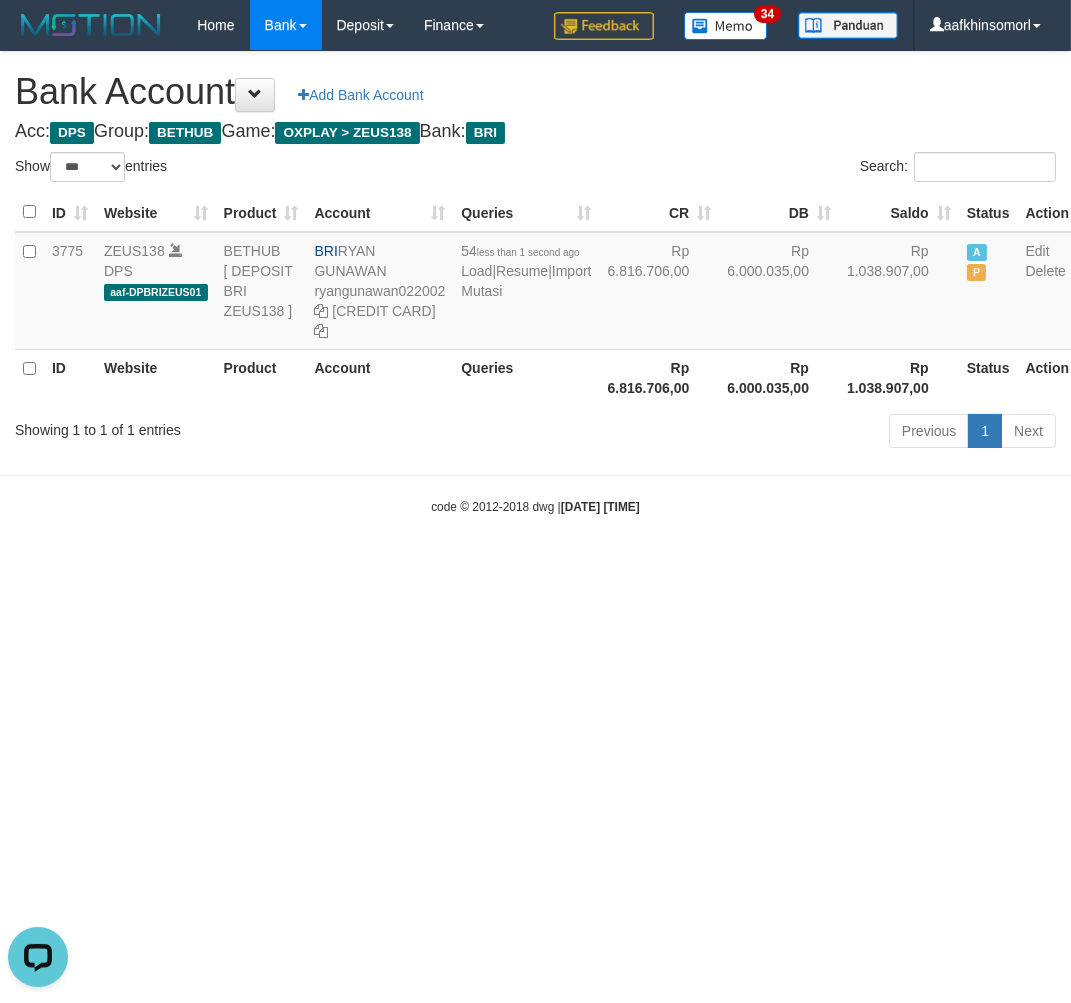 click on "Toggle navigation
Home
Bank
Account List
Load
By Website
Group
[OXPLAY]													ZEUS138
By Load Group (DPS)" at bounding box center [535, 283] 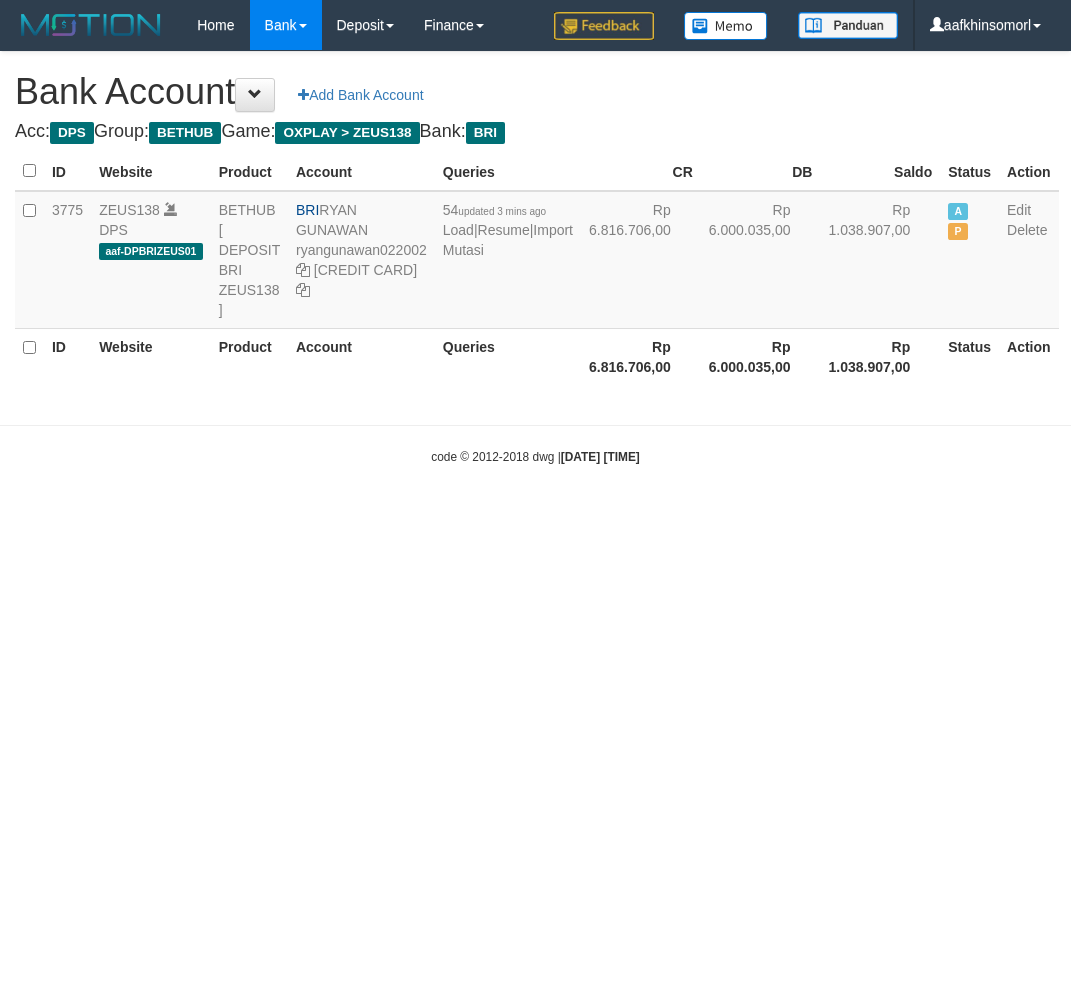 scroll, scrollTop: 0, scrollLeft: 0, axis: both 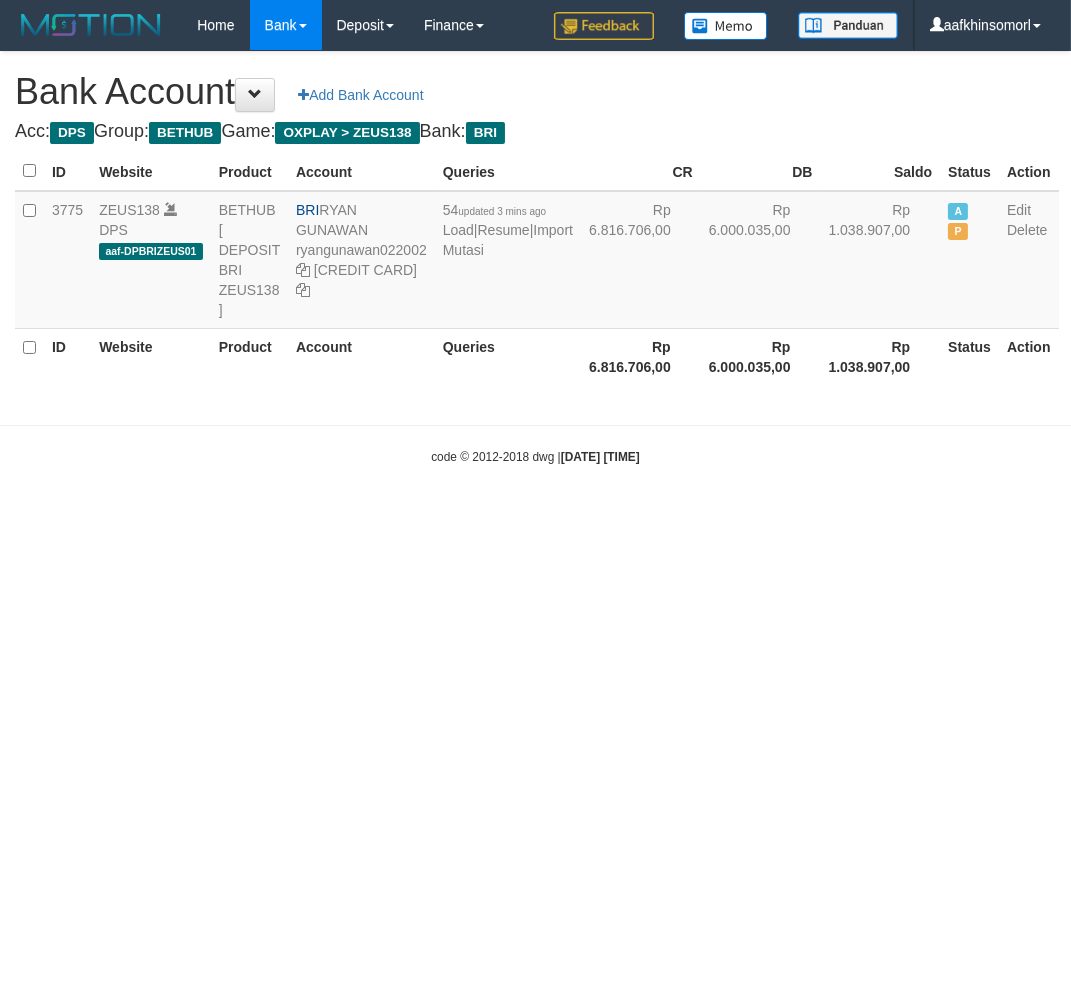 select on "***" 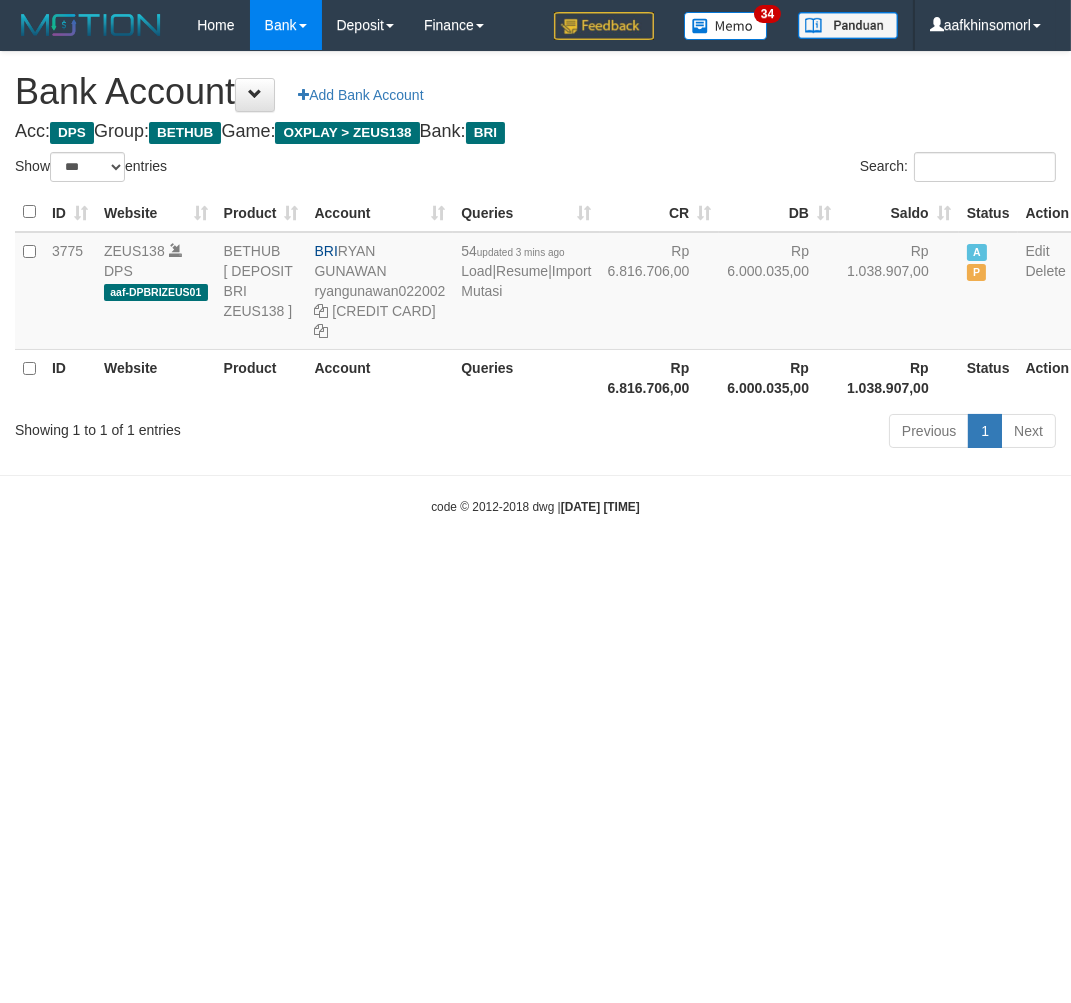 click on "Toggle navigation
Home
Bank
Account List
Load
By Website
Group
[OXPLAY]													ZEUS138
By Load Group (DPS)" at bounding box center [535, 283] 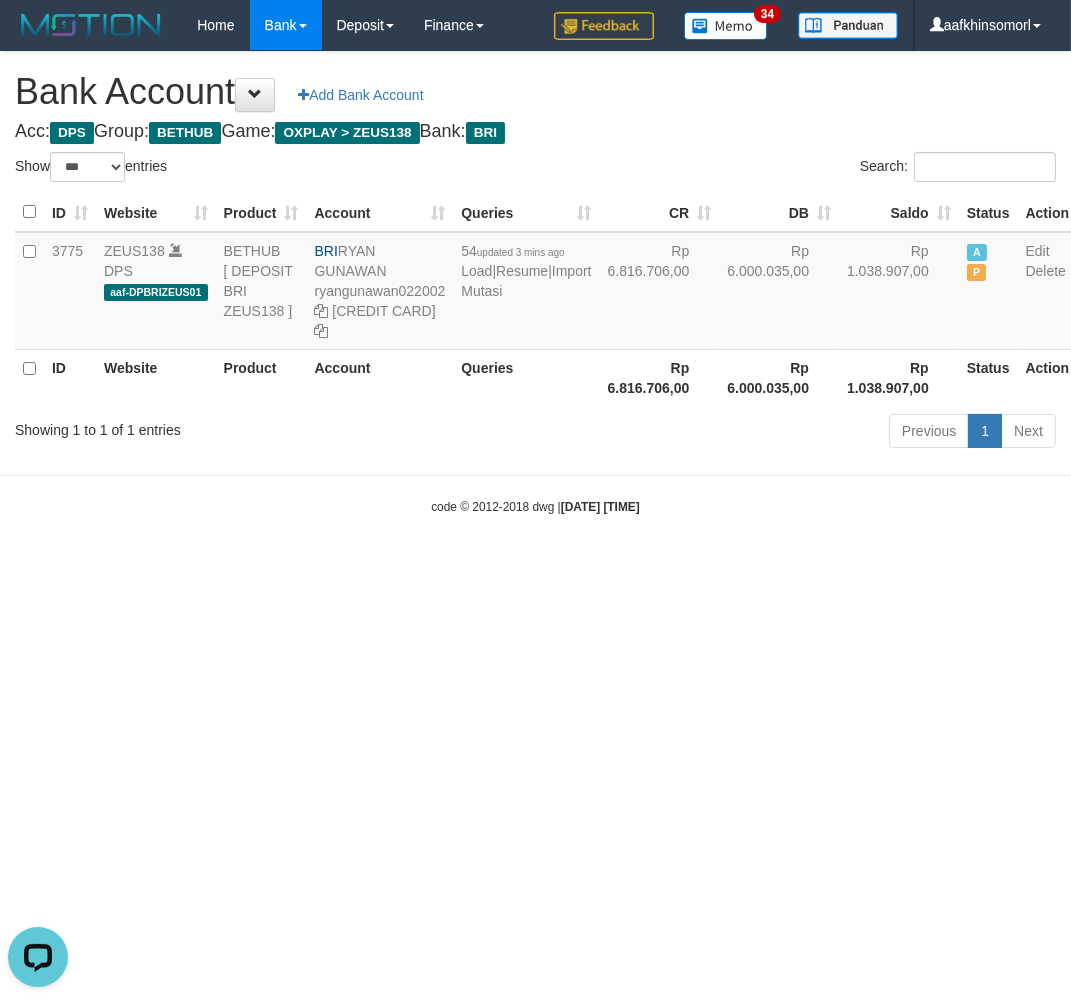 scroll, scrollTop: 0, scrollLeft: 0, axis: both 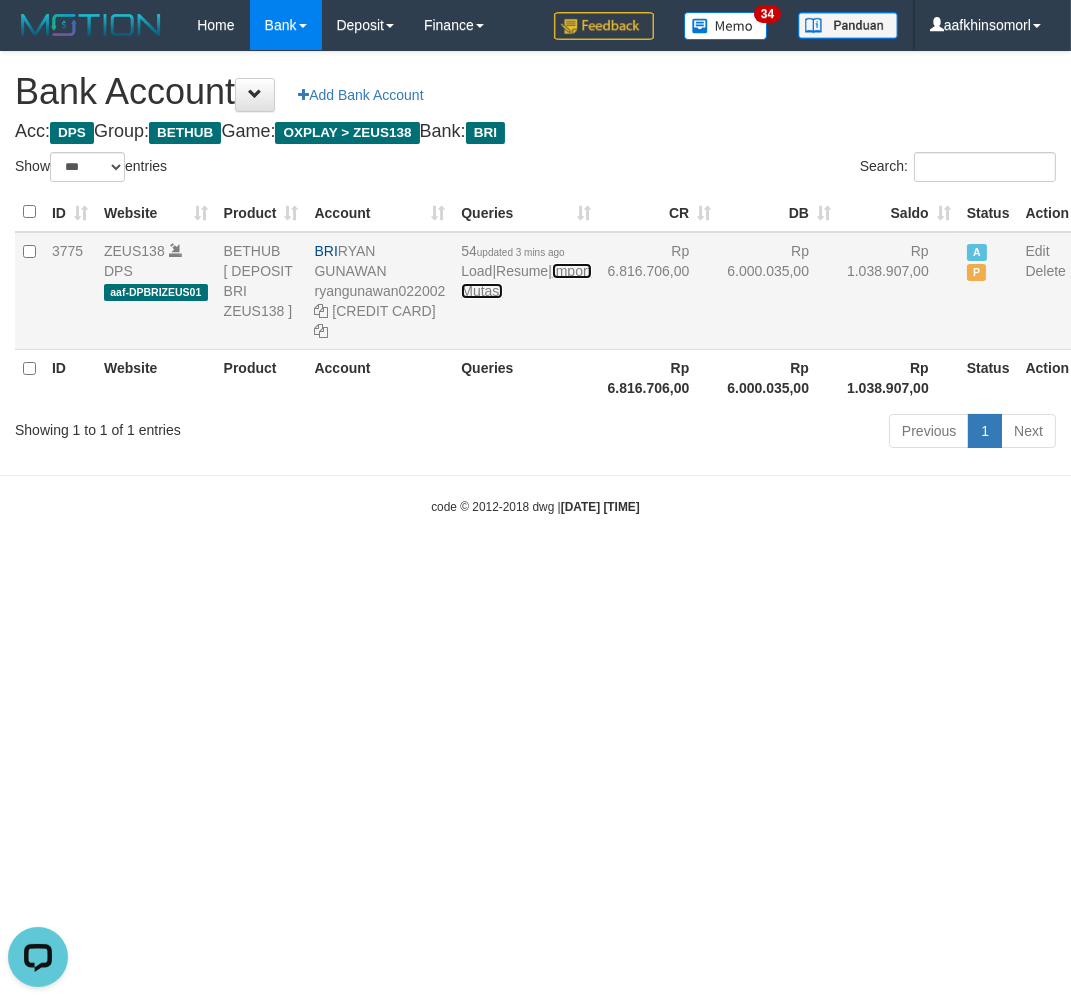 click on "Import Mutasi" at bounding box center [526, 281] 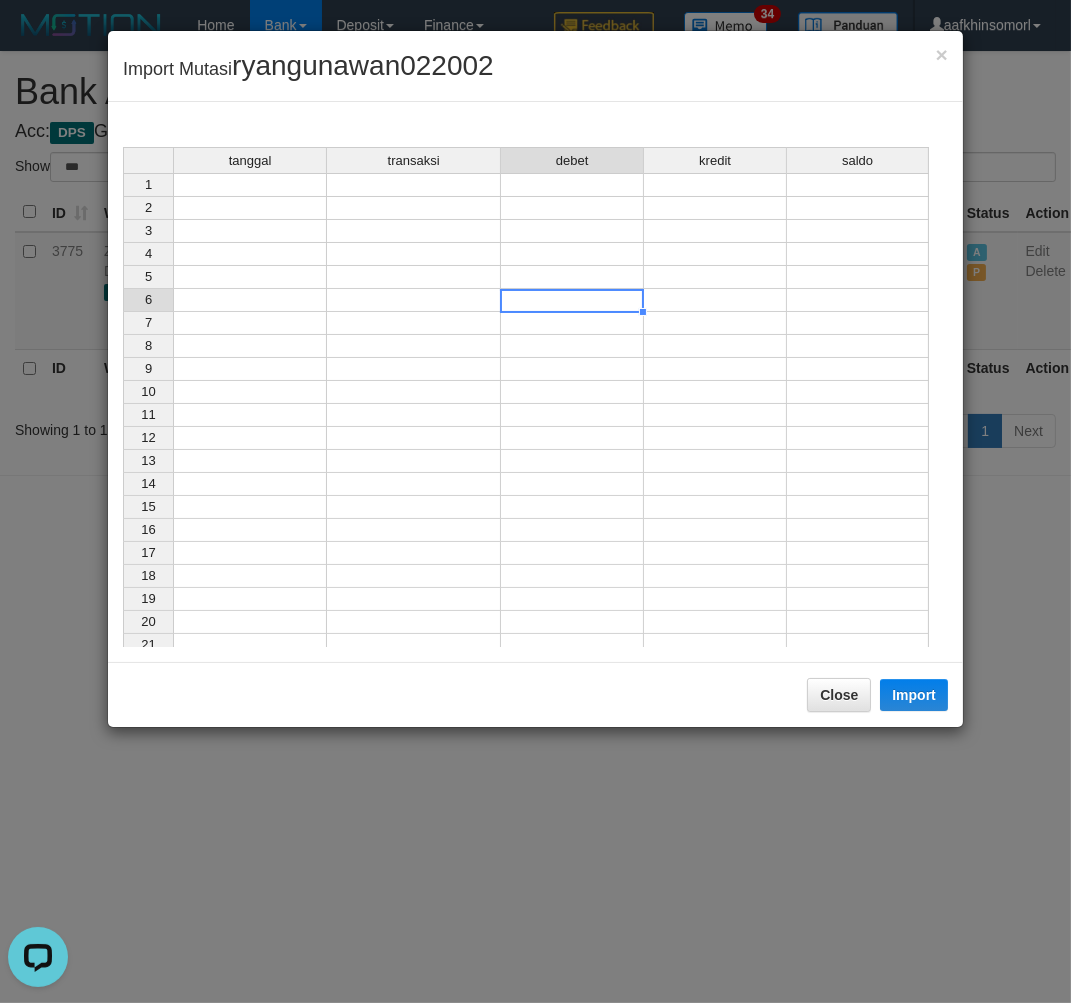 click on "tanggal transaksi debet kredit saldo 1 2 3 4 5 6 7 8 9 10 11 12 13 14 15 16 17 18 19 20 21" at bounding box center [123, 402] 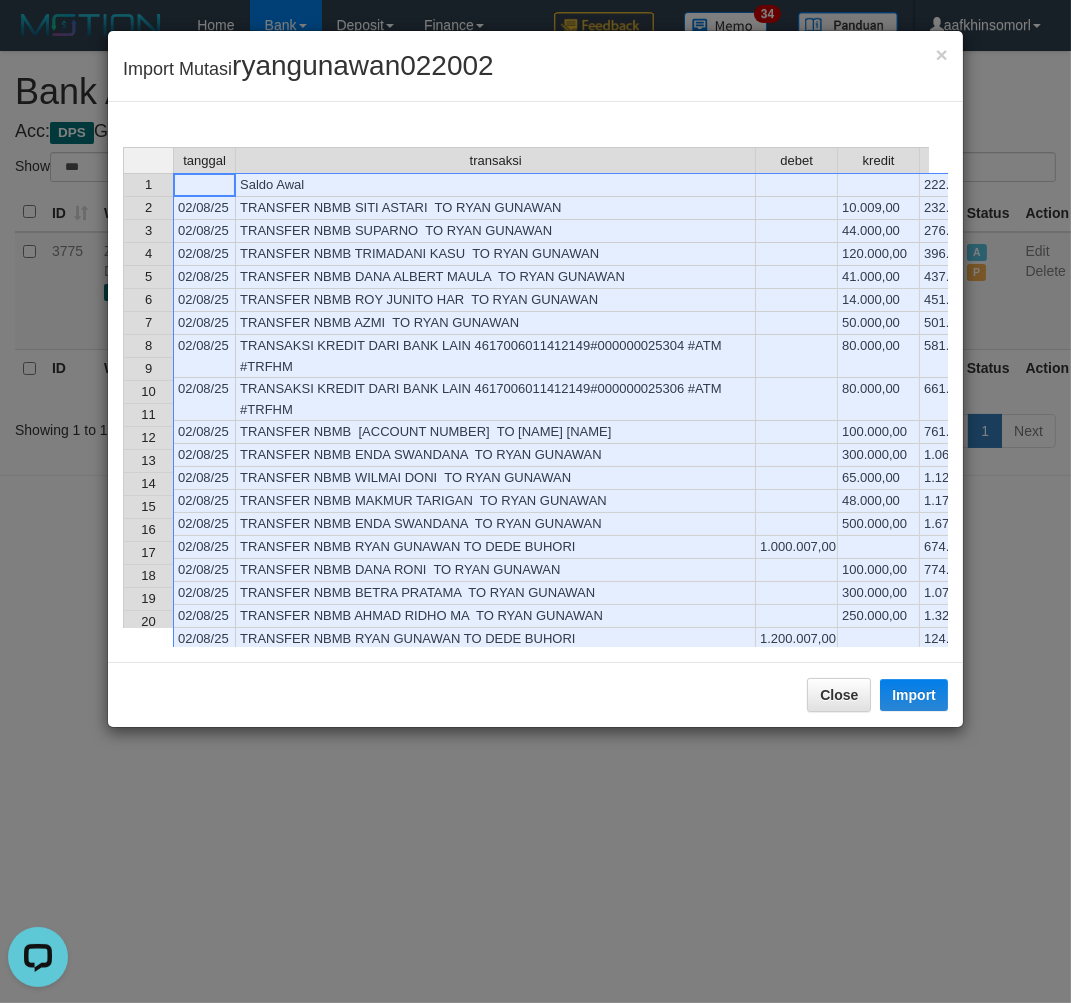 scroll, scrollTop: 76, scrollLeft: 0, axis: vertical 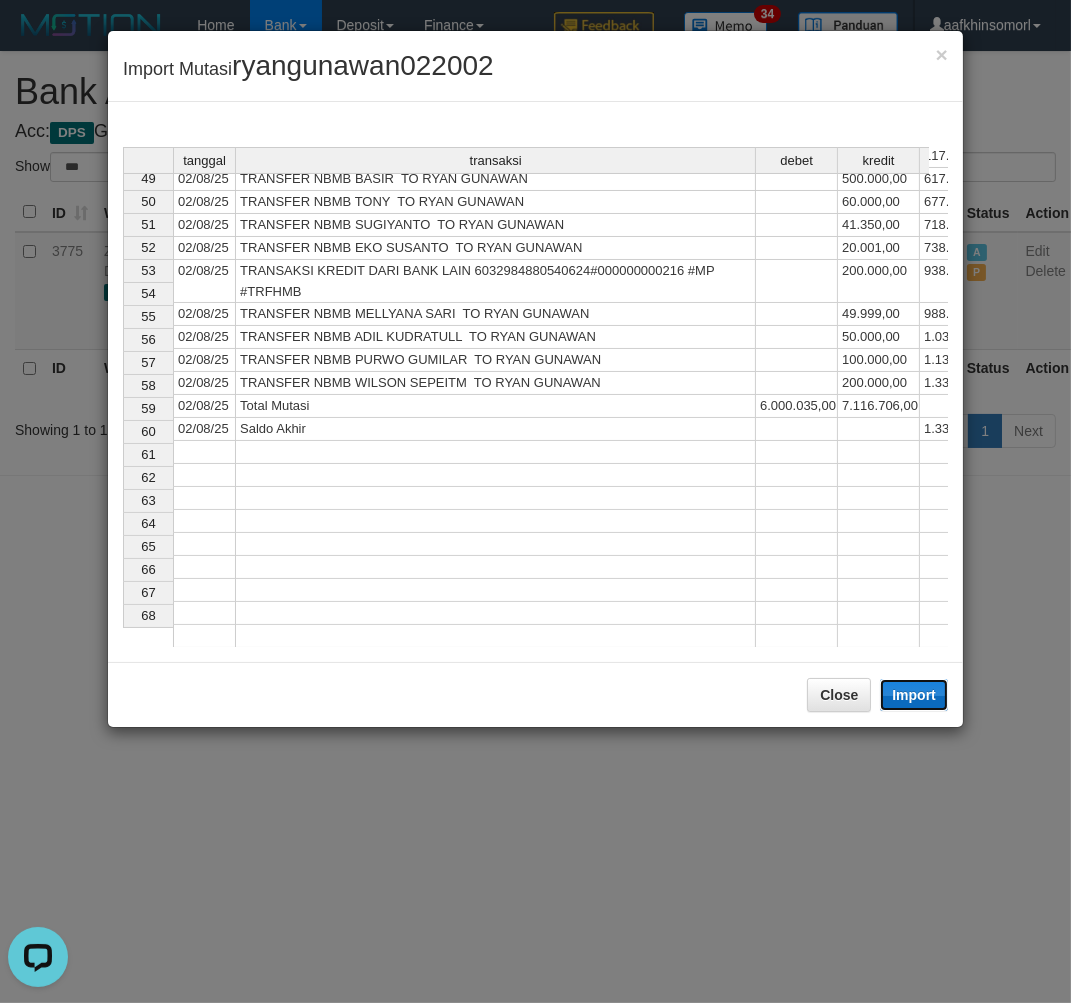drag, startPoint x: 908, startPoint y: 691, endPoint x: 882, endPoint y: 717, distance: 36.769554 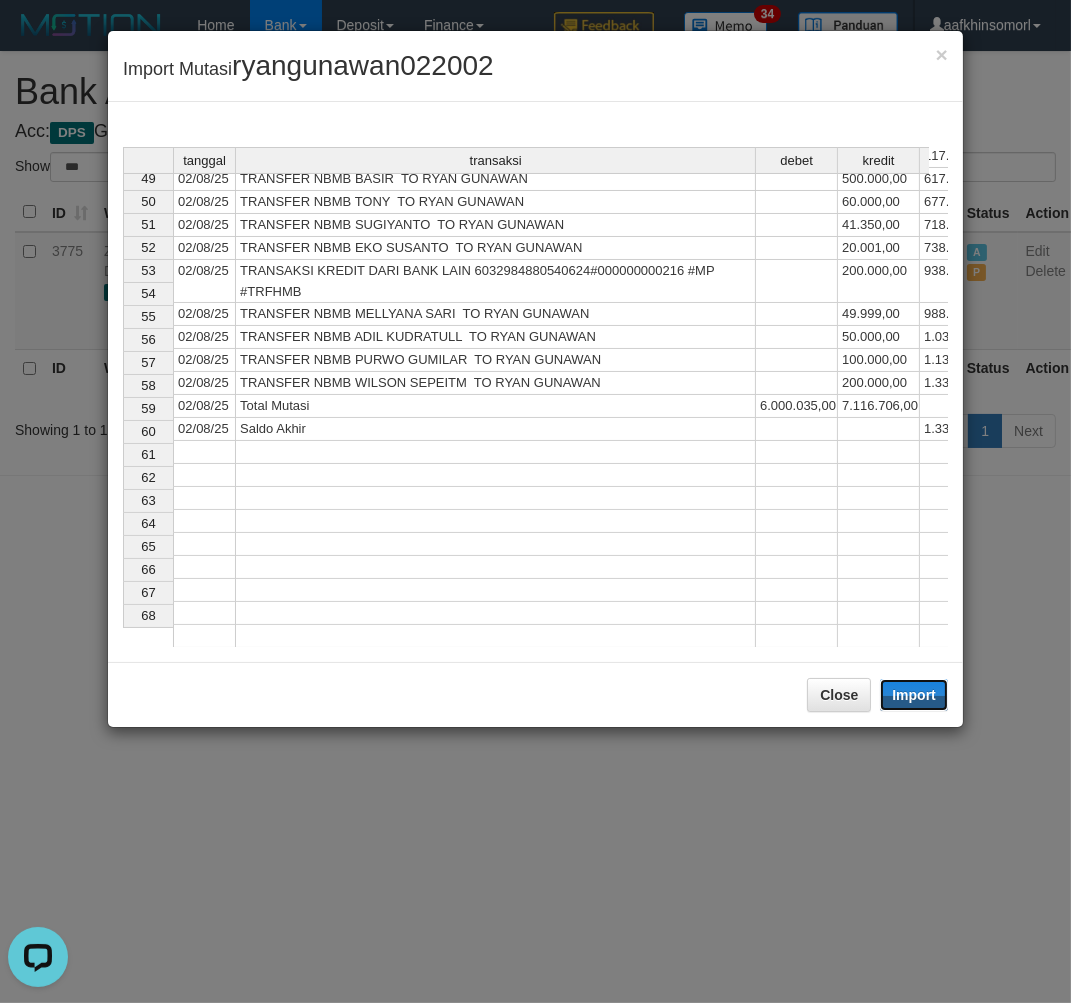 click on "Import" at bounding box center [914, 695] 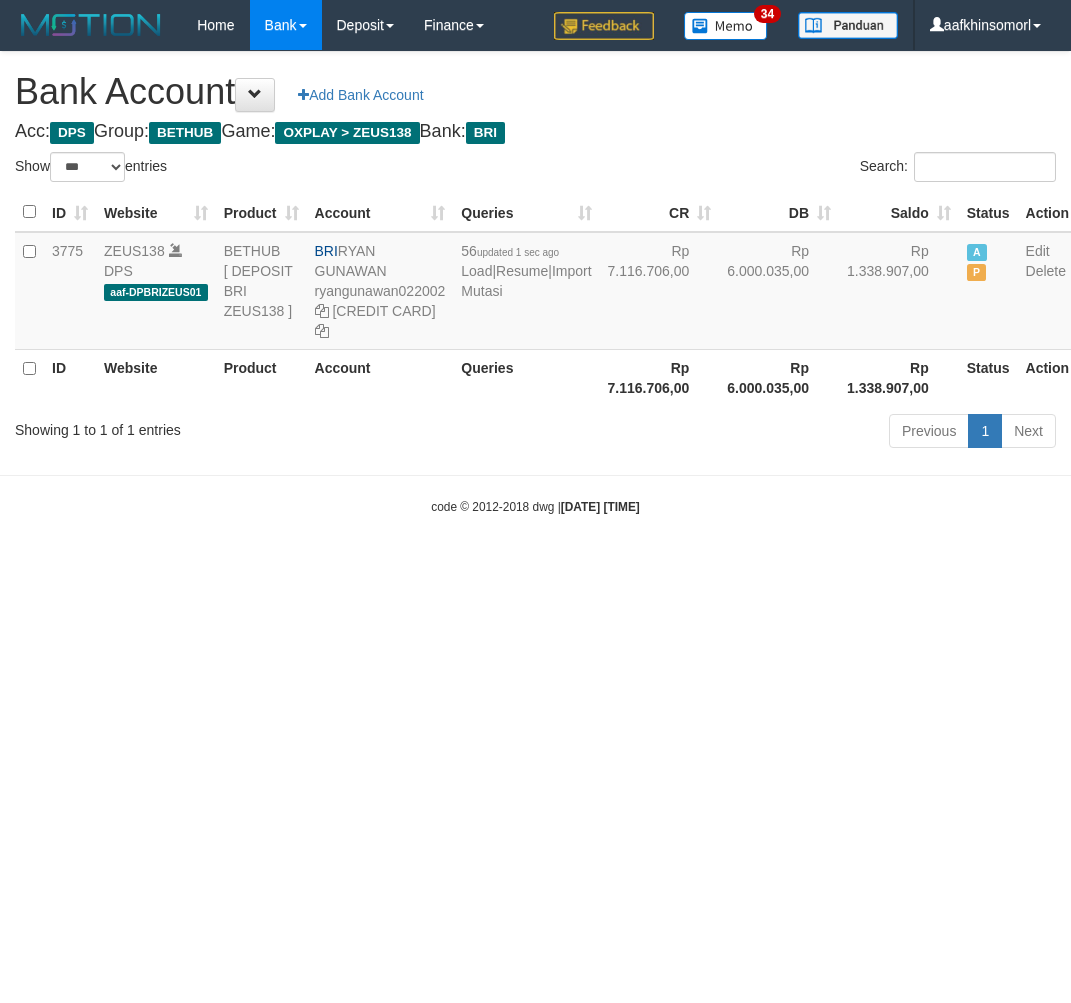 select on "***" 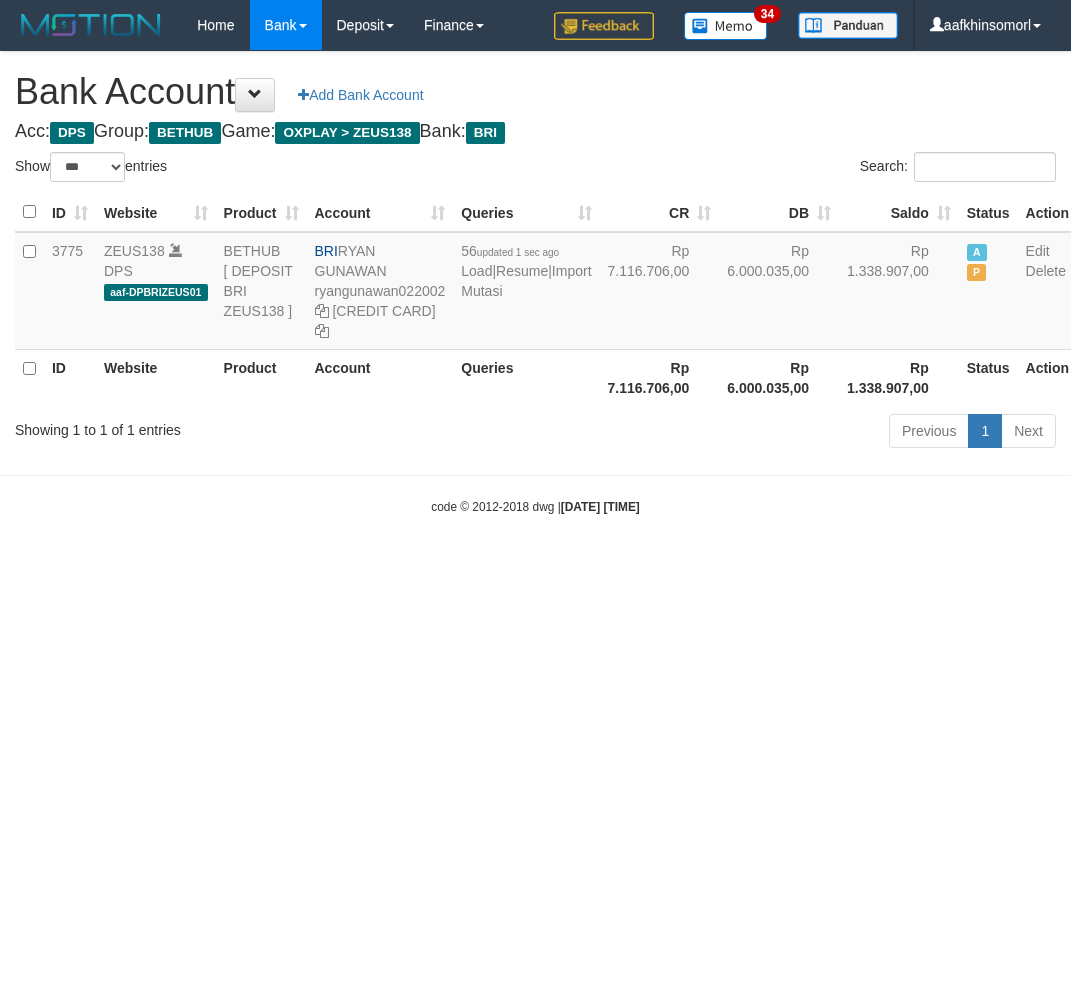 scroll, scrollTop: 0, scrollLeft: 0, axis: both 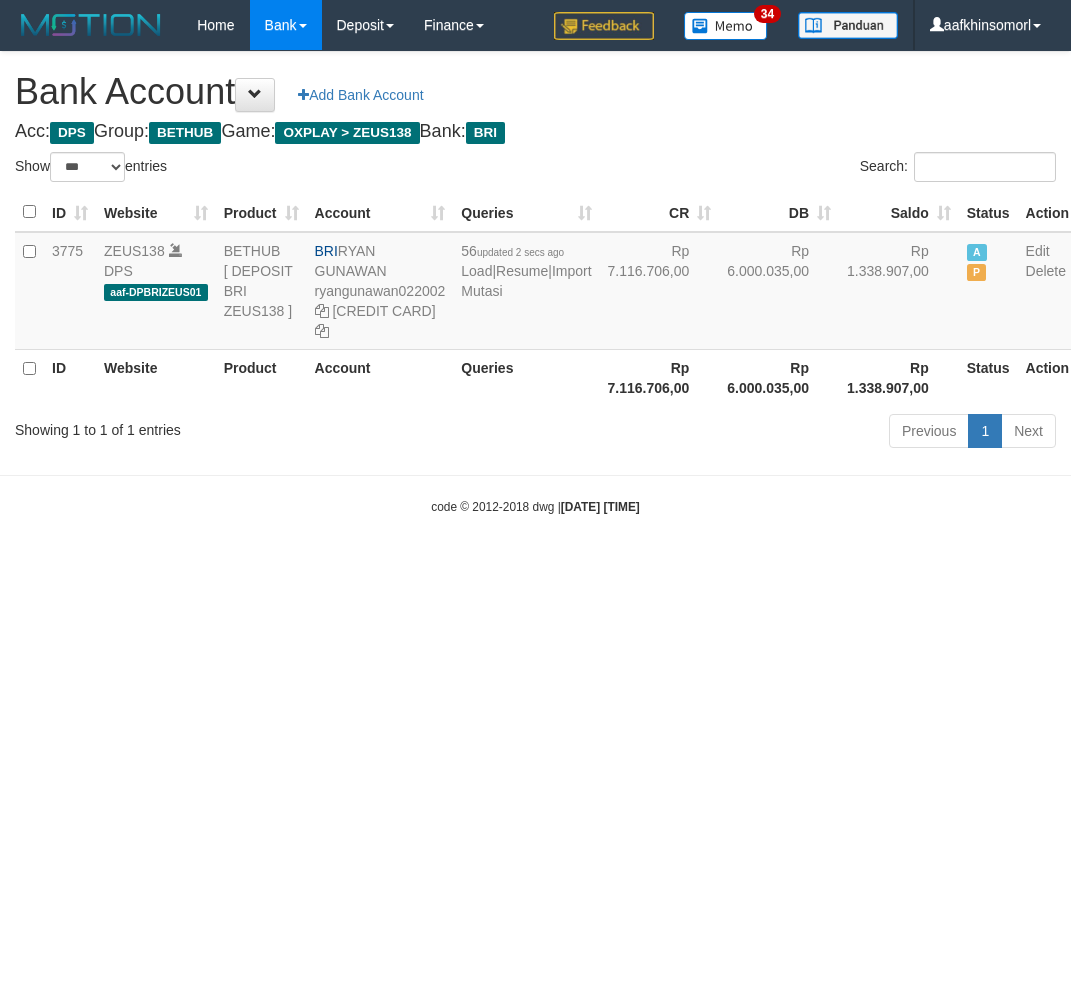 select on "***" 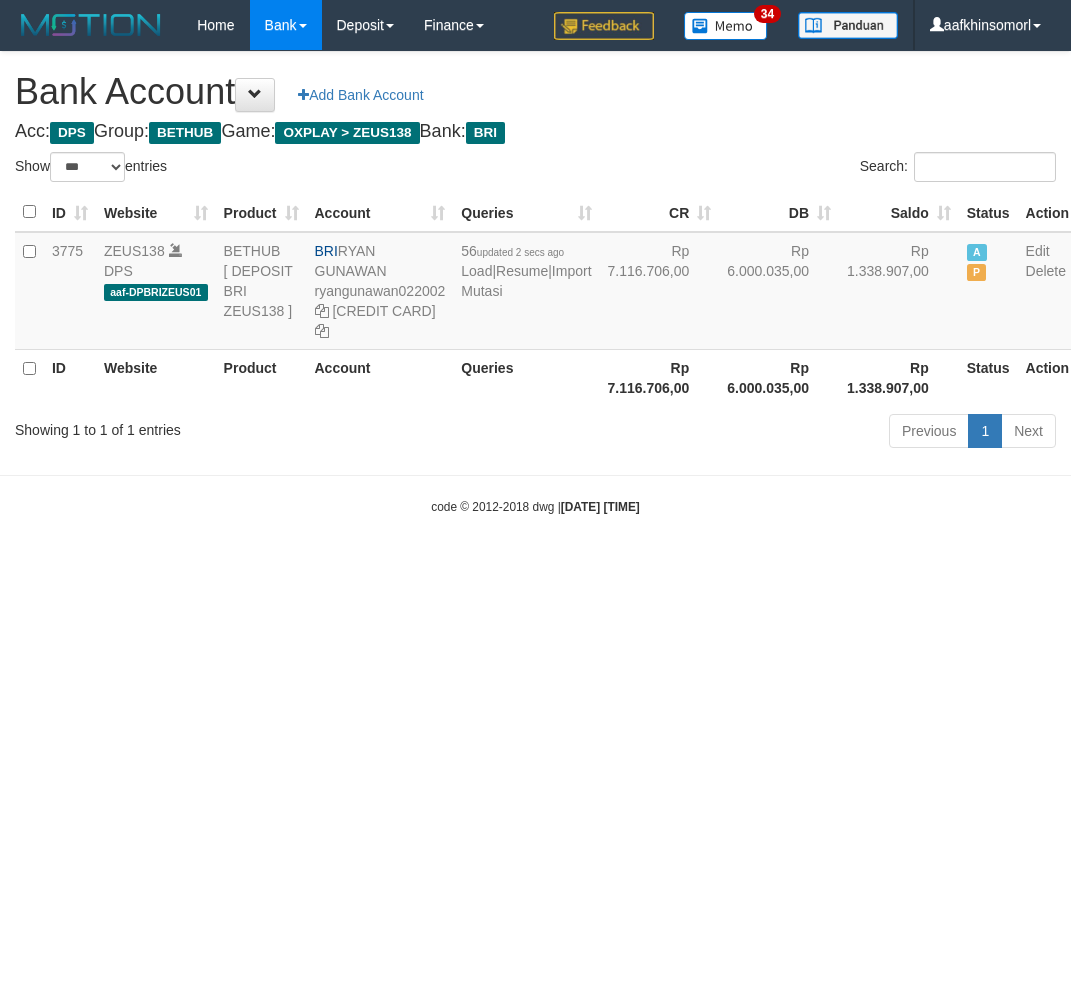click on "Toggle navigation
Home
Bank
Account List
Load
By Website
Group
[OXPLAY]													ZEUS138
By Load Group (DPS)" at bounding box center [535, 283] 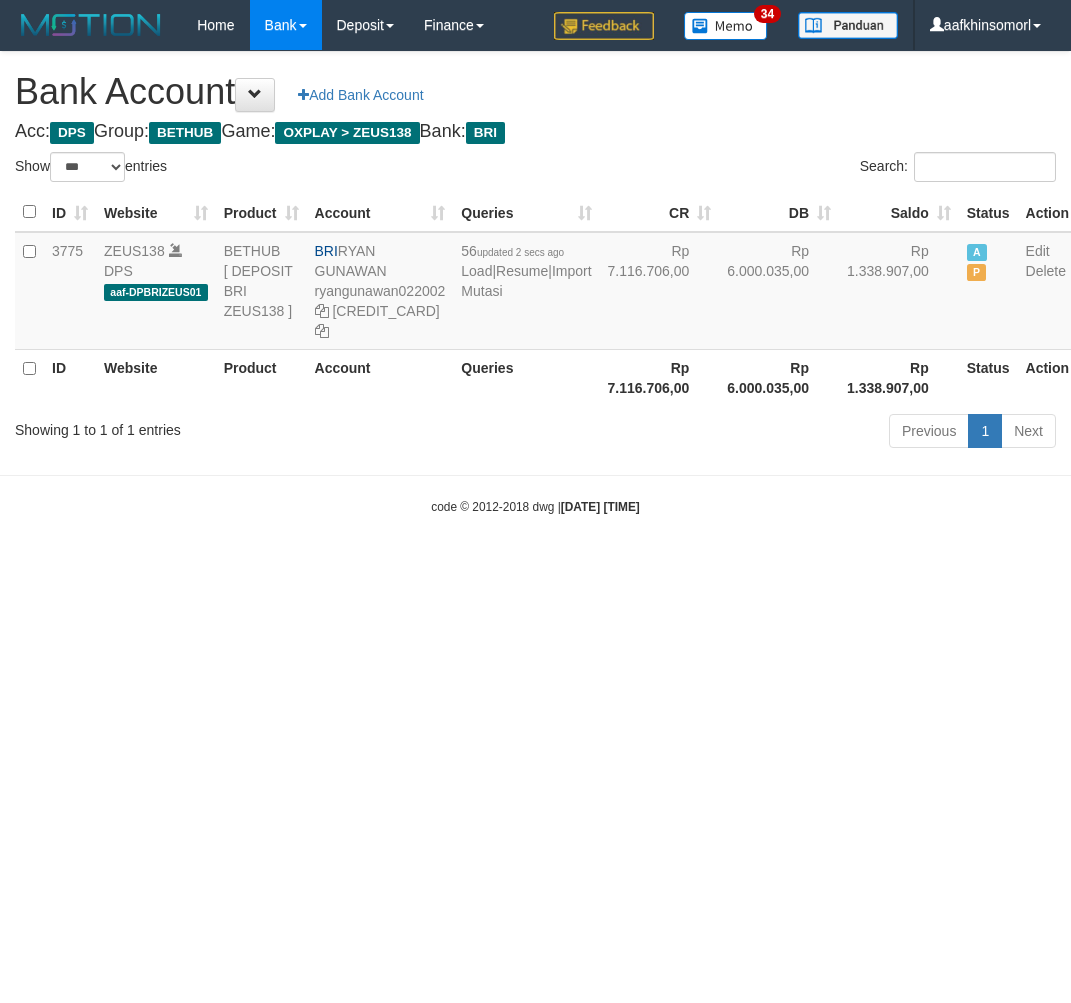 select on "***" 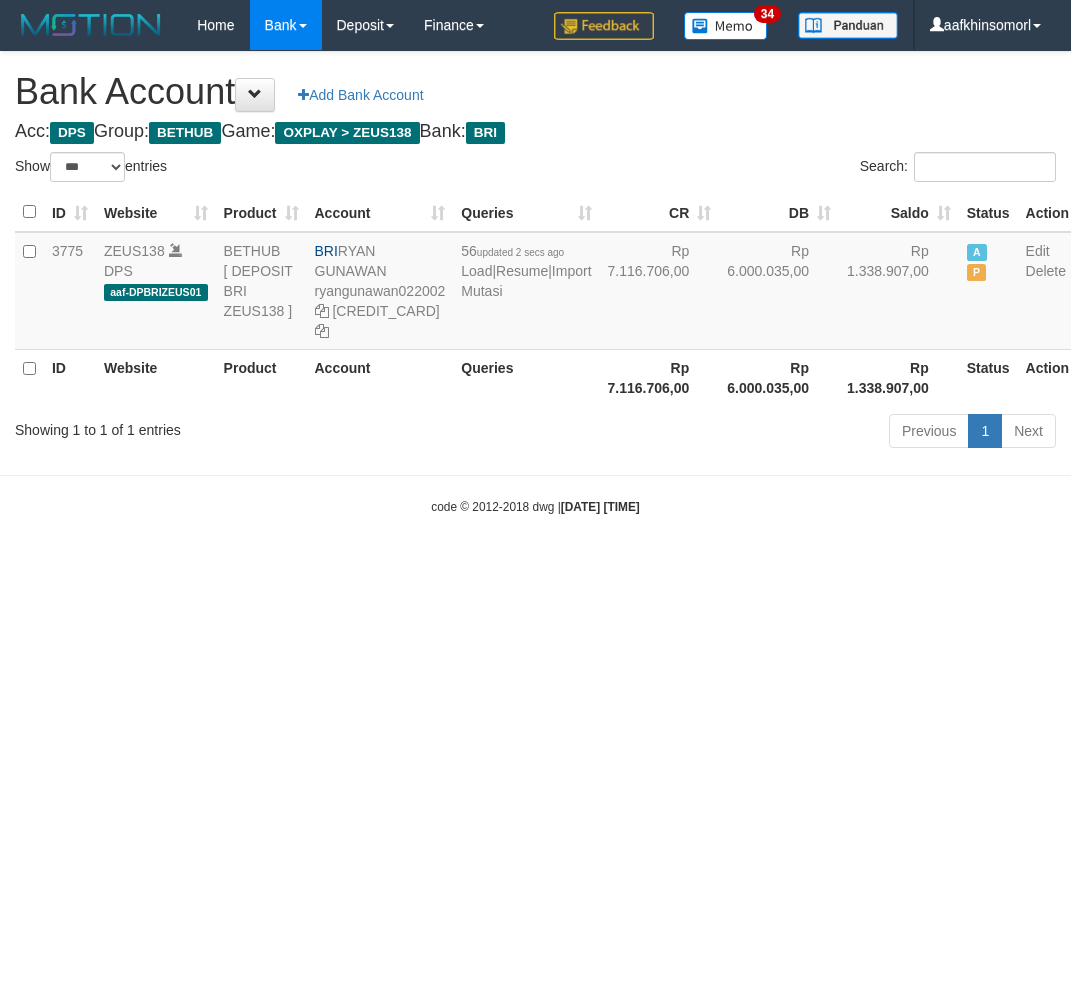 scroll, scrollTop: 0, scrollLeft: 0, axis: both 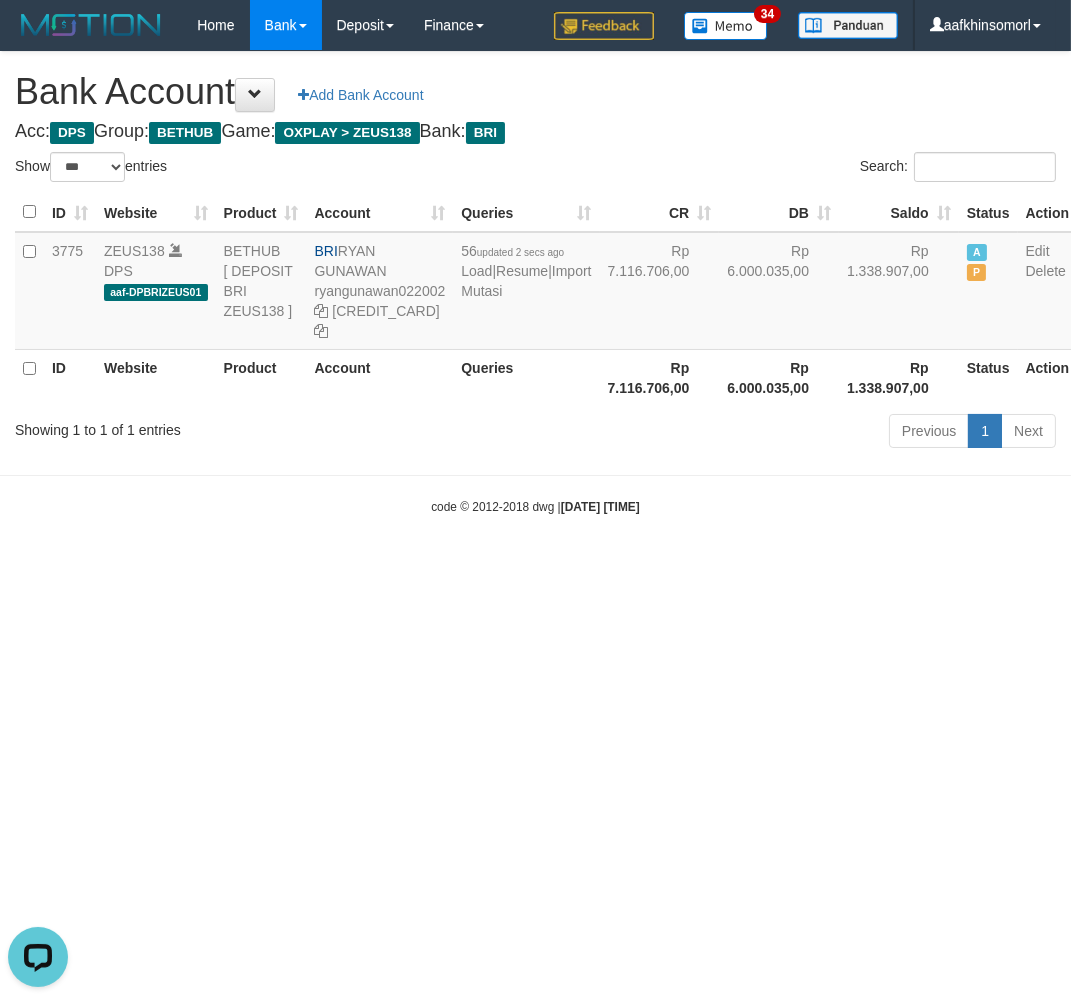 click on "Toggle navigation
Home
Bank
Account List
Load
By Website
Group
[OXPLAY]													ZEUS138
By Load Group (DPS)" at bounding box center (535, 283) 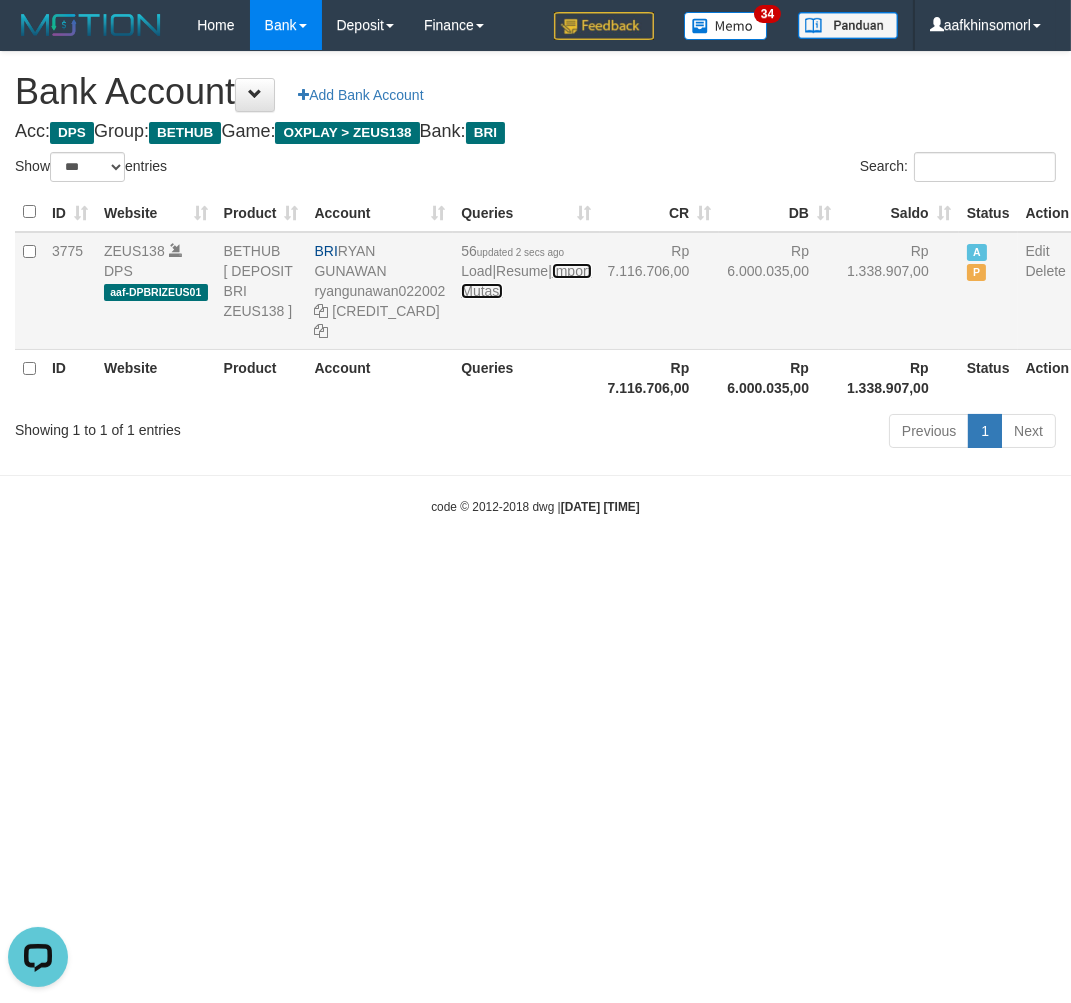 click on "Import Mutasi" at bounding box center (526, 281) 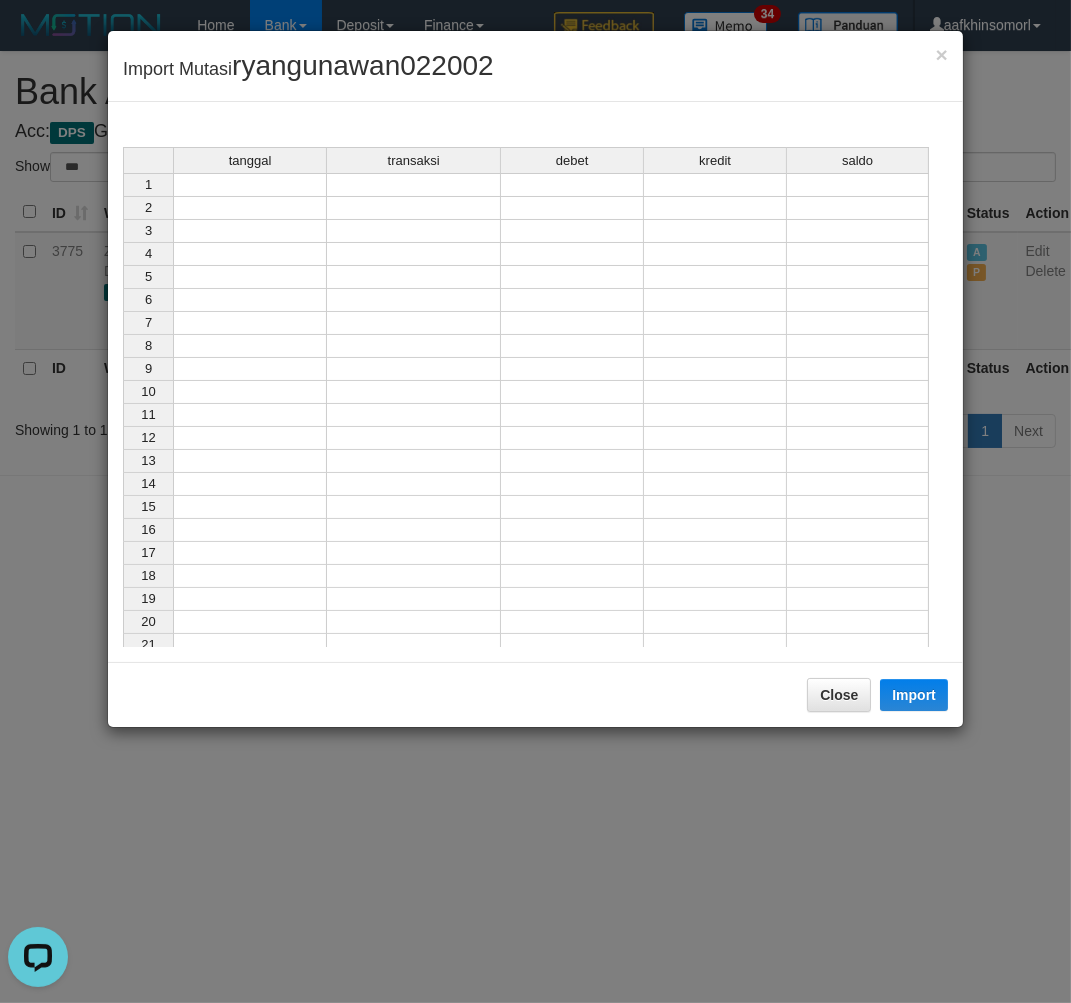 click at bounding box center [250, 185] 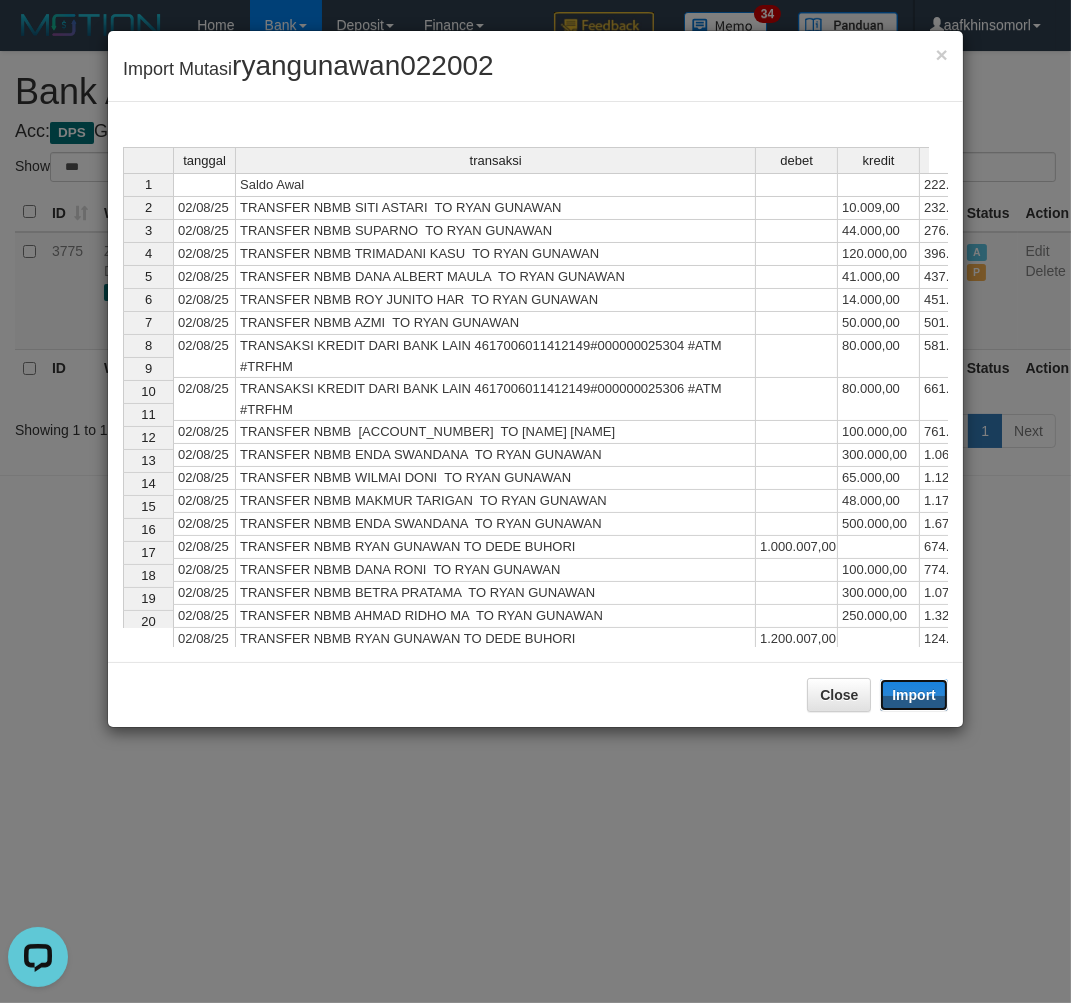 drag, startPoint x: 920, startPoint y: 697, endPoint x: 891, endPoint y: 746, distance: 56.938564 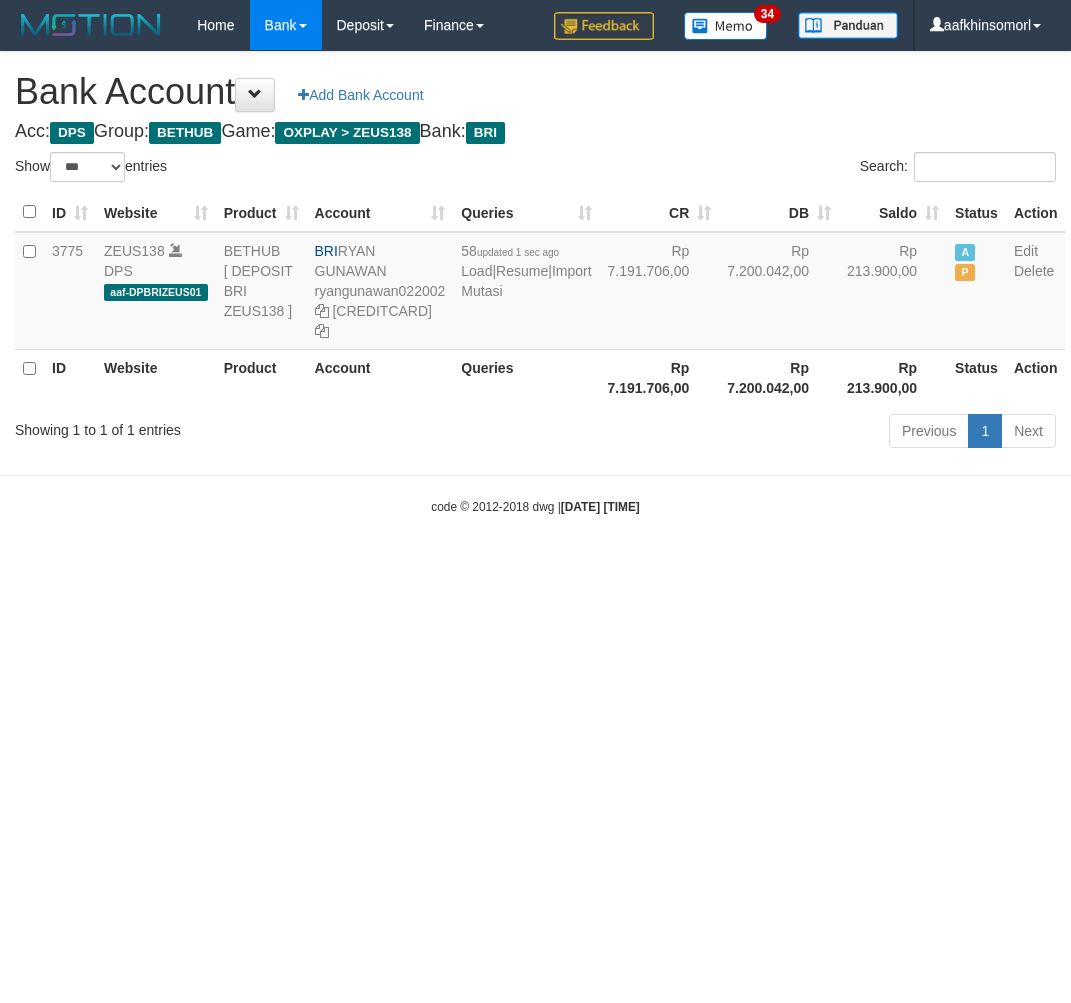 select on "***" 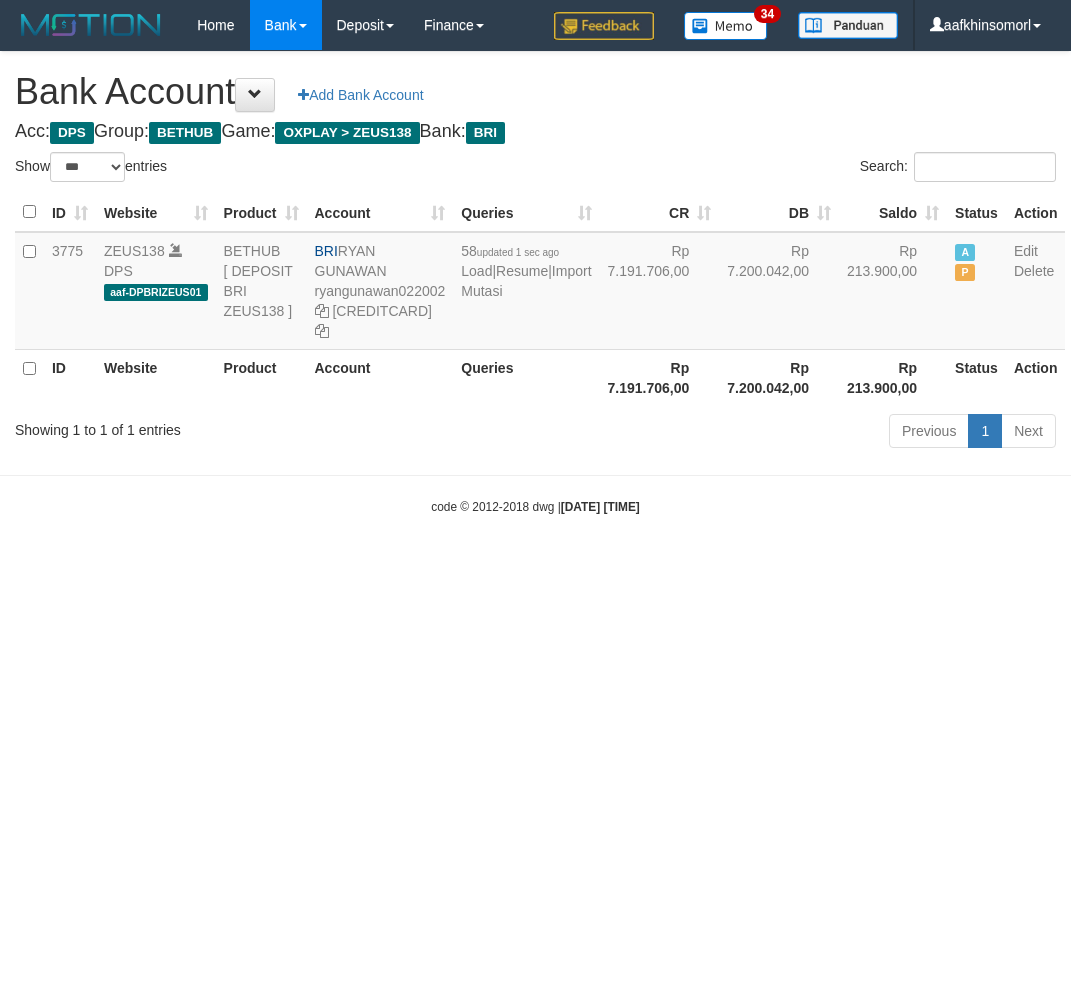 scroll, scrollTop: 0, scrollLeft: 0, axis: both 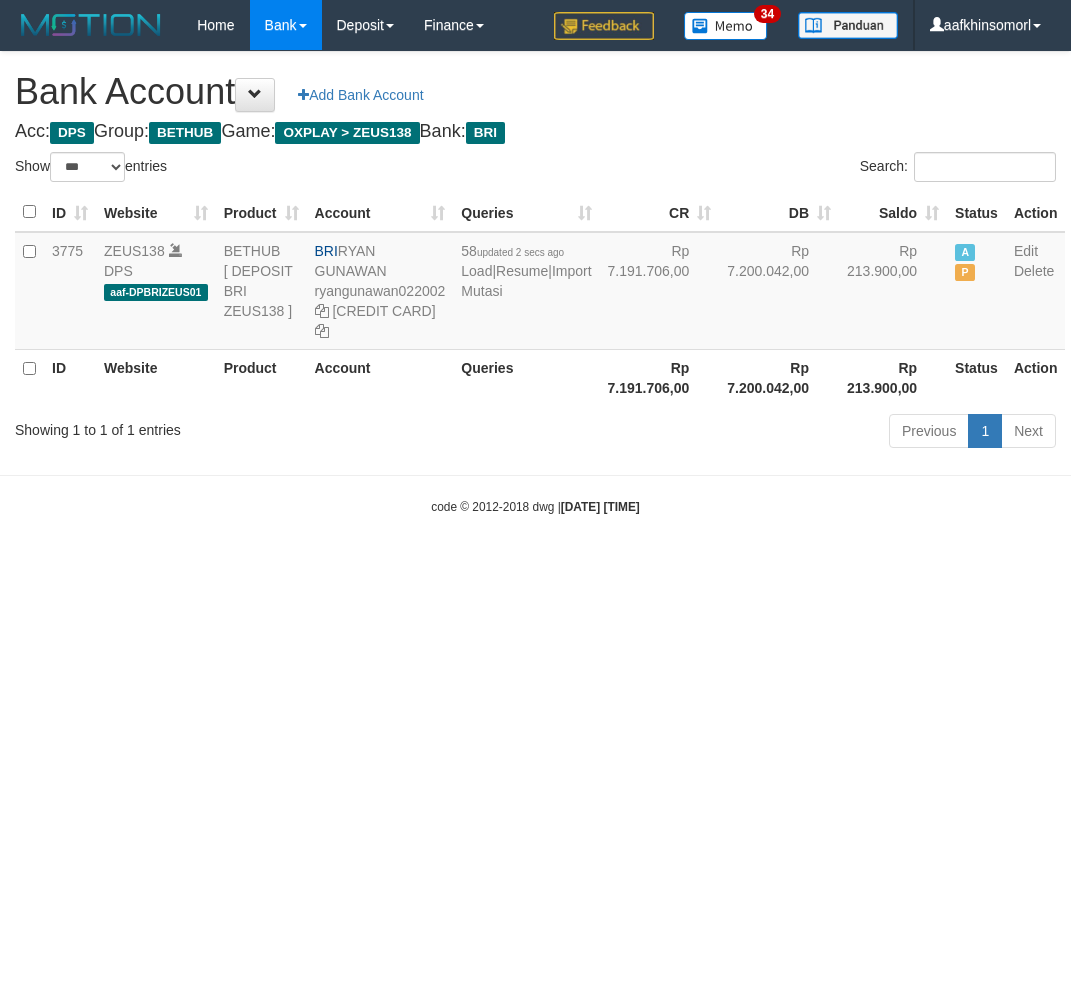 select on "***" 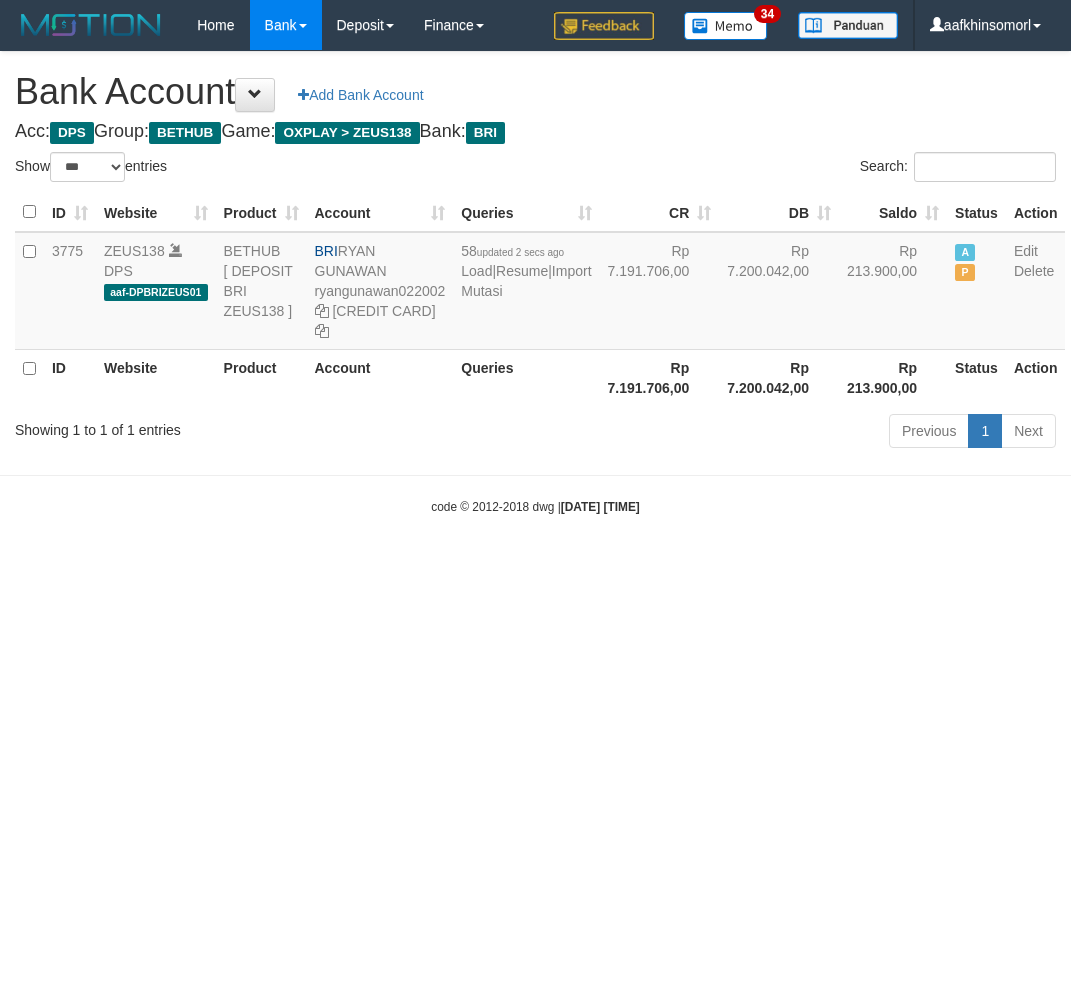 scroll, scrollTop: 0, scrollLeft: 0, axis: both 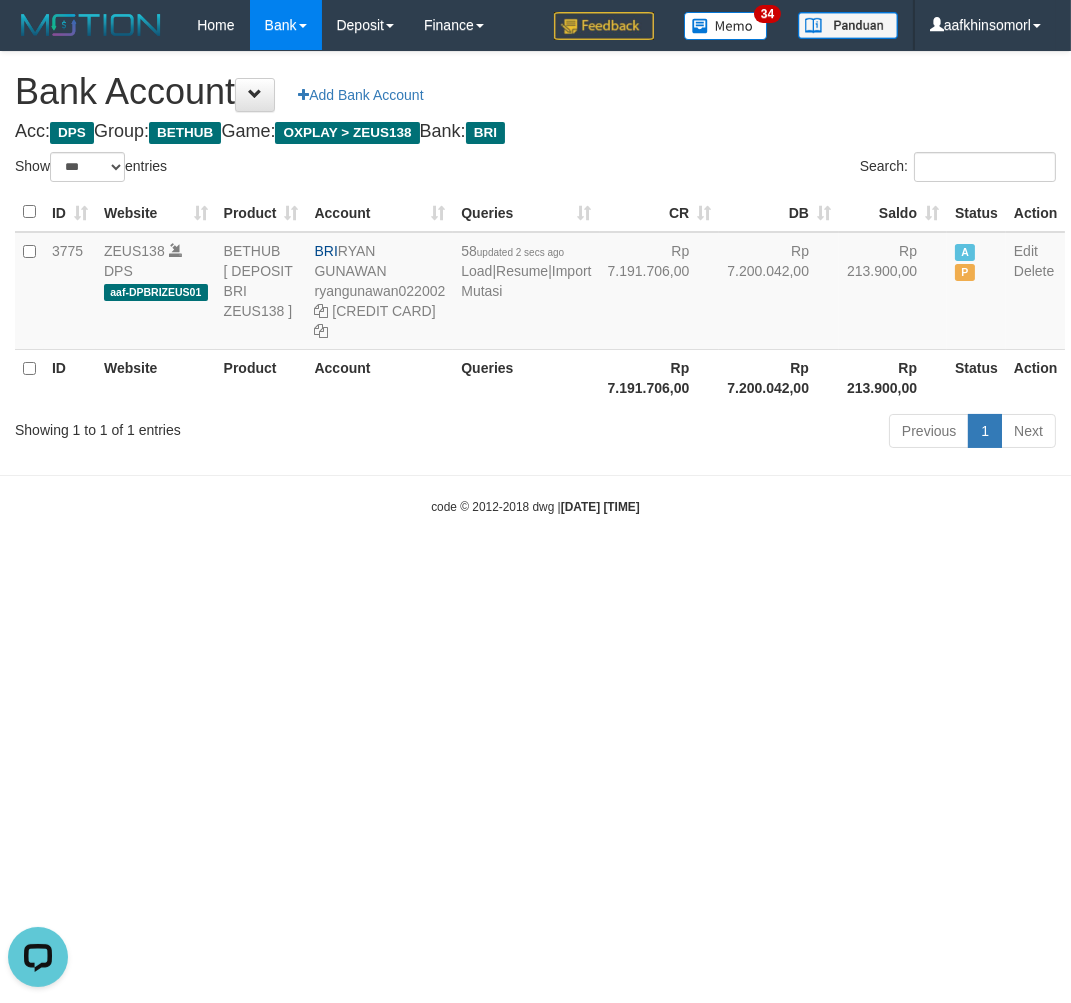 click on "Toggle navigation
Home
Bank
Account List
Load
By Website
Group
[OXPLAY]													ZEUS138
By Load Group (DPS)" at bounding box center [535, 283] 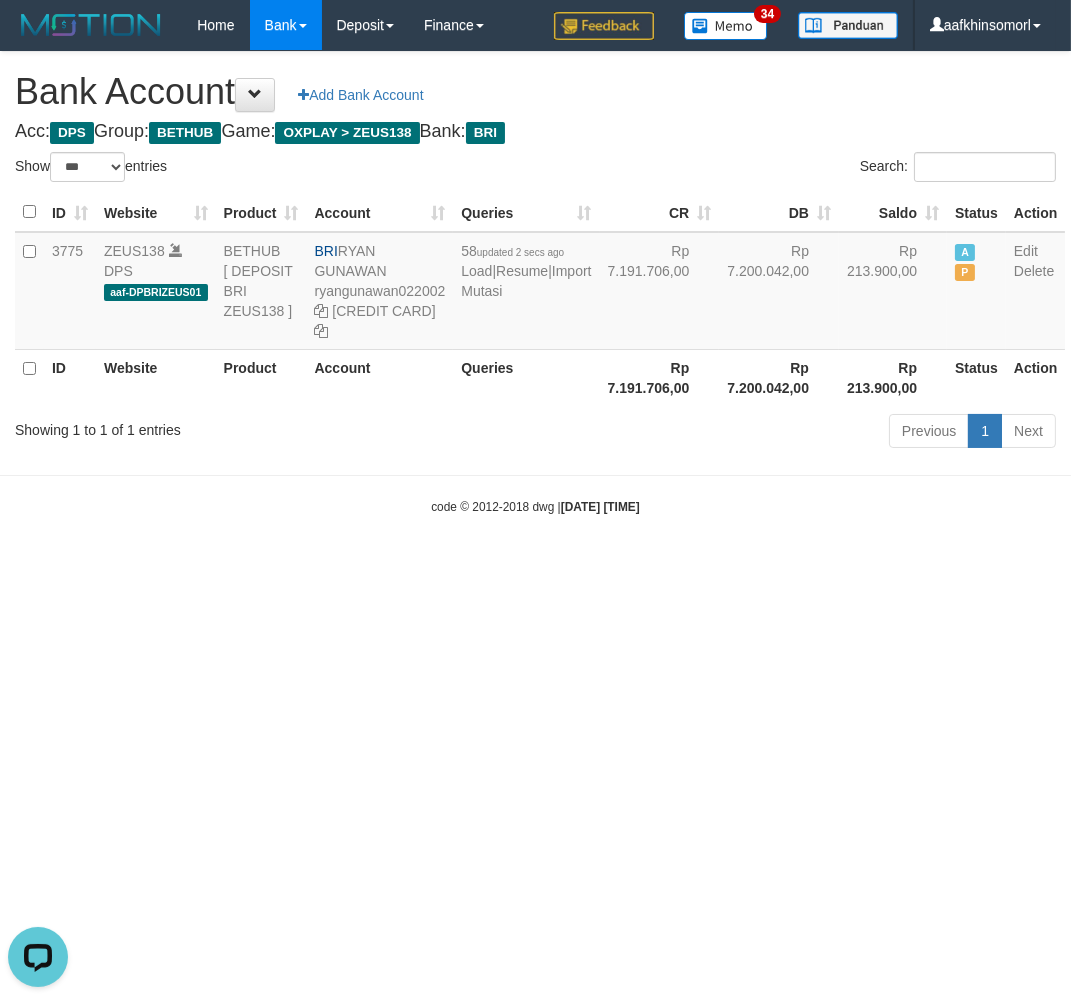 click on "Toggle navigation
Home
Bank
Account List
Load
By Website
Group
[OXPLAY]													ZEUS138
By Load Group (DPS)" at bounding box center [535, 283] 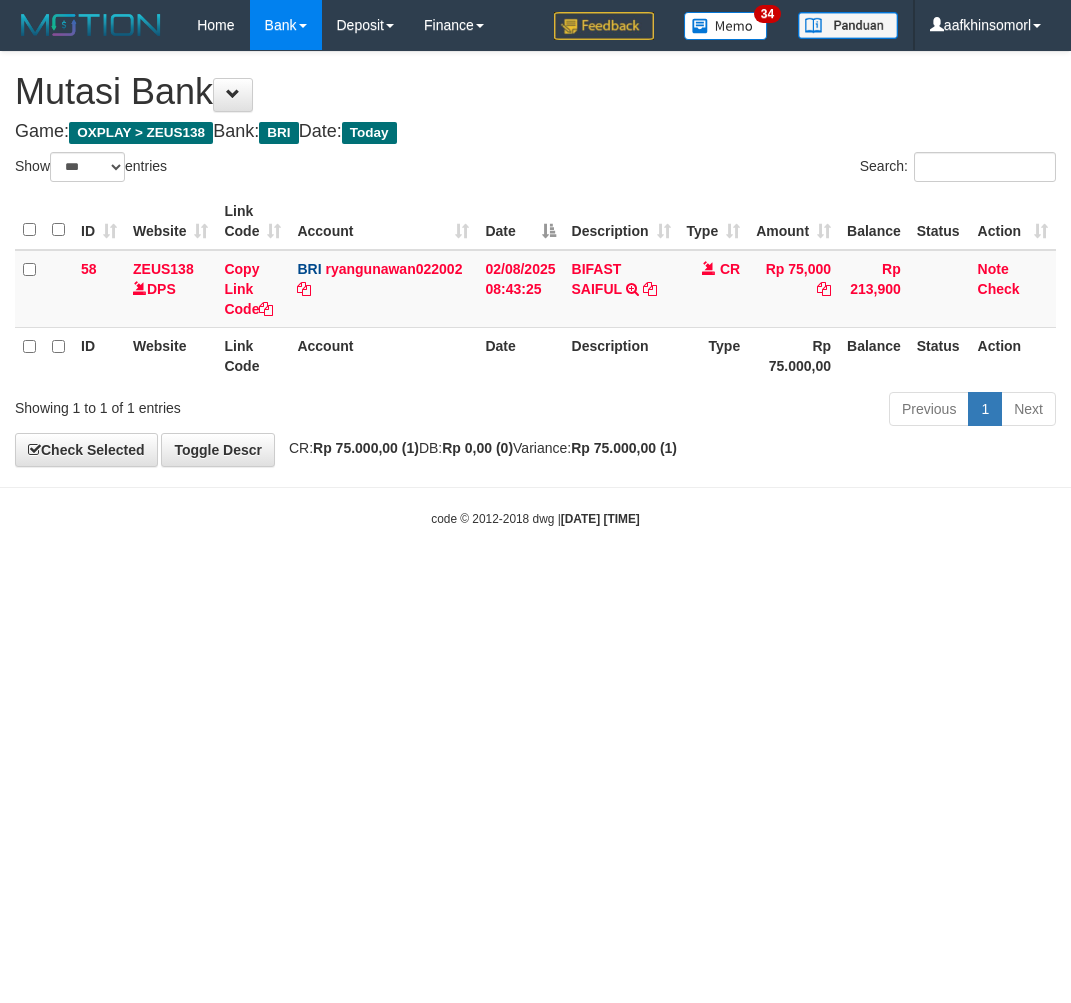 select on "***" 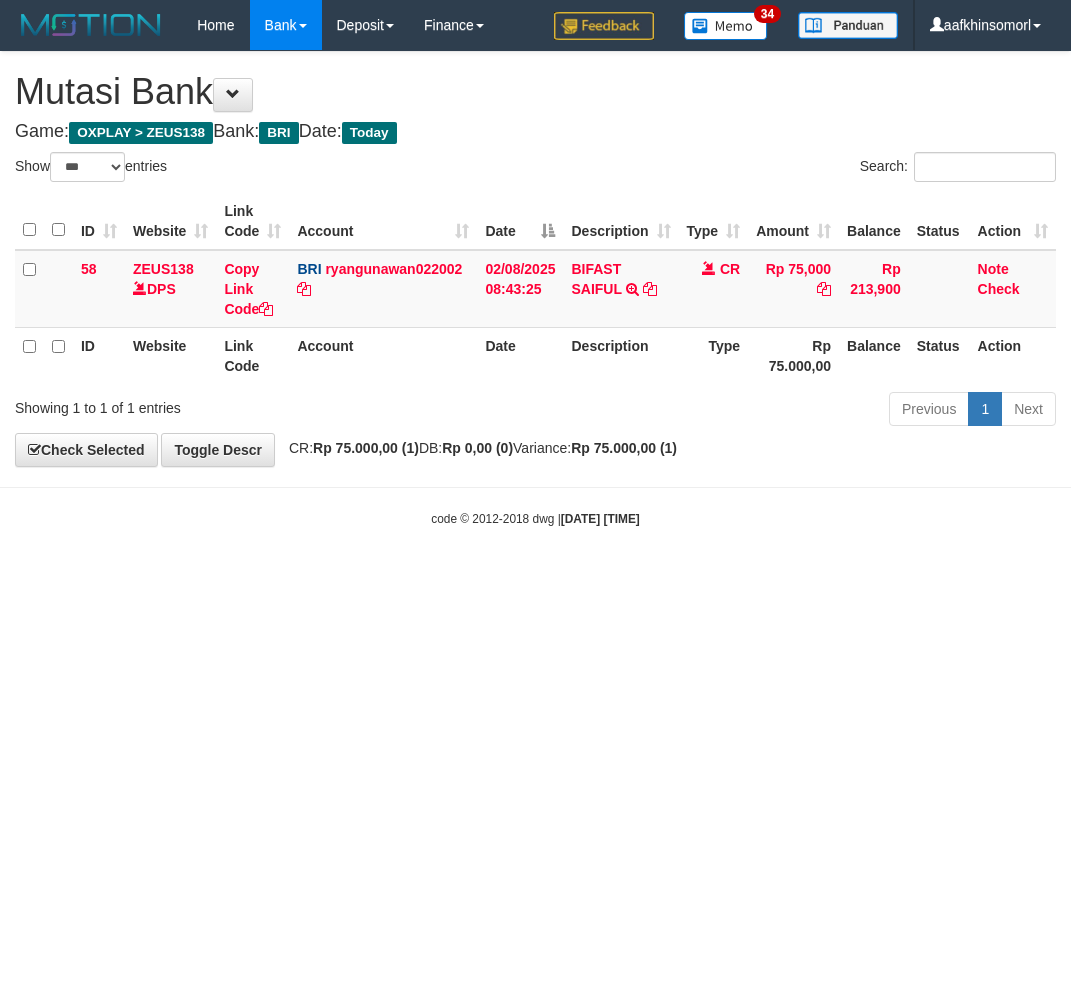 scroll, scrollTop: 0, scrollLeft: 0, axis: both 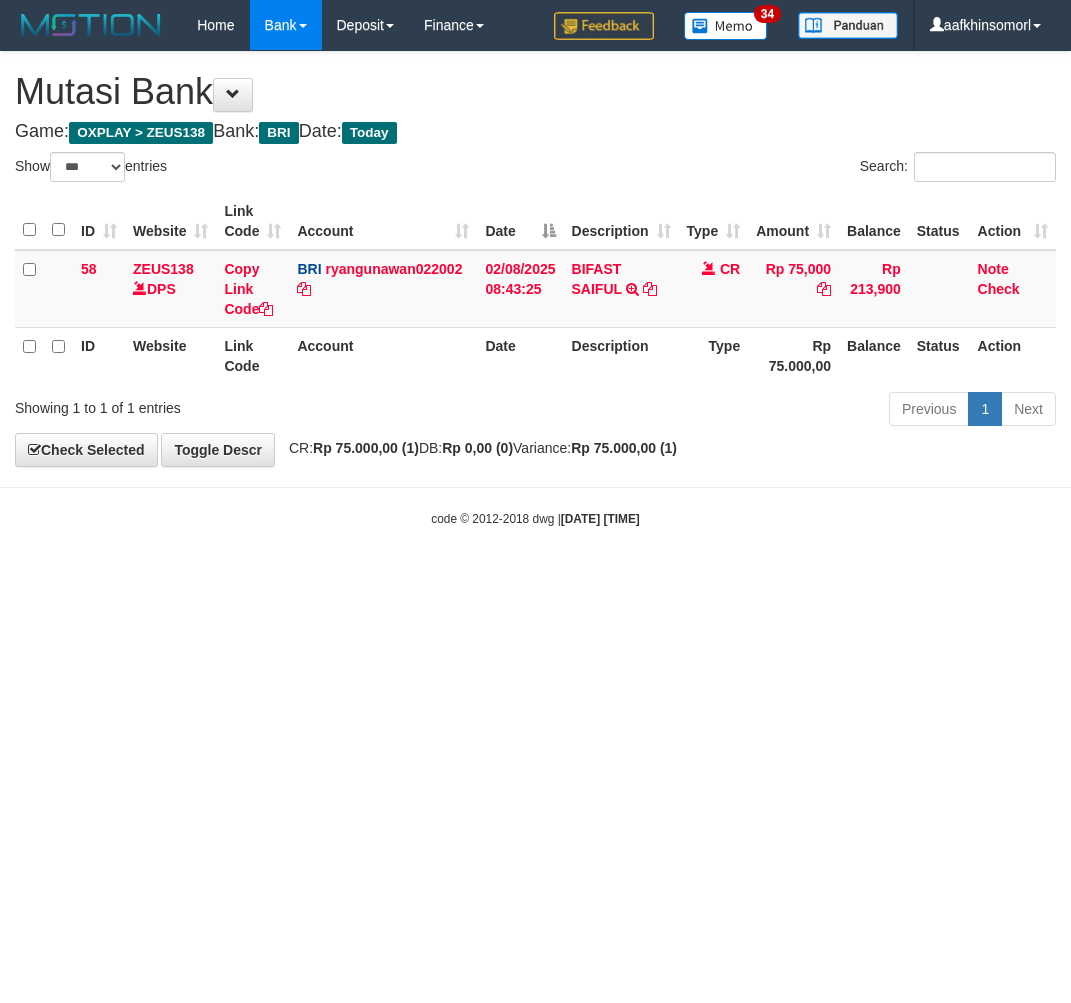 select on "***" 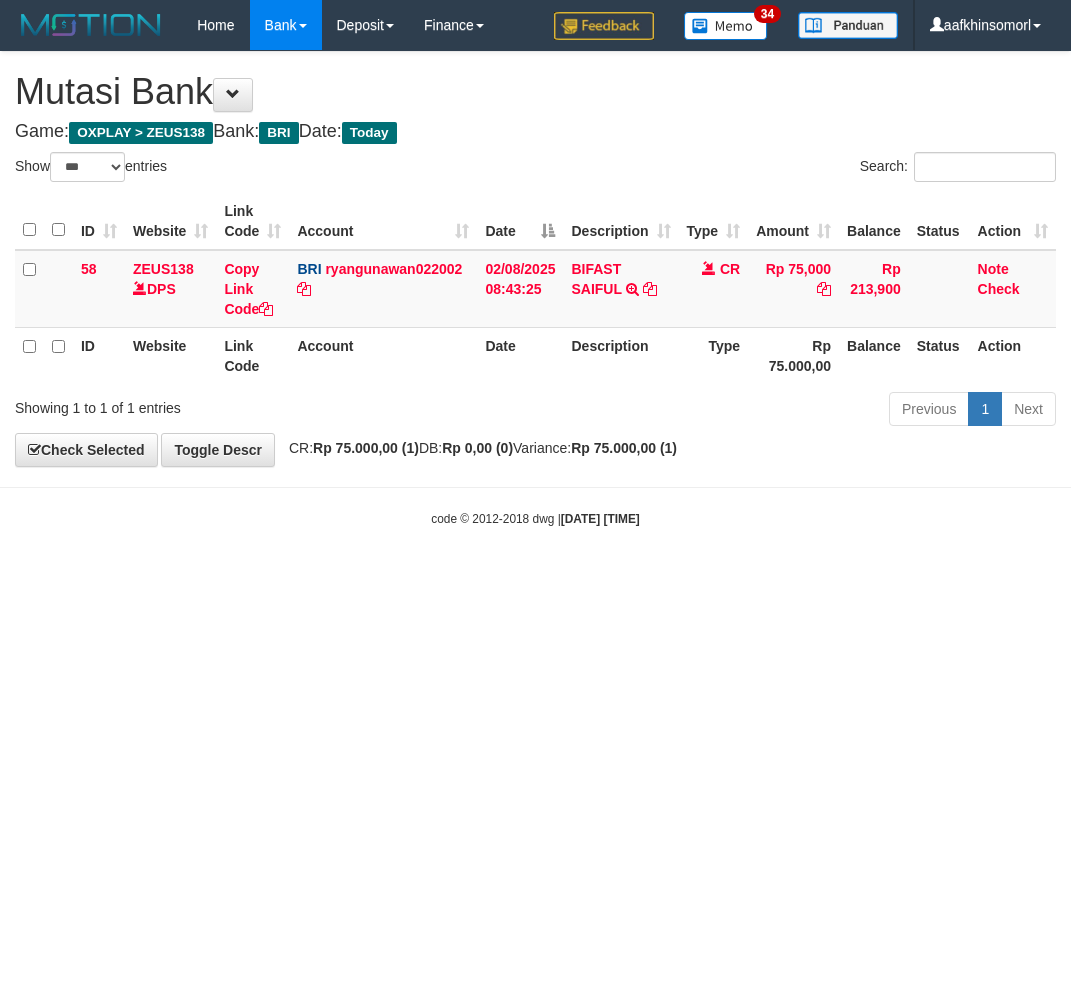 scroll, scrollTop: 0, scrollLeft: 0, axis: both 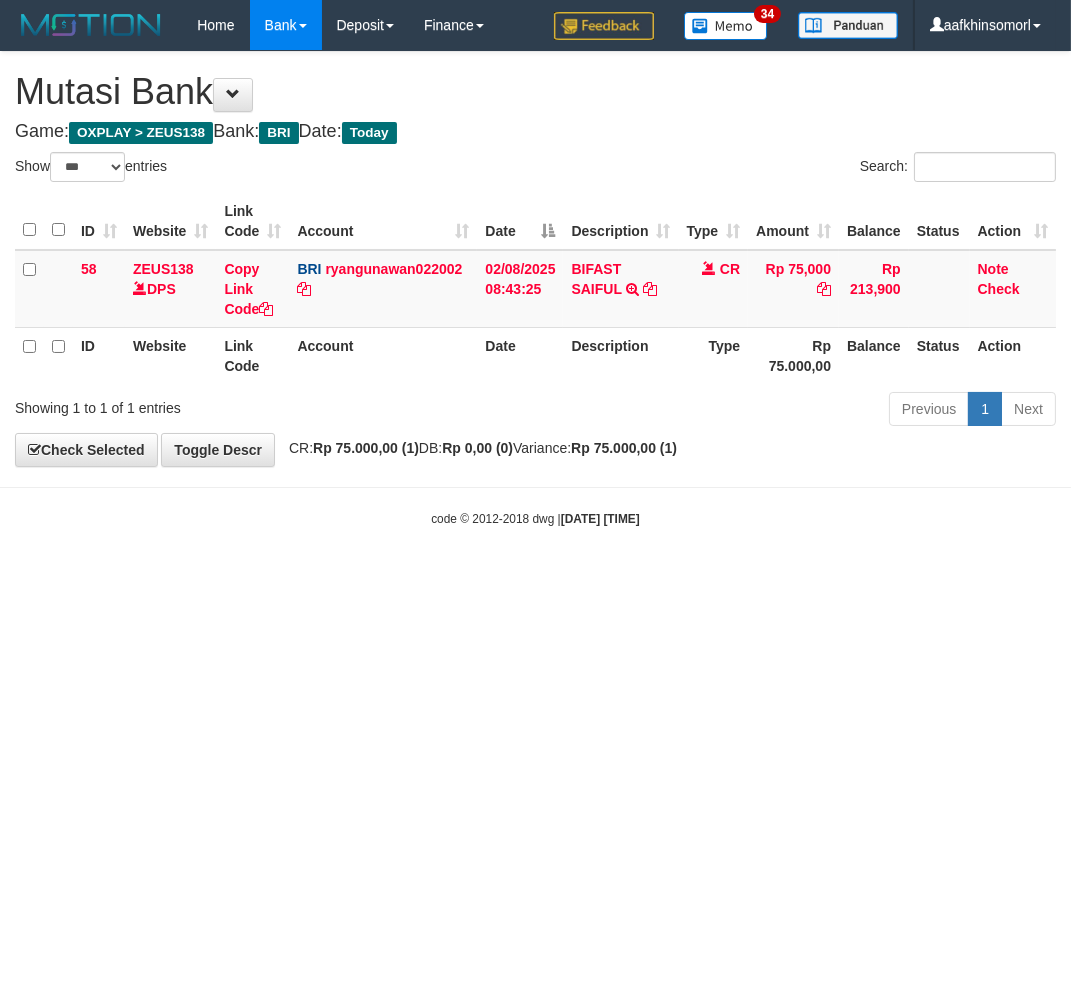 click on "Toggle navigation
Home
Bank
Account List
Load
By Website
Group
[OXPLAY]													ZEUS138
By Load Group (DPS)" at bounding box center [535, 289] 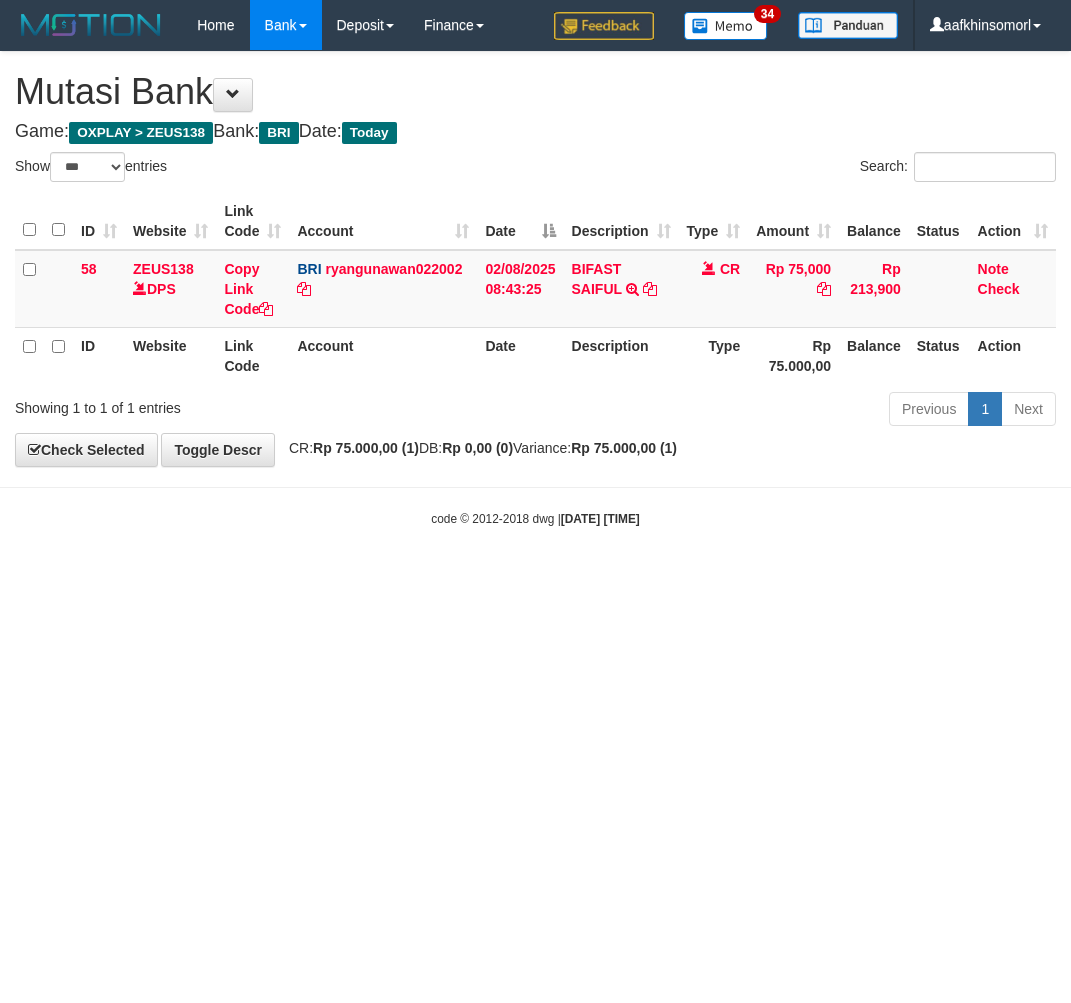select on "***" 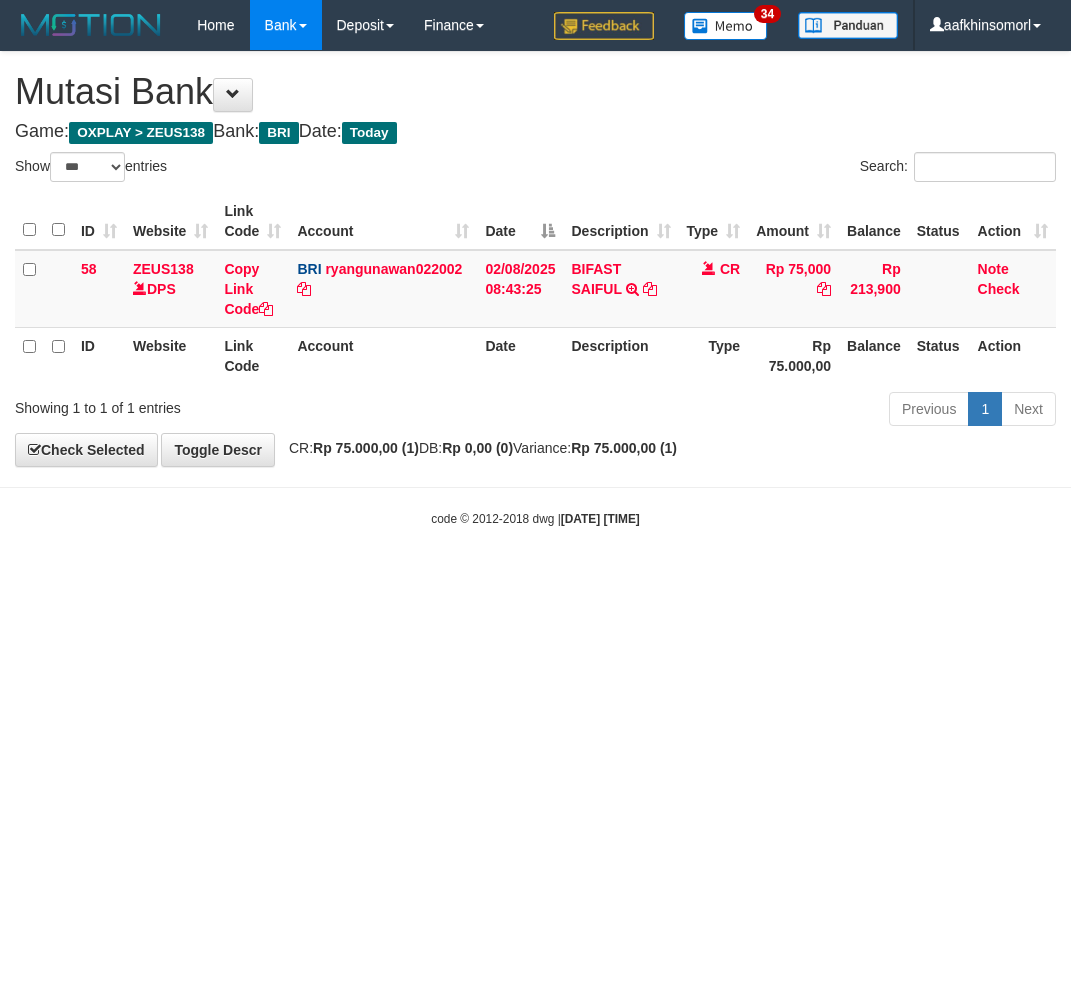 scroll, scrollTop: 0, scrollLeft: 0, axis: both 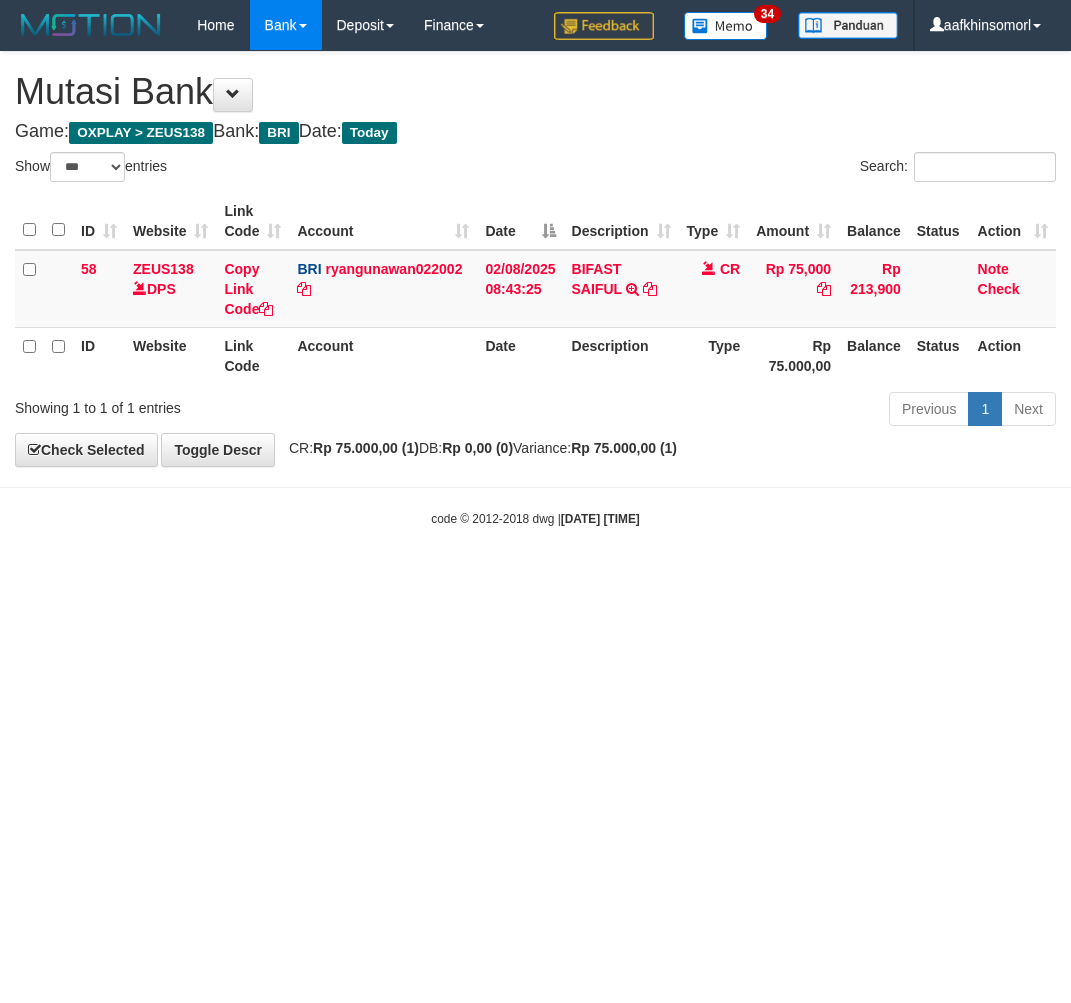 select on "***" 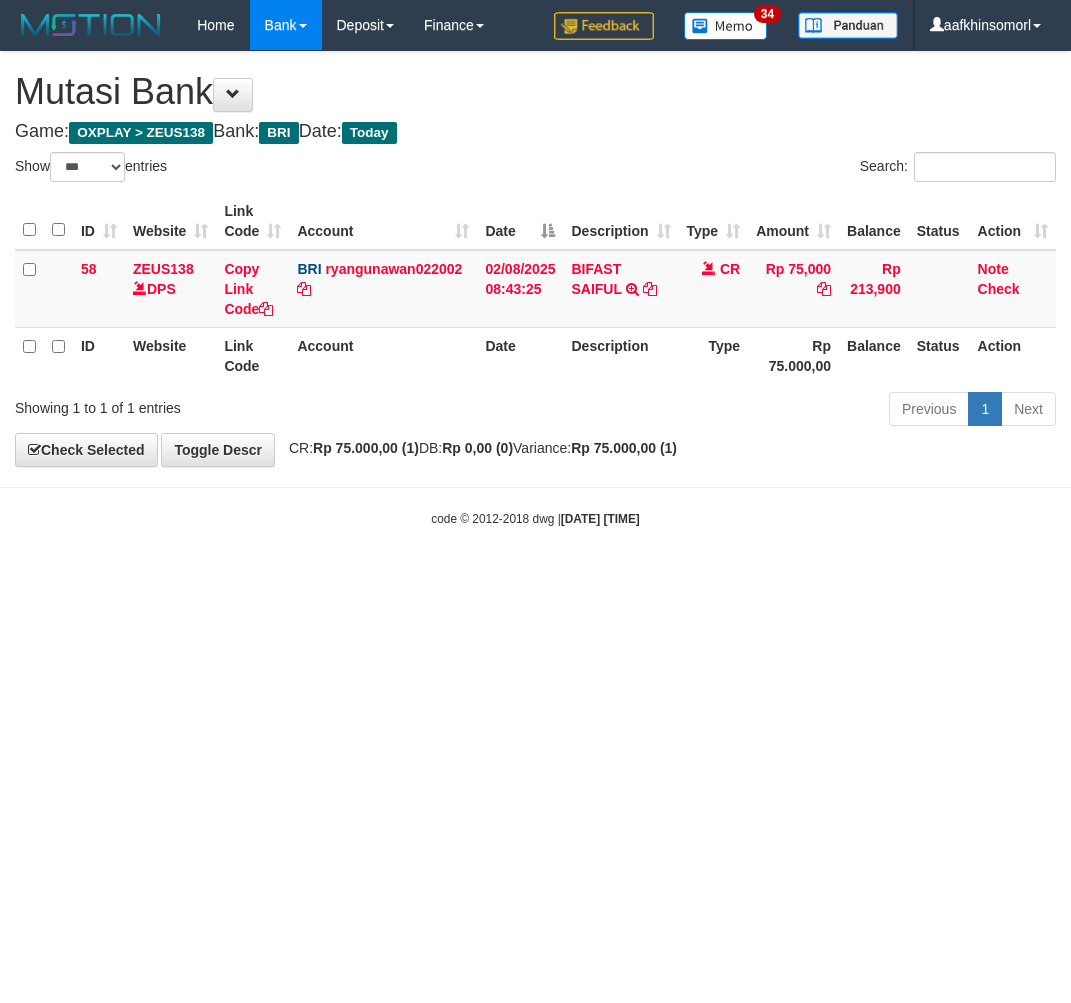 scroll, scrollTop: 0, scrollLeft: 0, axis: both 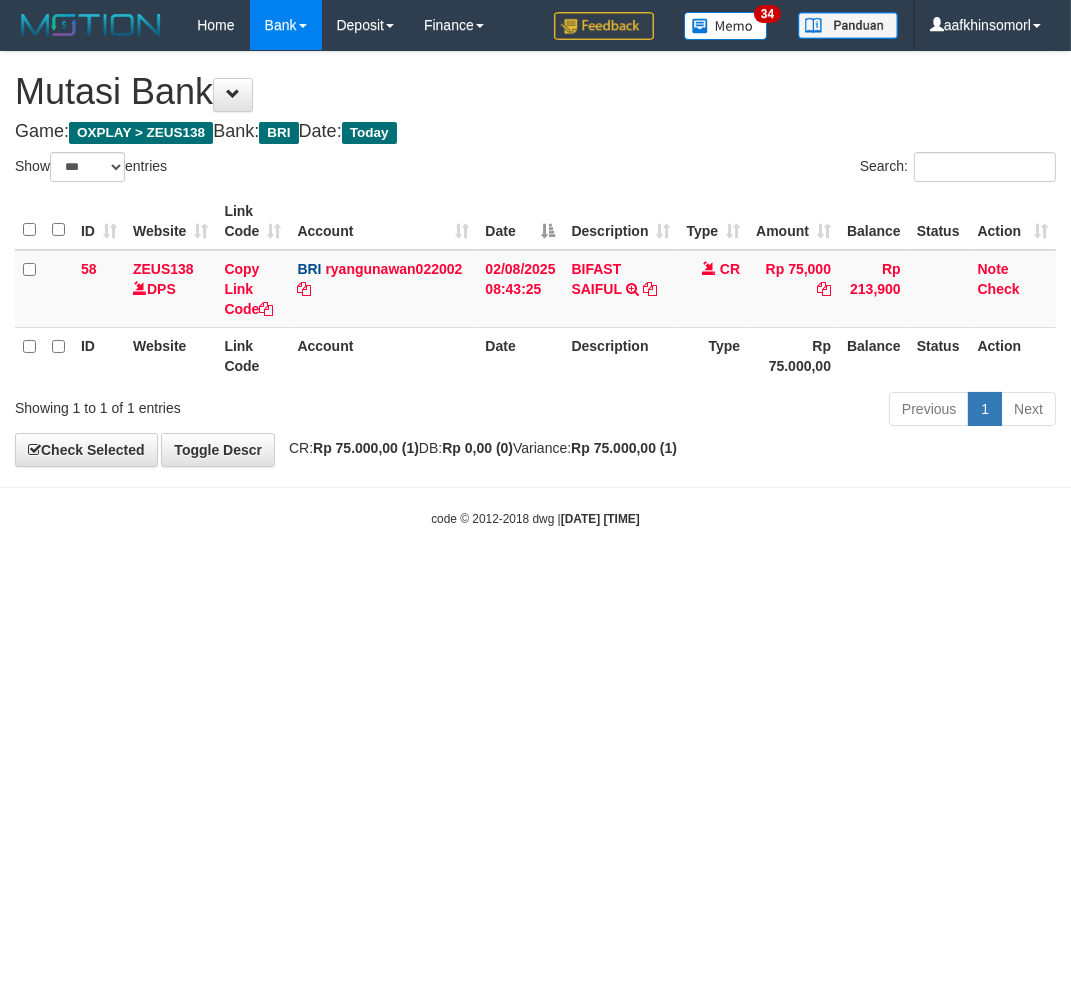 click on "Toggle navigation
Home
Bank
Account List
Load
By Website
Group
[OXPLAY]													ZEUS138
By Load Group (DPS)" at bounding box center [535, 289] 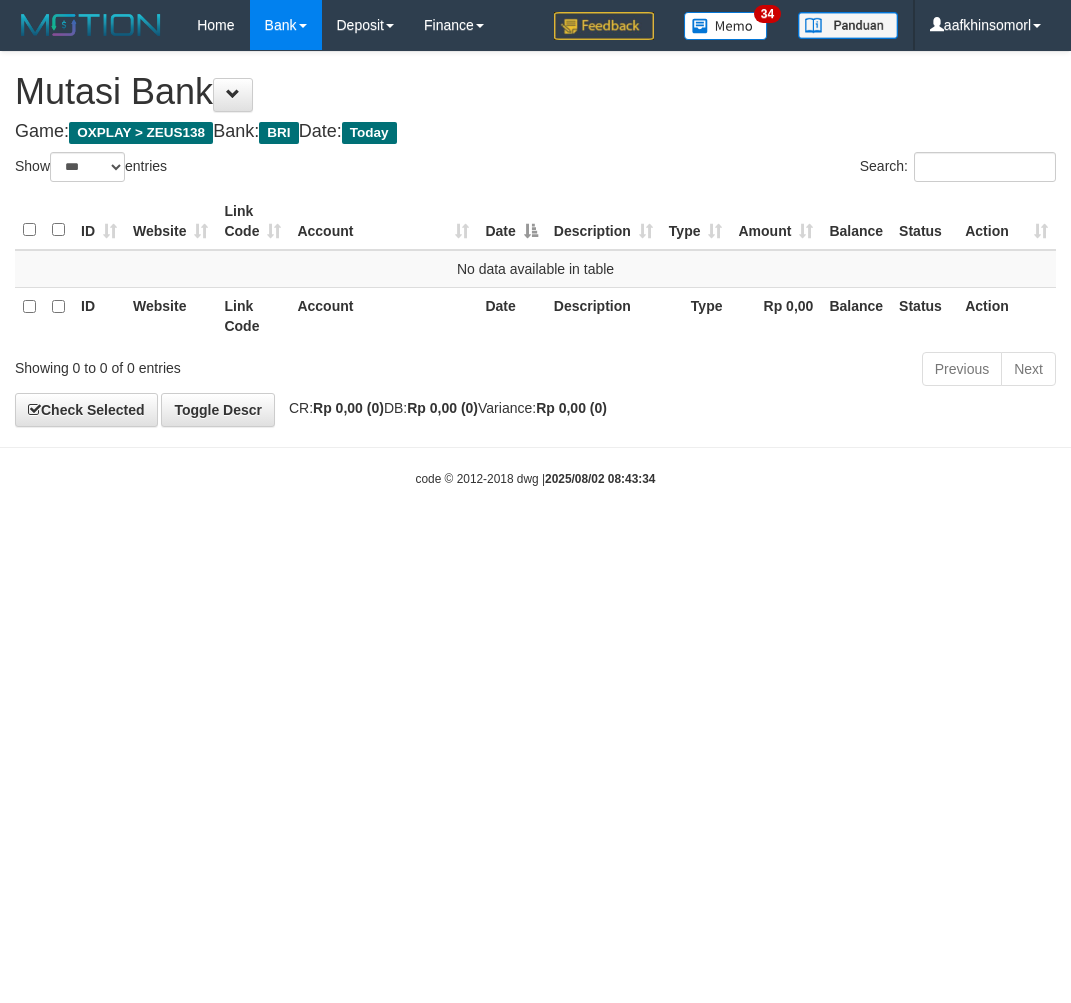 select on "***" 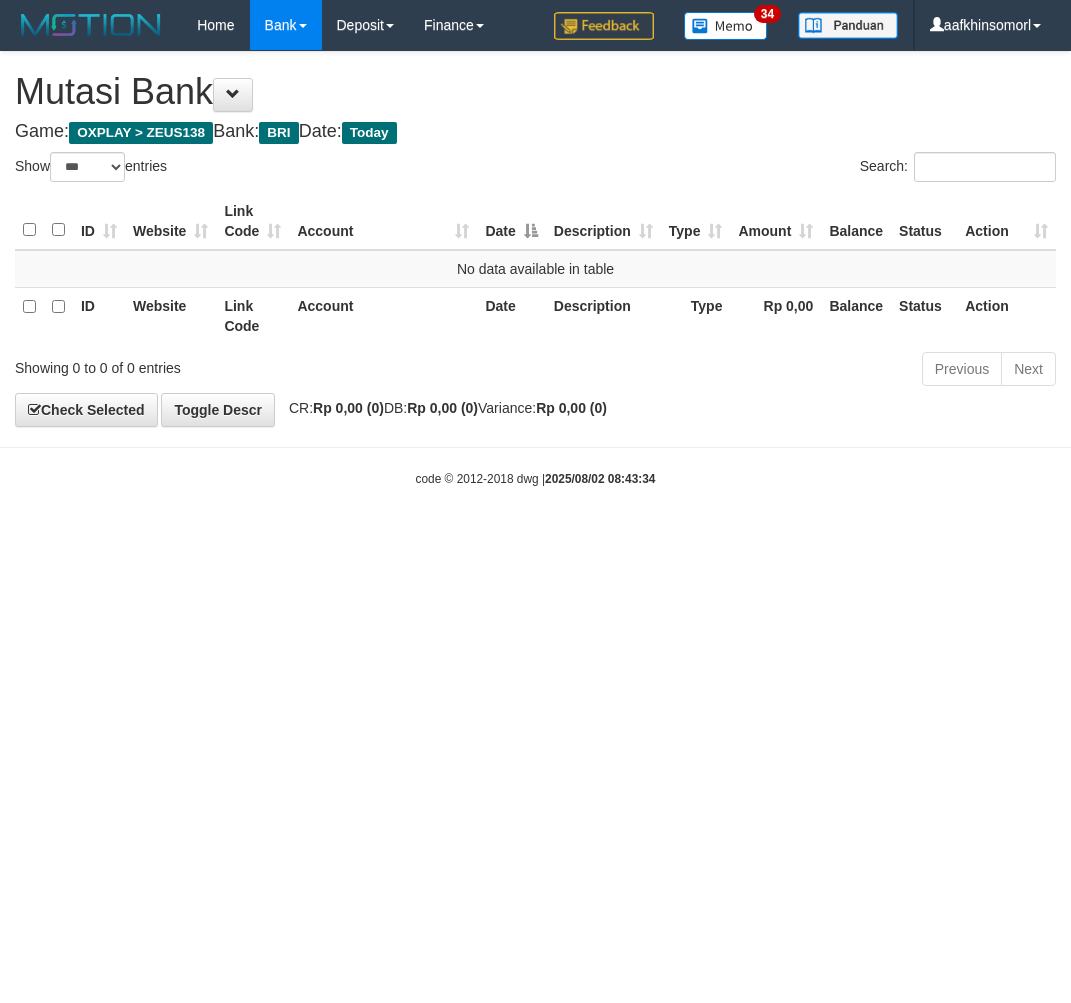scroll, scrollTop: 0, scrollLeft: 0, axis: both 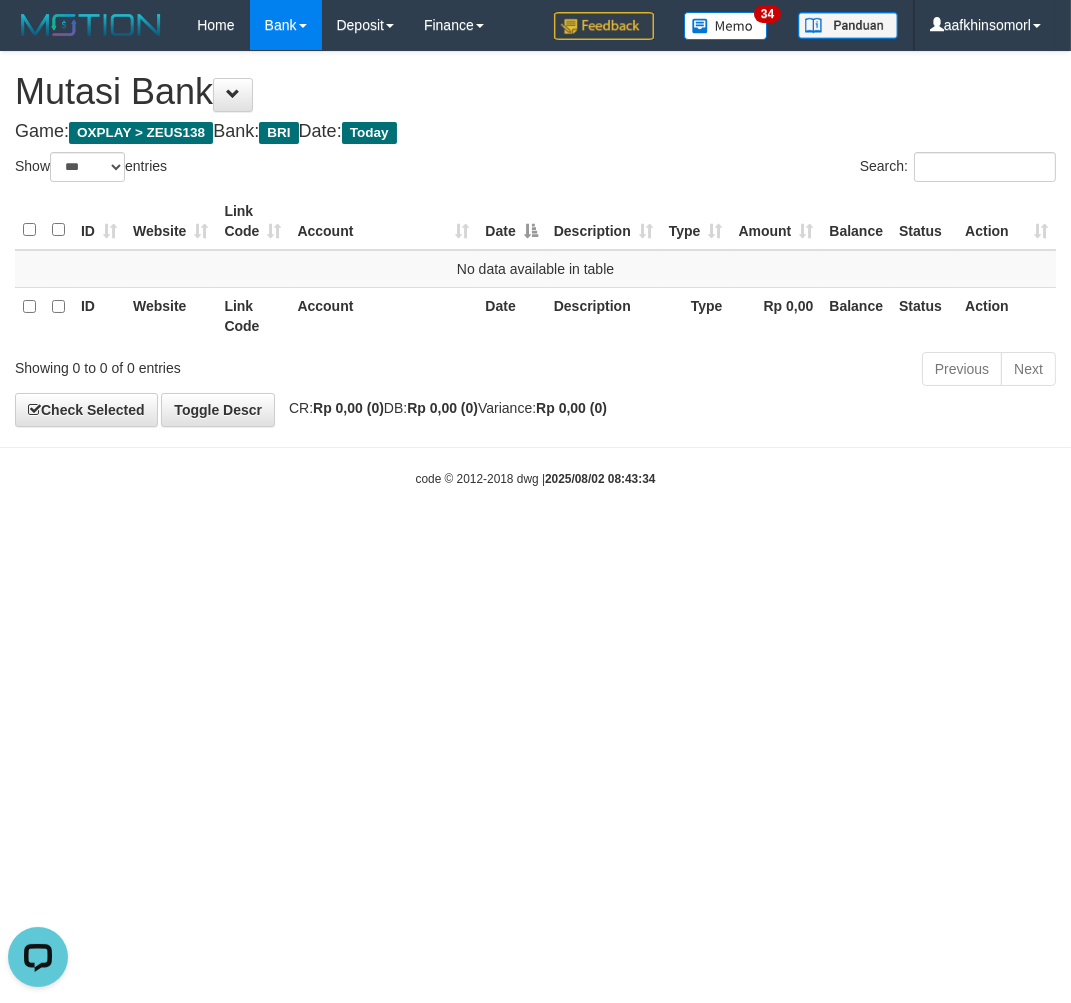 click on "Toggle navigation
Home
Bank
Account List
Load
By Website
Group
[OXPLAY]													ZEUS138
By Load Group (DPS)" at bounding box center (535, 269) 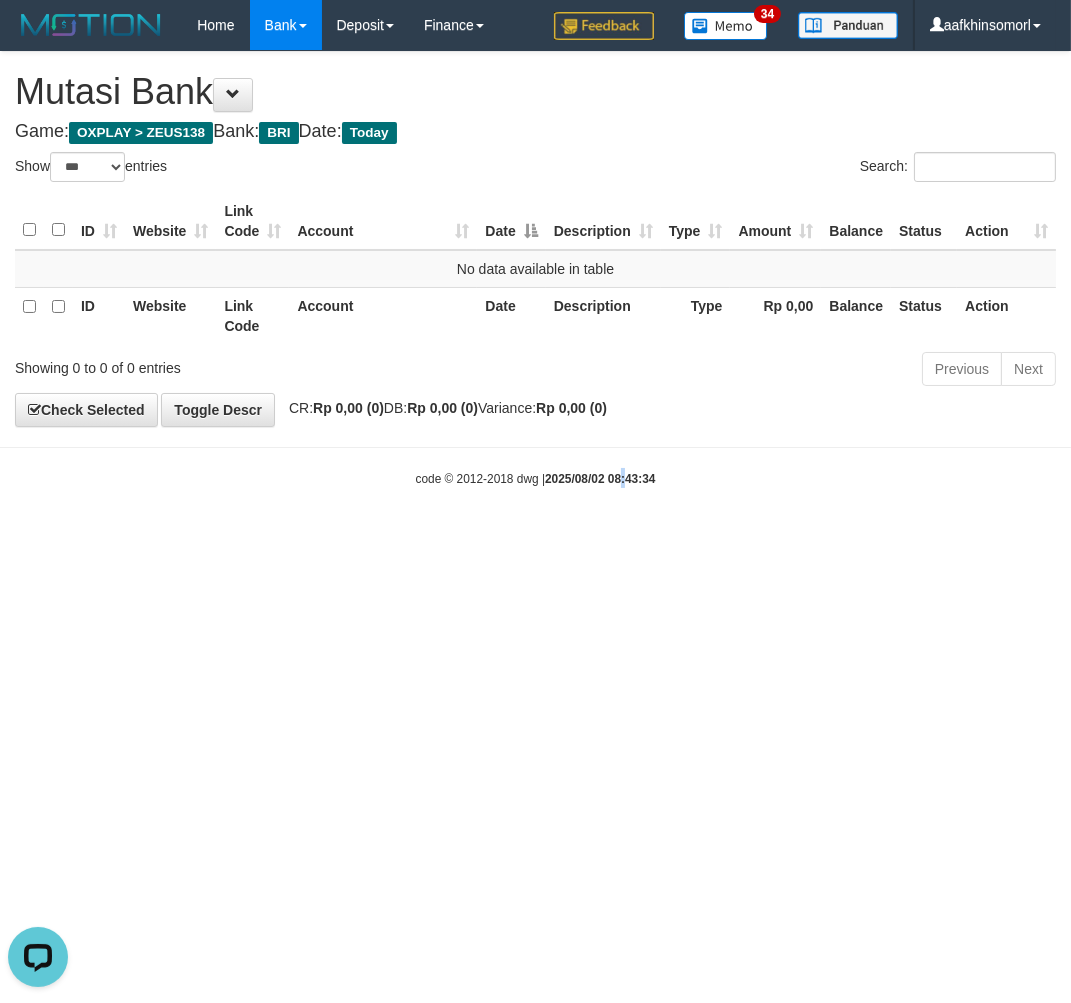 click on "Toggle navigation
Home
Bank
Account List
Load
By Website
Group
[OXPLAY]													ZEUS138
By Load Group (DPS)" at bounding box center (535, 269) 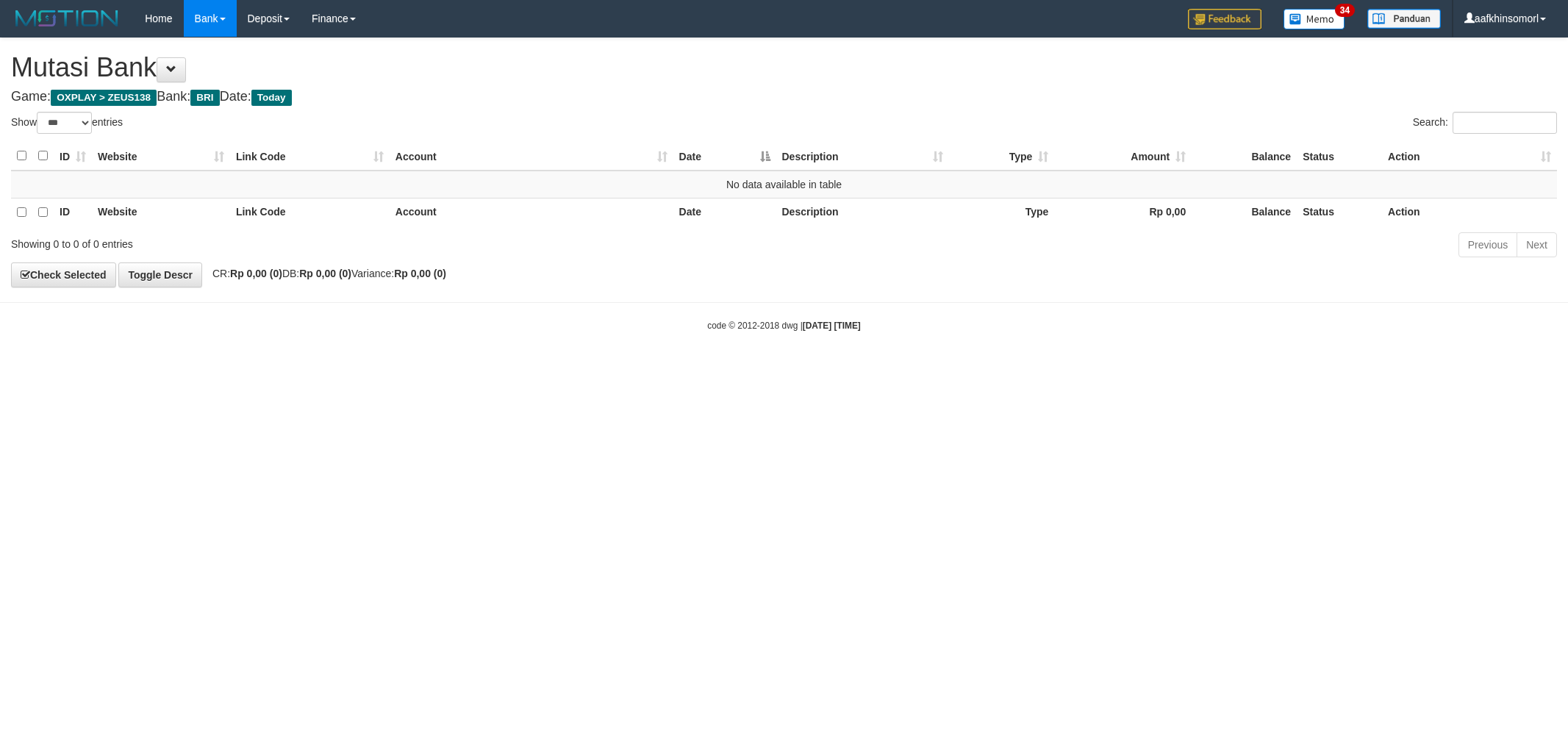 select on "***" 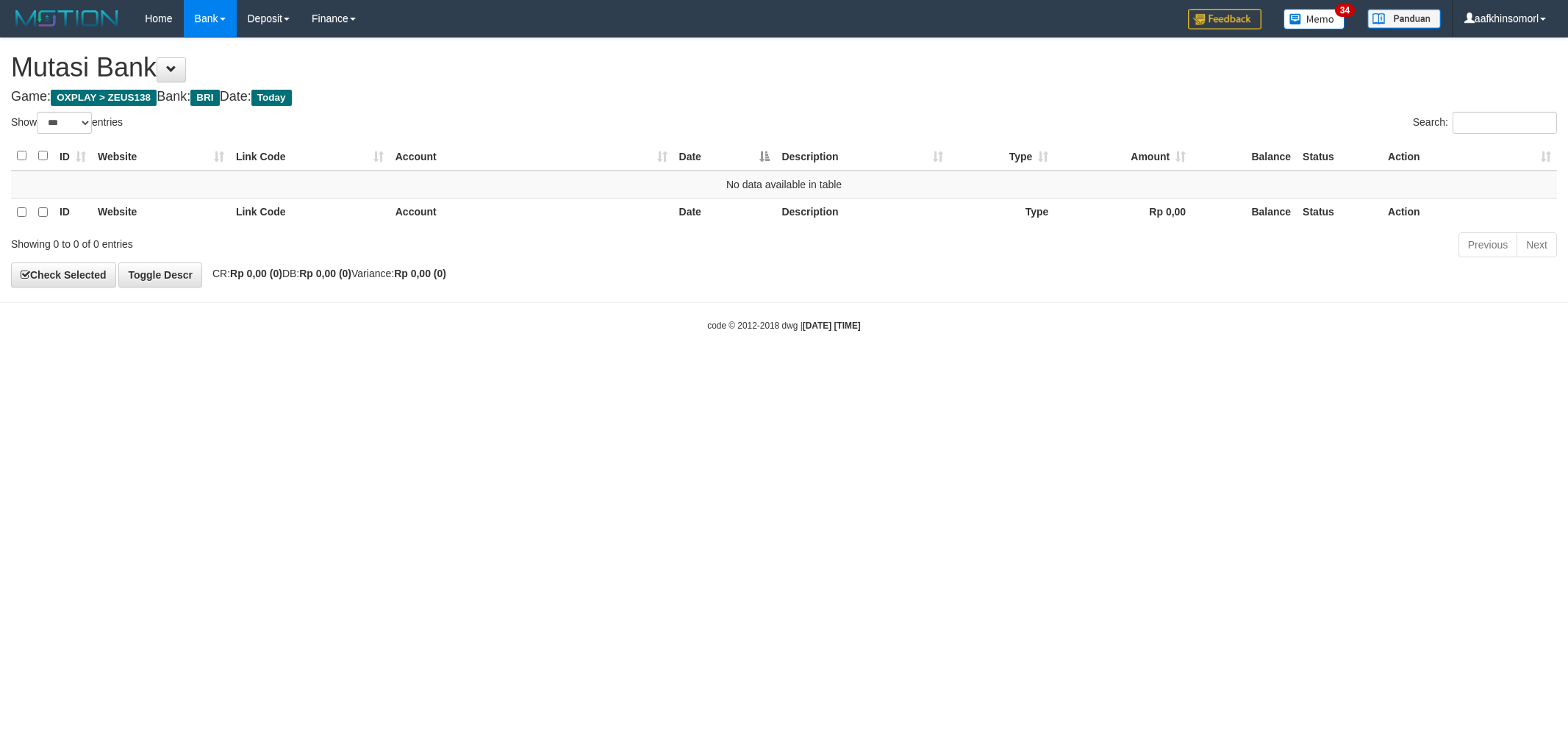scroll, scrollTop: 0, scrollLeft: 0, axis: both 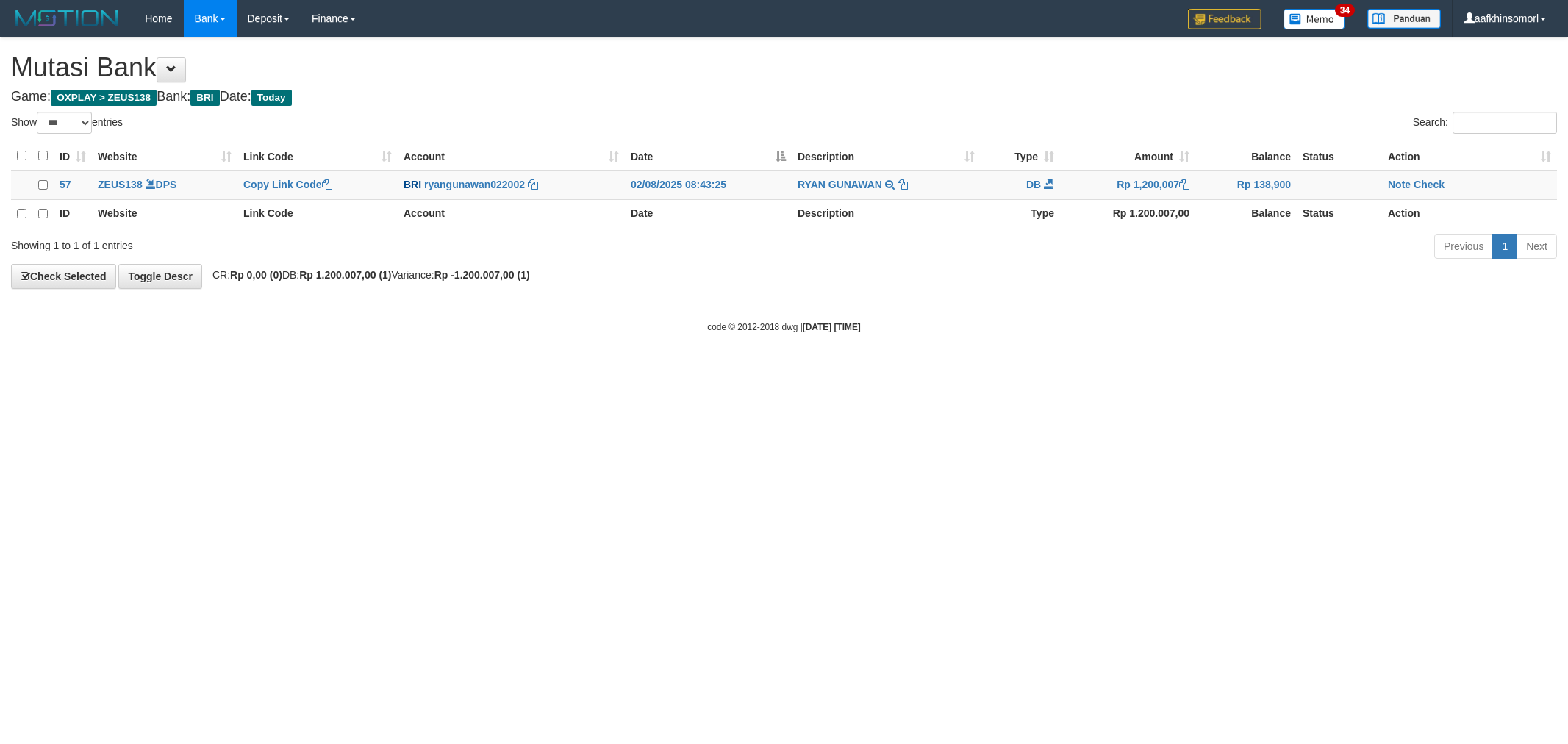 select on "***" 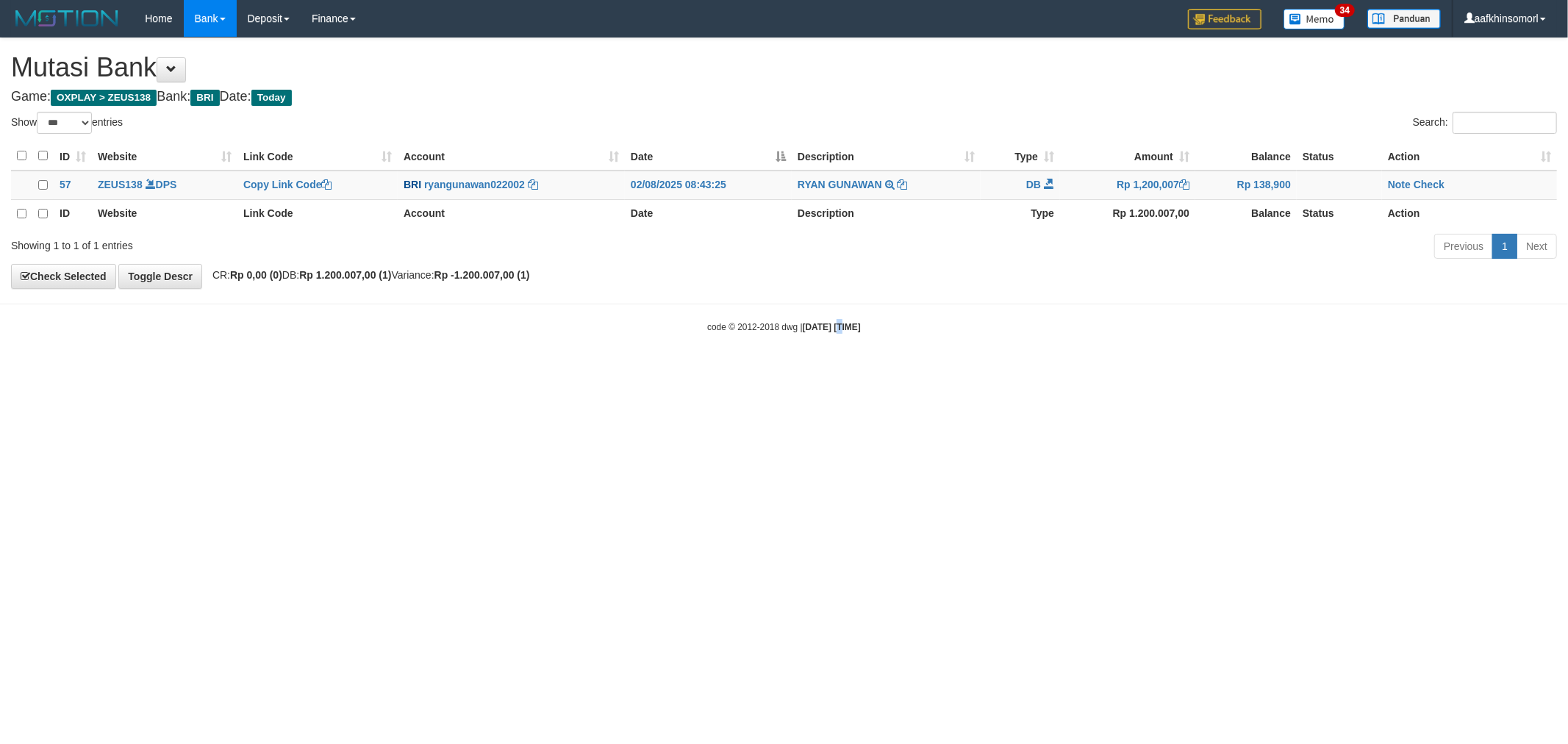 drag, startPoint x: 828, startPoint y: 582, endPoint x: 819, endPoint y: 526, distance: 56.7186 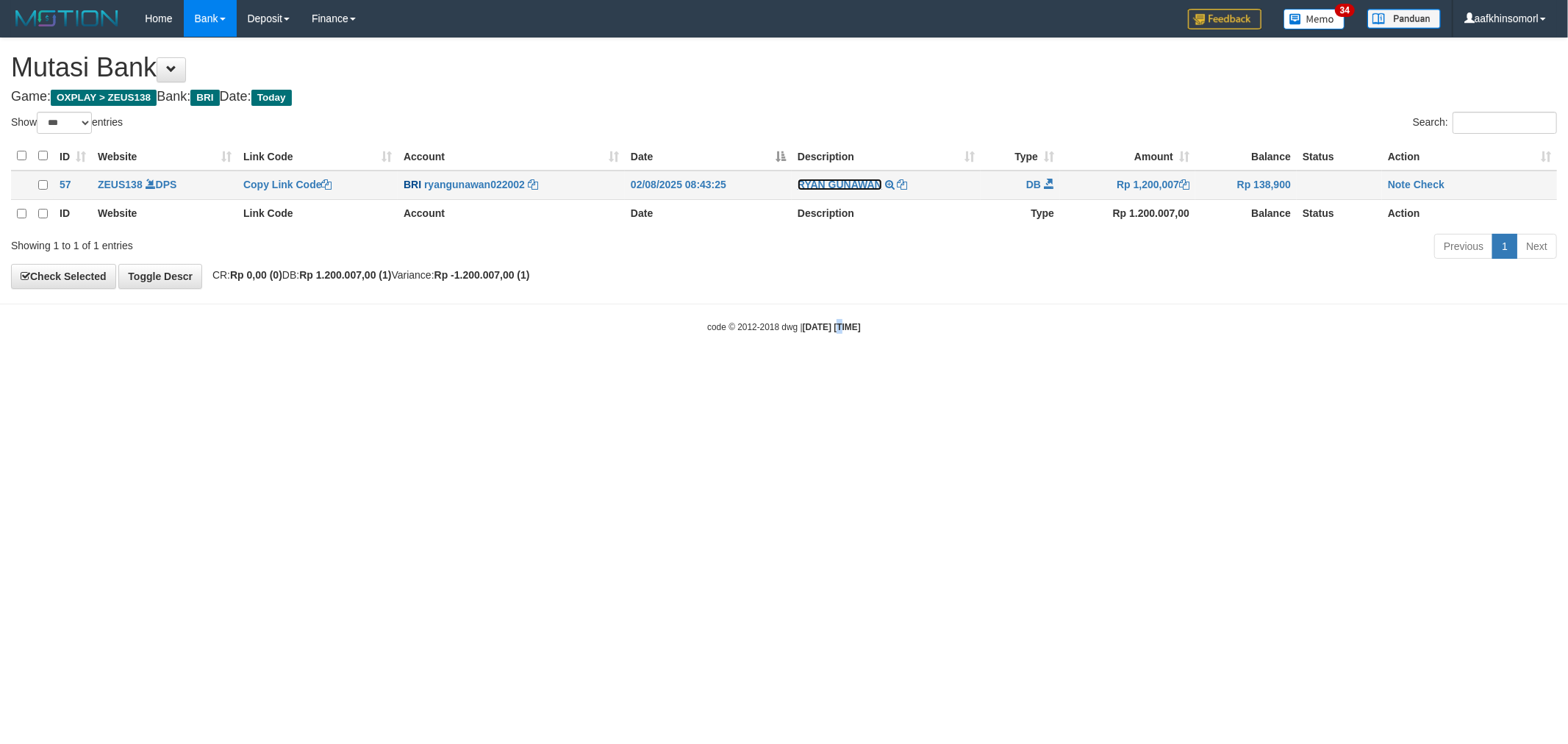 click on "RYAN GUNAWAN" at bounding box center (840, 185) 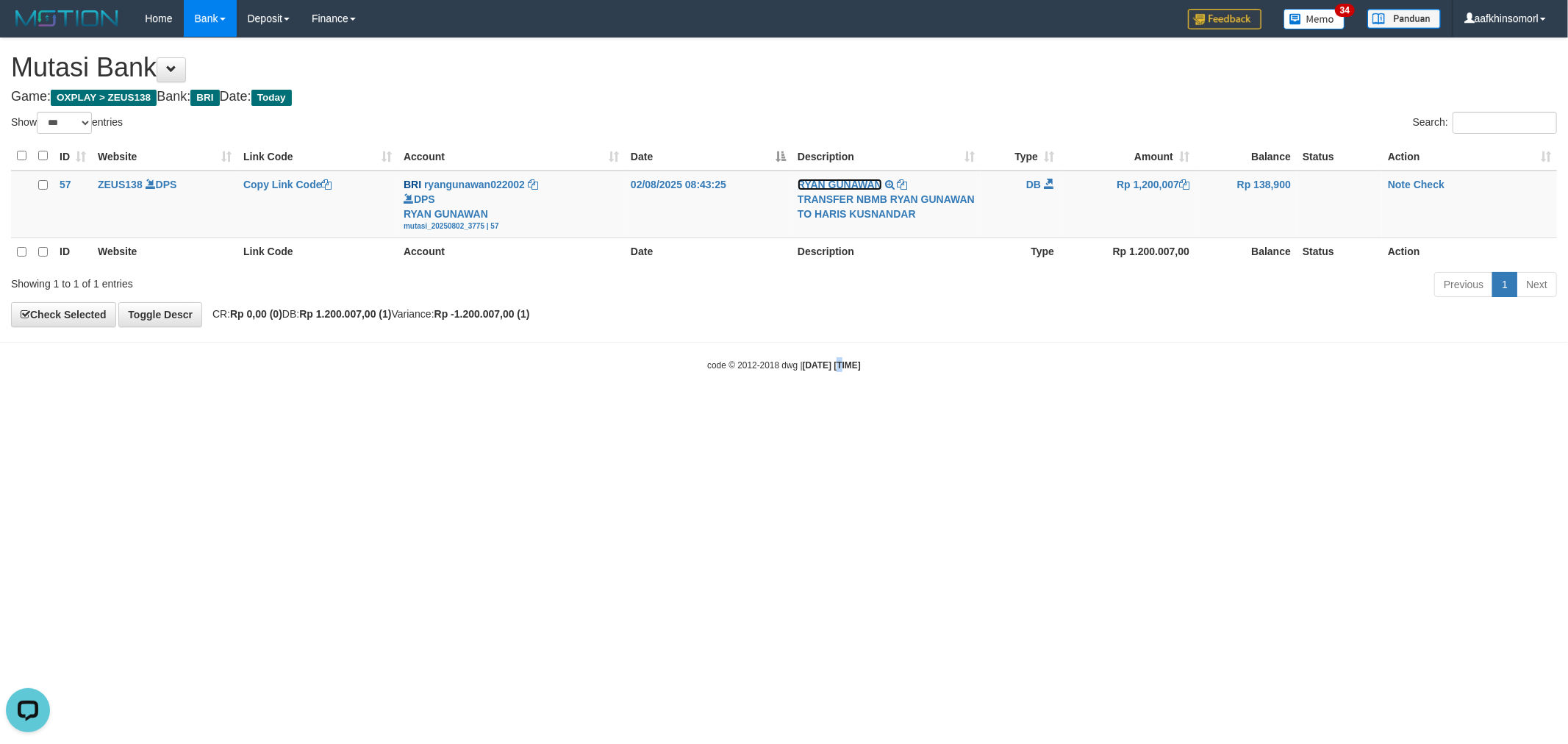 scroll, scrollTop: 0, scrollLeft: 0, axis: both 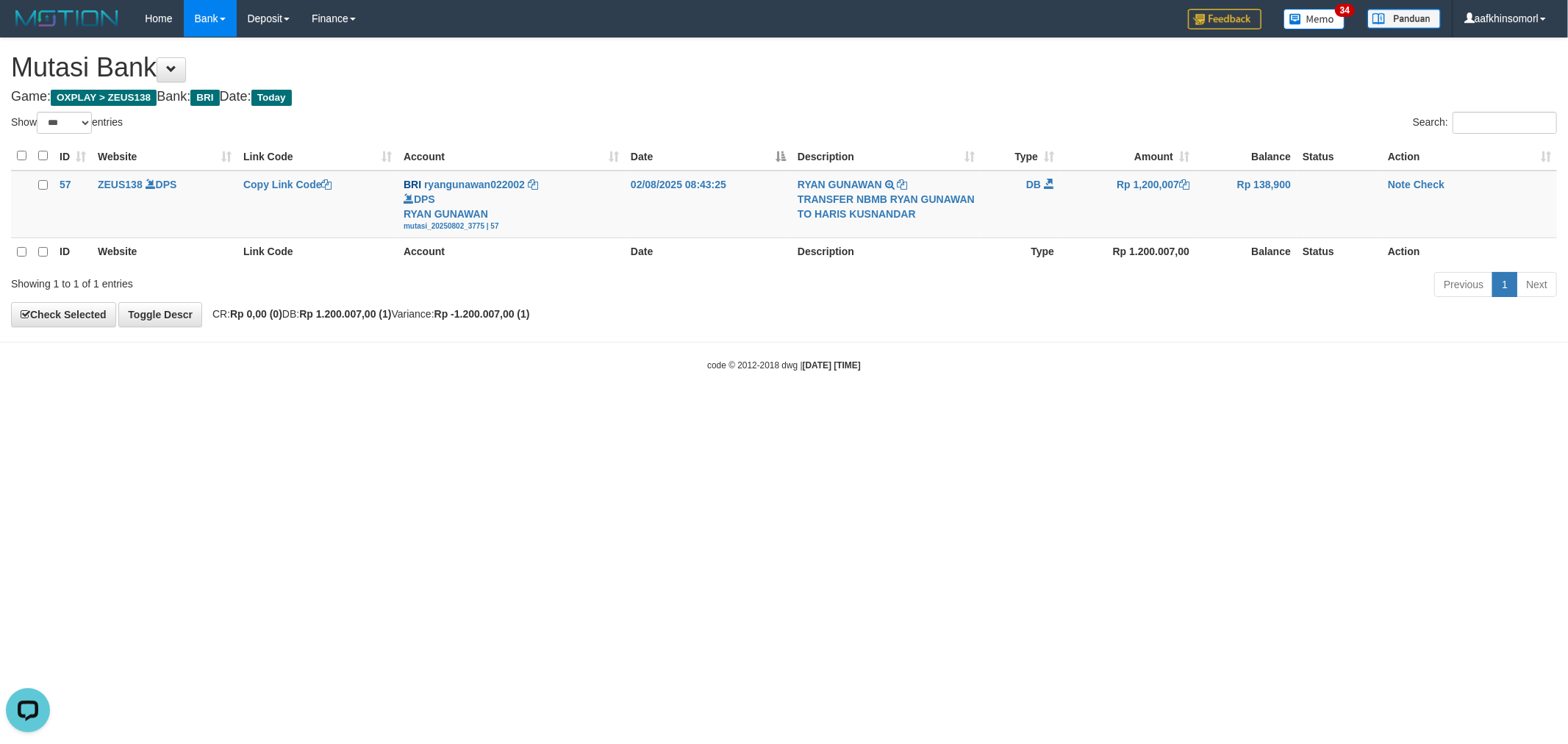 drag, startPoint x: 906, startPoint y: 413, endPoint x: 946, endPoint y: 331, distance: 91.23596 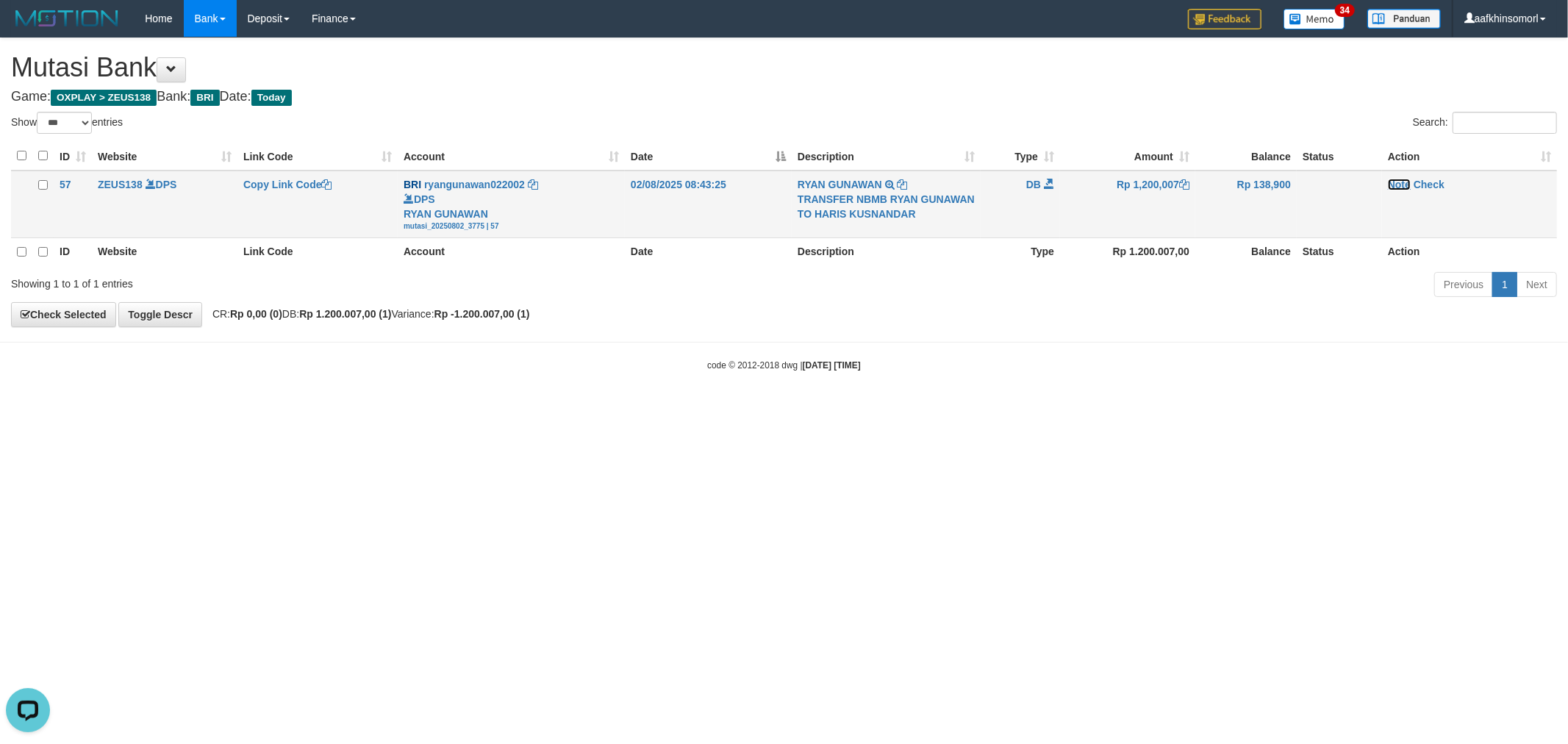 click on "Note" at bounding box center (1399, 185) 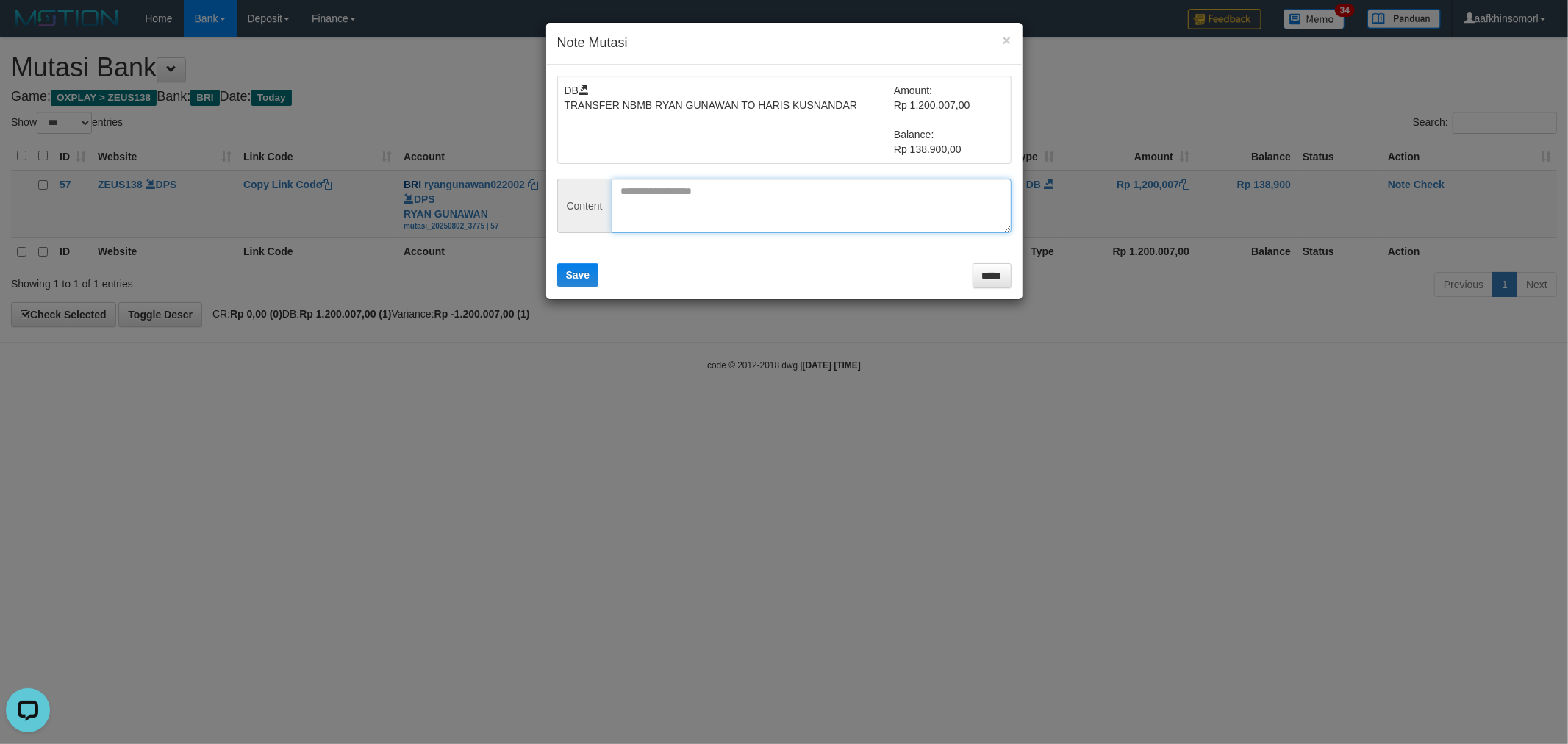 click at bounding box center [812, 206] 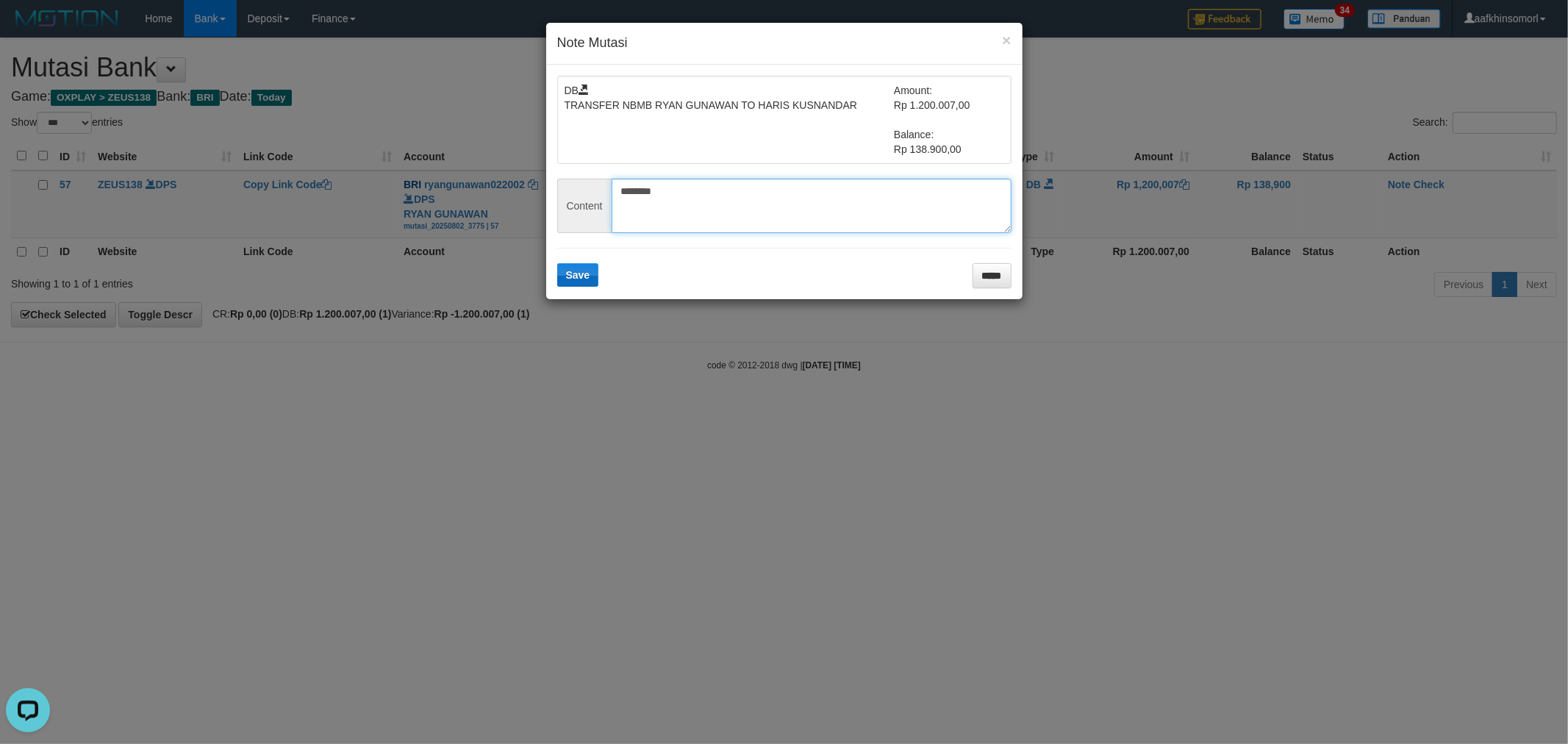 type on "********" 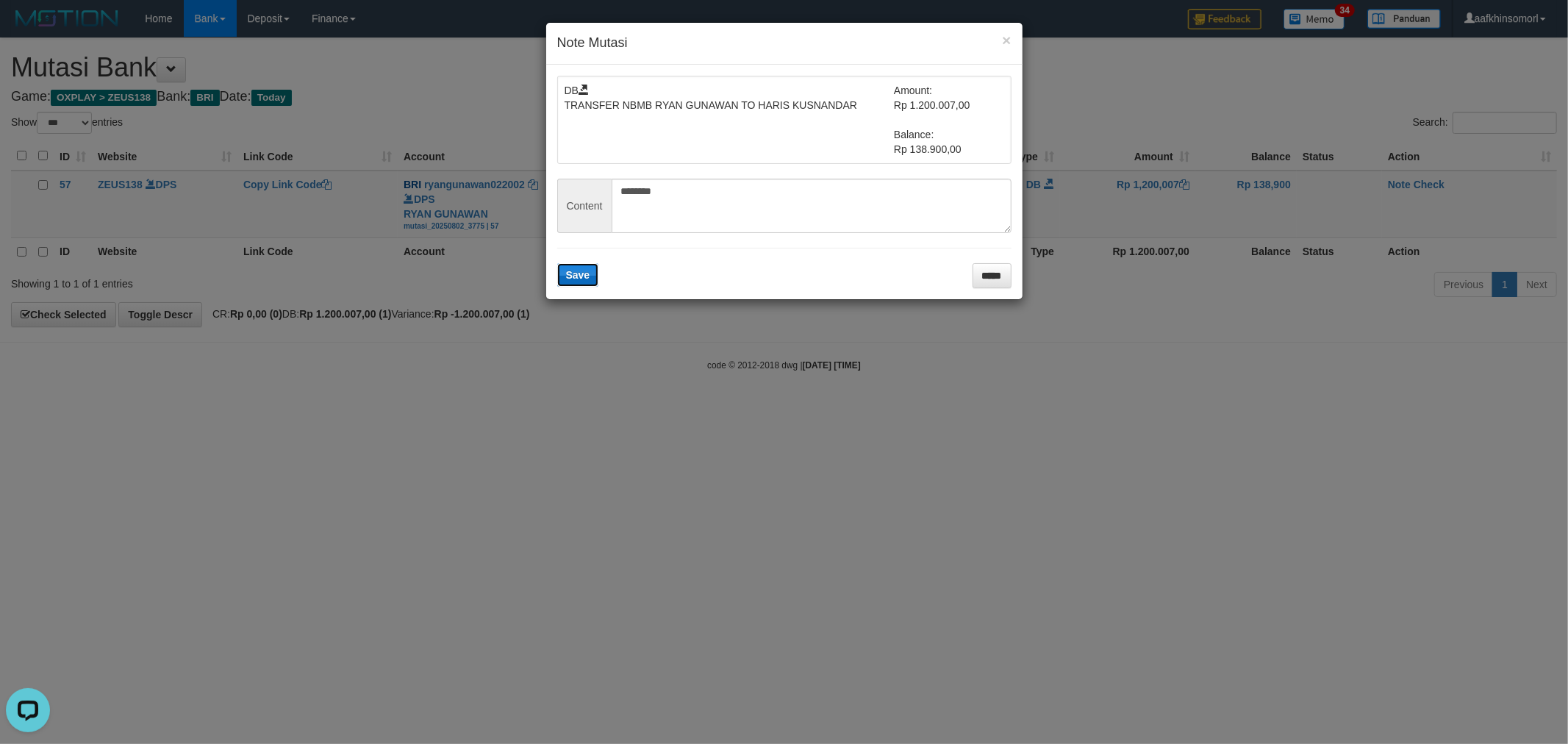 click on "Save" at bounding box center [578, 275] 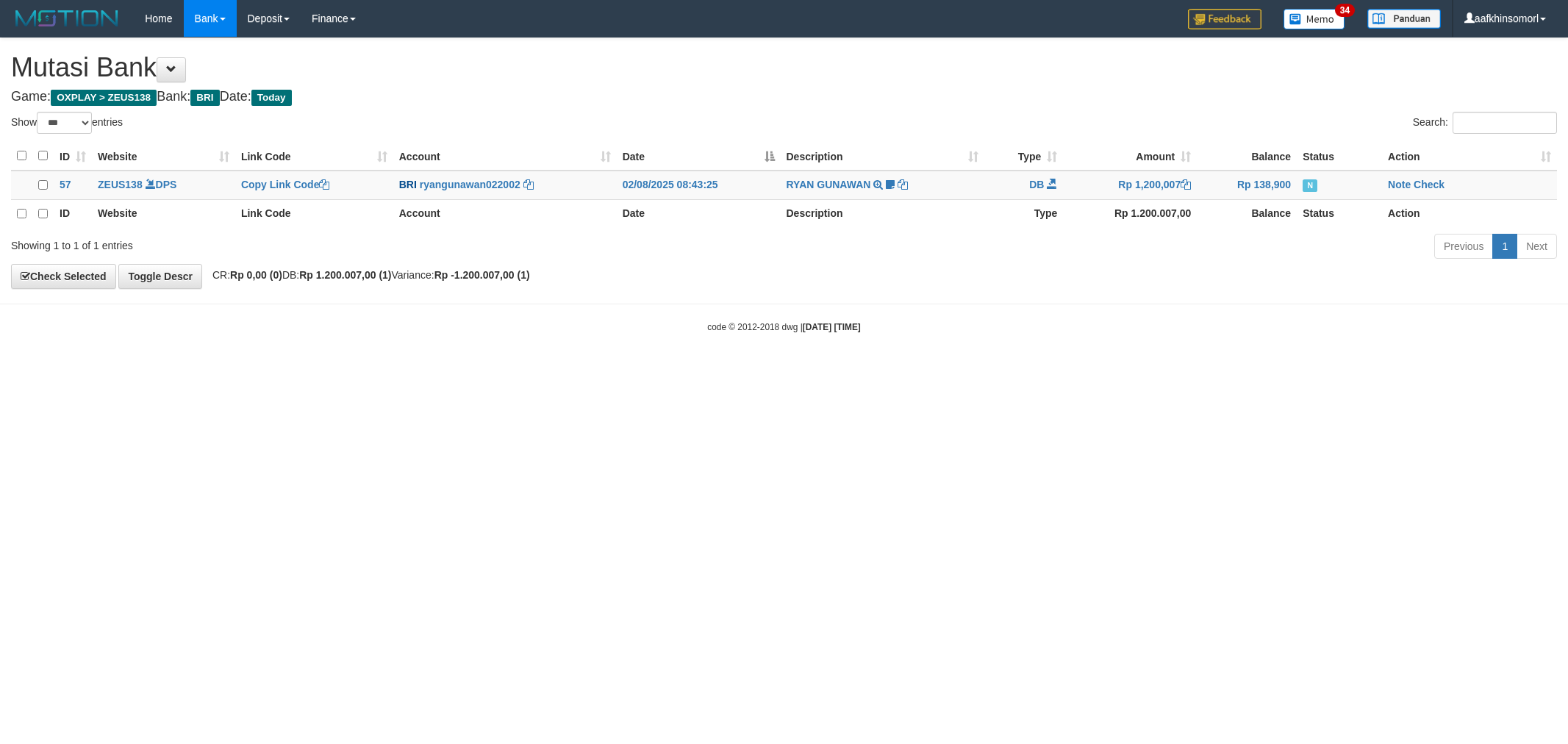 select on "***" 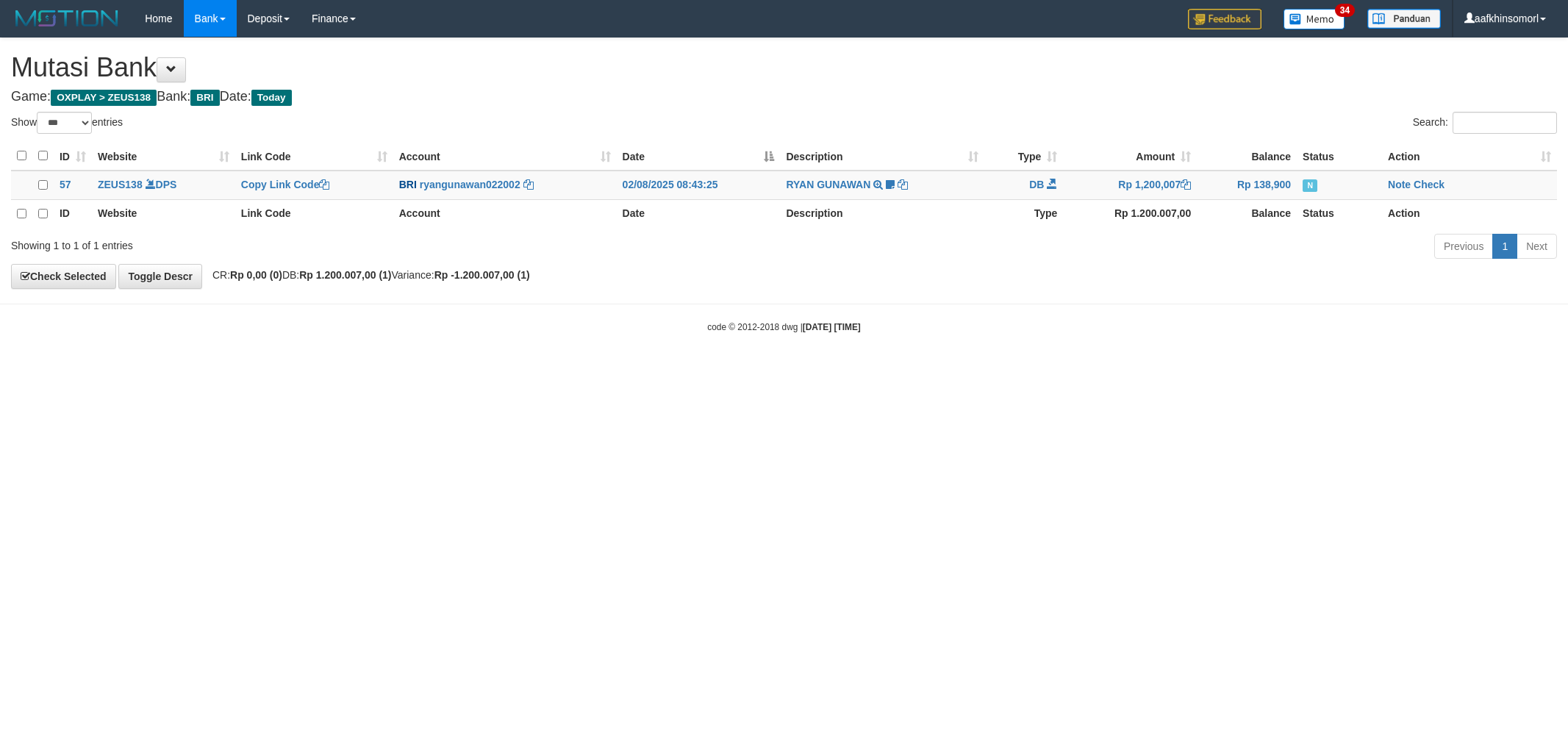 scroll, scrollTop: 0, scrollLeft: 0, axis: both 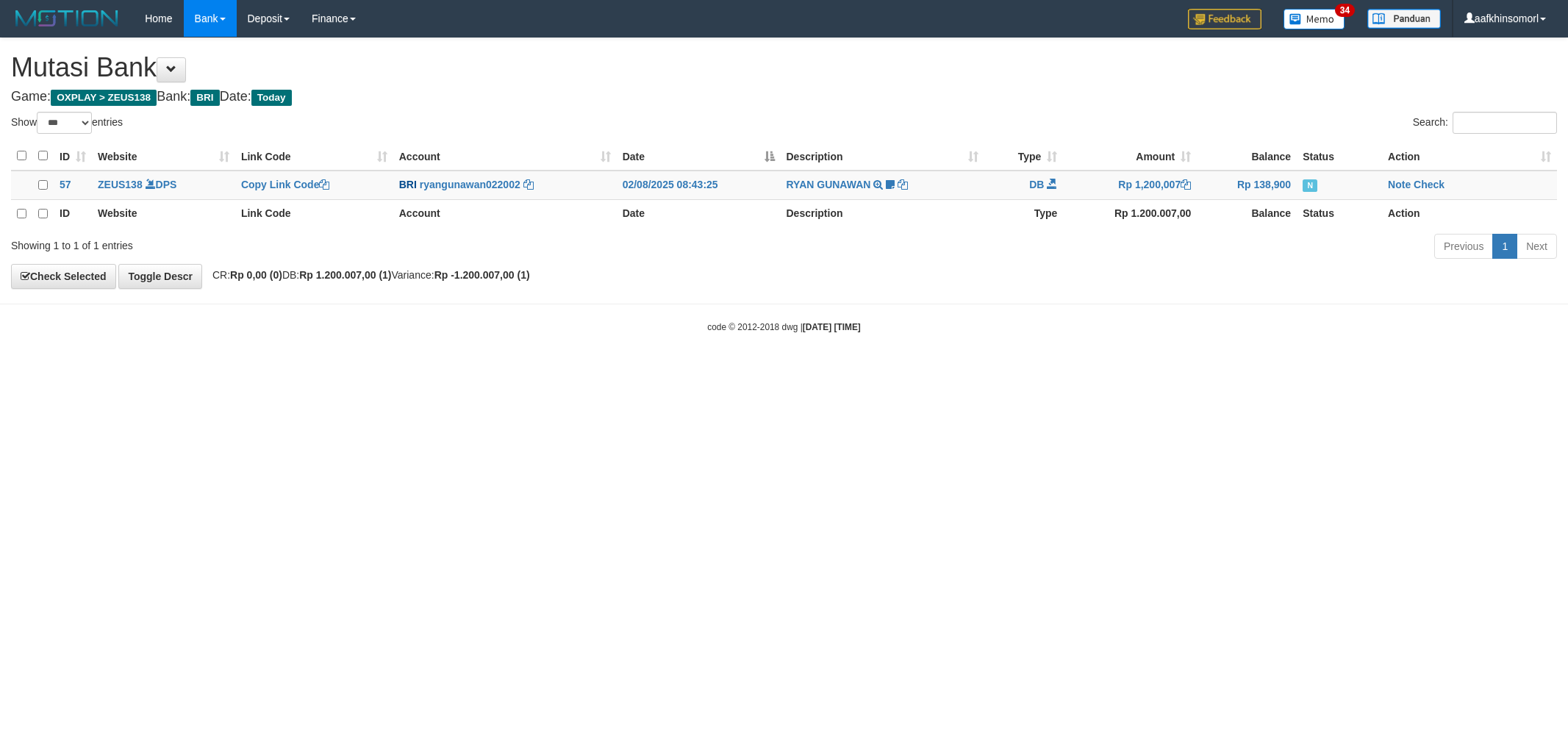 select on "***" 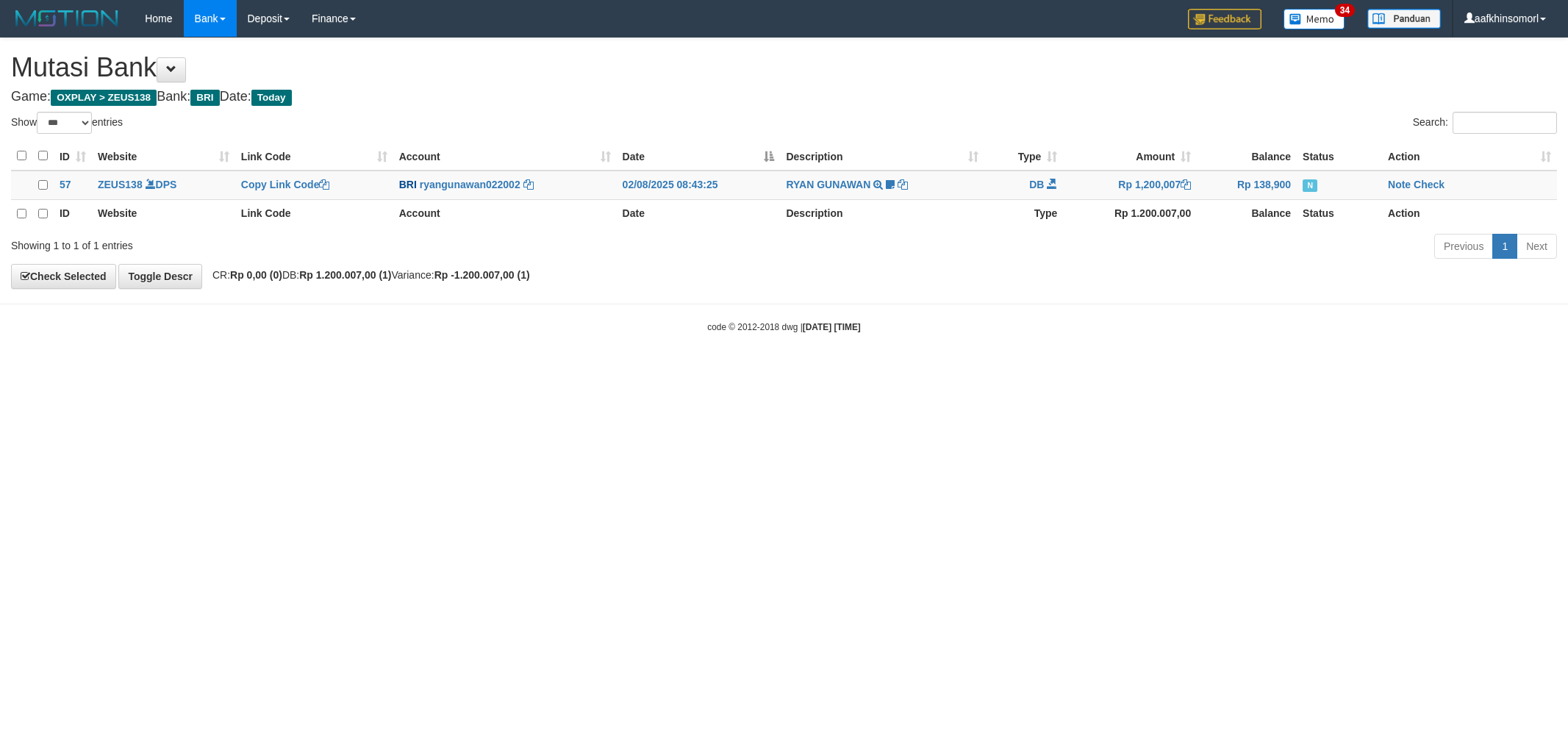 scroll, scrollTop: 0, scrollLeft: 0, axis: both 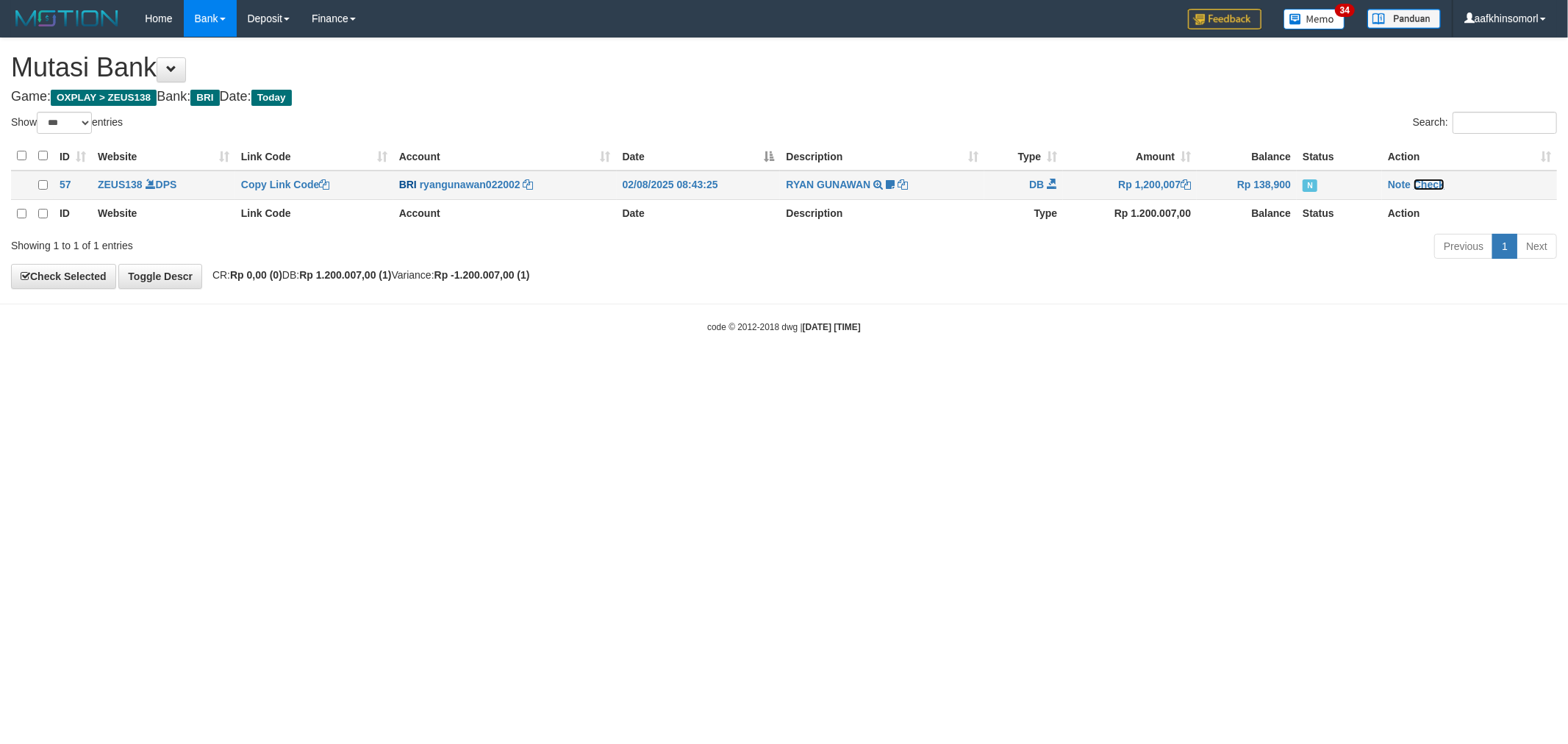 click on "Check" at bounding box center [1429, 185] 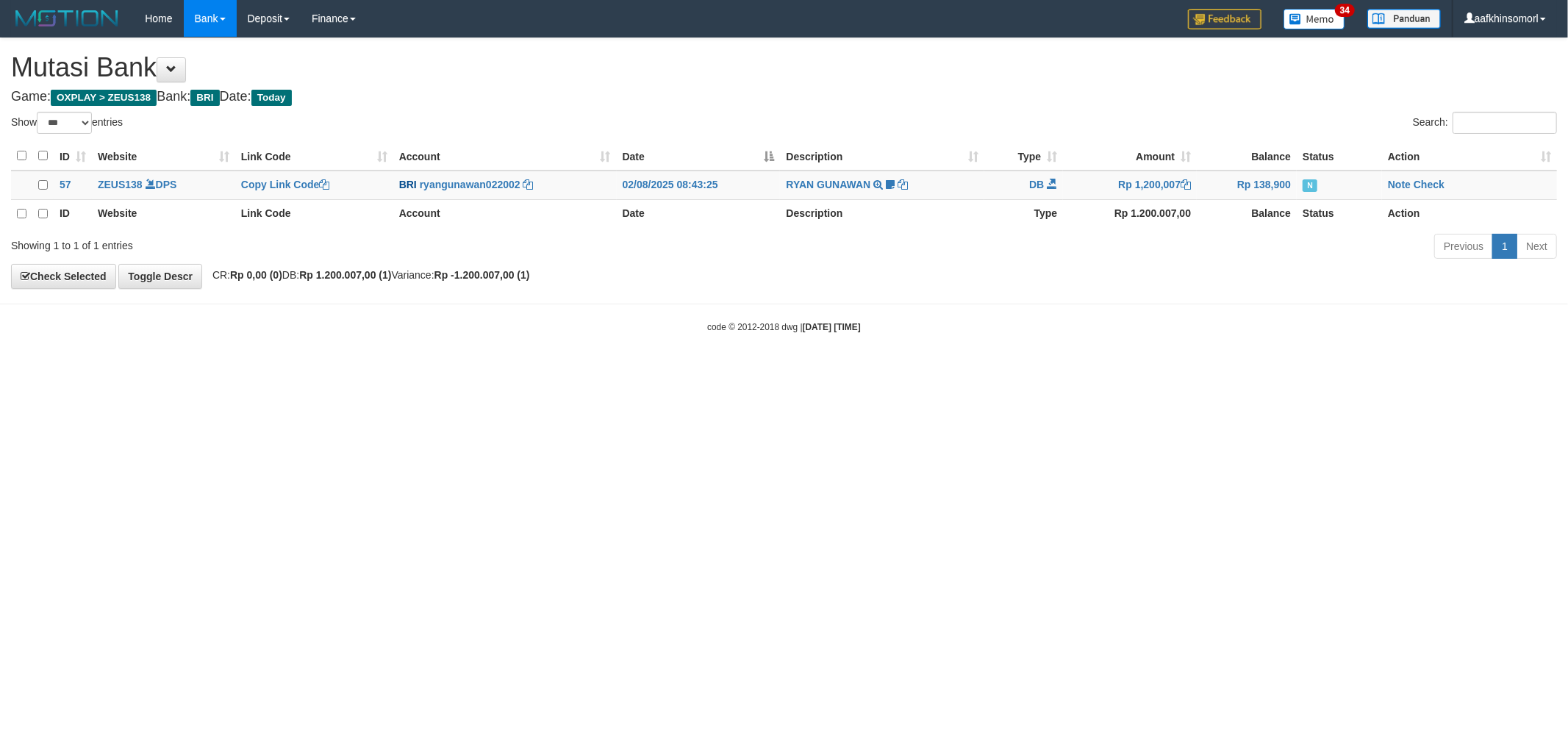 drag, startPoint x: 1262, startPoint y: 354, endPoint x: 1147, endPoint y: 356, distance: 115.01739 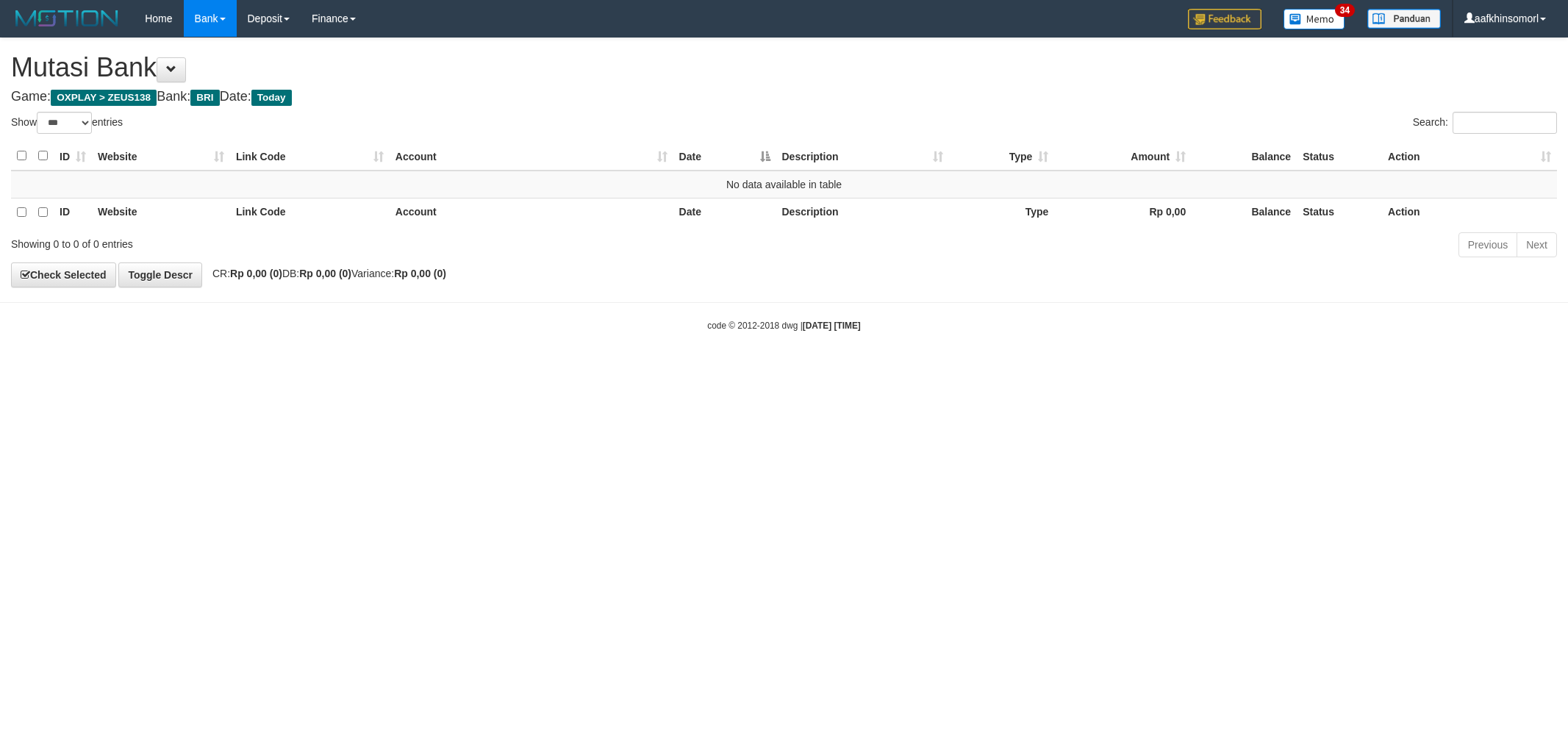 select on "***" 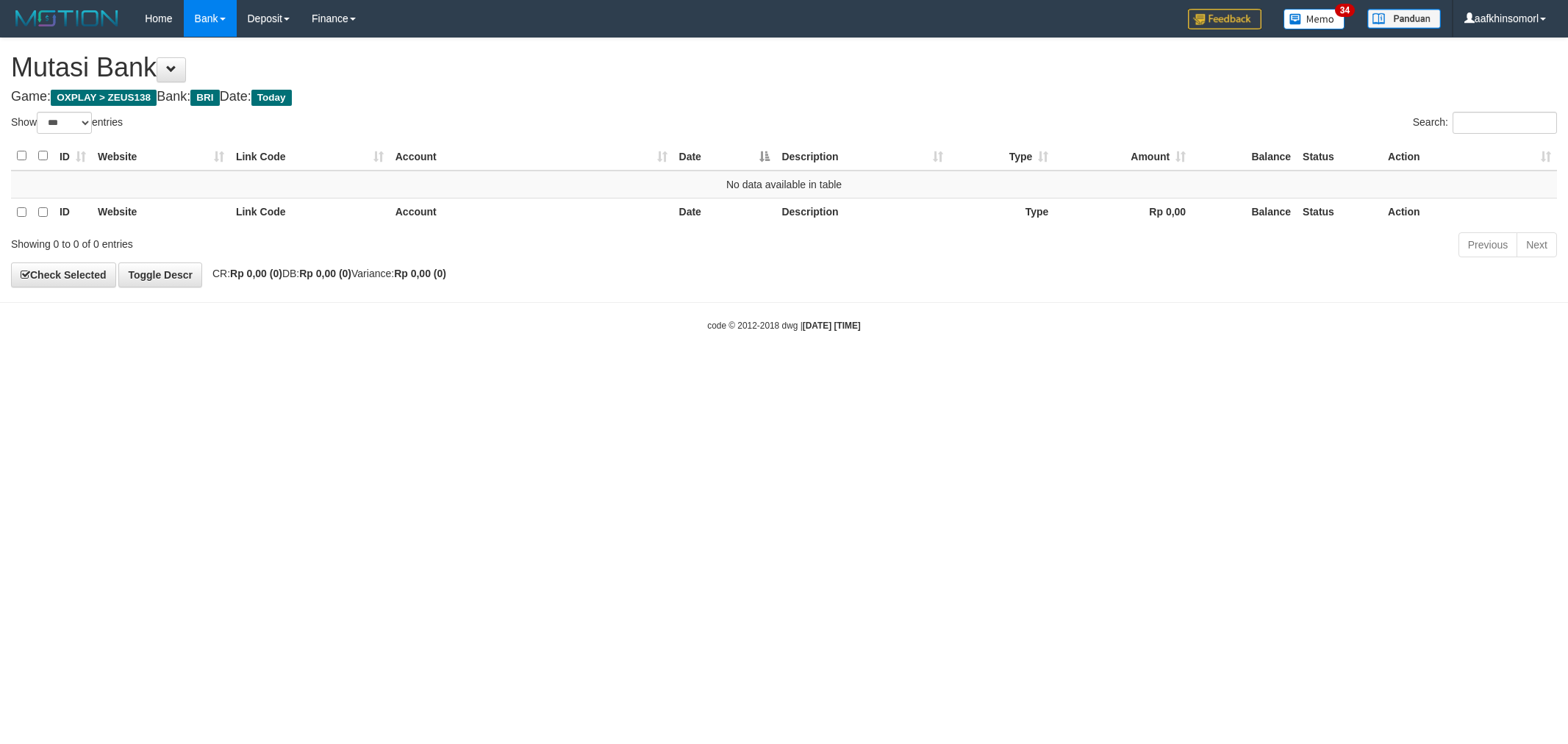 scroll, scrollTop: 0, scrollLeft: 0, axis: both 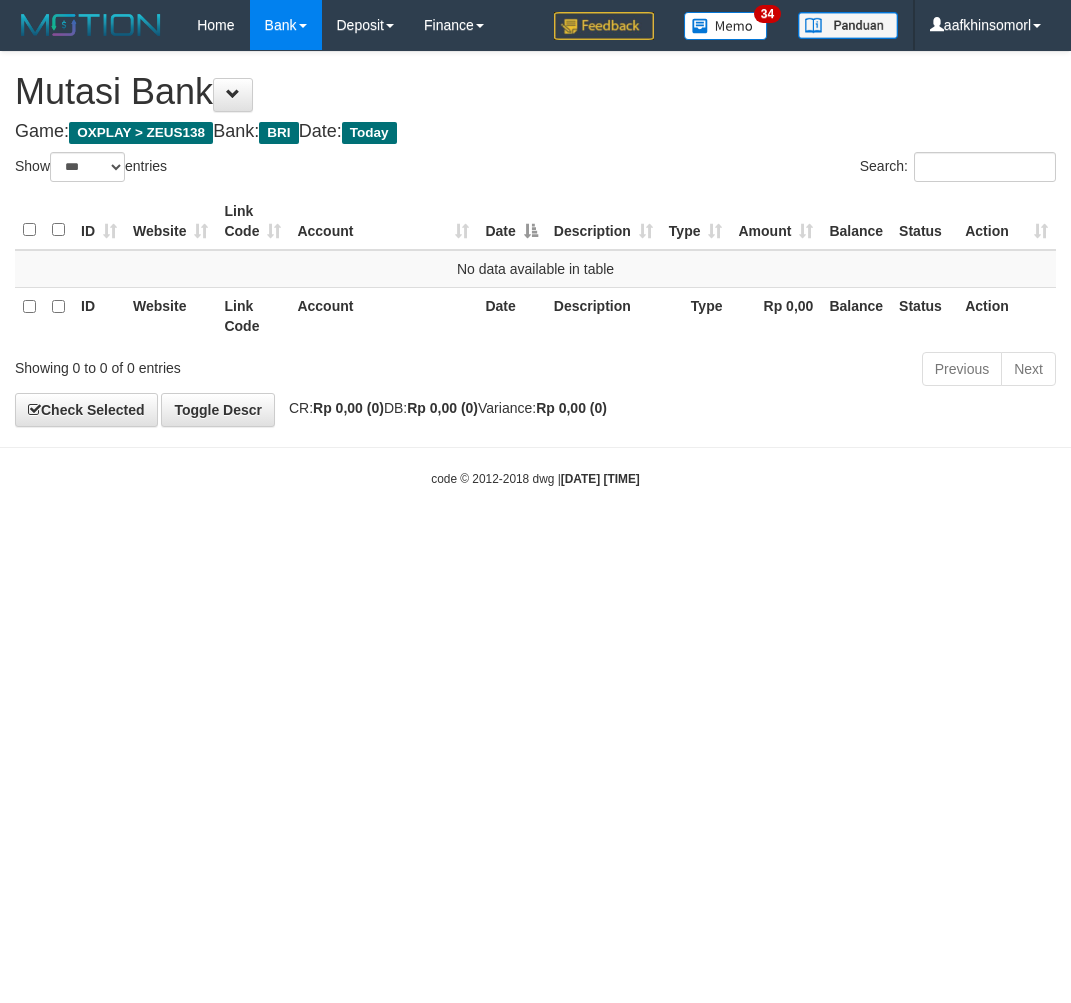select on "***" 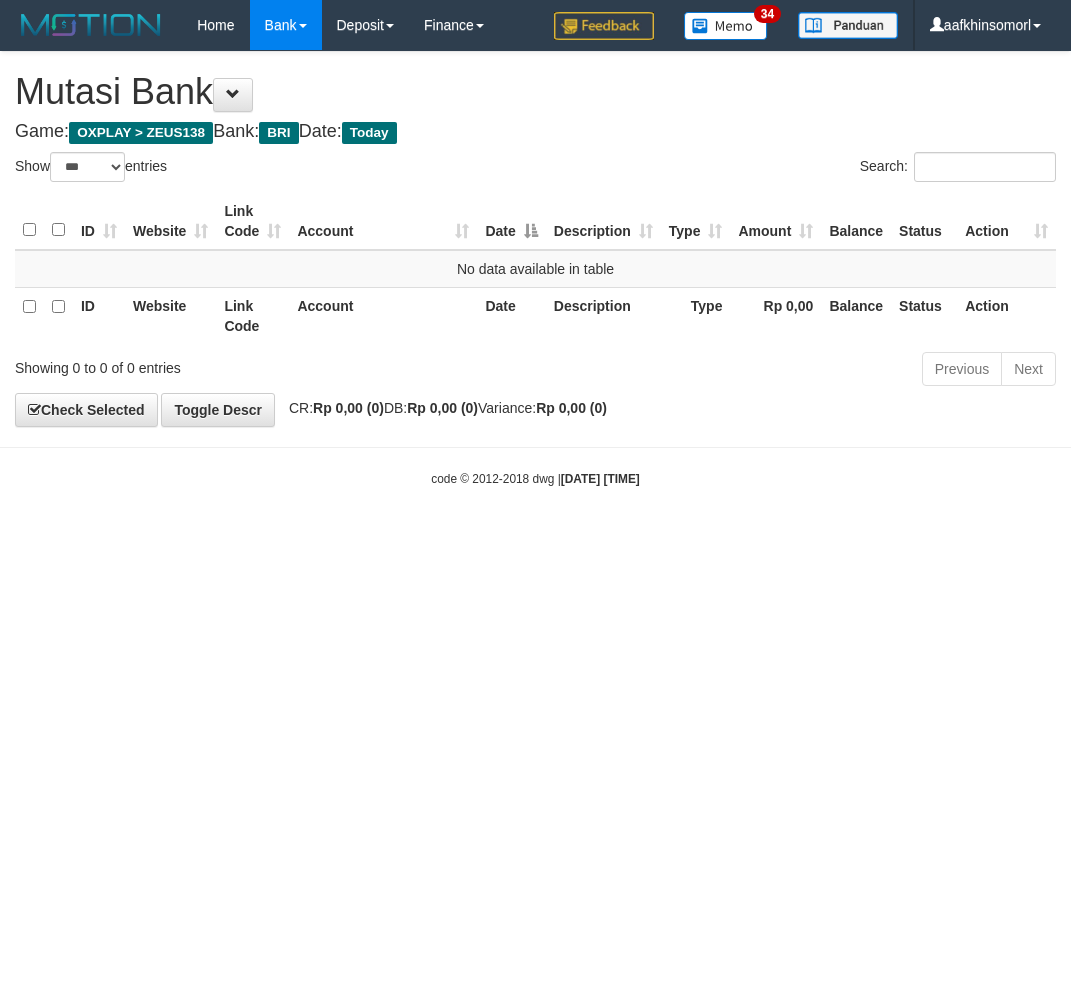 scroll, scrollTop: 0, scrollLeft: 0, axis: both 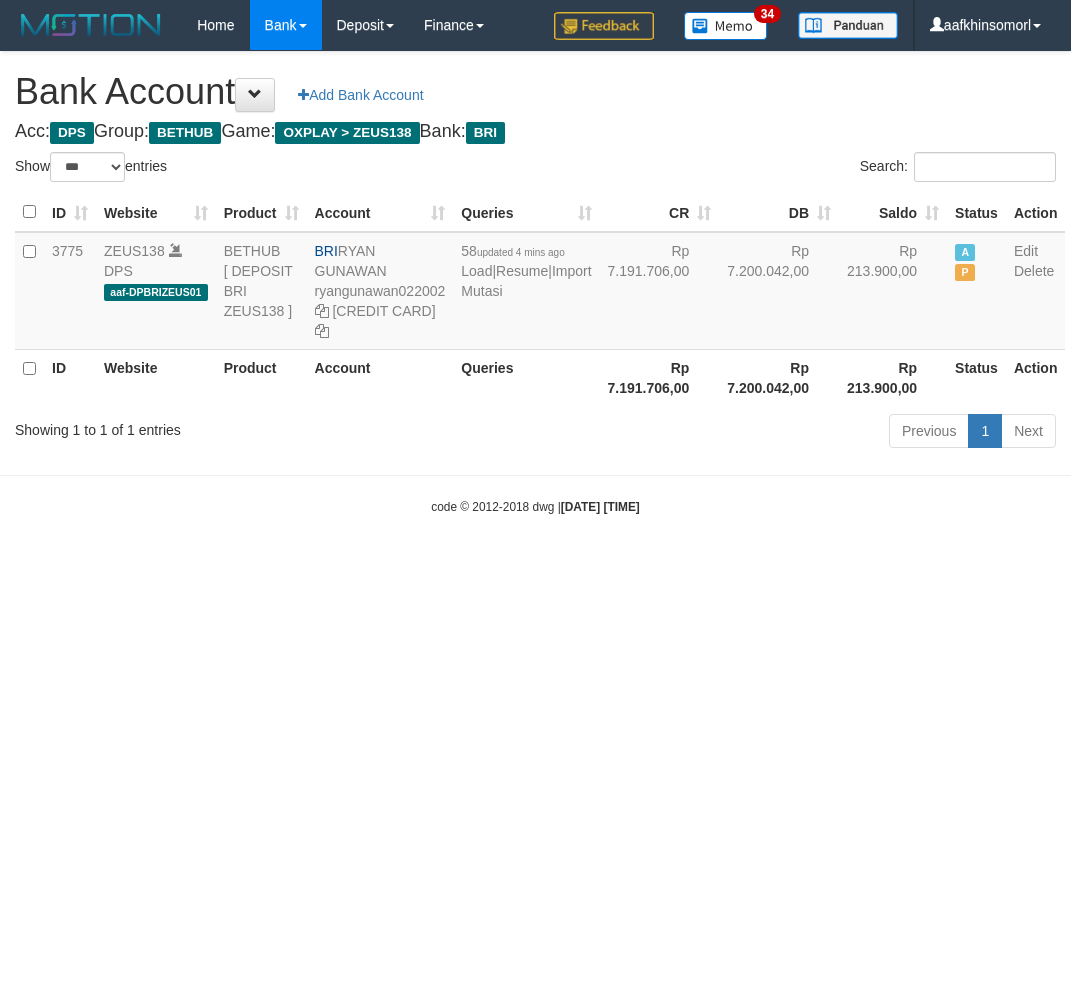 select on "***" 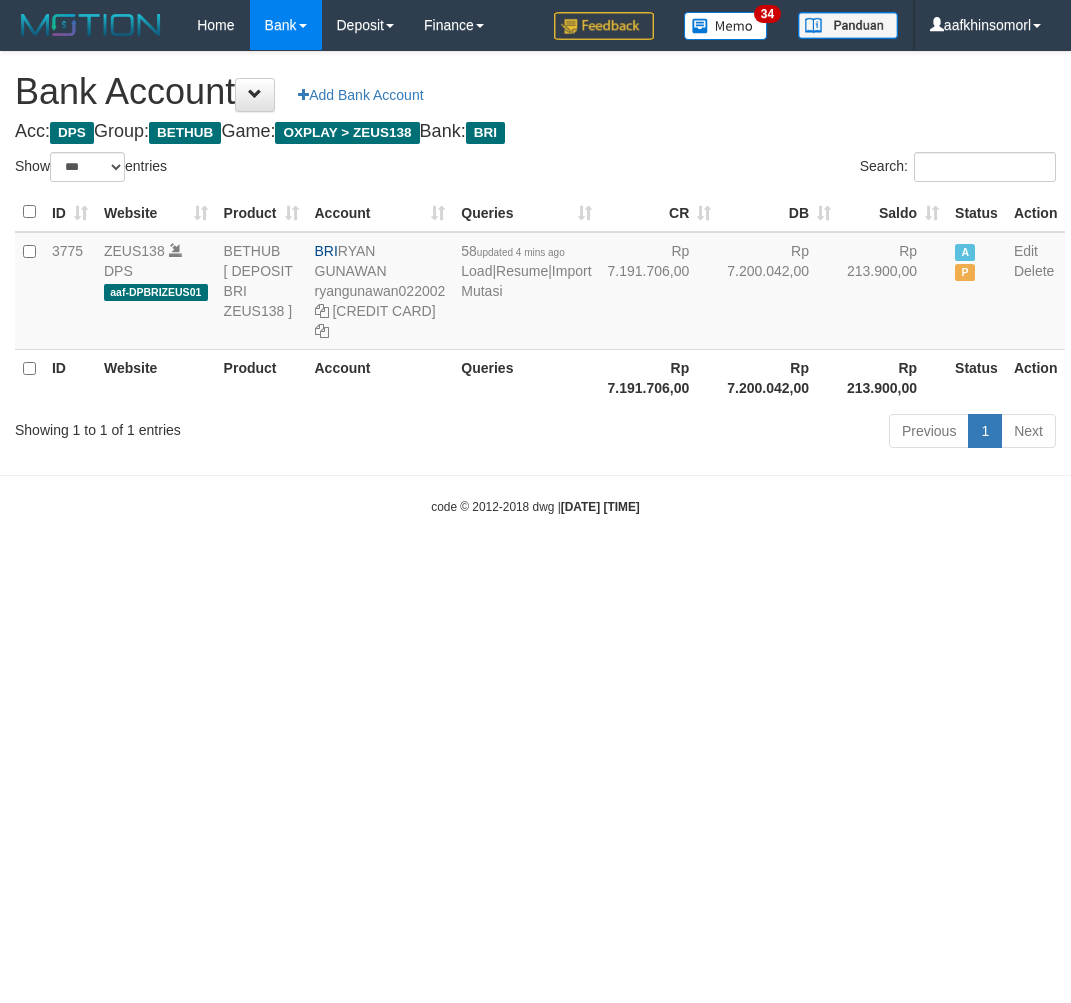 scroll, scrollTop: 0, scrollLeft: 0, axis: both 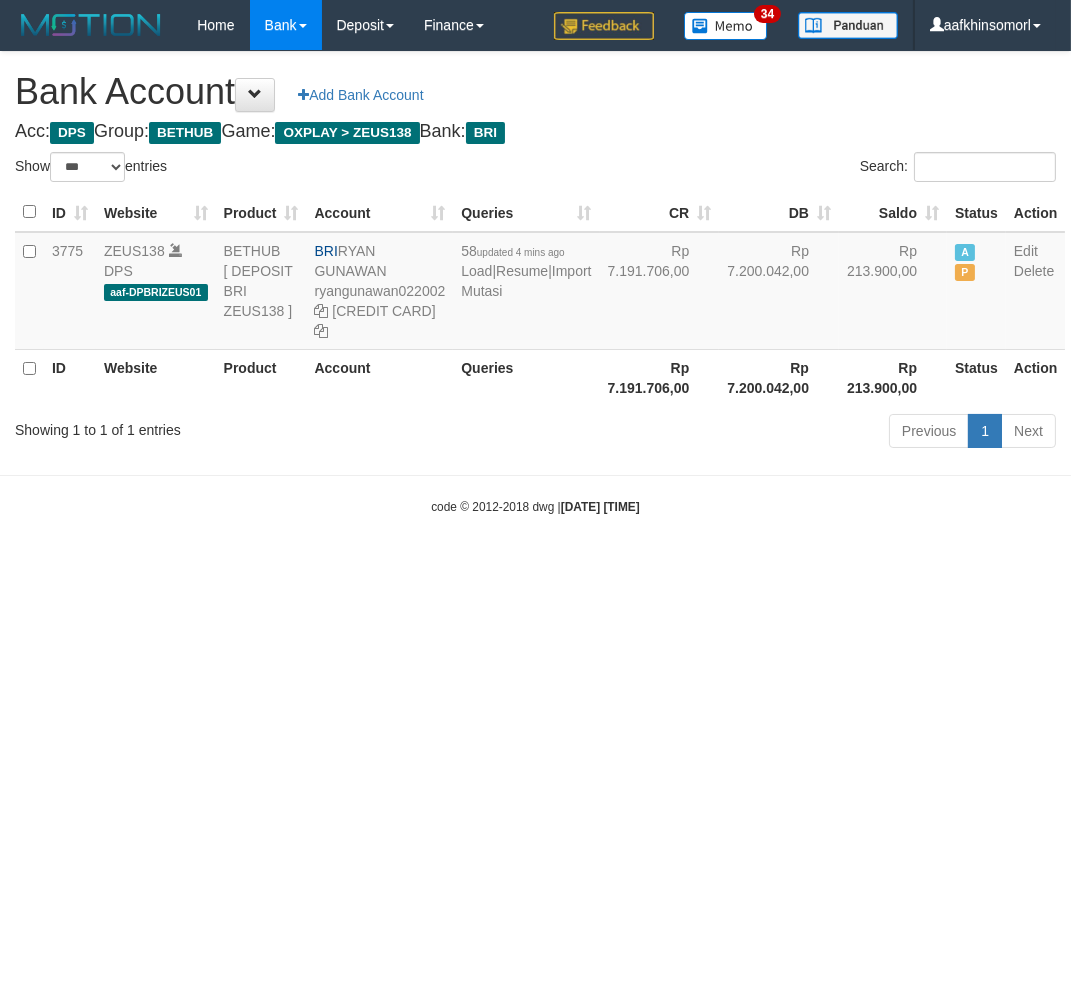 click on "Toggle navigation
Home
Bank
Account List
Load
By Website
Group
[OXPLAY]													ZEUS138
By Load Group (DPS)" at bounding box center (535, 283) 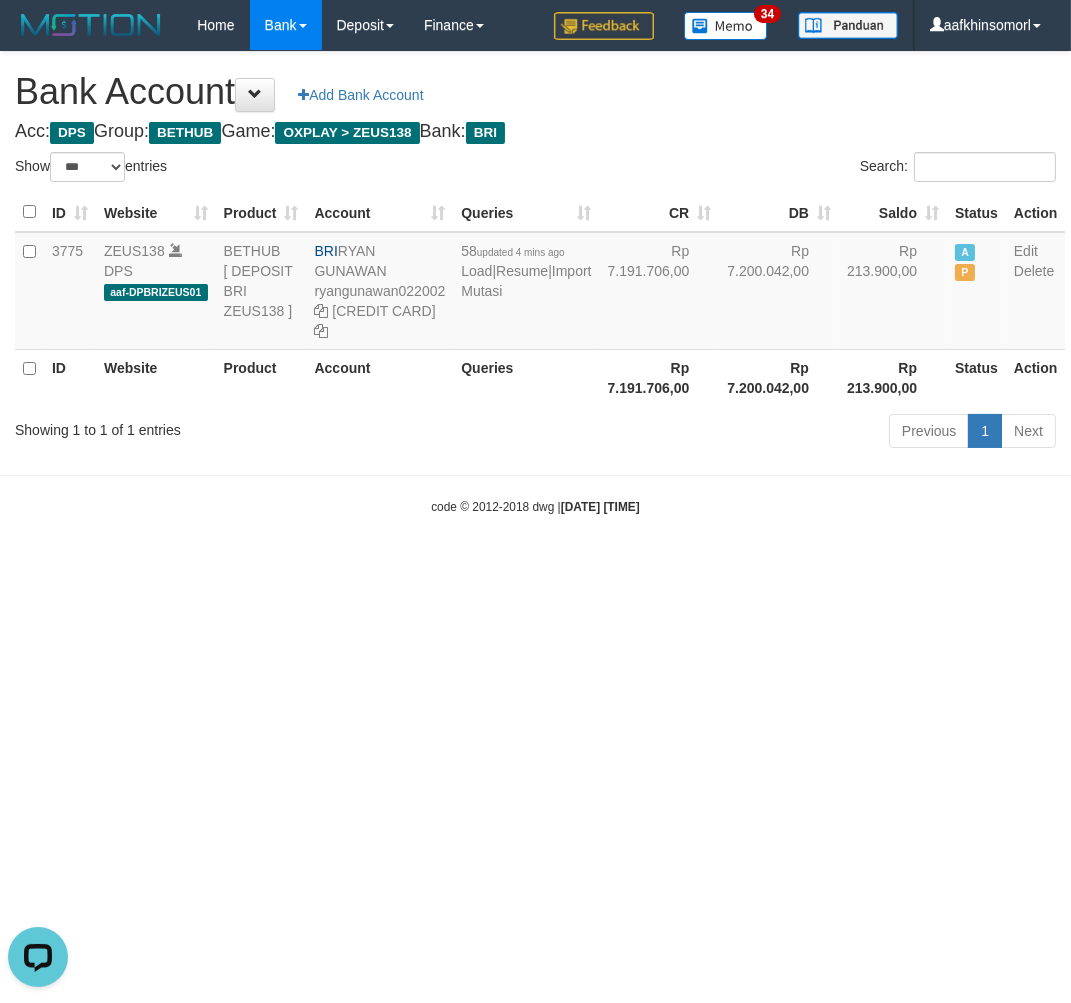scroll, scrollTop: 0, scrollLeft: 0, axis: both 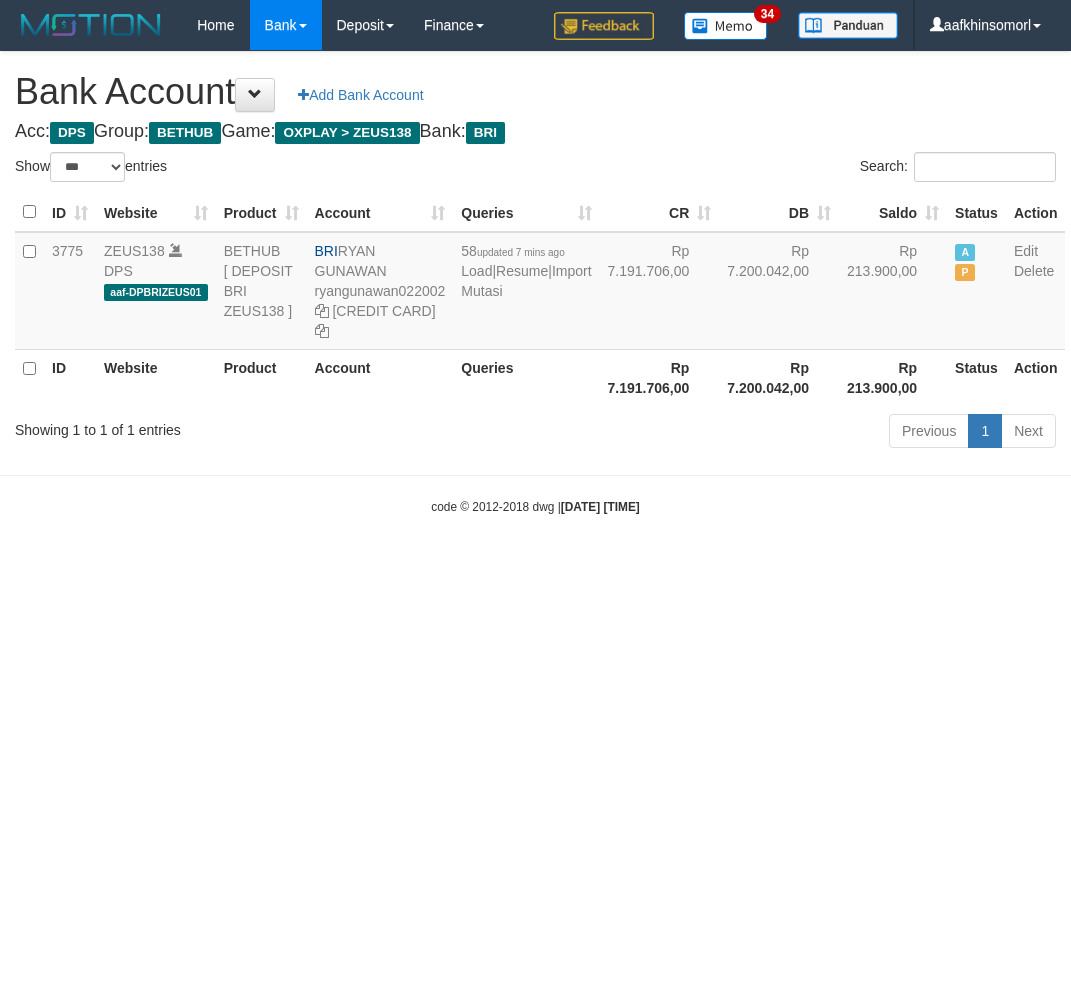 select on "***" 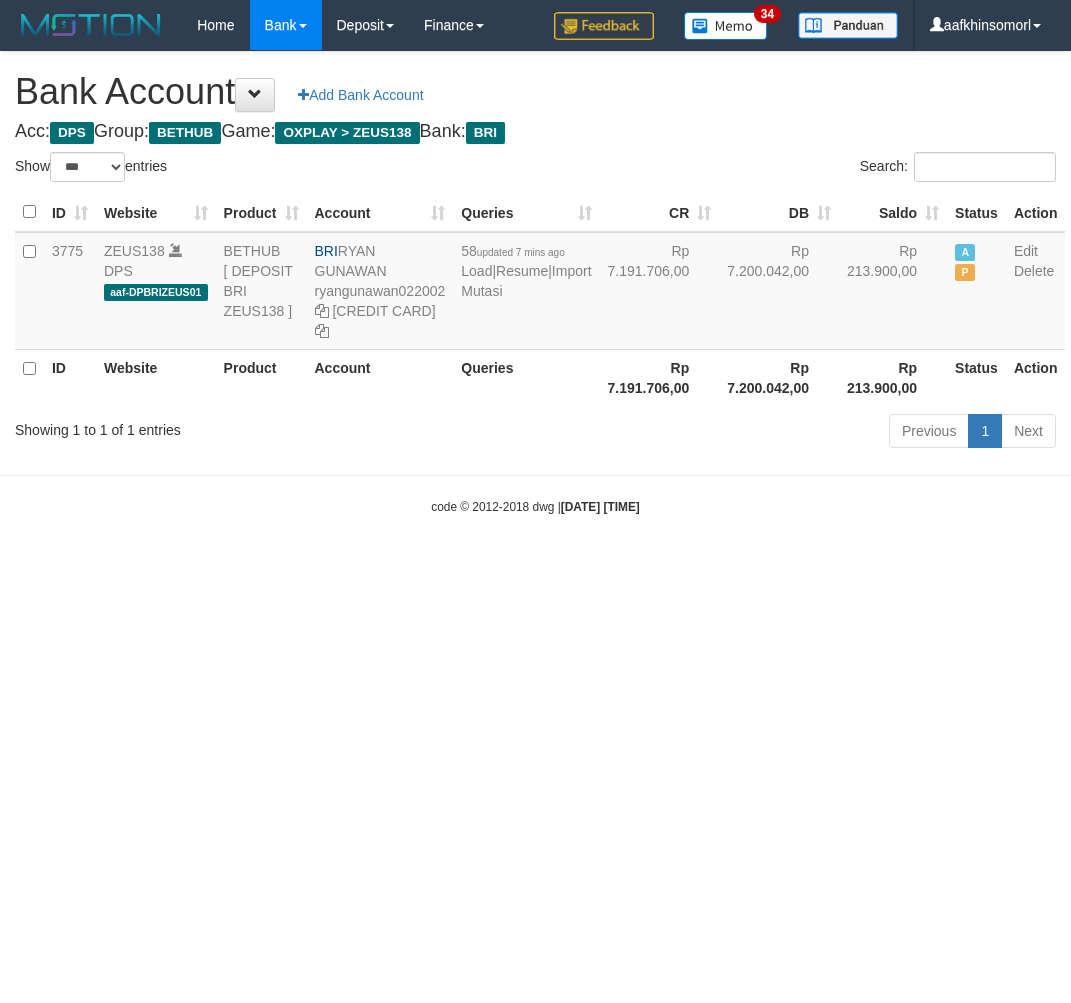 scroll, scrollTop: 0, scrollLeft: 0, axis: both 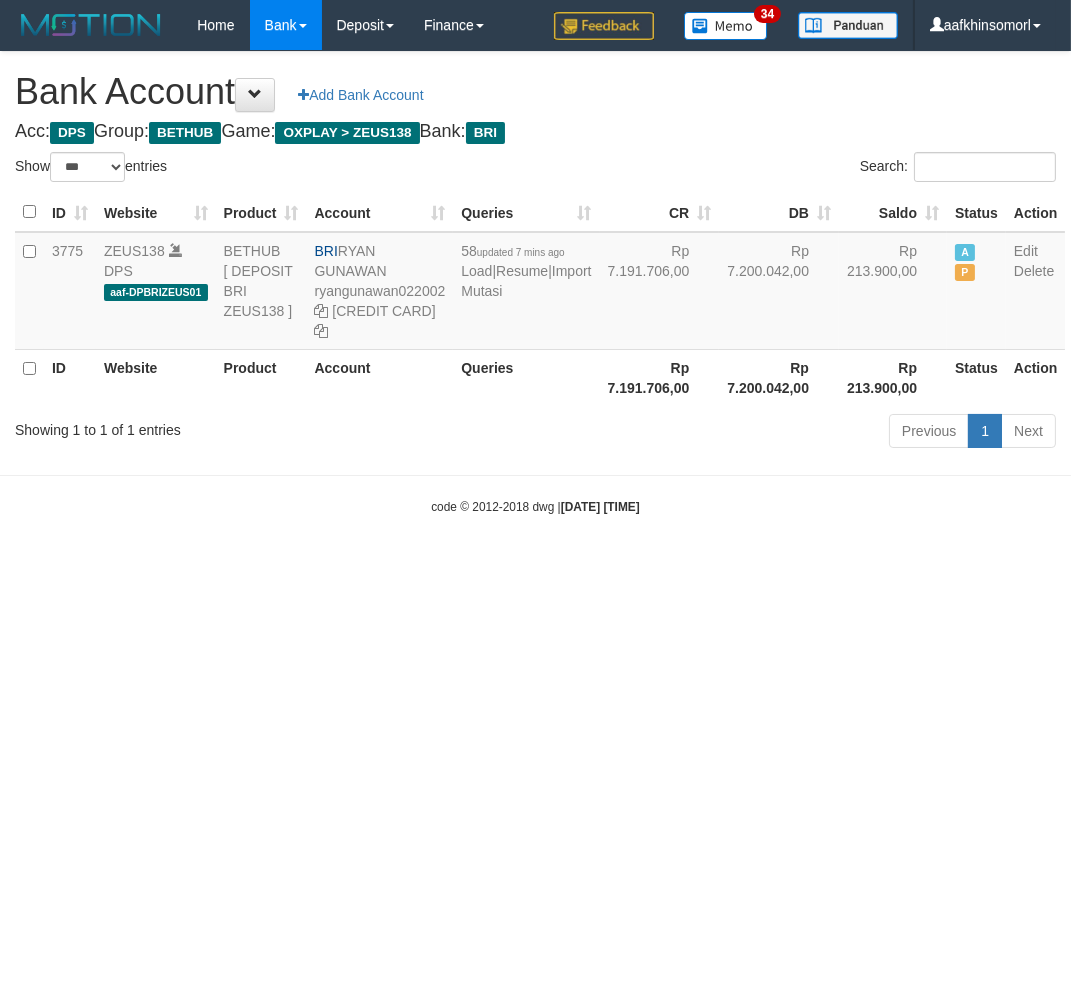 click on "Toggle navigation
Home
Bank
Account List
Load
By Website
Group
[OXPLAY]													ZEUS138
By Load Group (DPS)" at bounding box center (535, 283) 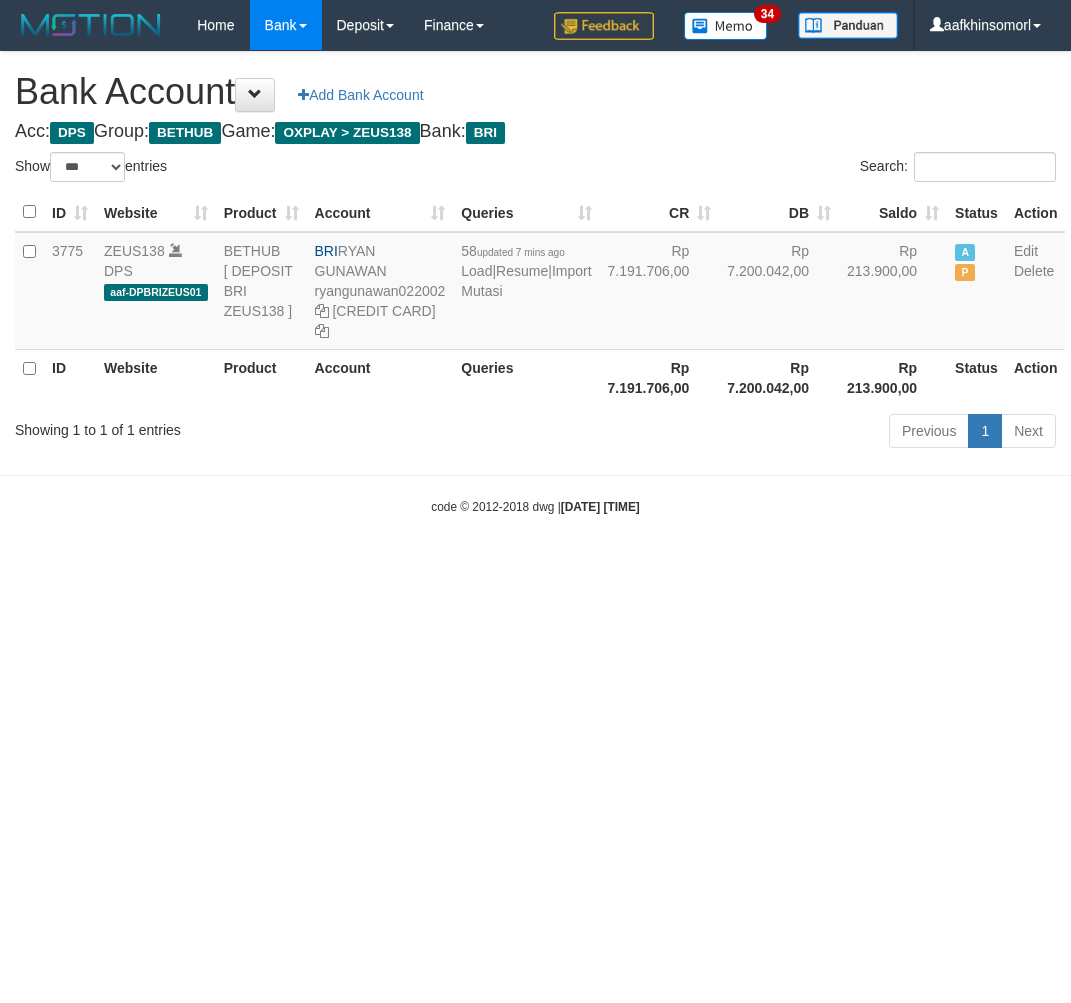 select on "***" 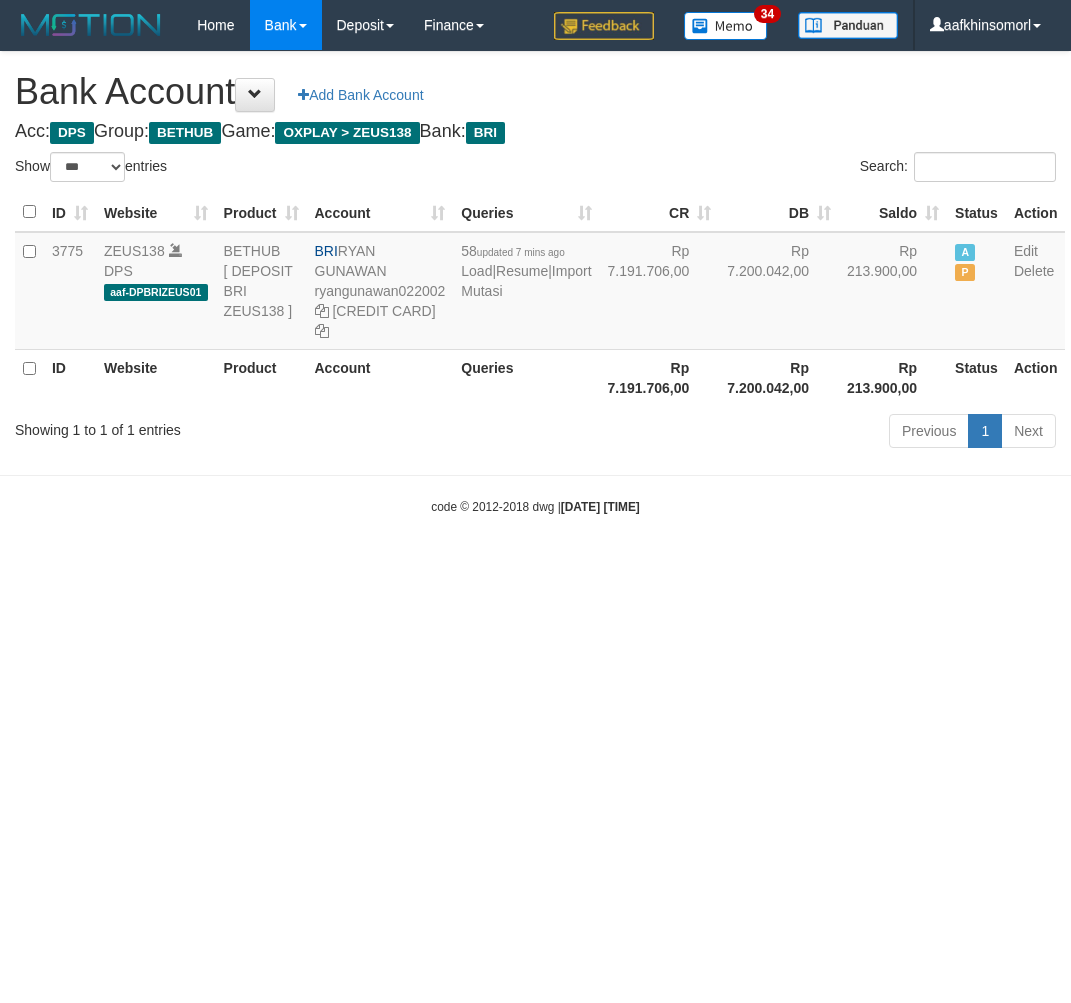 scroll, scrollTop: 0, scrollLeft: 0, axis: both 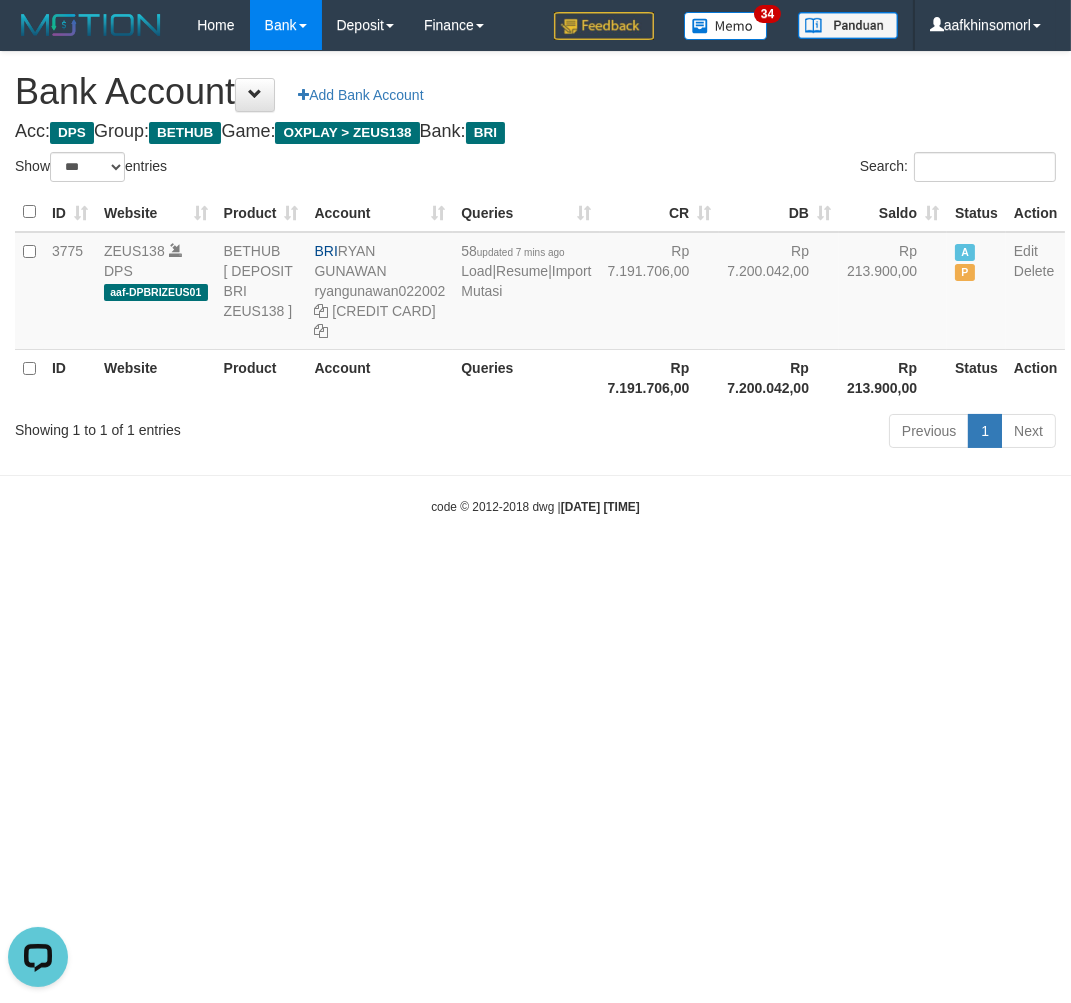 click on "Toggle navigation
Home
Bank
Account List
Load
By Website
Group
[OXPLAY]													ZEUS138
By Load Group (DPS)" at bounding box center (535, 283) 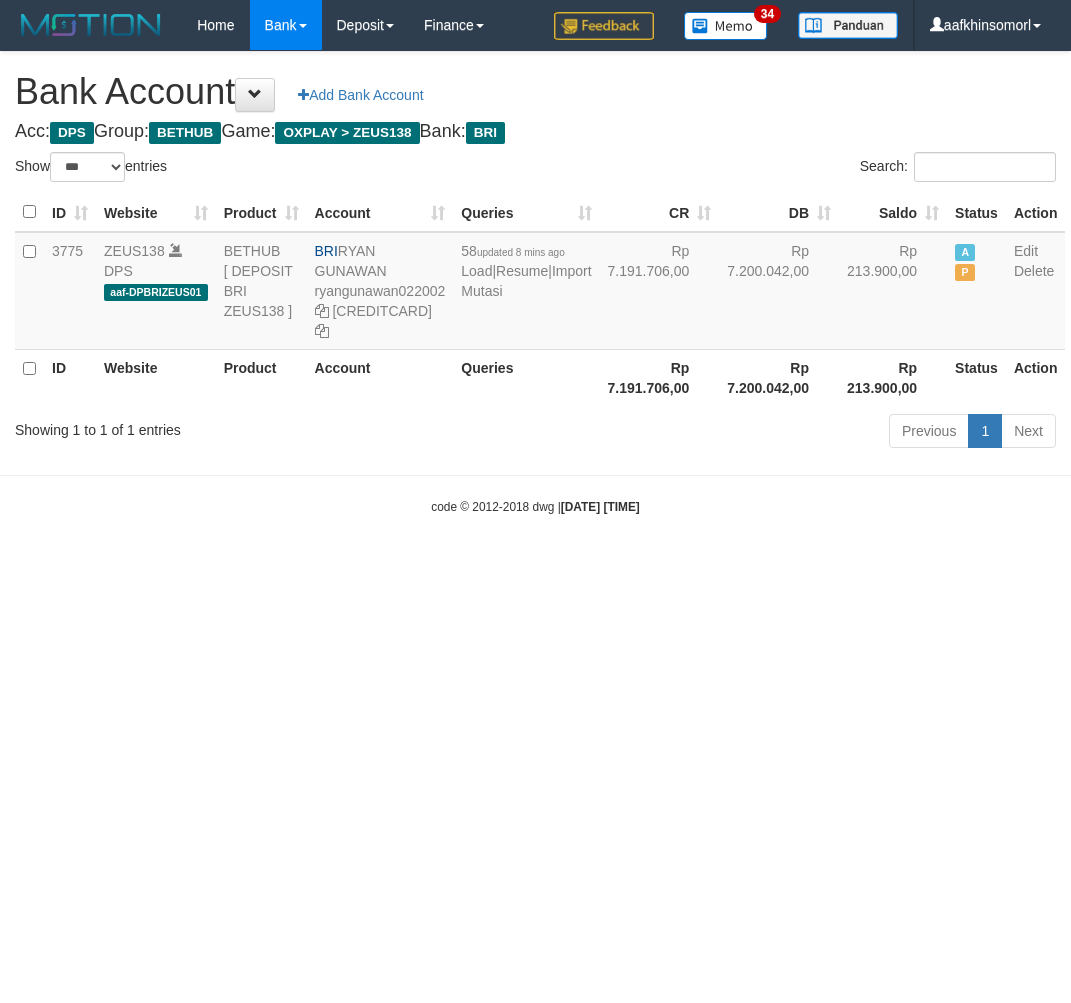 select on "***" 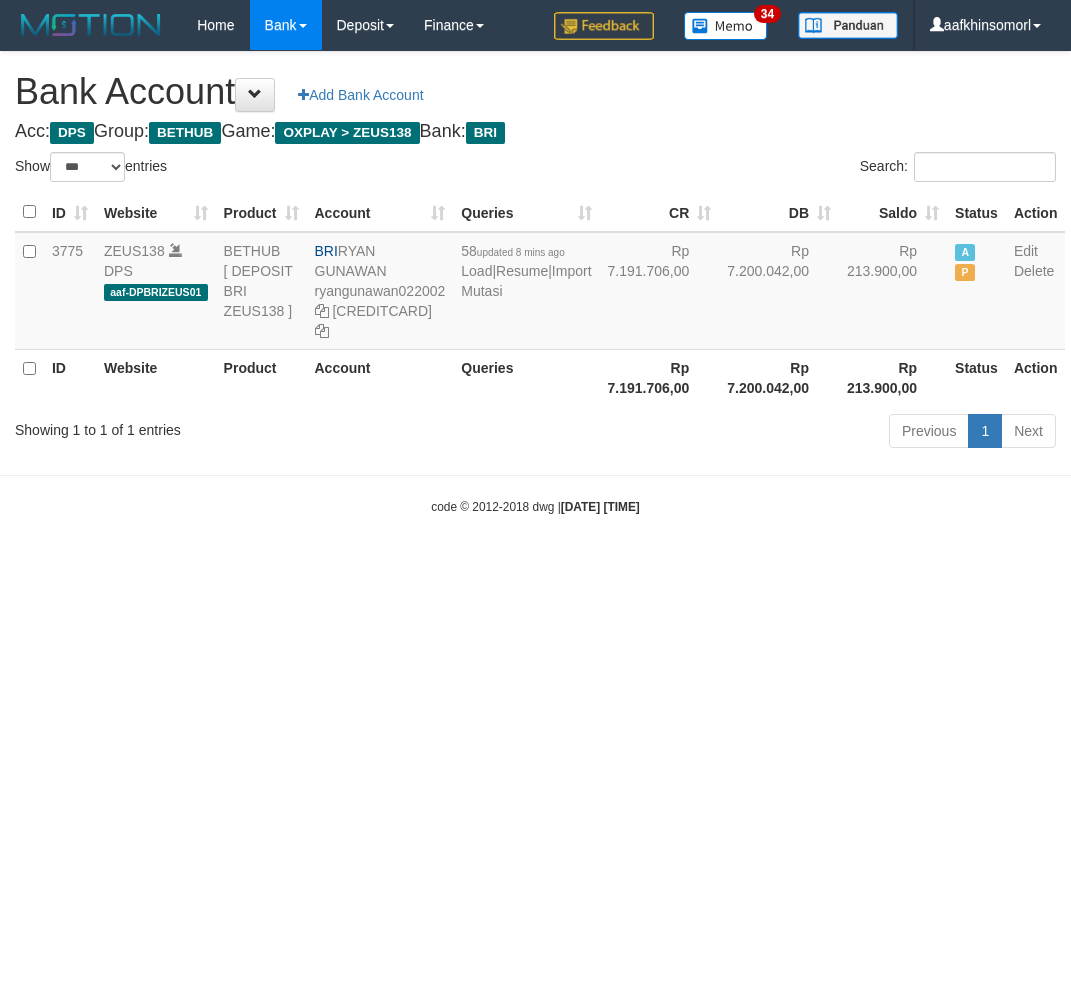 scroll, scrollTop: 0, scrollLeft: 0, axis: both 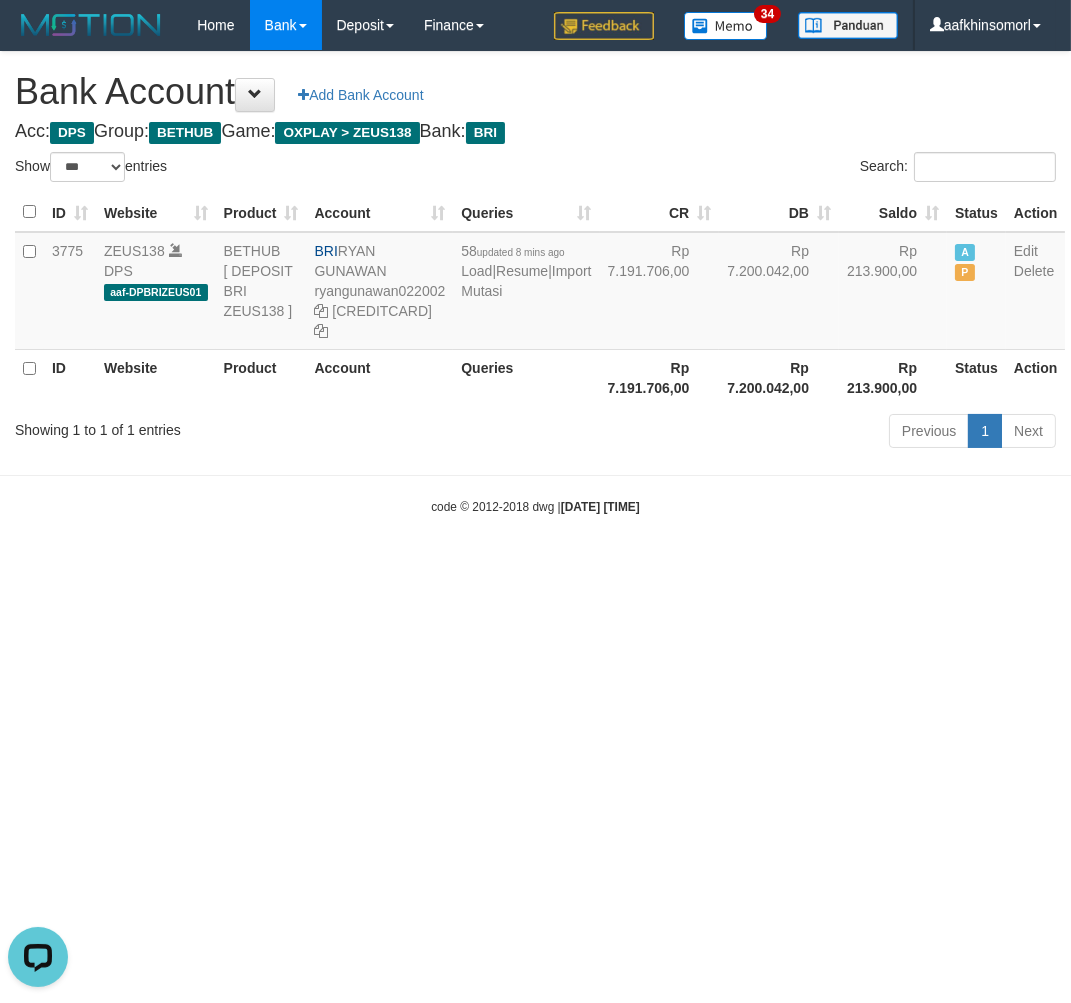click on "Toggle navigation
Home
Bank
Account List
Load
By Website
Group
[OXPLAY]													ZEUS138
By Load Group (DPS)" at bounding box center [535, 283] 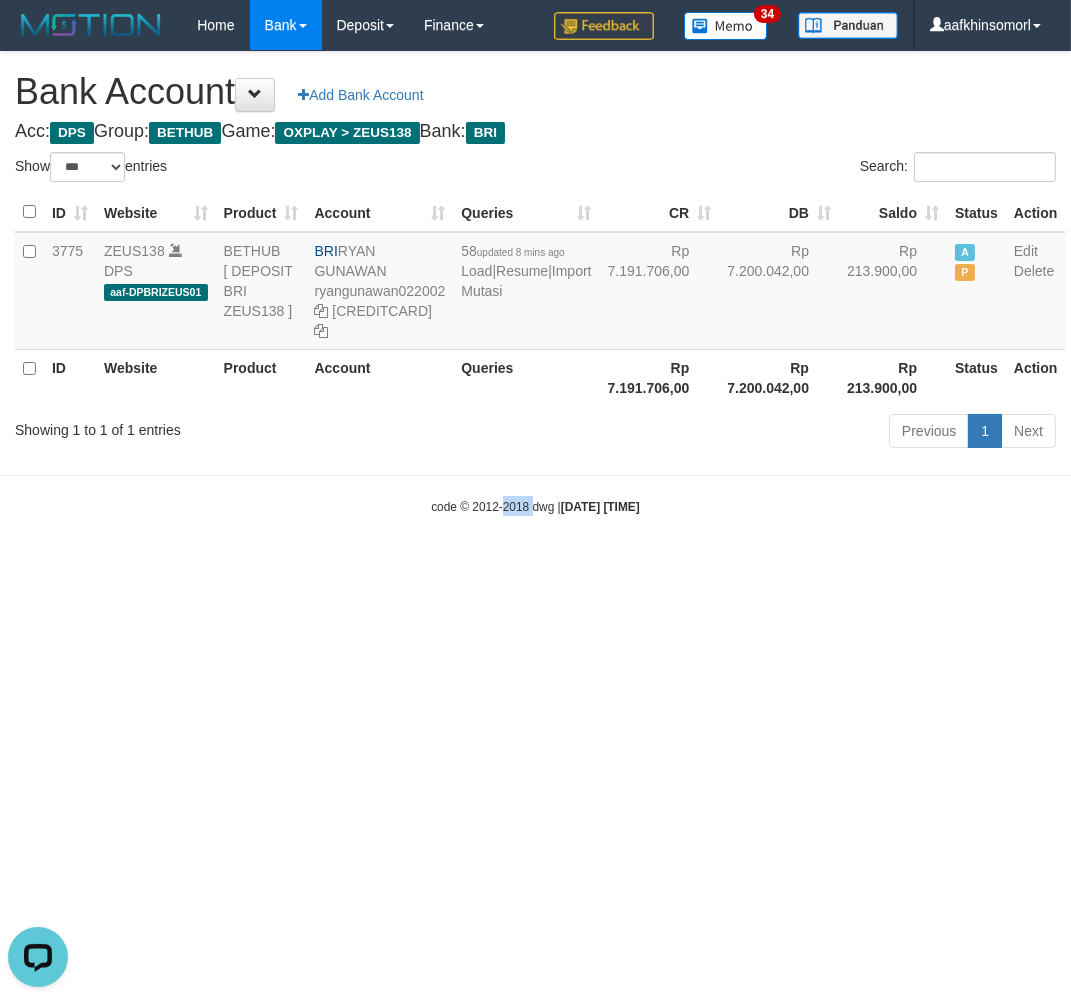click on "Toggle navigation
Home
Bank
Account List
Load
By Website
Group
[OXPLAY]													ZEUS138
By Load Group (DPS)" at bounding box center (535, 283) 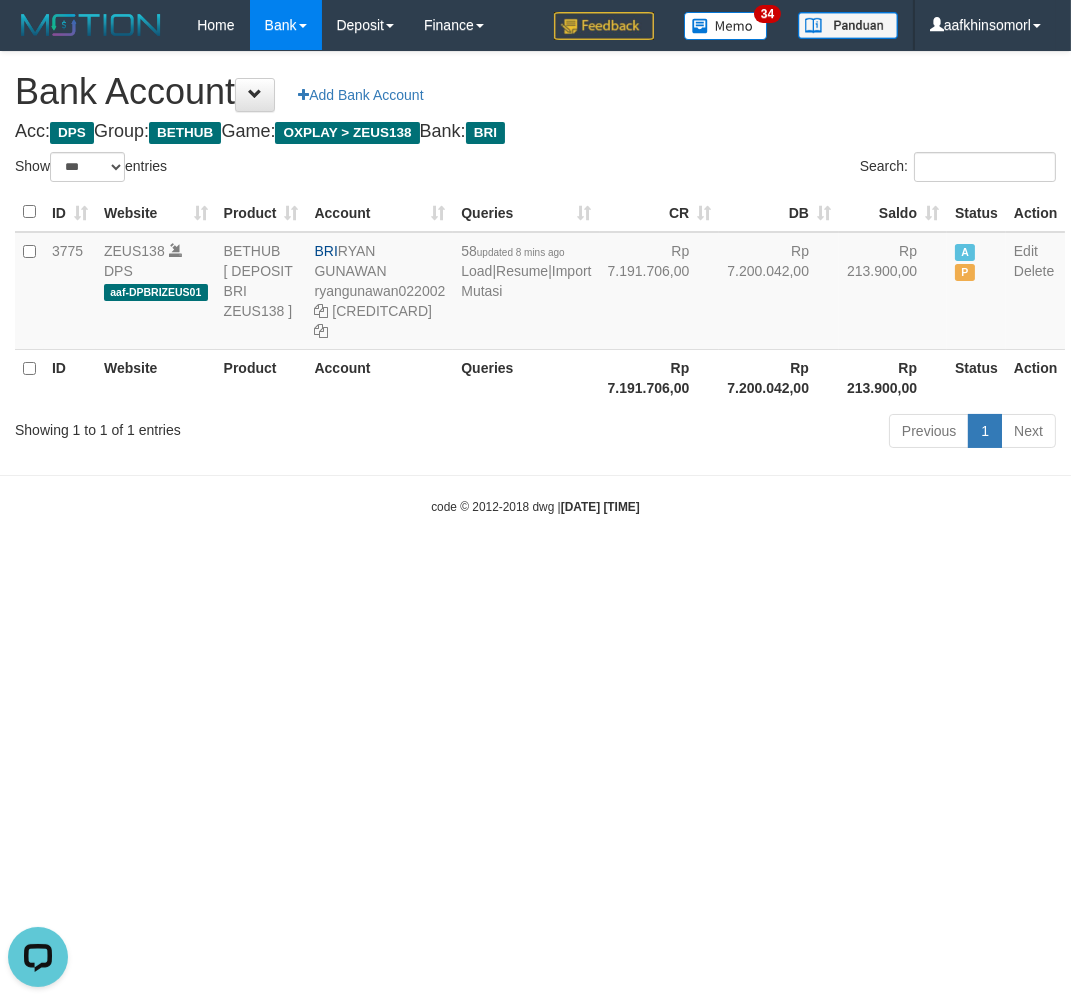 click on "Toggle navigation
Home
Bank
Account List
Load
By Website
Group
[OXPLAY]													ZEUS138
By Load Group (DPS)" at bounding box center (535, 283) 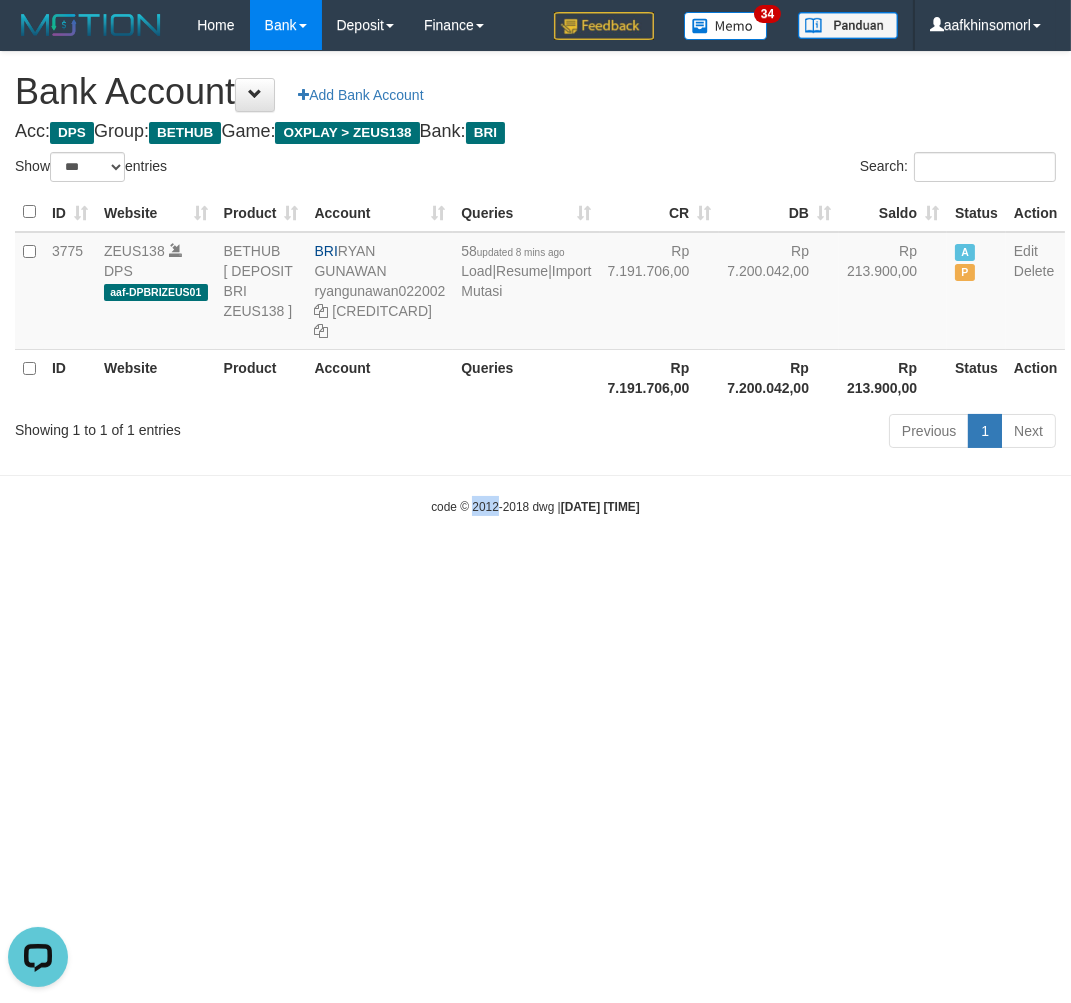 click on "Toggle navigation
Home
Bank
Account List
Load
By Website
Group
[OXPLAY]													ZEUS138
By Load Group (DPS)" at bounding box center (535, 283) 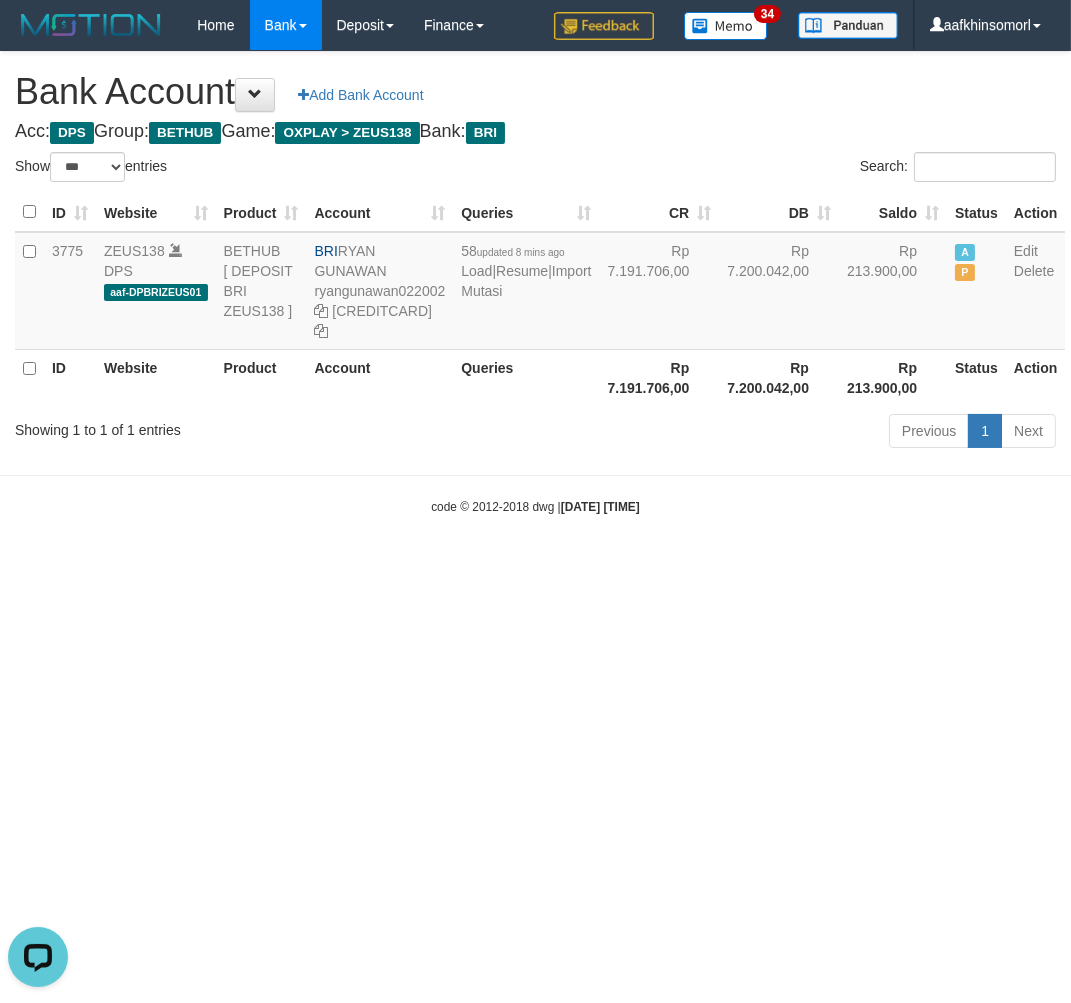 click on "Toggle navigation
Home
Bank
Account List
Load
By Website
Group
[OXPLAY]													ZEUS138
By Load Group (DPS)" at bounding box center [535, 283] 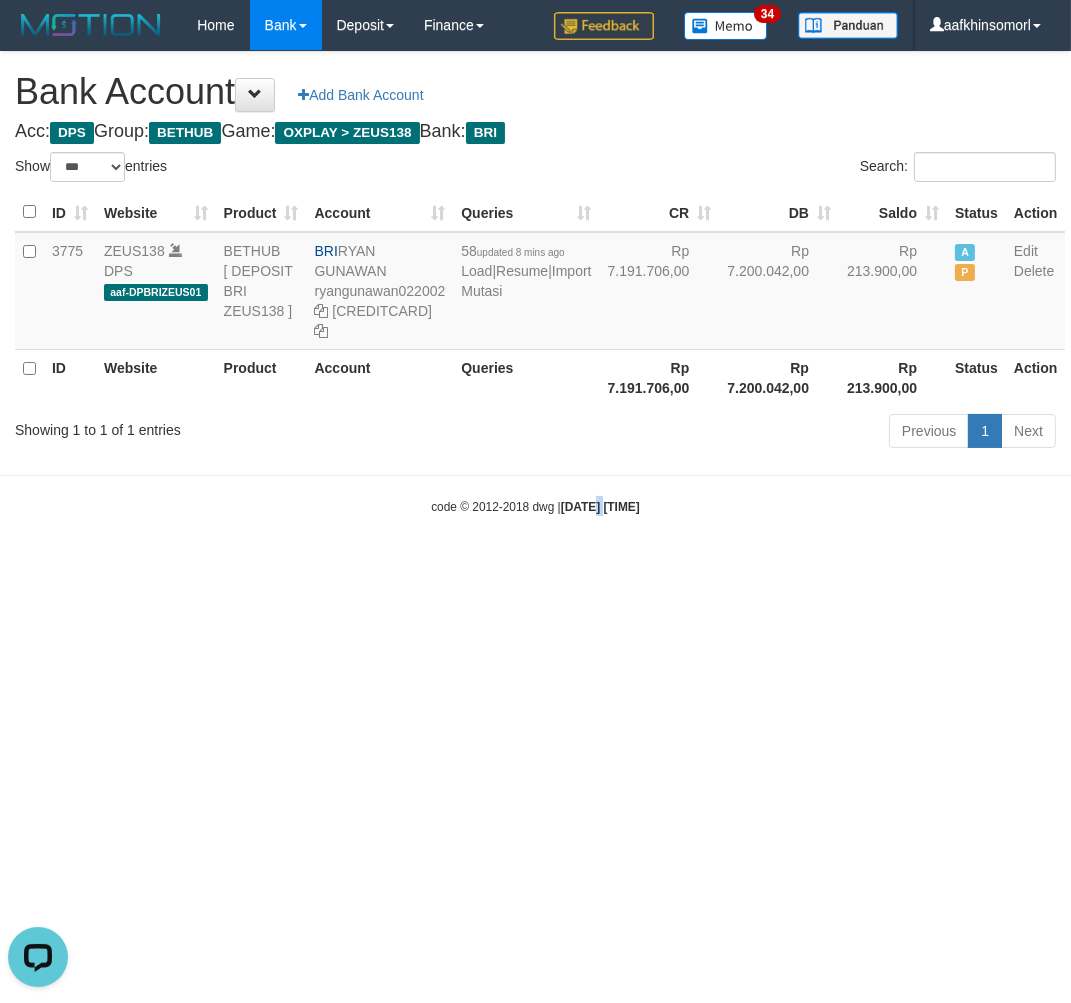 click on "Toggle navigation
Home
Bank
Account List
Load
By Website
Group
[OXPLAY]													ZEUS138
By Load Group (DPS)" at bounding box center [535, 283] 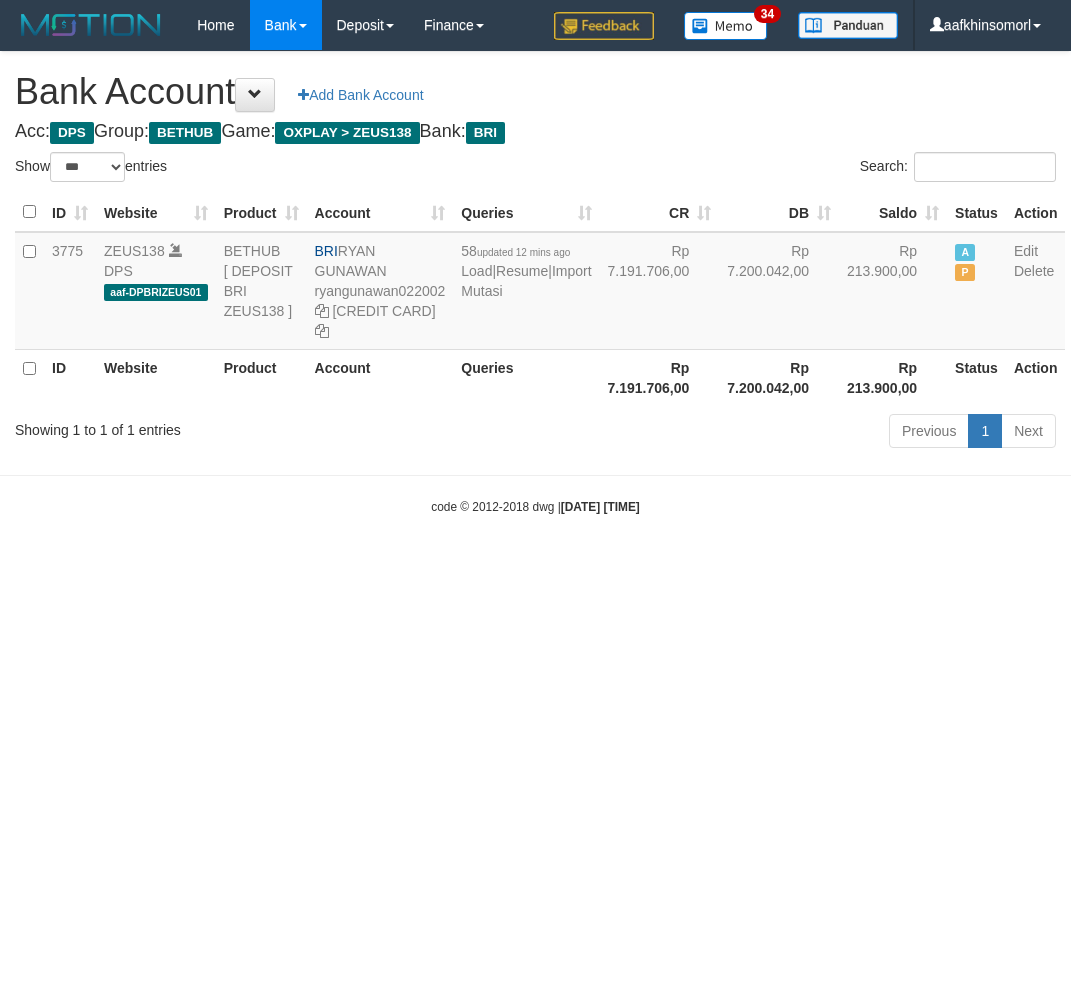 select on "***" 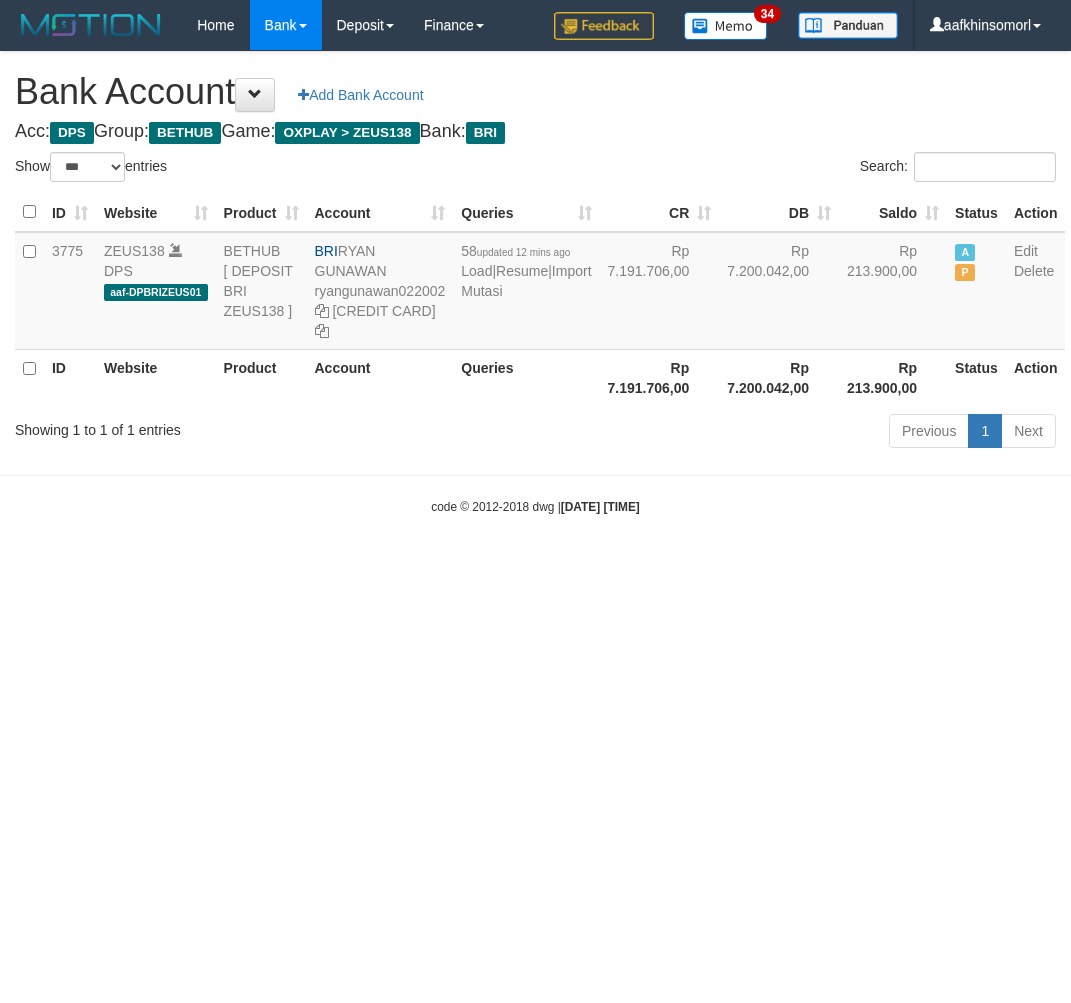 scroll, scrollTop: 0, scrollLeft: 0, axis: both 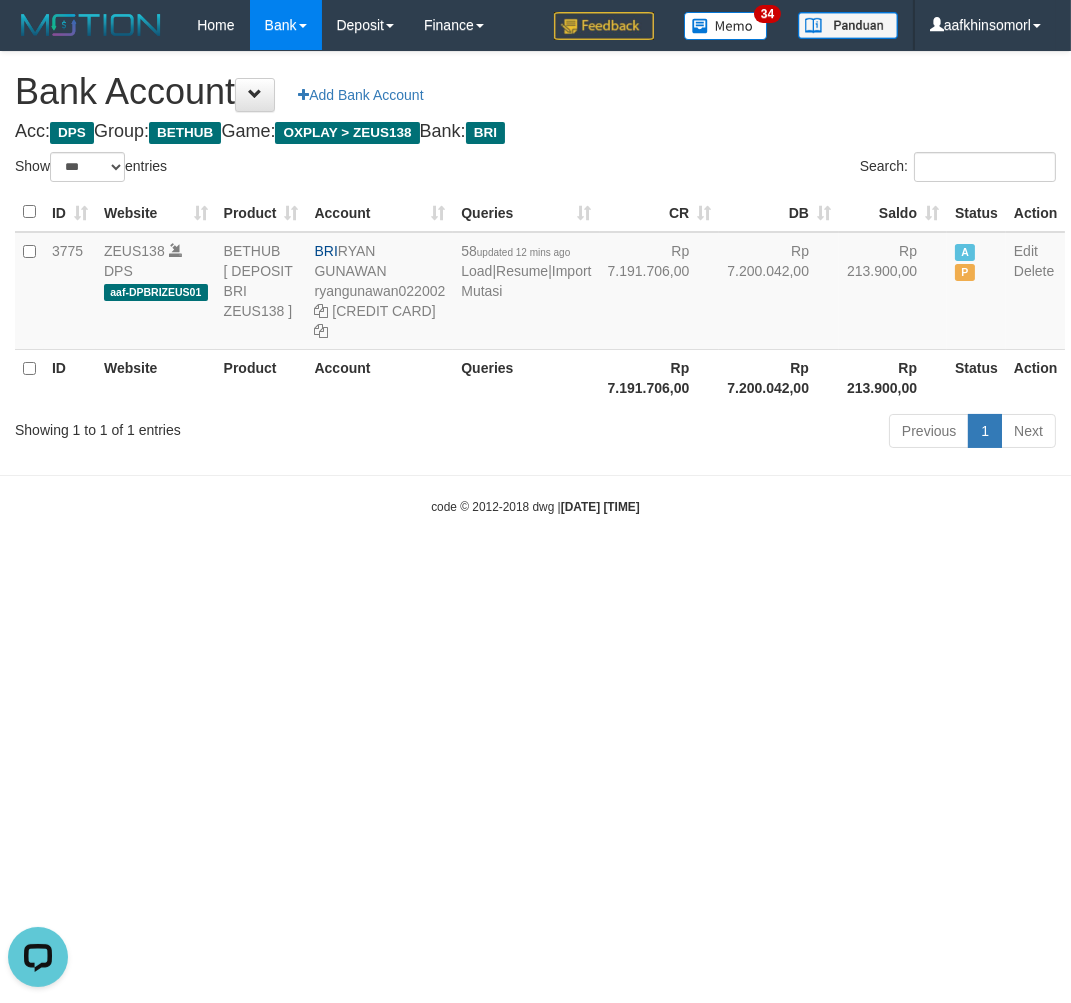 click on "Toggle navigation
Home
Bank
Account List
Load
By Website
Group
[OXPLAY]													ZEUS138
By Load Group (DPS)" at bounding box center [535, 283] 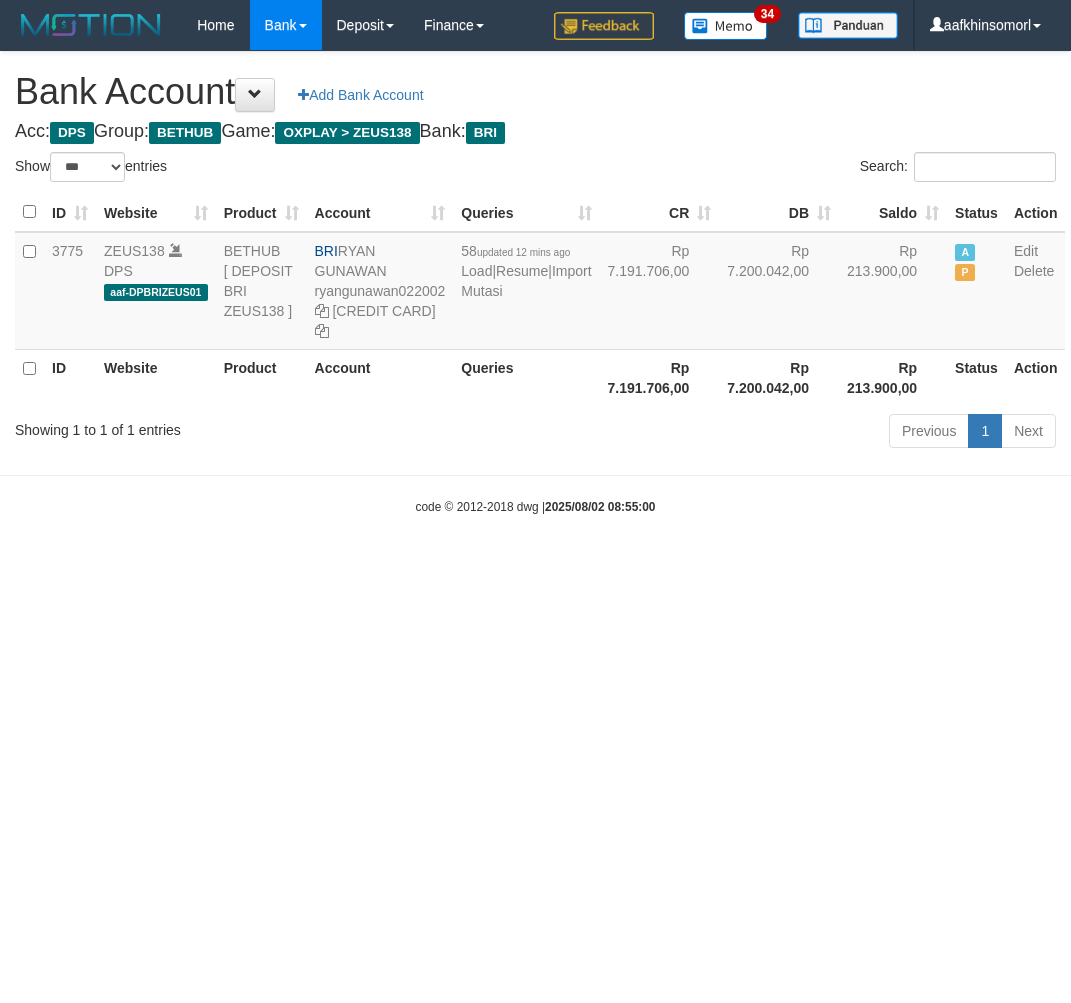select on "***" 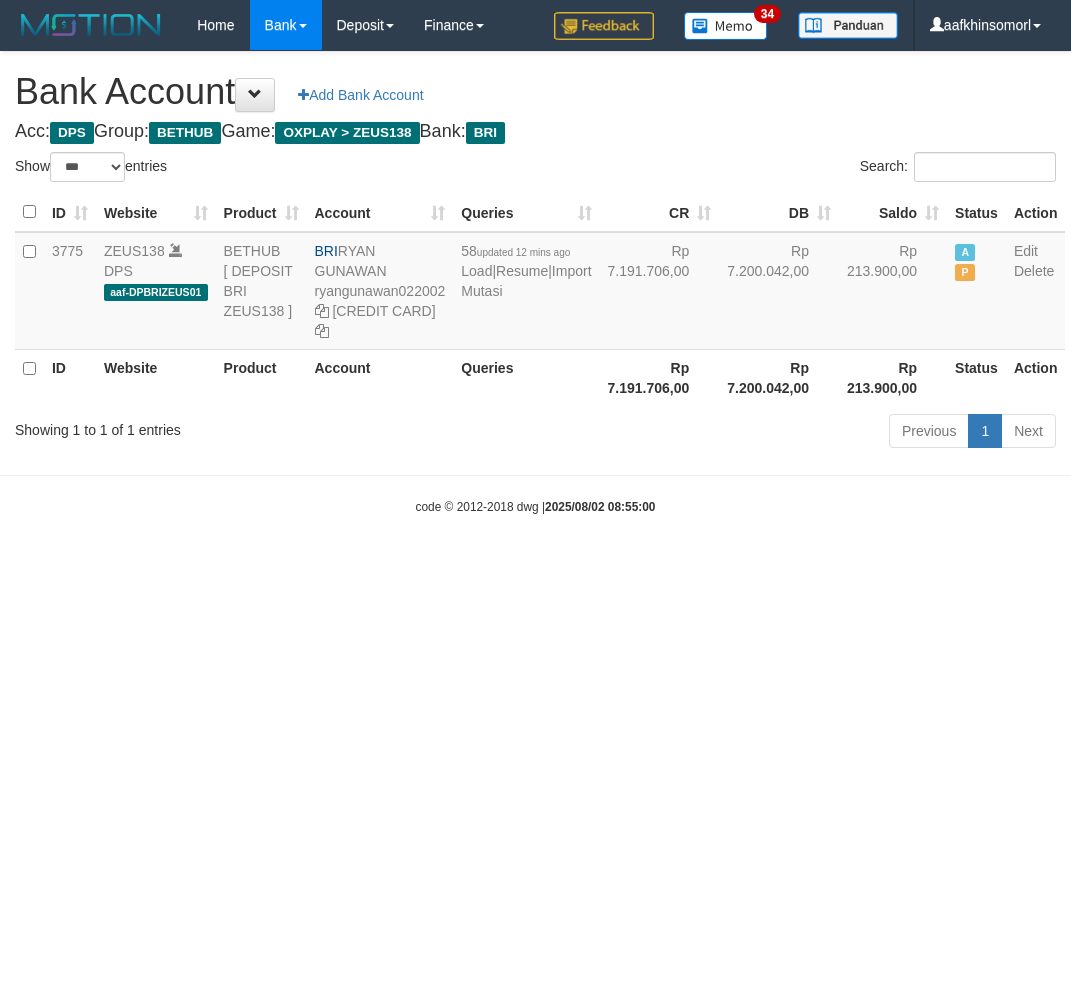 scroll, scrollTop: 0, scrollLeft: 0, axis: both 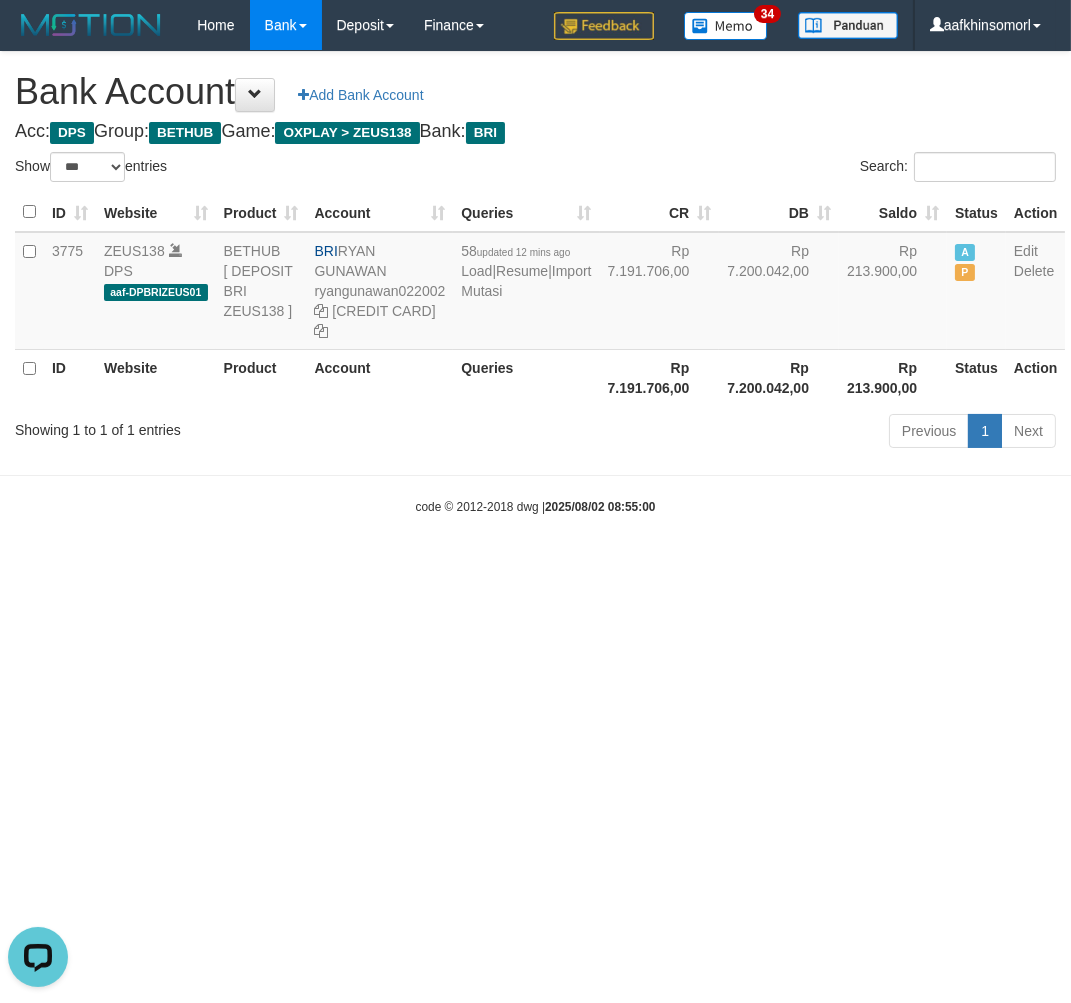 click on "Toggle navigation
Home
Bank
Account List
Load
By Website
Group
[OXPLAY]													ZEUS138
By Load Group (DPS)" at bounding box center [535, 283] 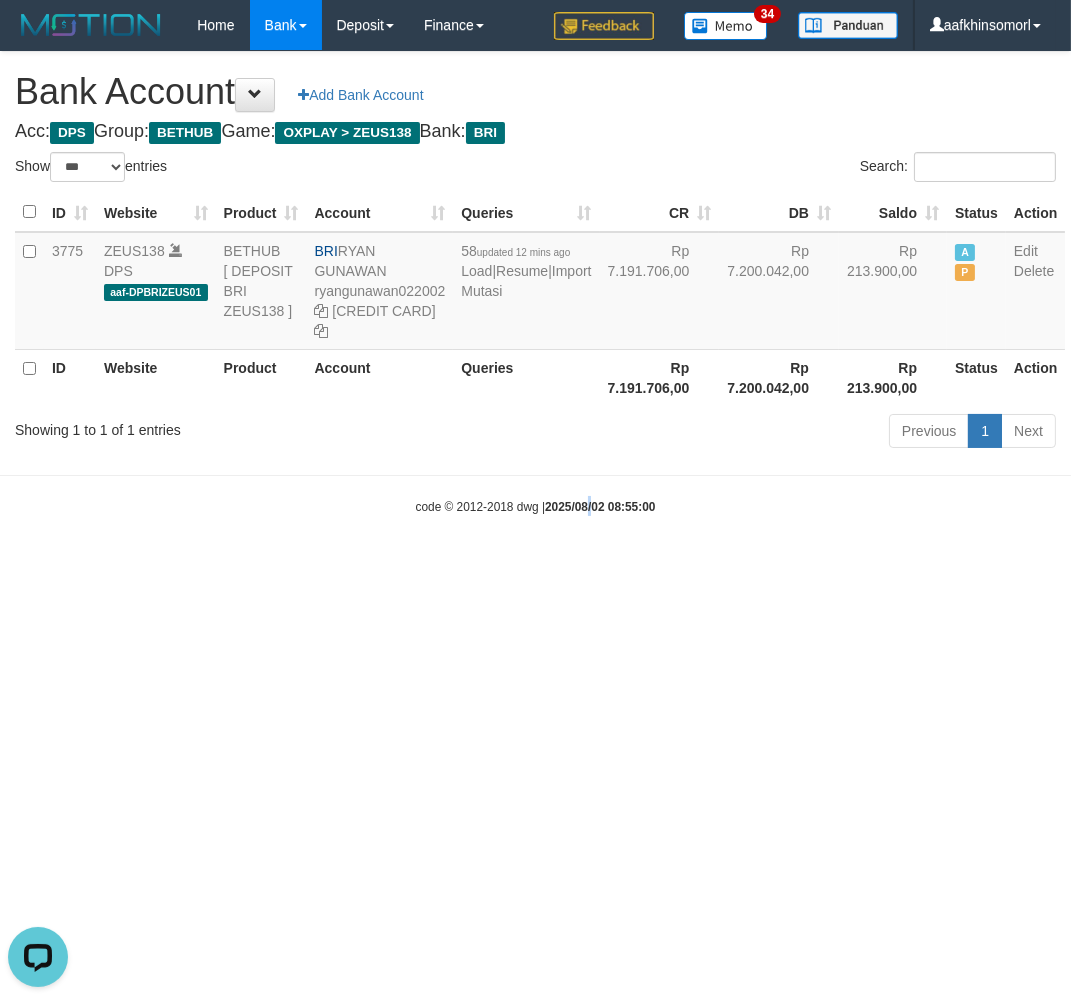 click on "Toggle navigation
Home
Bank
Account List
Load
By Website
Group
[OXPLAY]													ZEUS138
By Load Group (DPS)" at bounding box center [535, 283] 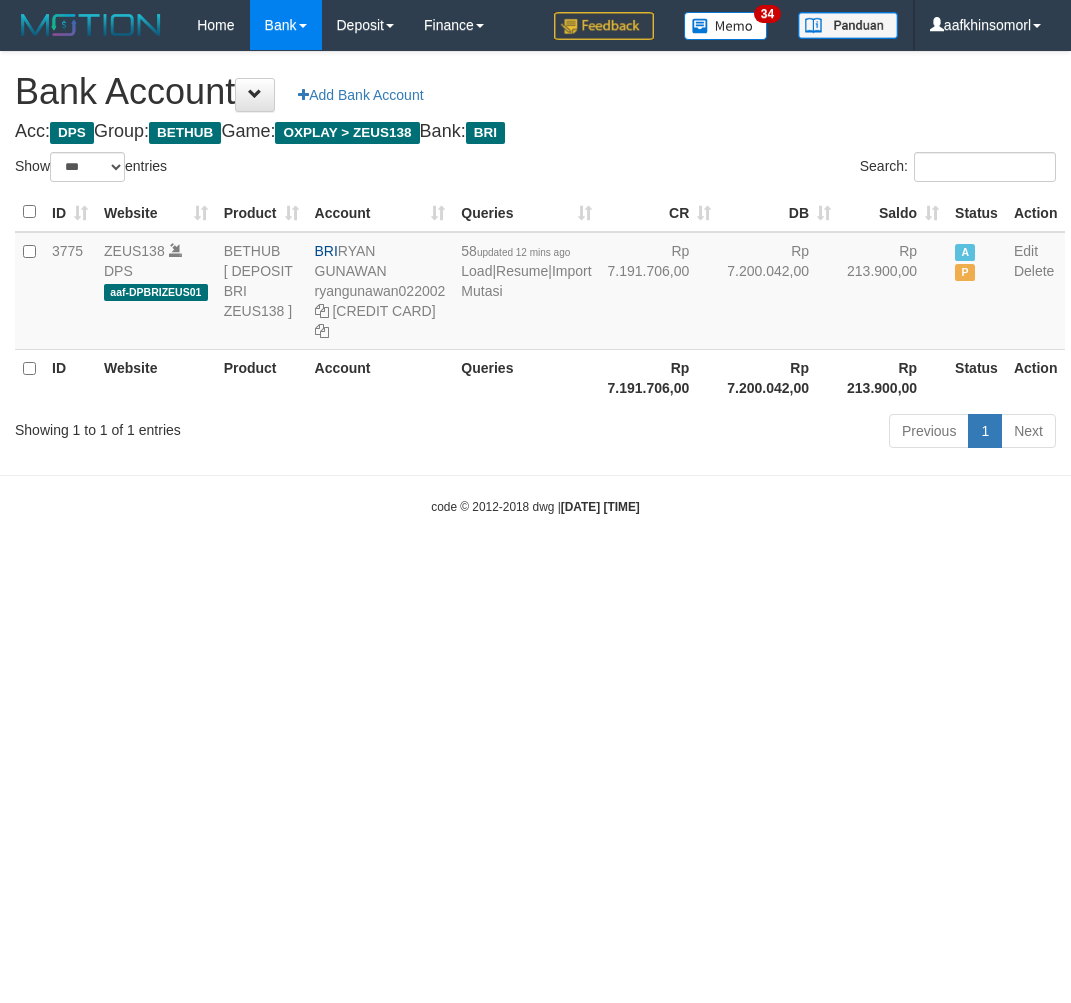 select on "***" 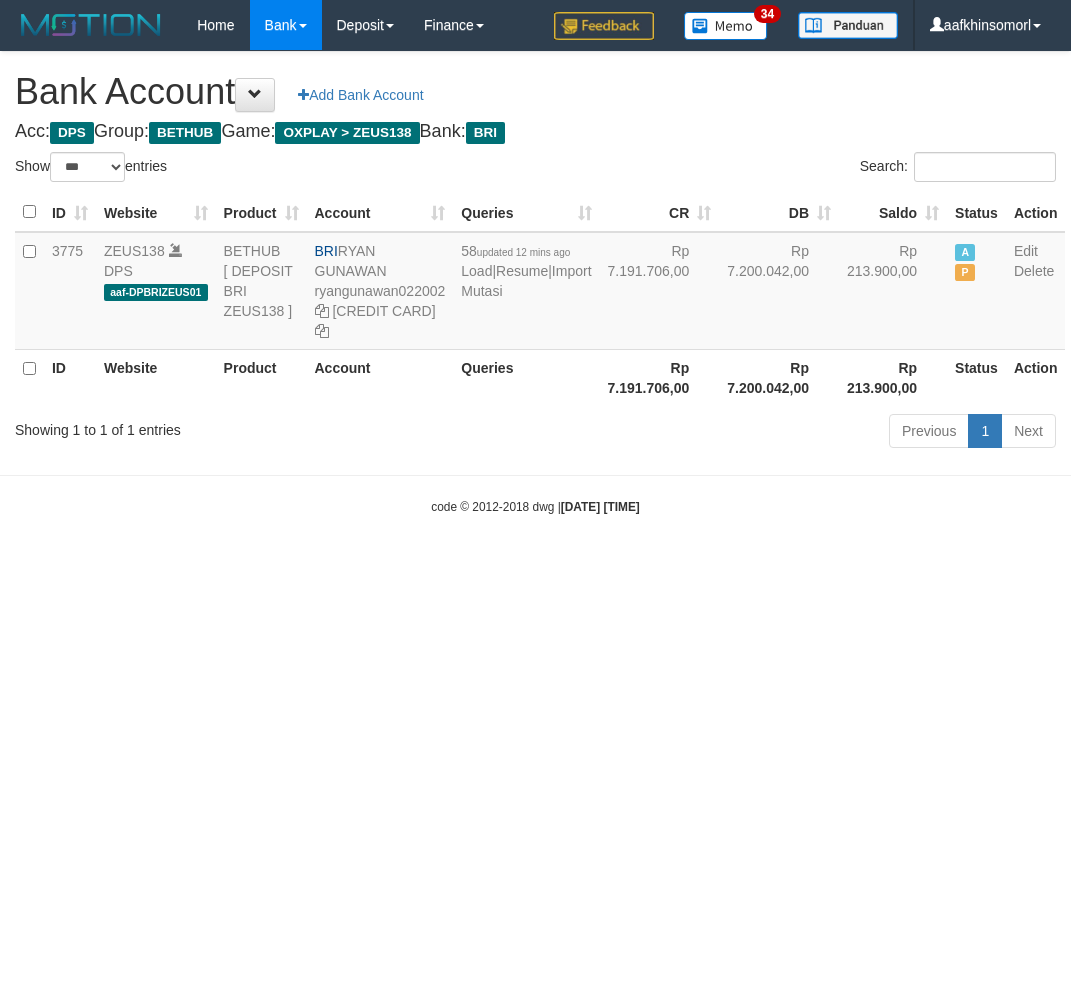scroll, scrollTop: 0, scrollLeft: 0, axis: both 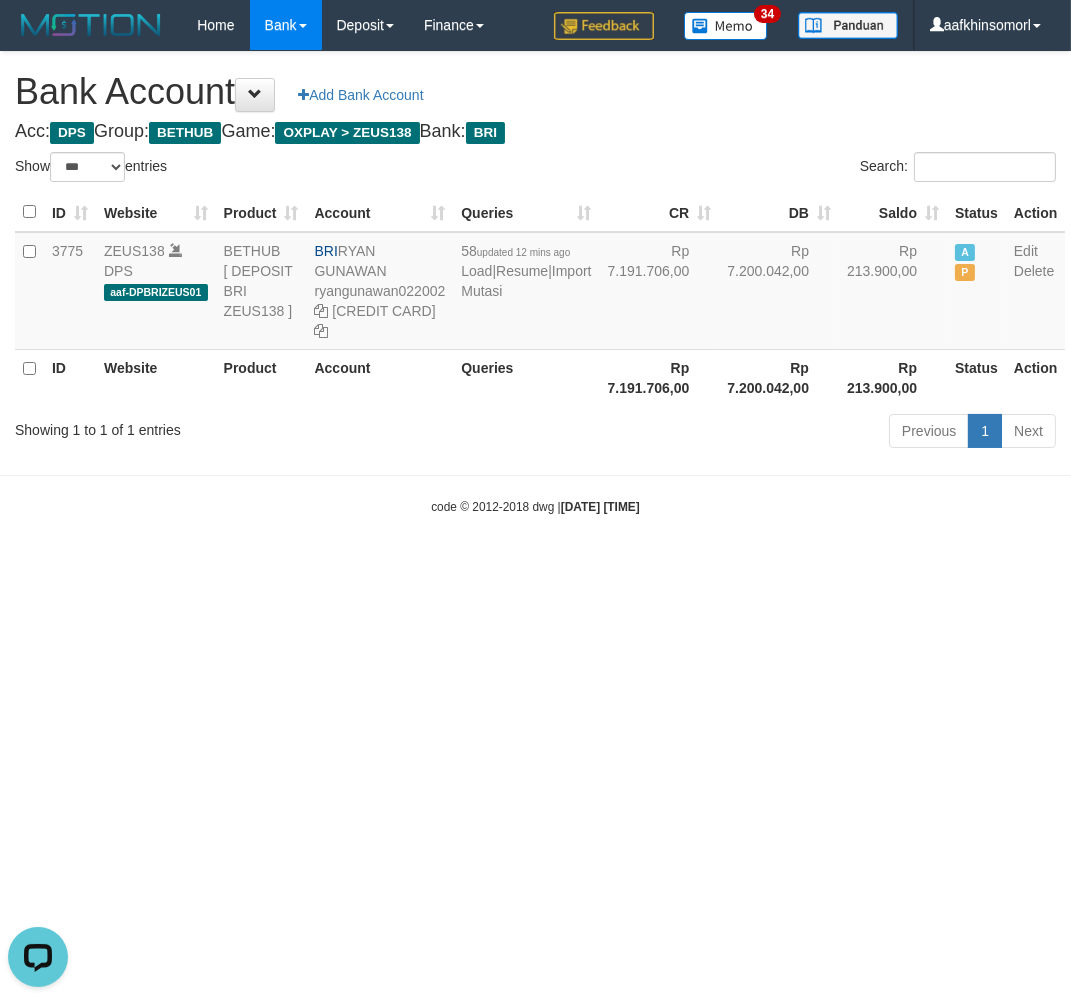 click on "Toggle navigation
Home
Bank
Account List
Load
By Website
Group
[OXPLAY]													ZEUS138
By Load Group (DPS)" at bounding box center (535, 283) 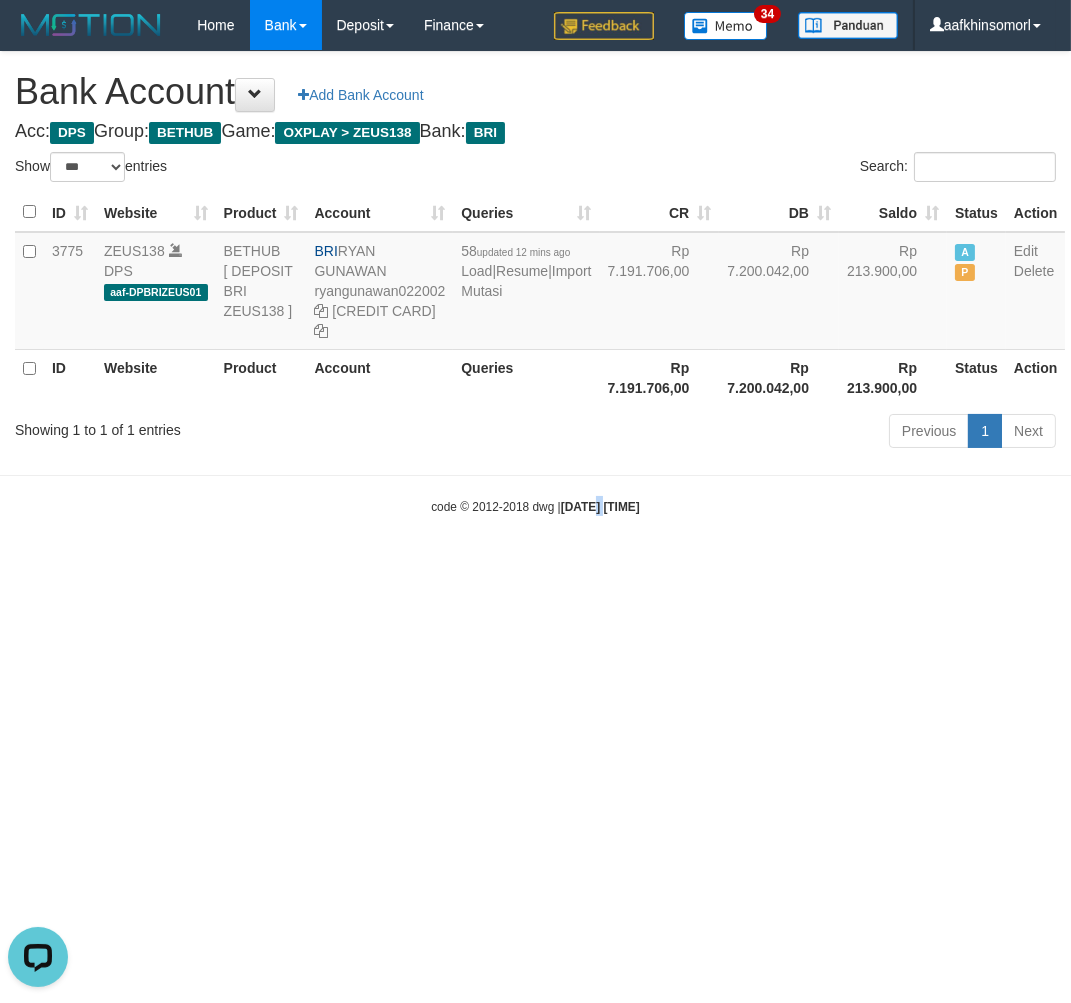 click on "Toggle navigation
Home
Bank
Account List
Load
By Website
Group
[OXPLAY]													ZEUS138
By Load Group (DPS)" at bounding box center [535, 283] 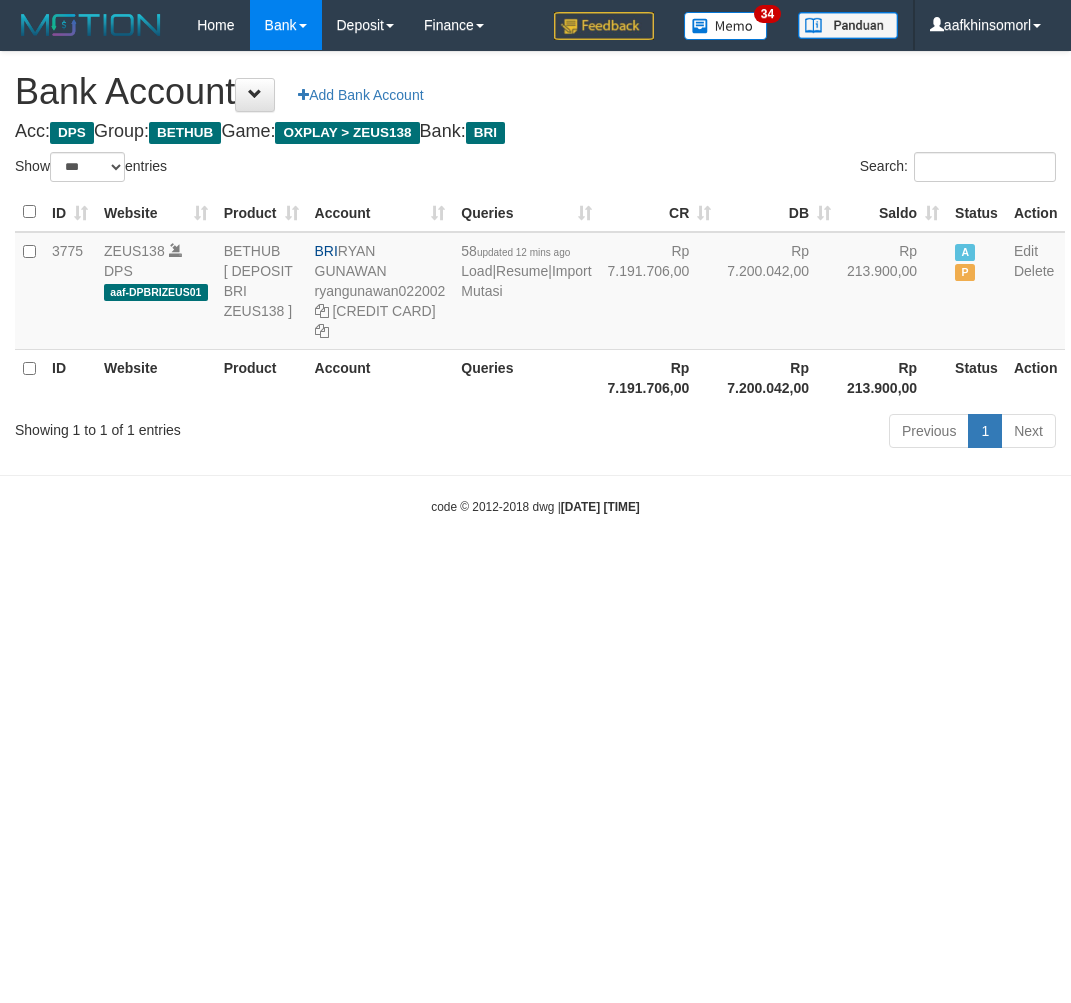 select on "***" 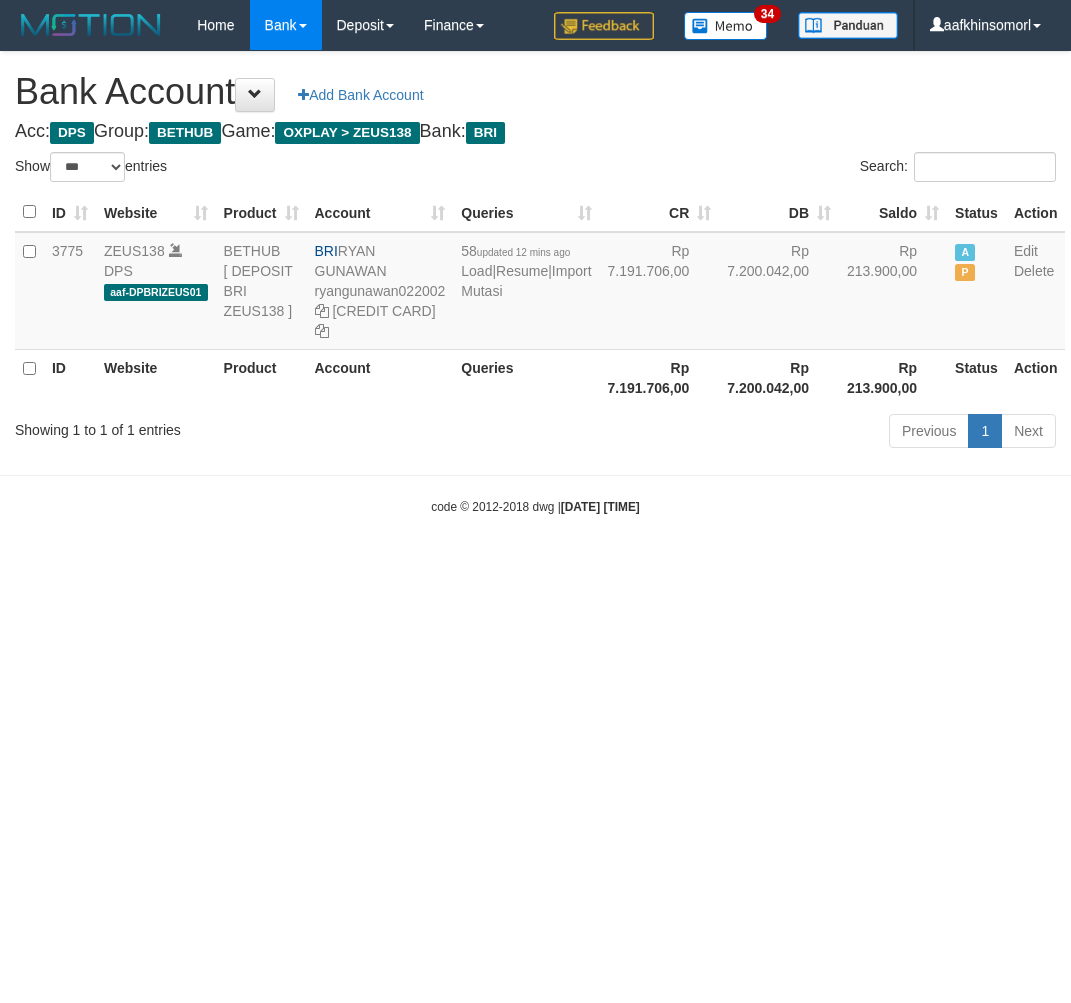 scroll, scrollTop: 0, scrollLeft: 0, axis: both 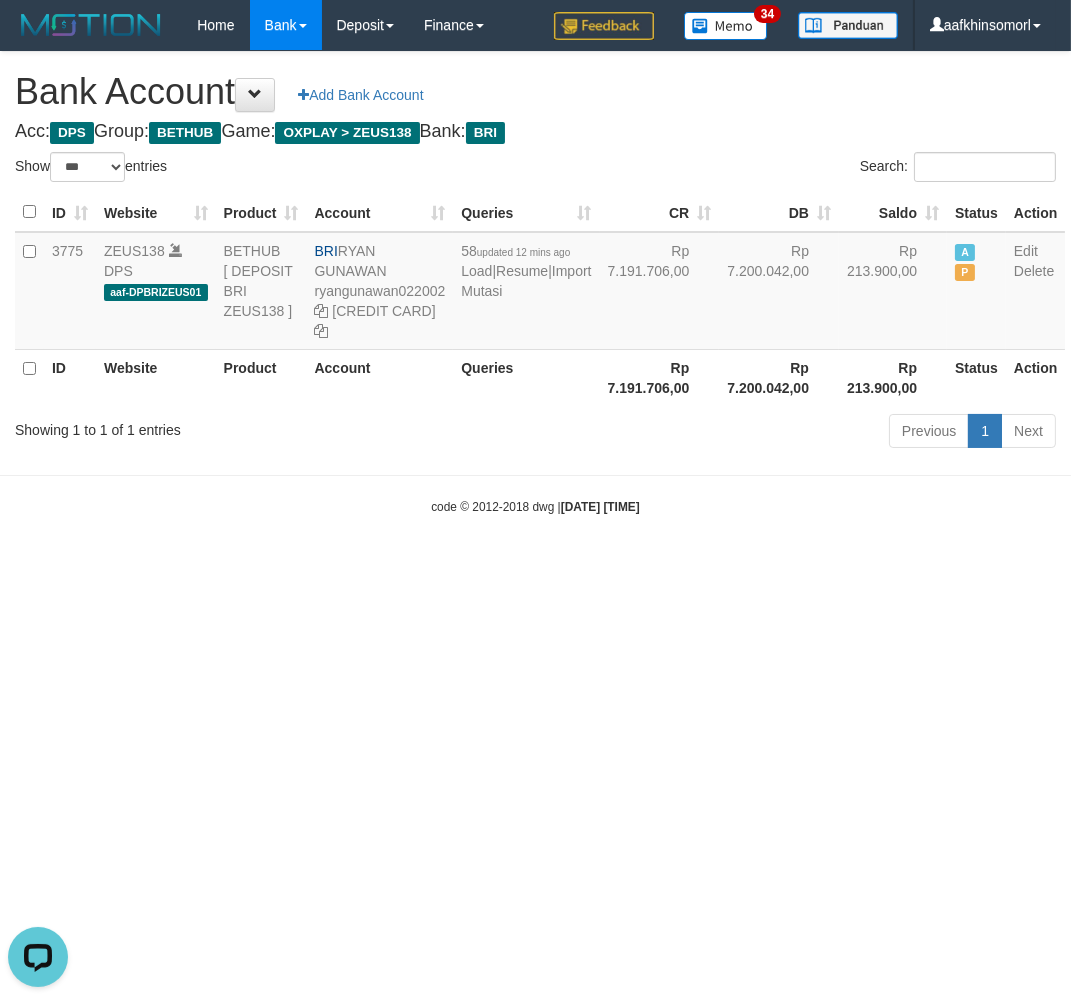 click on "Toggle navigation
Home
Bank
Account List
Load
By Website
Group
[OXPLAY]													ZEUS138
By Load Group (DPS)" at bounding box center [535, 283] 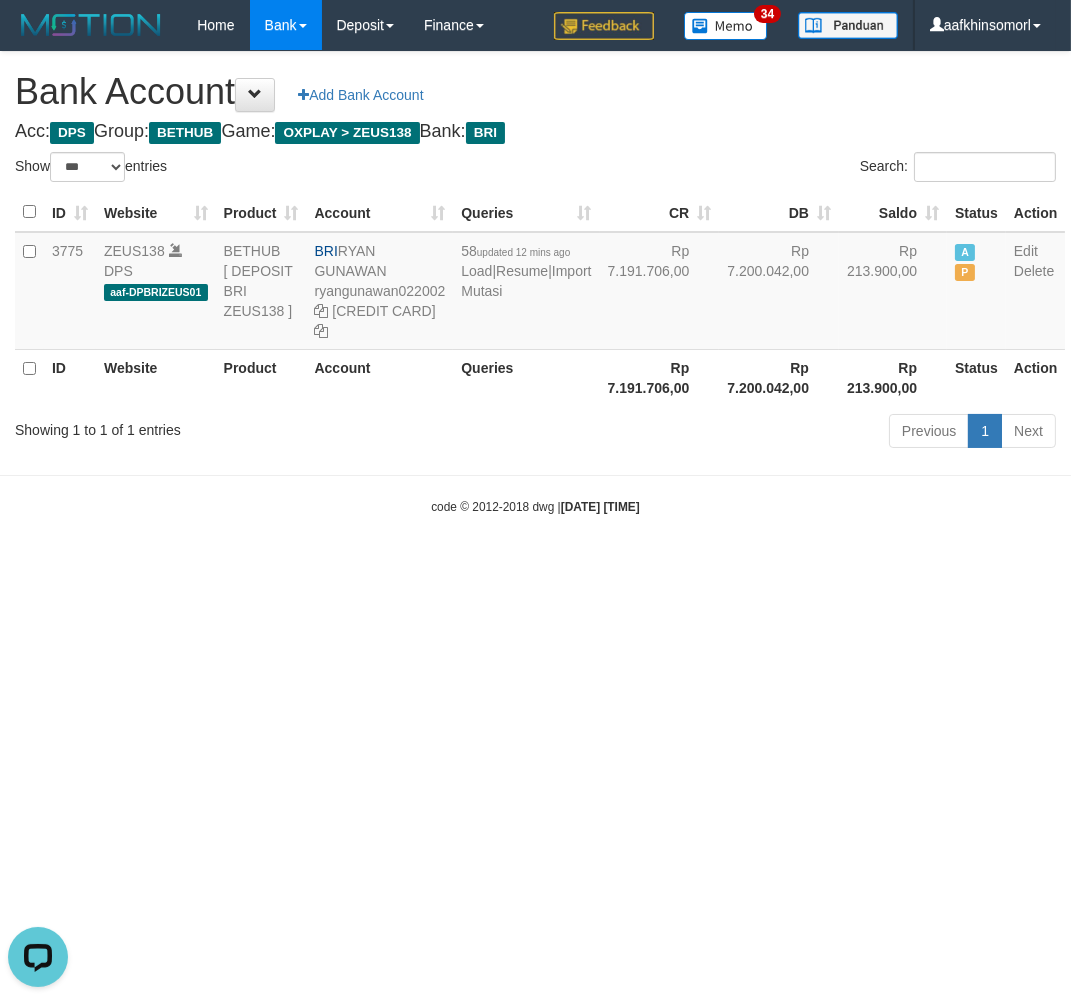 click on "Toggle navigation
Home
Bank
Account List
Load
By Website
Group
[OXPLAY]													ZEUS138
By Load Group (DPS)" at bounding box center (535, 283) 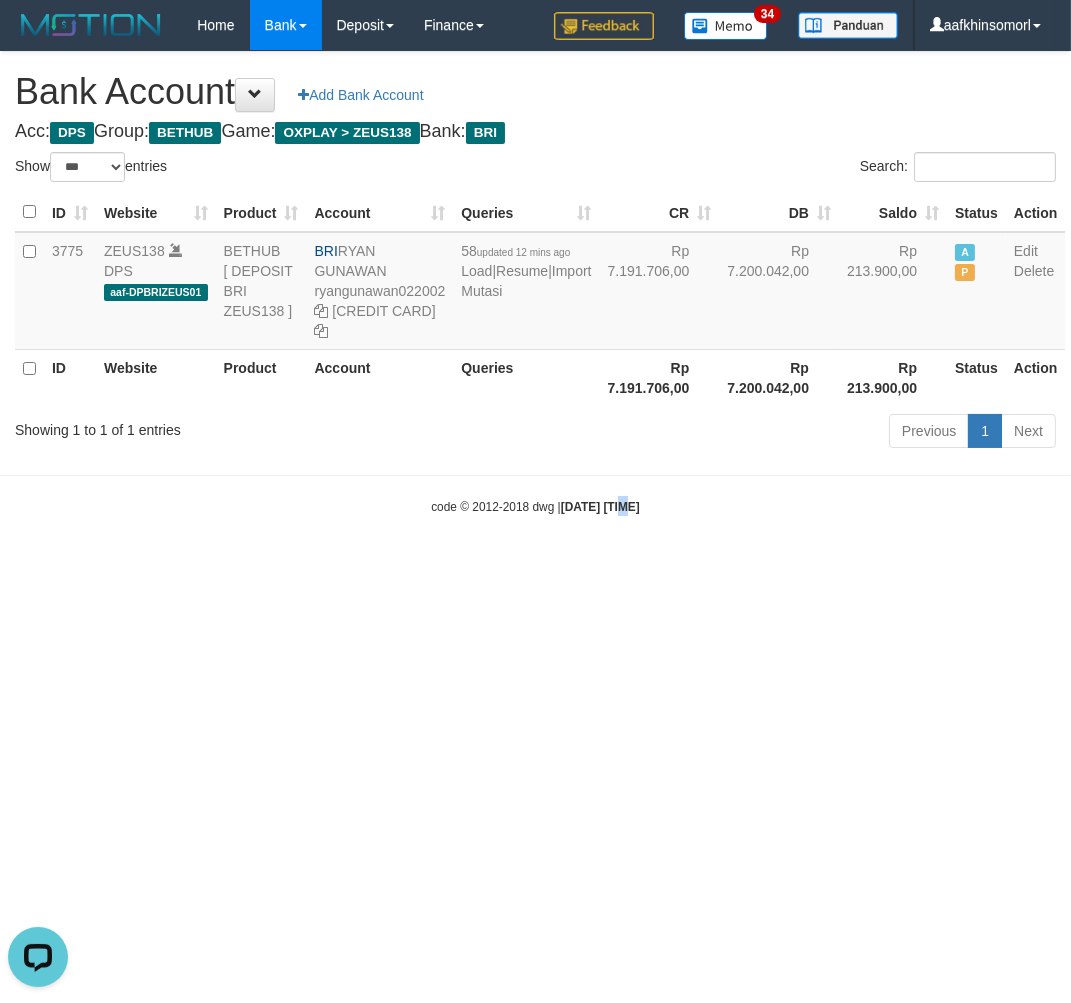 click on "Toggle navigation
Home
Bank
Account List
Load
By Website
Group
[OXPLAY]													ZEUS138
By Load Group (DPS)" at bounding box center [535, 283] 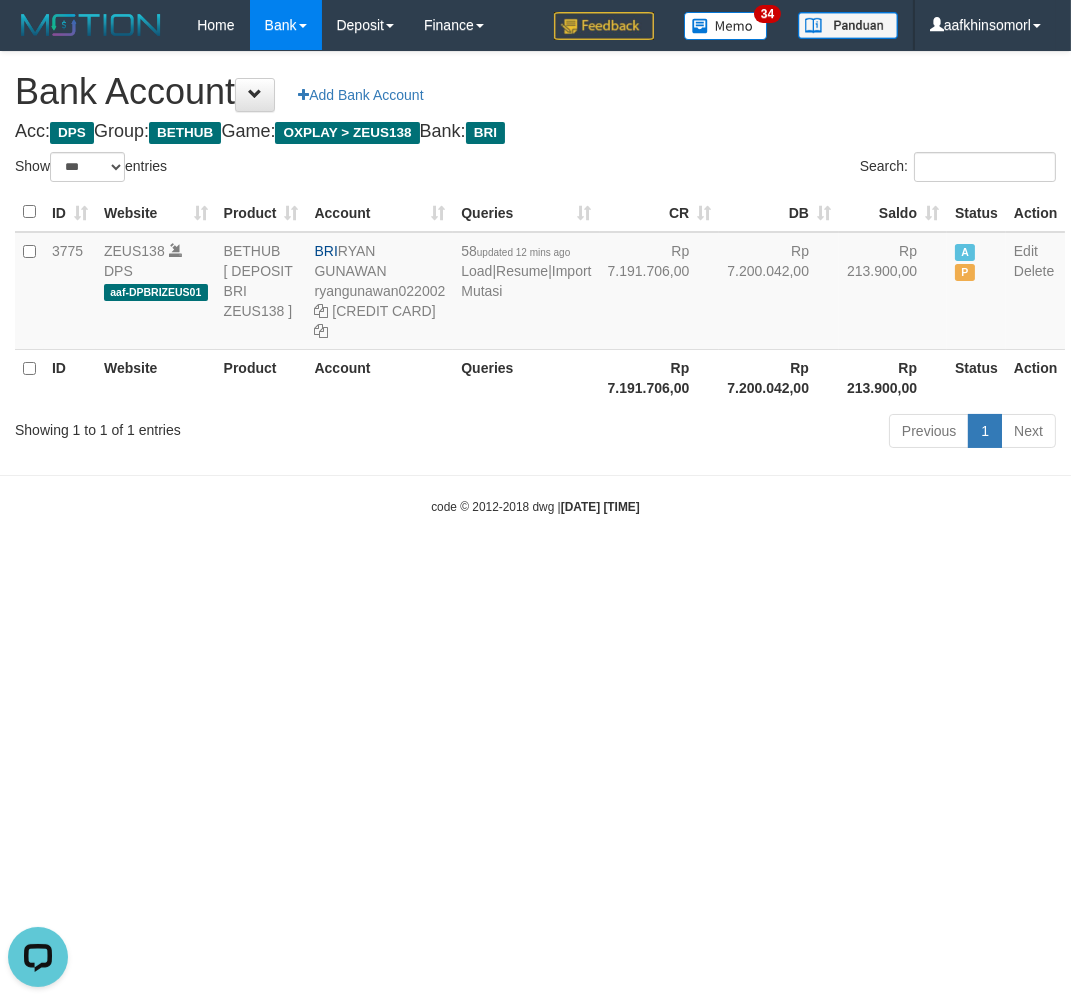 click on "Toggle navigation
Home
Bank
Account List
Load
By Website
Group
[OXPLAY]													ZEUS138
By Load Group (DPS)" at bounding box center (535, 283) 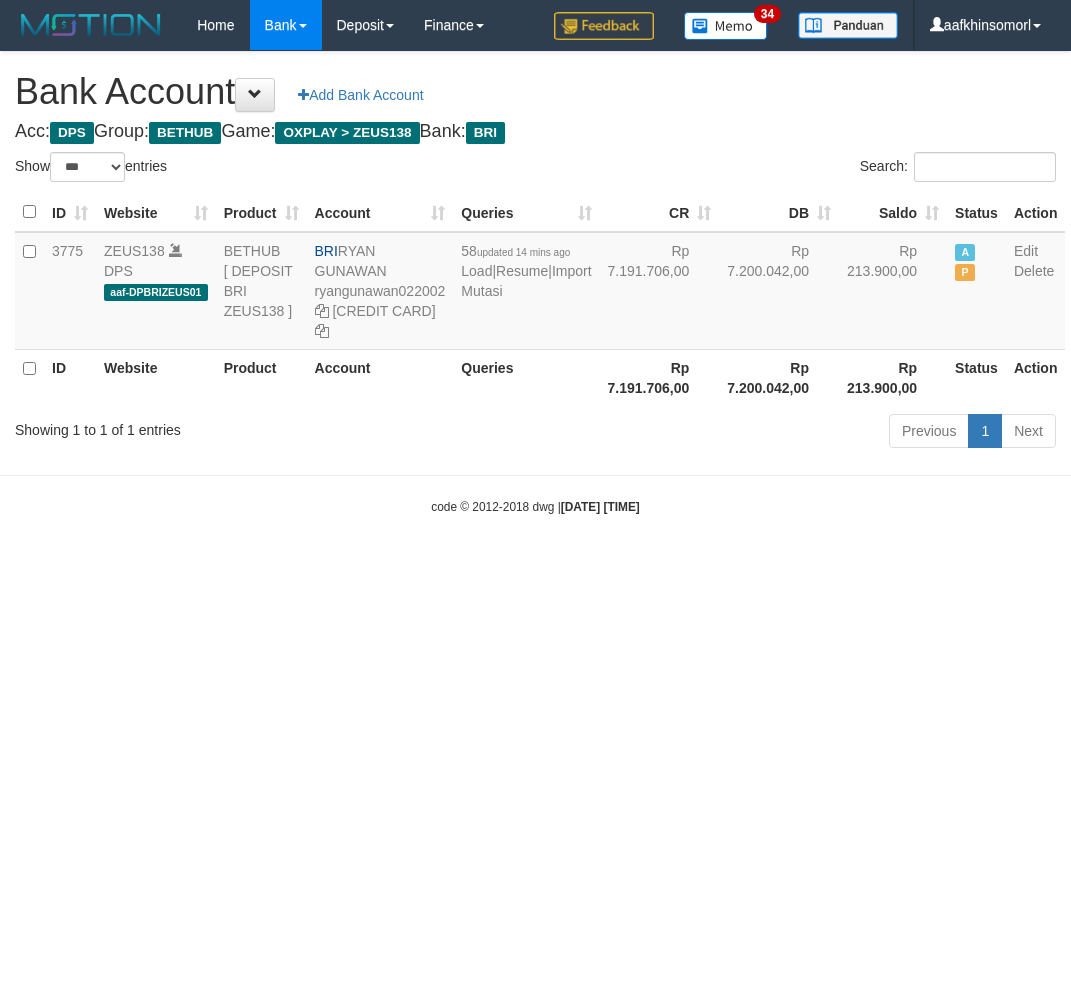 select on "***" 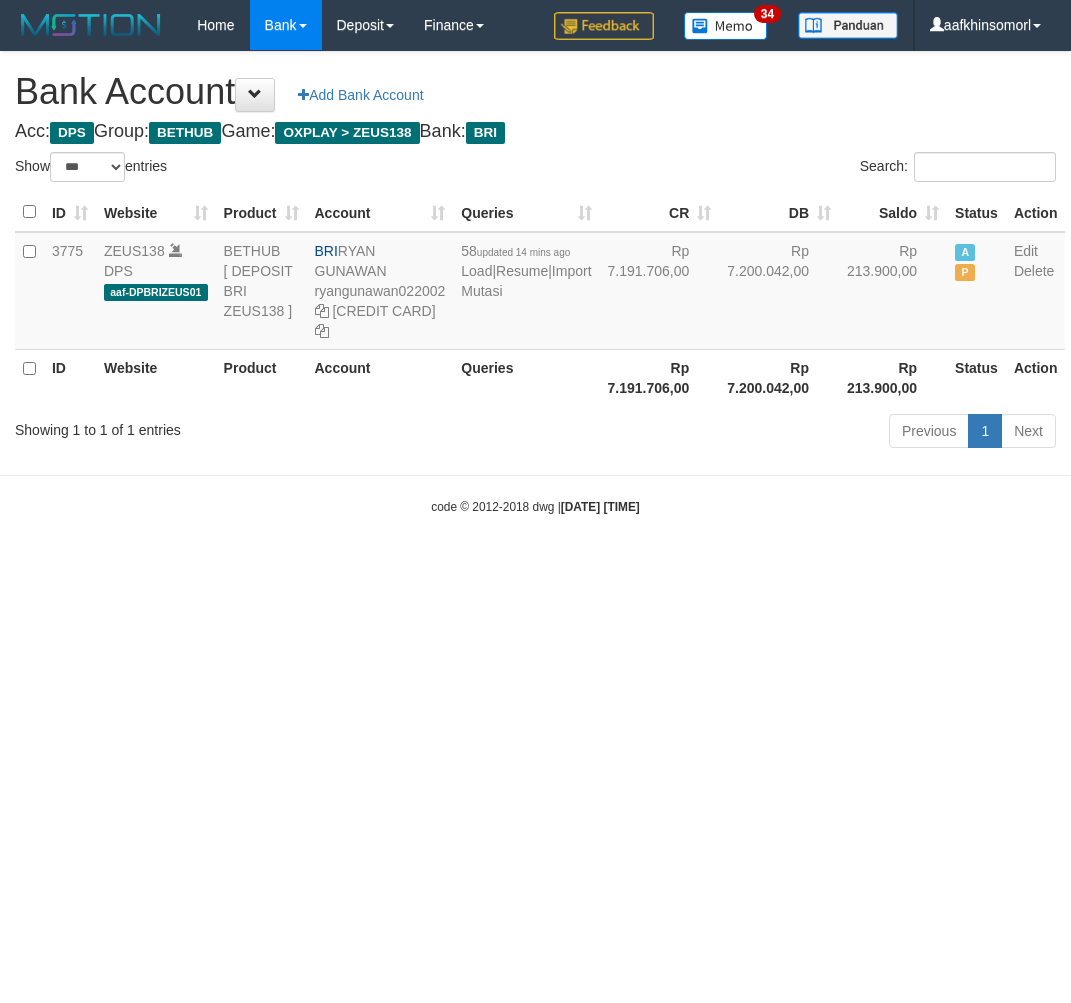 scroll, scrollTop: 0, scrollLeft: 0, axis: both 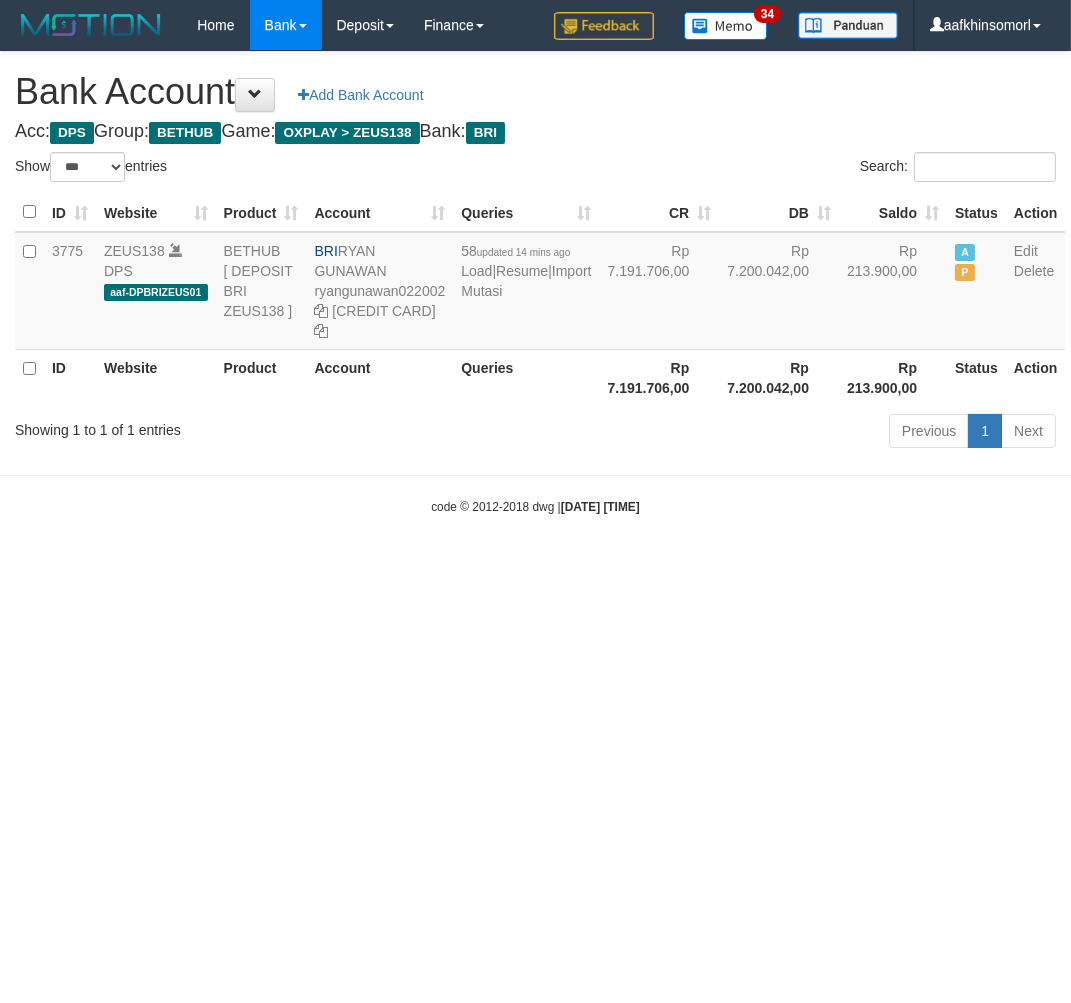 click on "Toggle navigation
Home
Bank
Account List
Load
By Website
Group
[OXPLAY]													ZEUS138
By Load Group (DPS)" at bounding box center (535, 283) 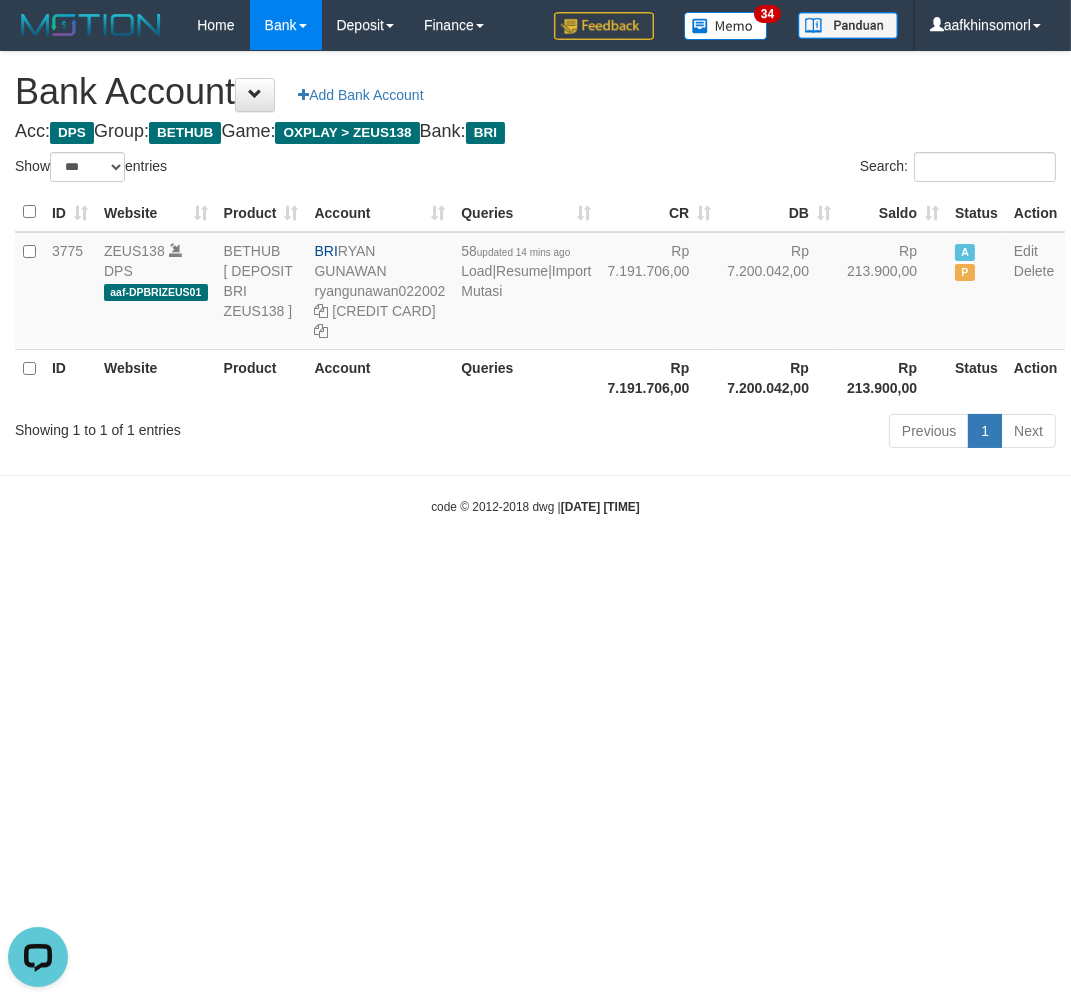 scroll, scrollTop: 0, scrollLeft: 0, axis: both 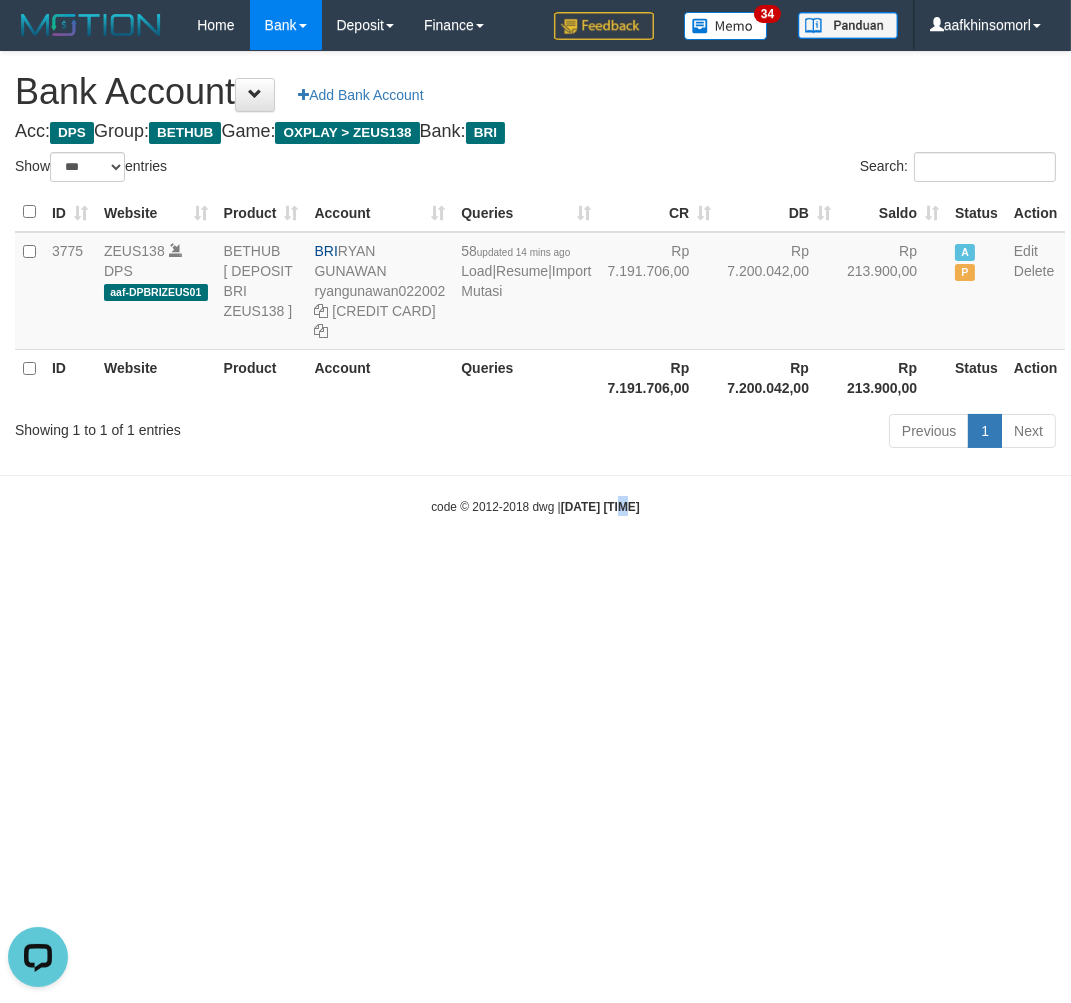 click on "Toggle navigation
Home
Bank
Account List
Load
By Website
Group
[OXPLAY]													ZEUS138
By Load Group (DPS)" at bounding box center [535, 283] 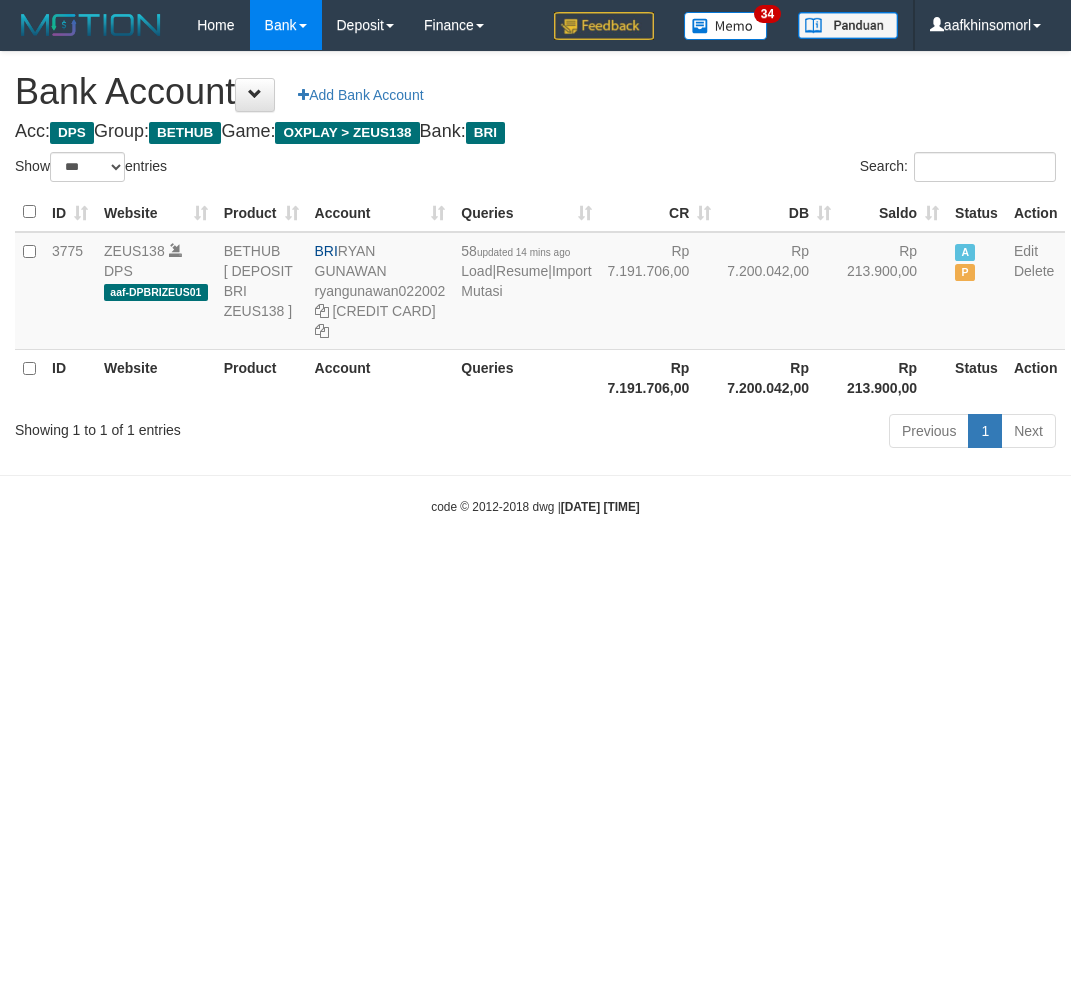 select on "***" 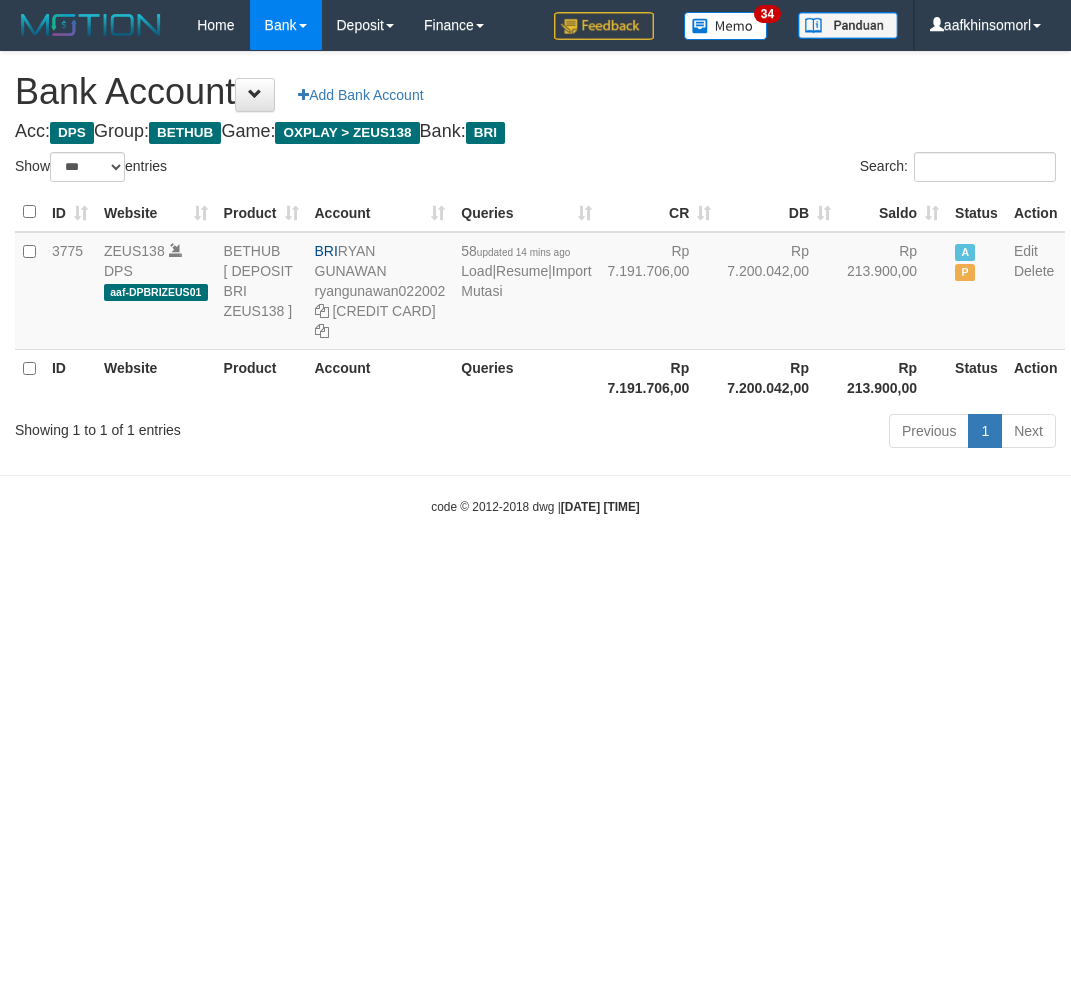 scroll, scrollTop: 0, scrollLeft: 0, axis: both 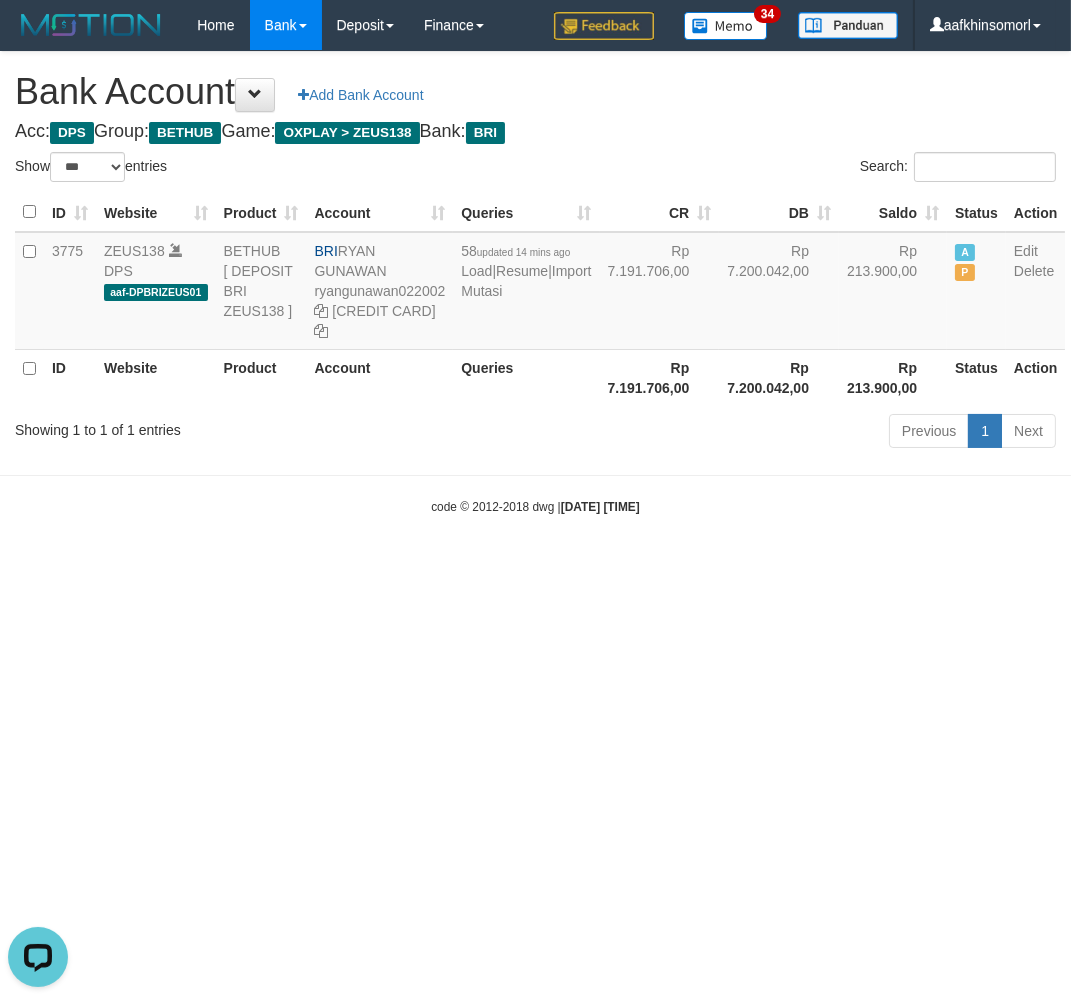 click on "Toggle navigation
Home
Bank
Account List
Load
By Website
Group
[OXPLAY]													ZEUS138
By Load Group (DPS)" at bounding box center [535, 283] 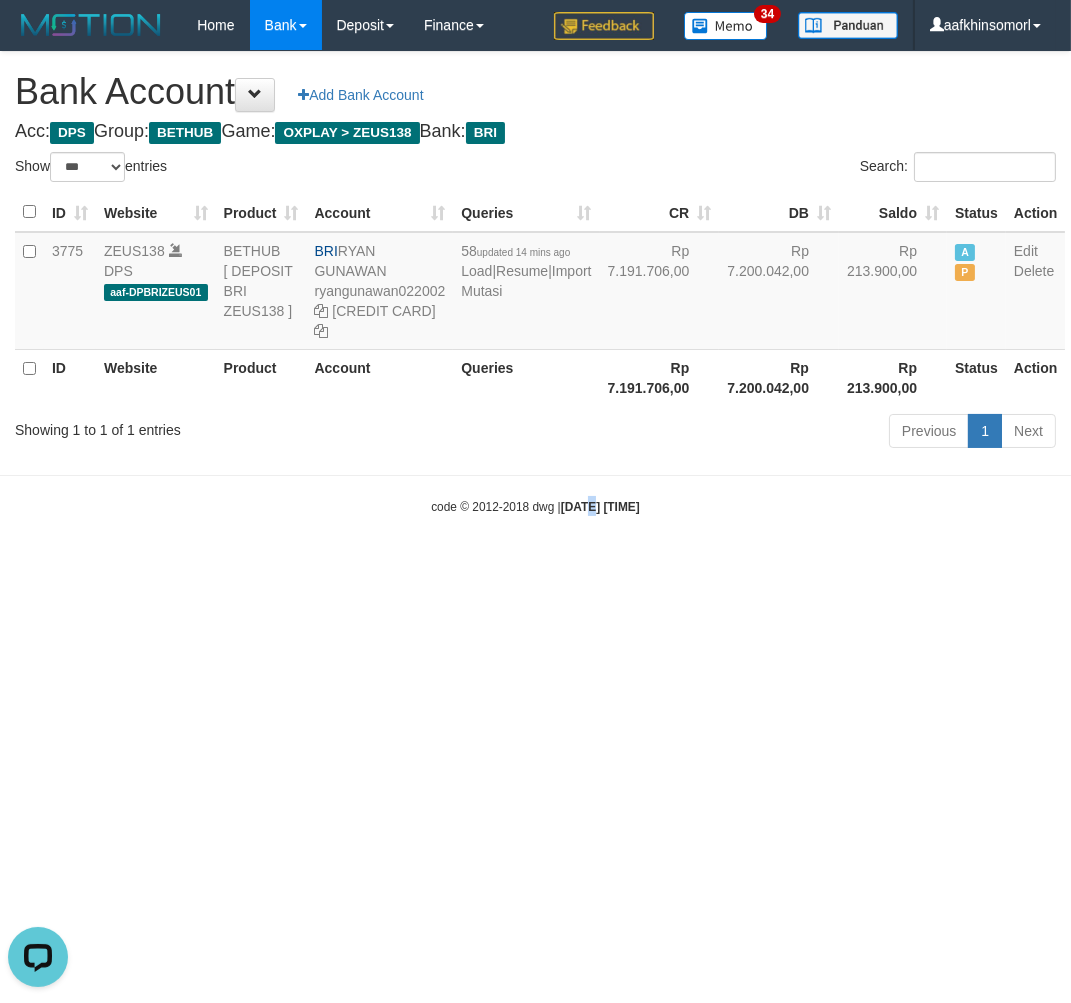 click on "Toggle navigation
Home
Bank
Account List
Load
By Website
Group
[OXPLAY]													ZEUS138
By Load Group (DPS)" at bounding box center [535, 283] 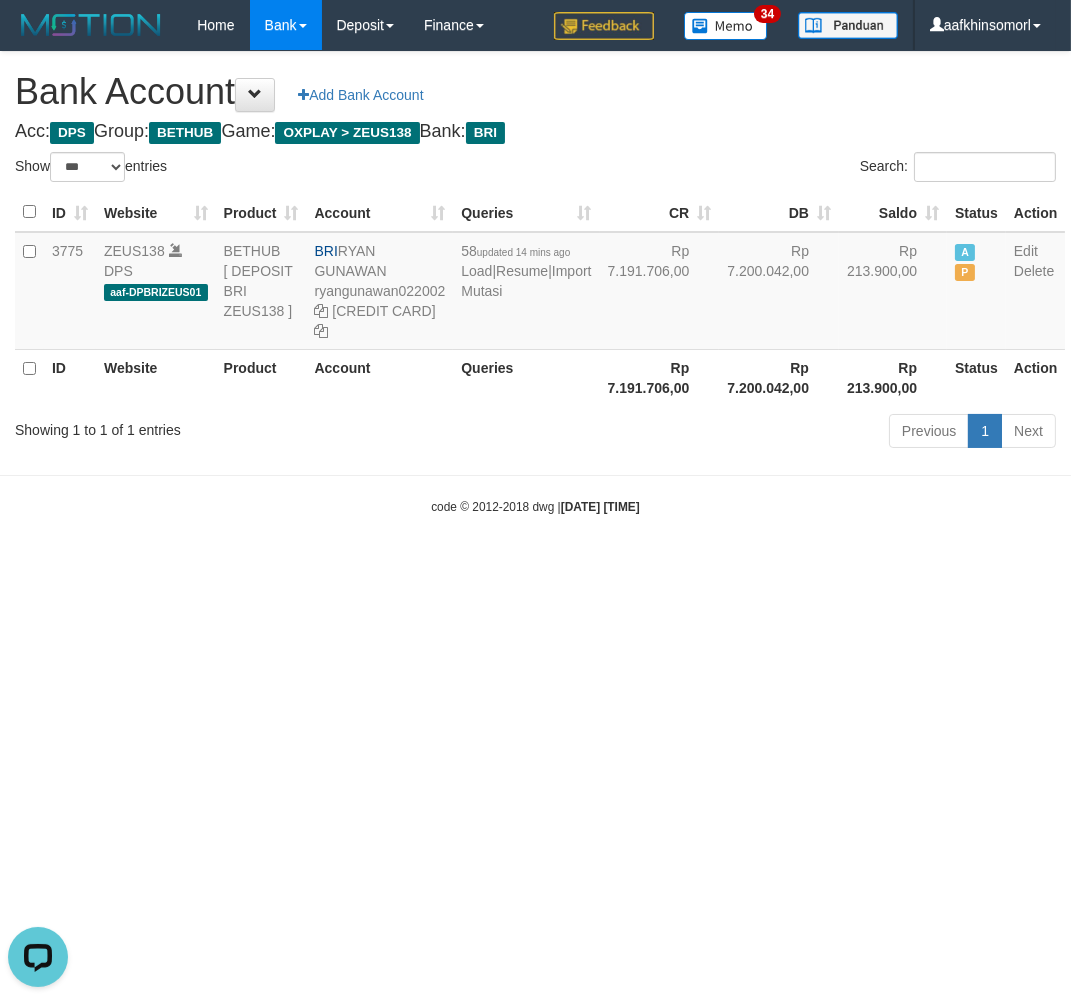 click on "Toggle navigation
Home
Bank
Account List
Load
By Website
Group
[OXPLAY]													ZEUS138
By Load Group (DPS)" at bounding box center [535, 283] 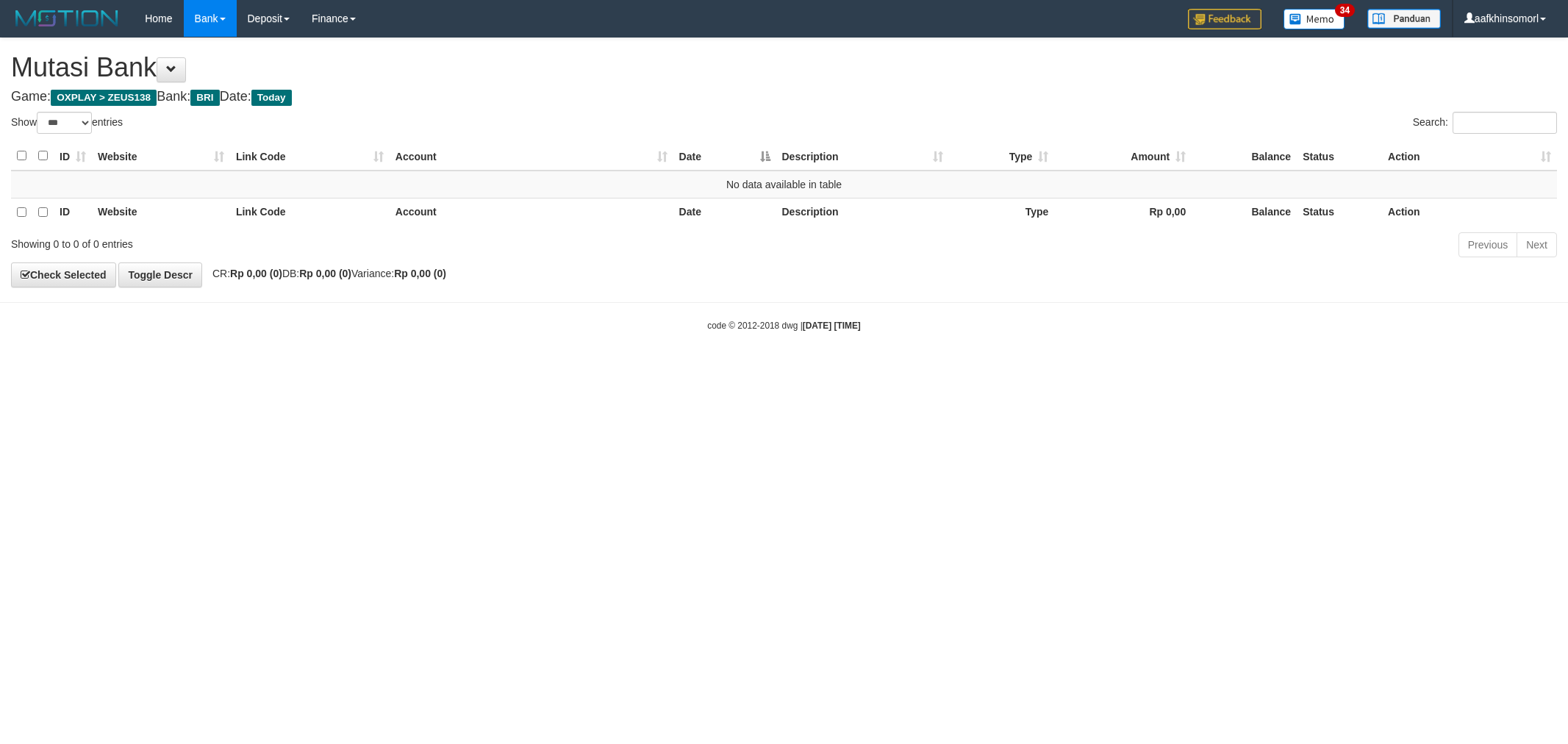 select on "***" 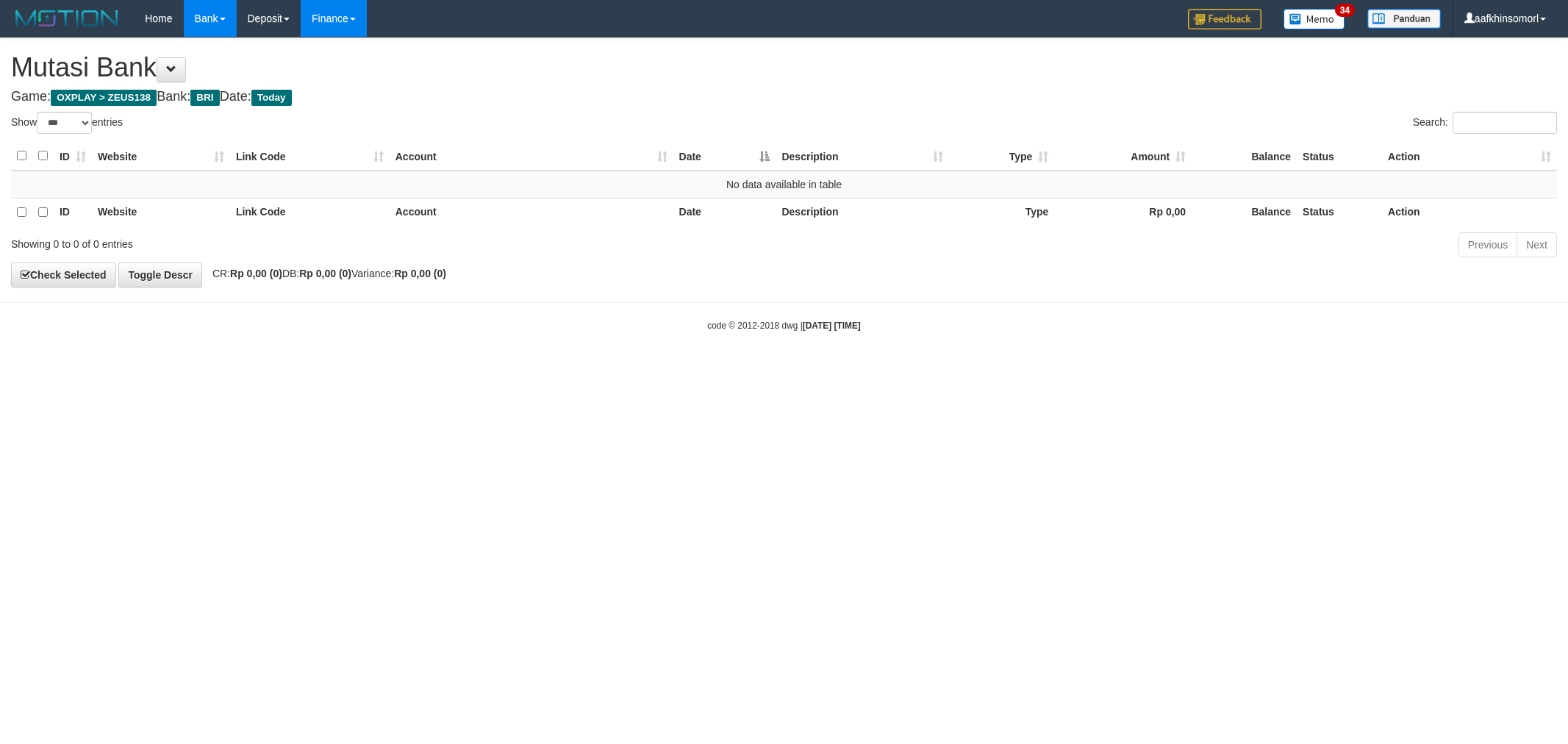 scroll, scrollTop: 0, scrollLeft: 0, axis: both 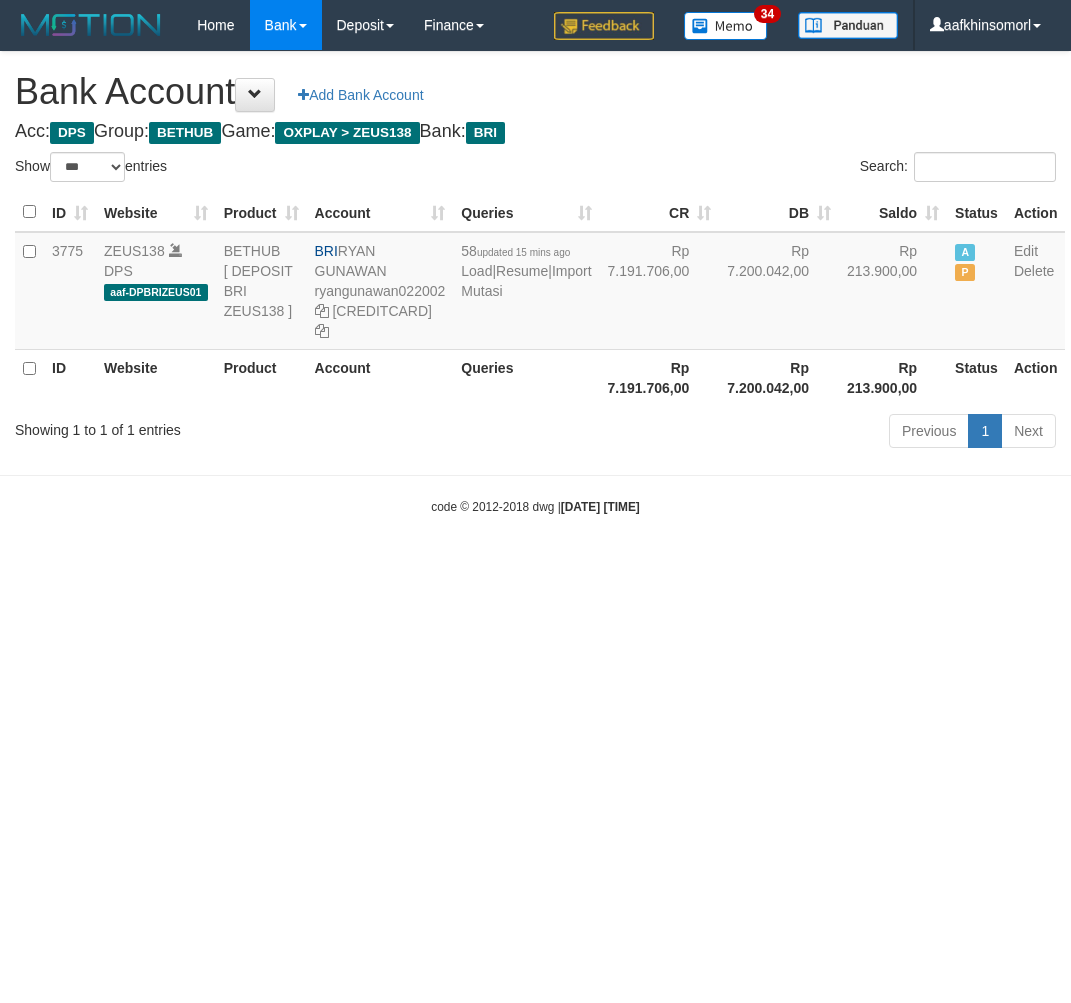 select on "***" 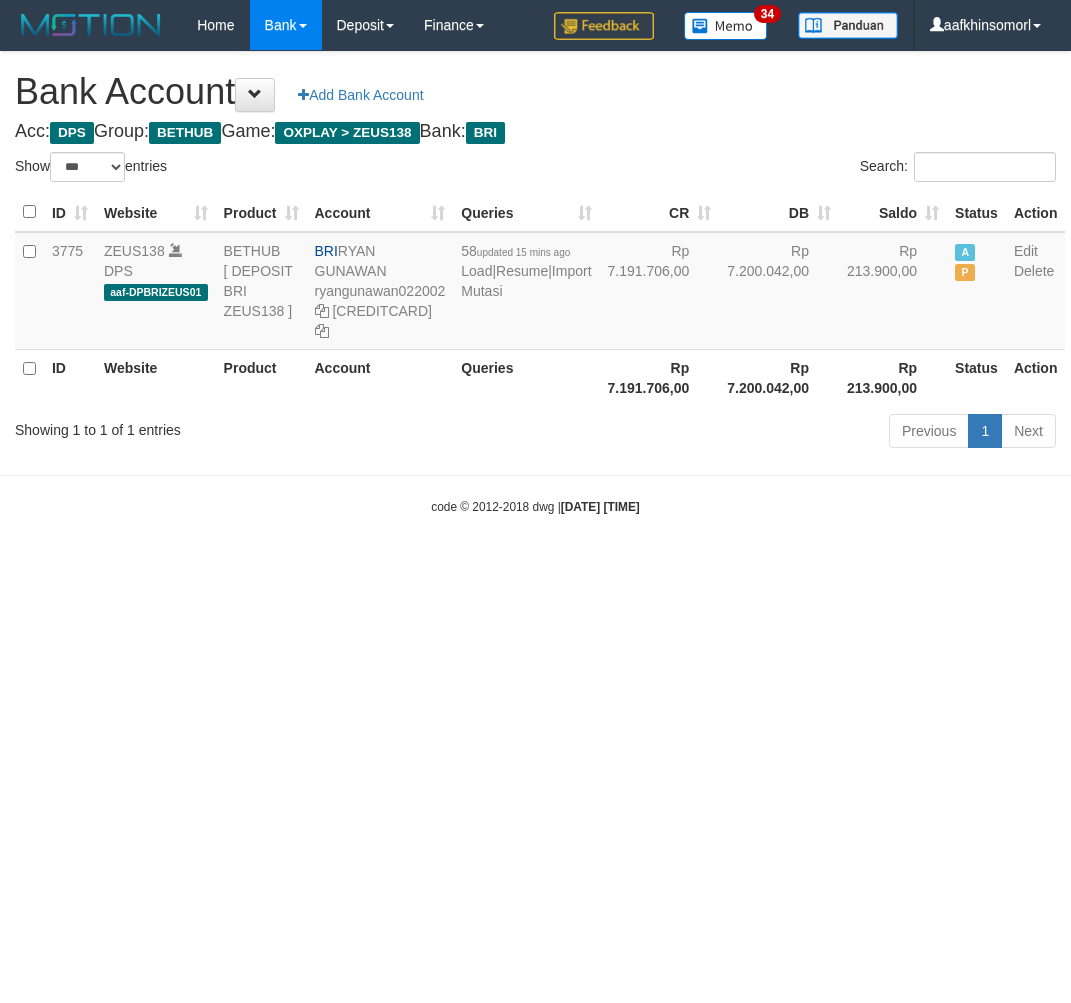 scroll, scrollTop: 0, scrollLeft: 0, axis: both 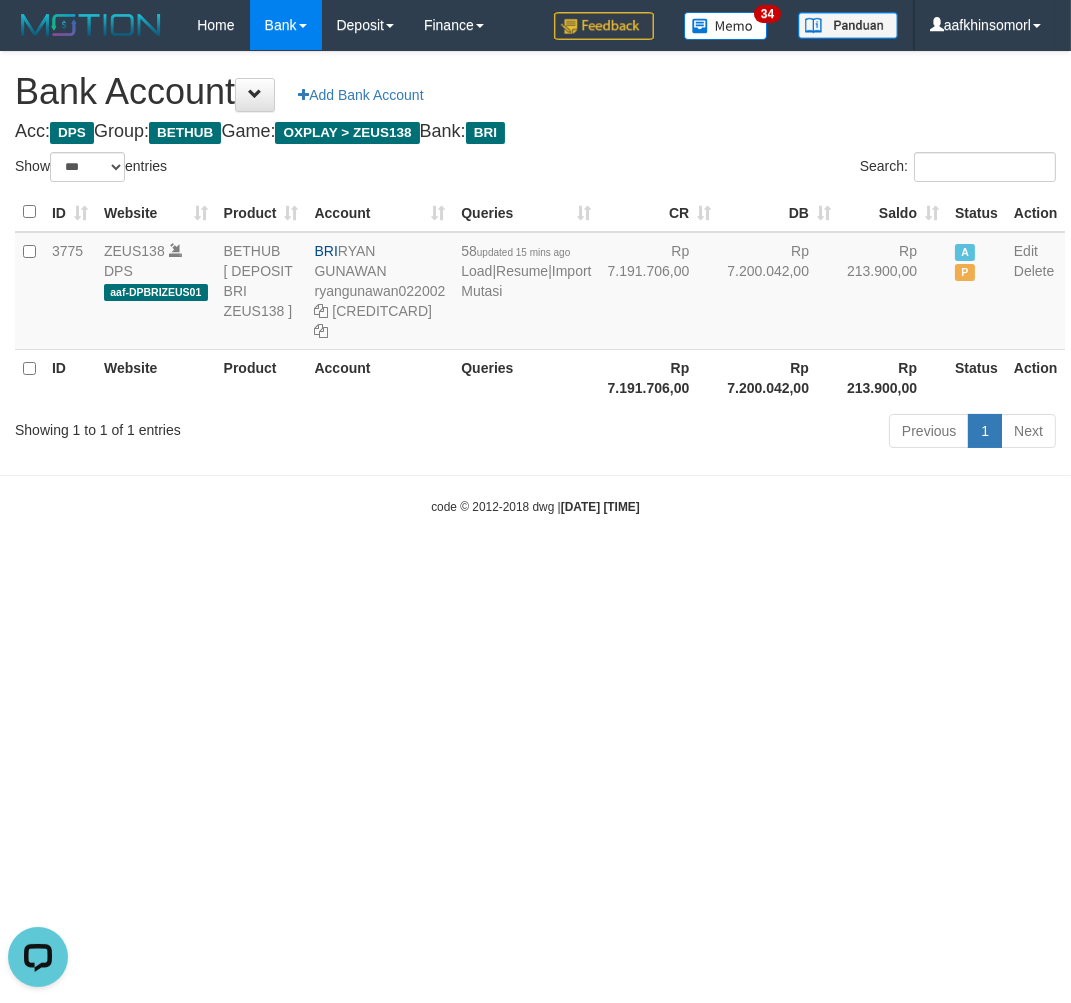 click on "Toggle navigation
Home
Bank
Account List
Load
By Website
Group
[OXPLAY]													ZEUS138
By Load Group (DPS)" at bounding box center [535, 283] 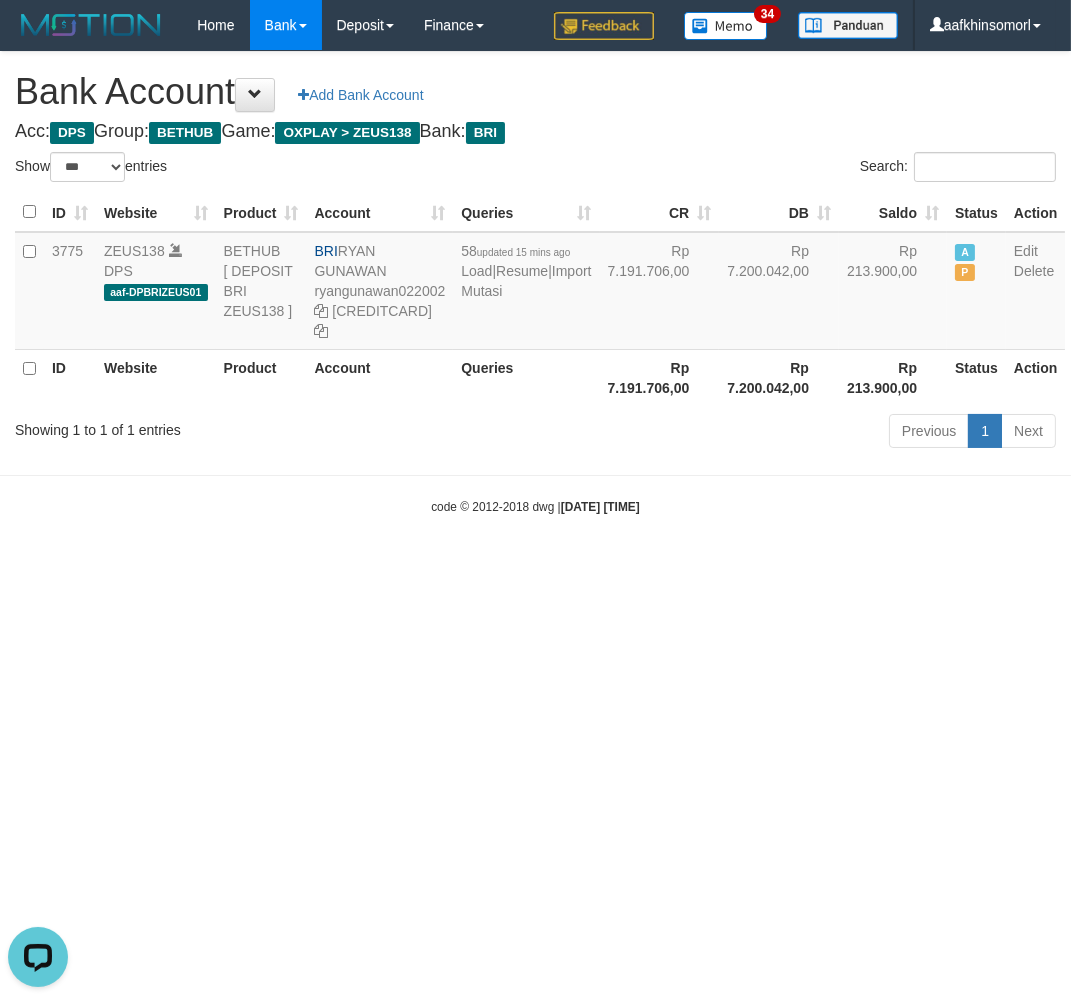 click on "Toggle navigation
Home
Bank
Account List
Load
By Website
Group
[OXPLAY]													ZEUS138
By Load Group (DPS)" at bounding box center [535, 283] 